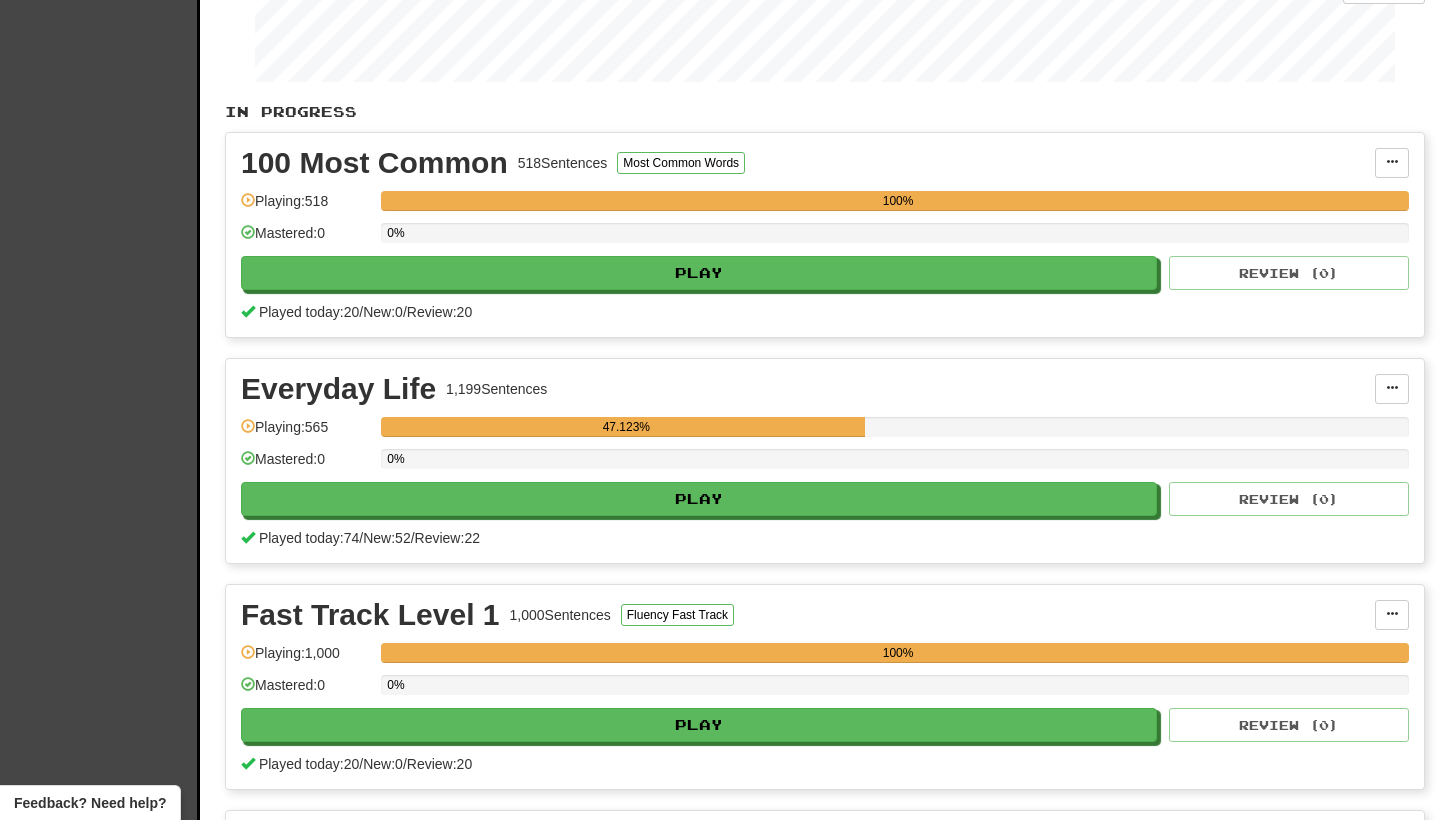 scroll, scrollTop: 330, scrollLeft: 0, axis: vertical 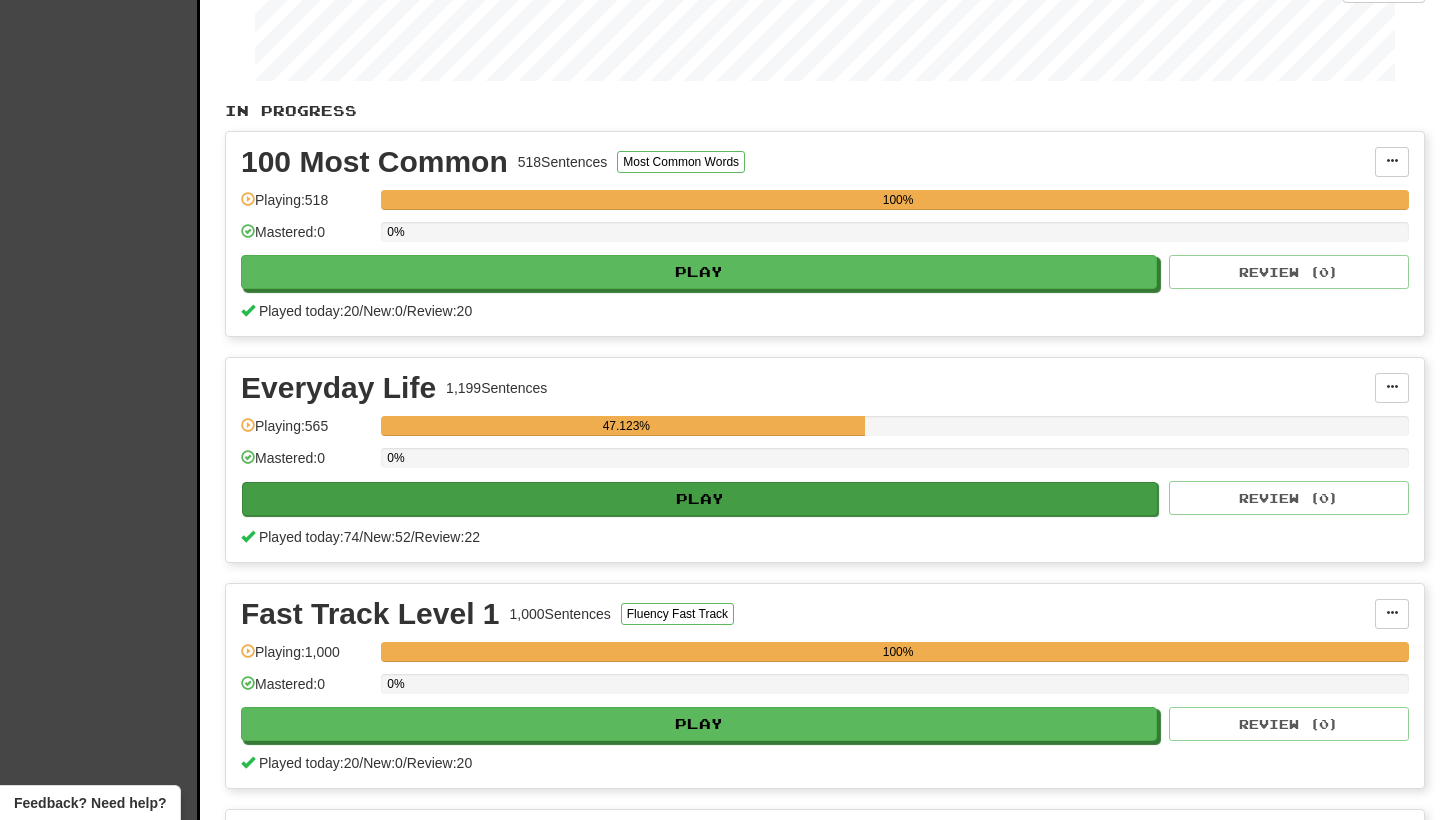 click on "Play" at bounding box center (700, 499) 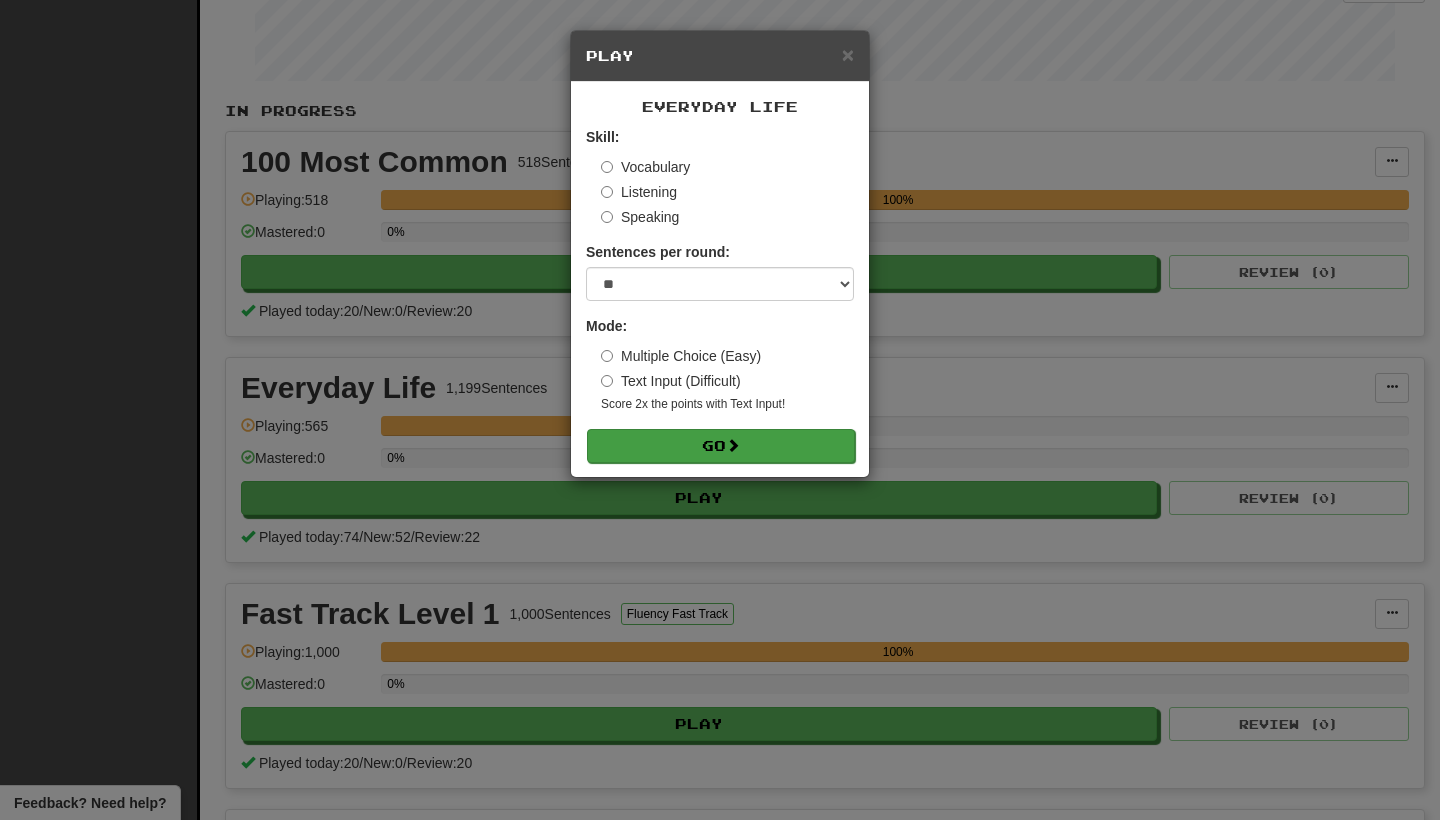 click on "Go" at bounding box center [721, 446] 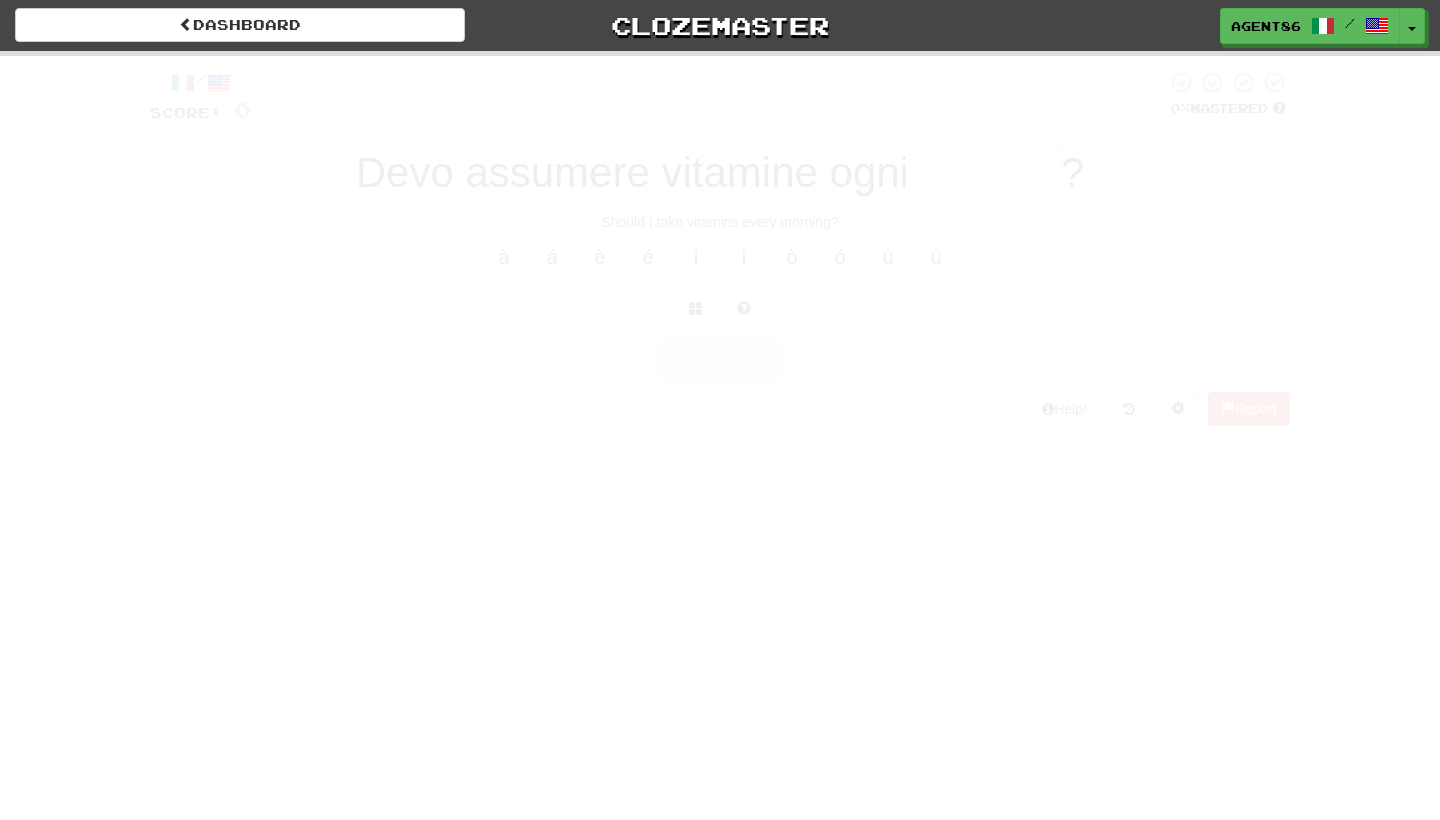 scroll, scrollTop: 0, scrollLeft: 0, axis: both 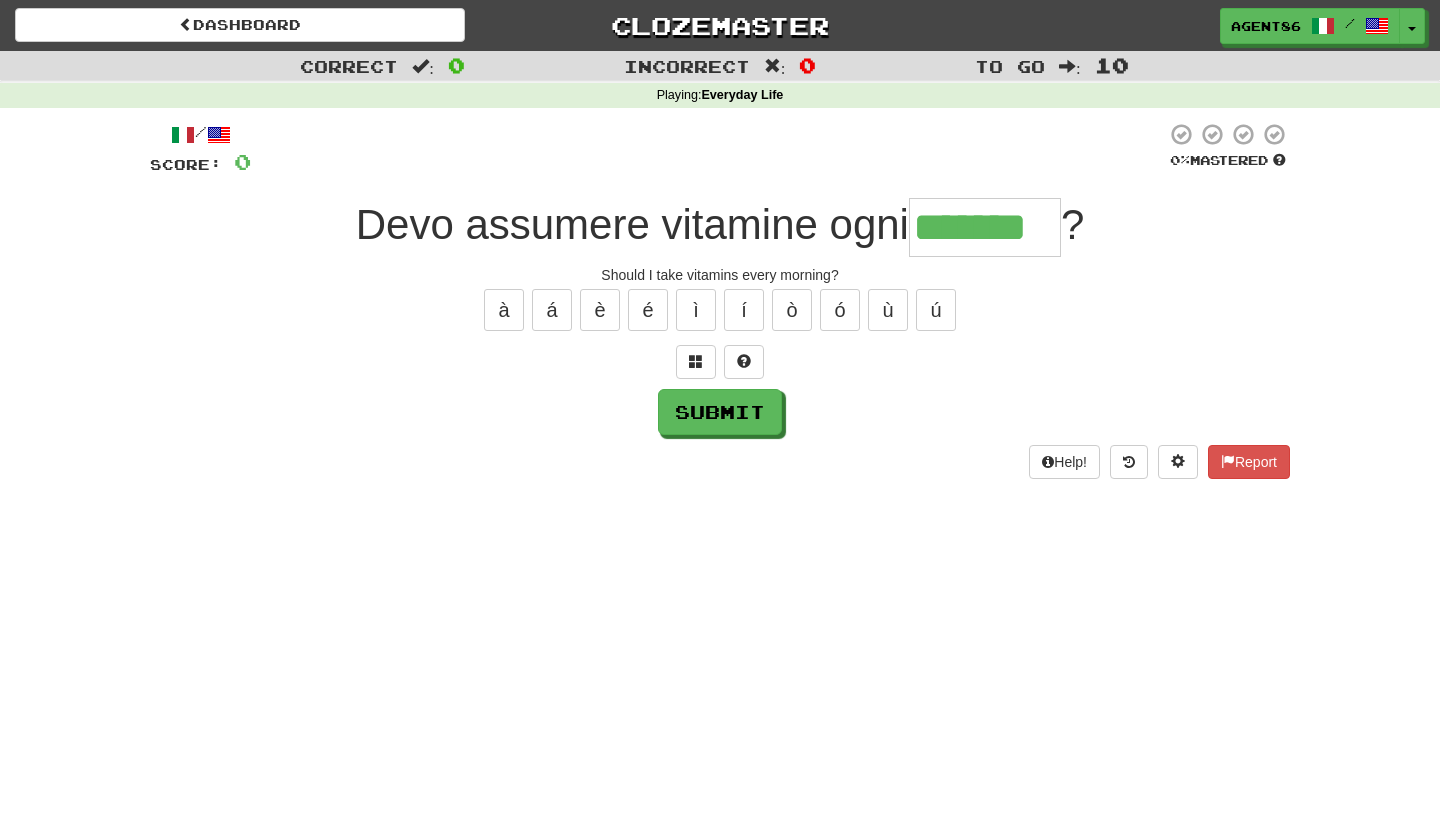 type on "*******" 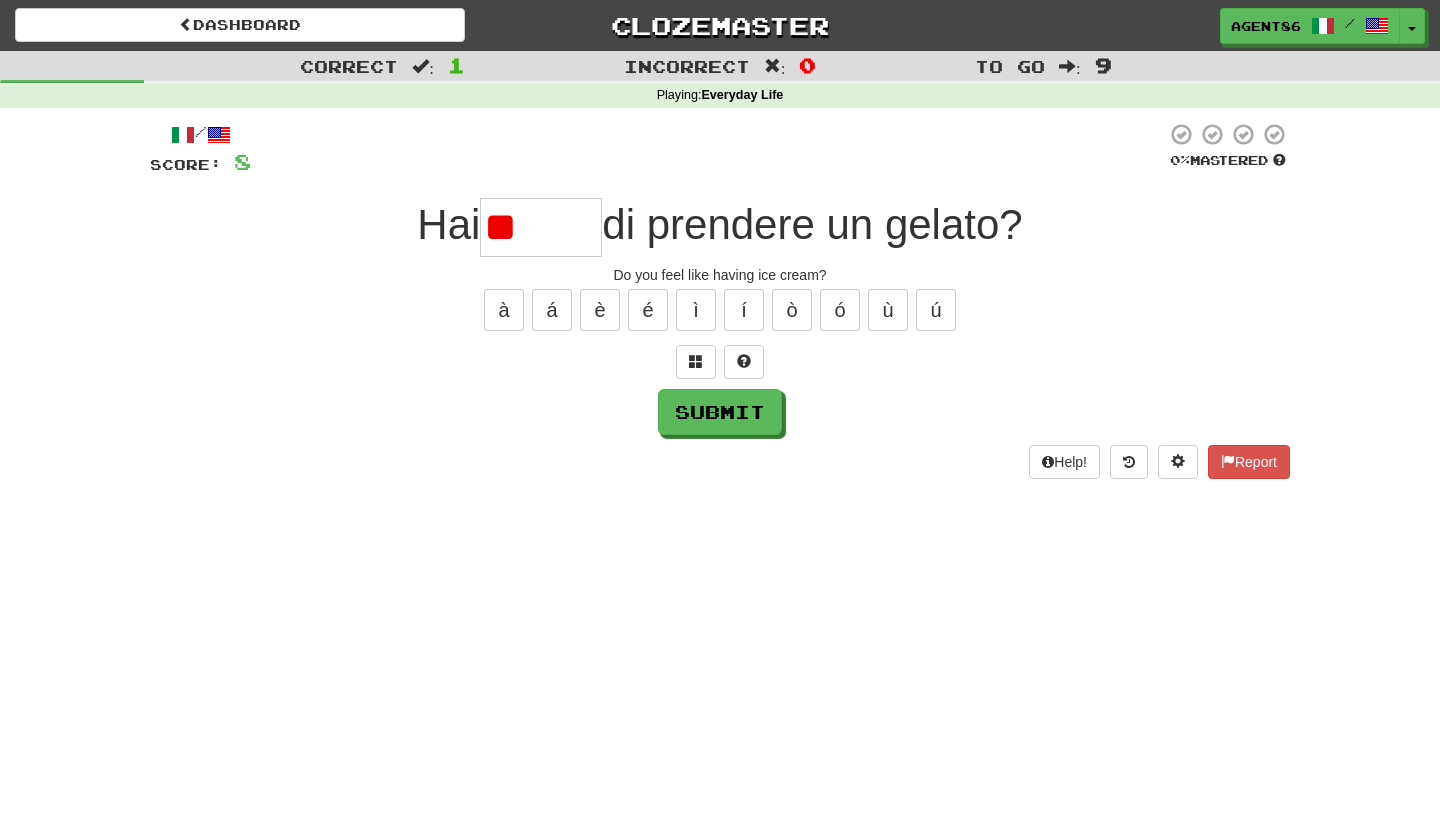 type on "*" 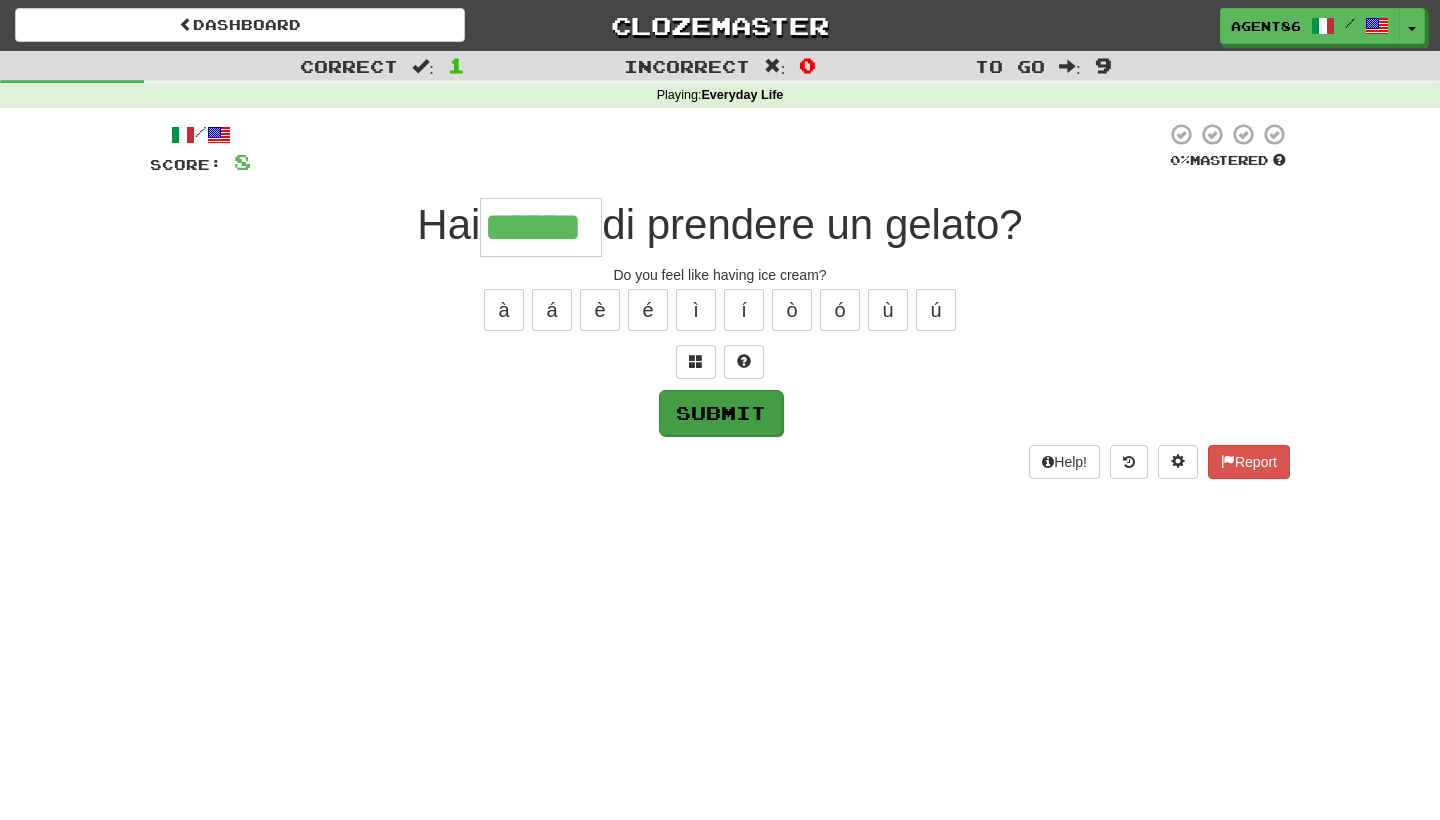 type on "******" 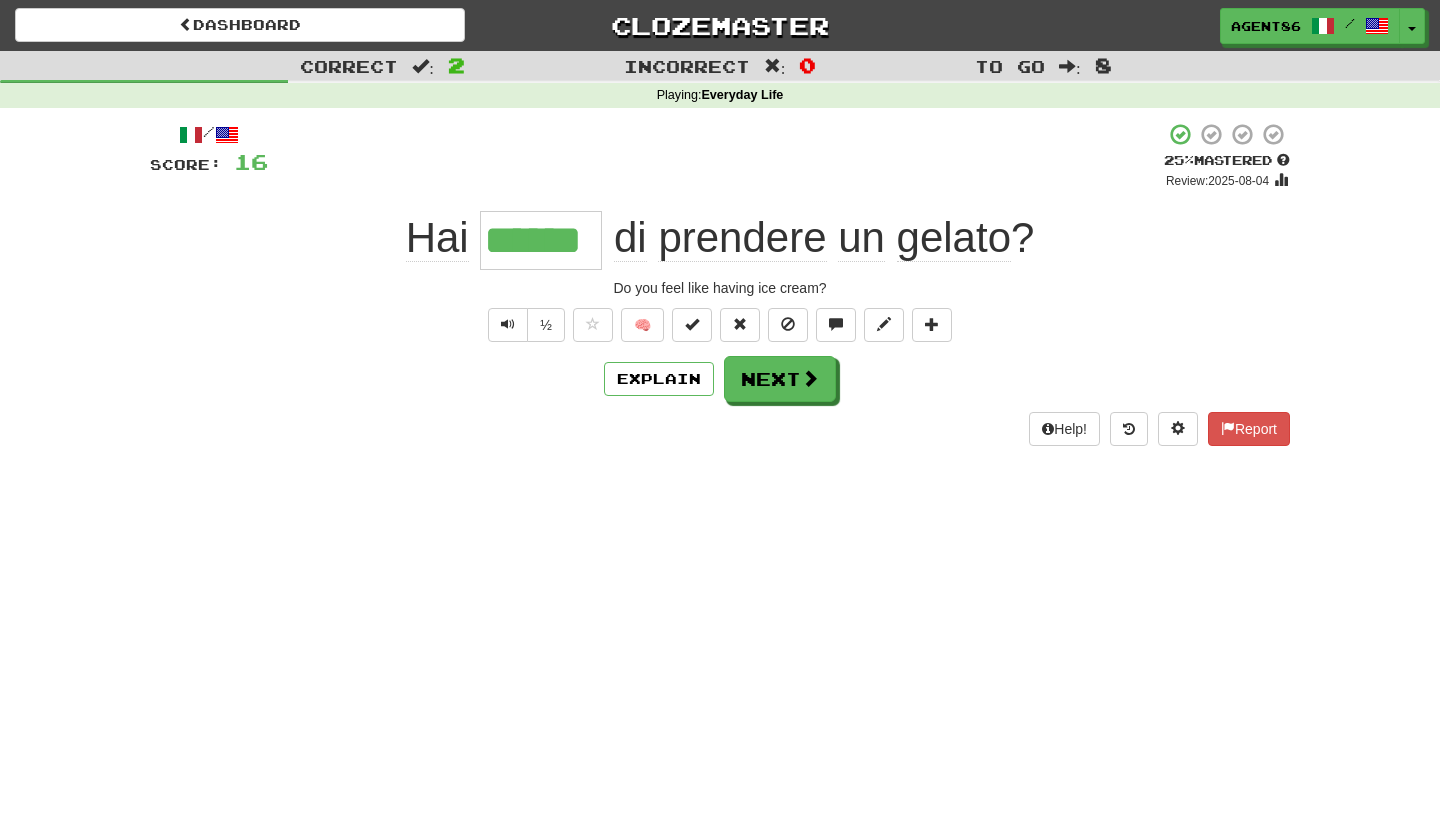 click on "Hai" 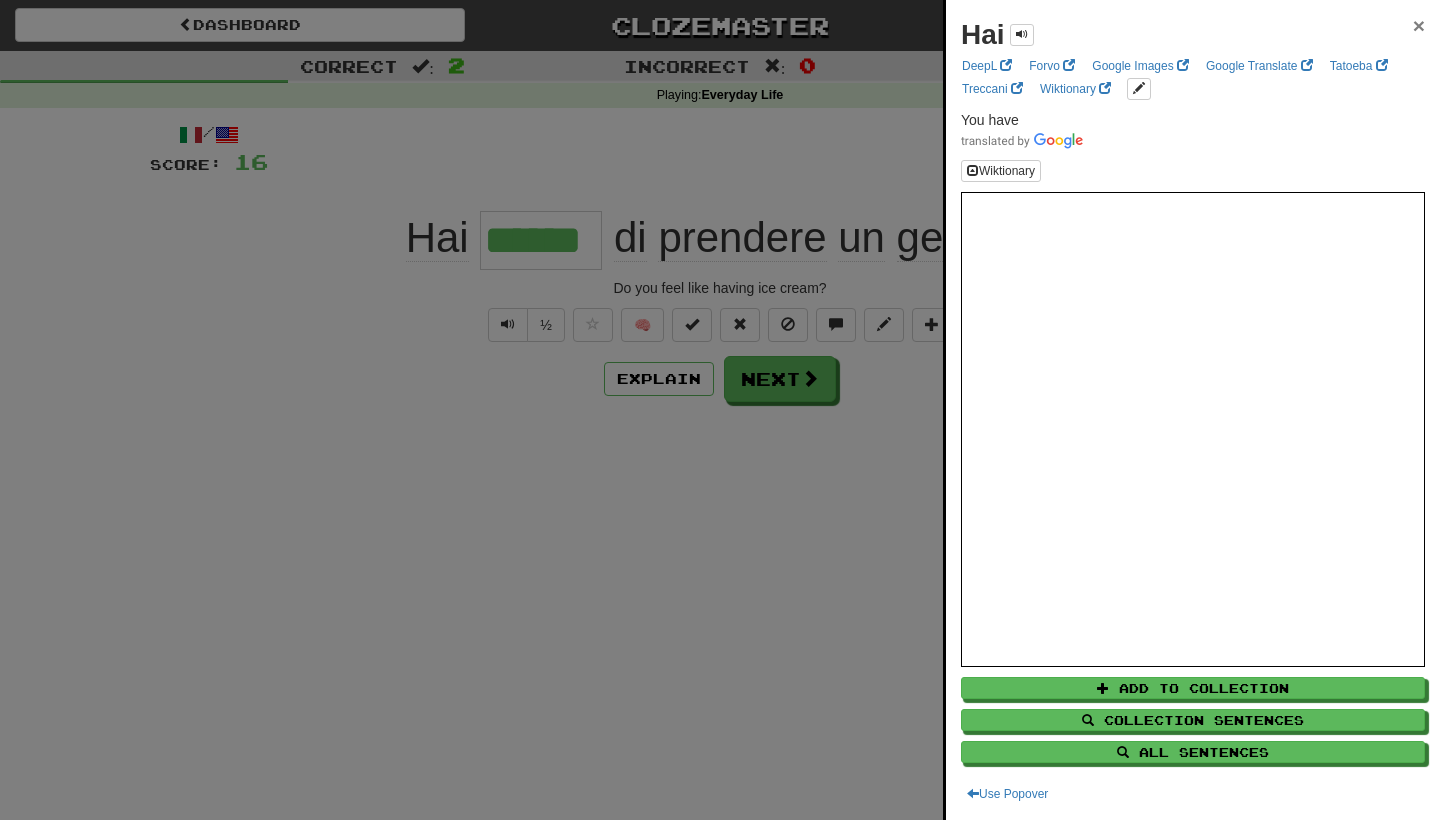 click on "×" at bounding box center [1419, 25] 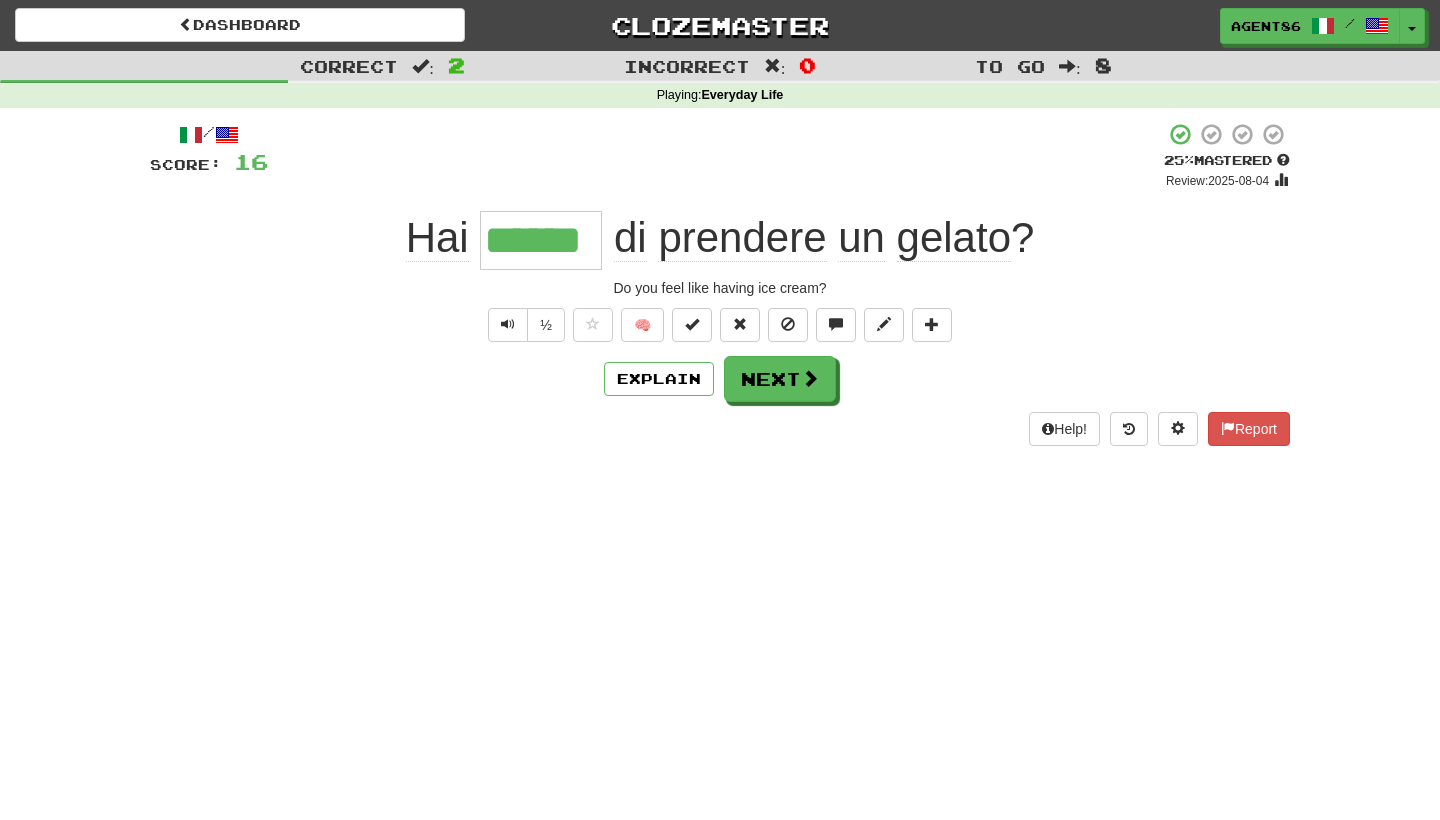 click on "******" at bounding box center (541, 240) 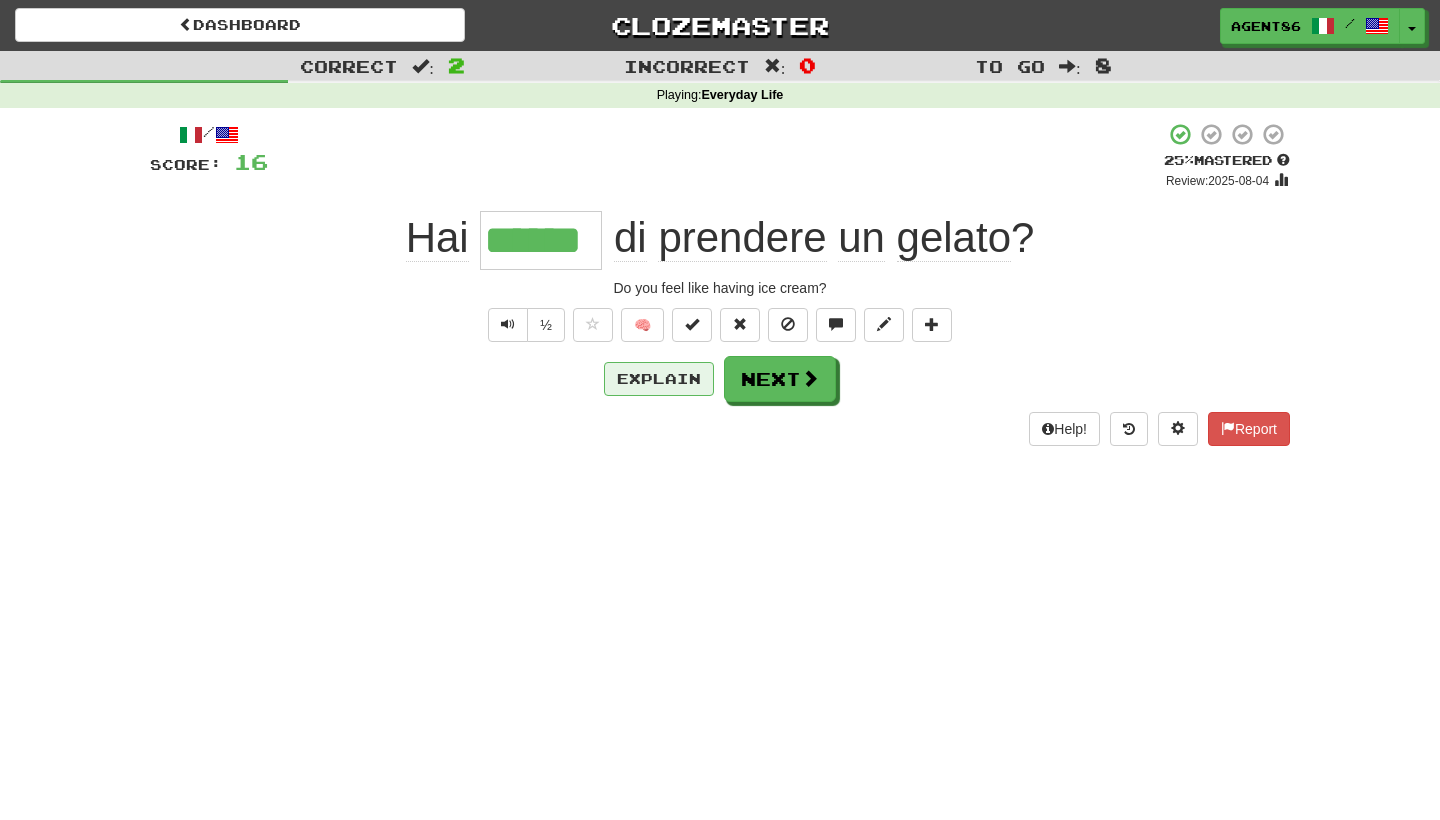 click on "Explain" at bounding box center (659, 379) 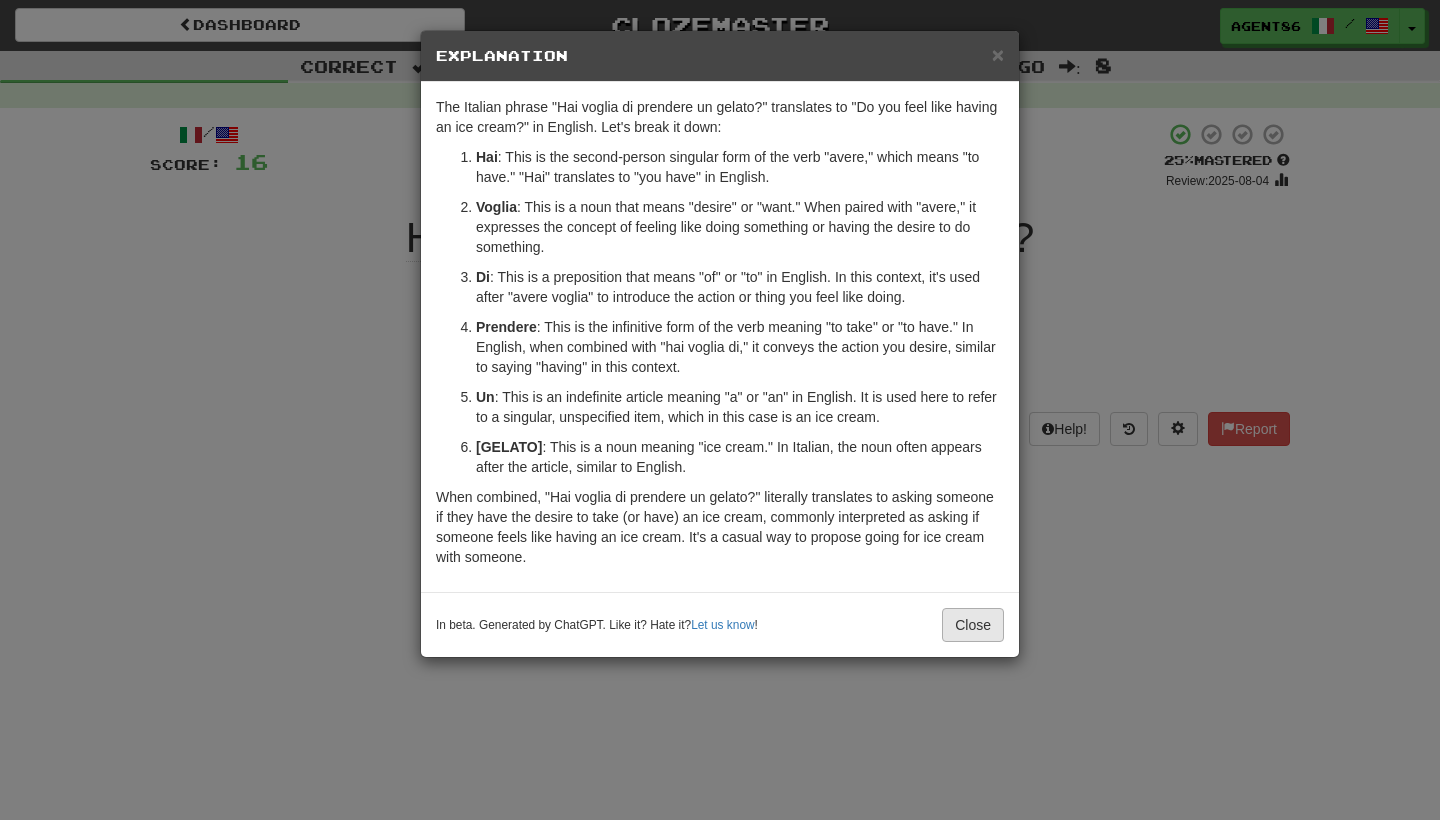 click on "Close" at bounding box center (973, 625) 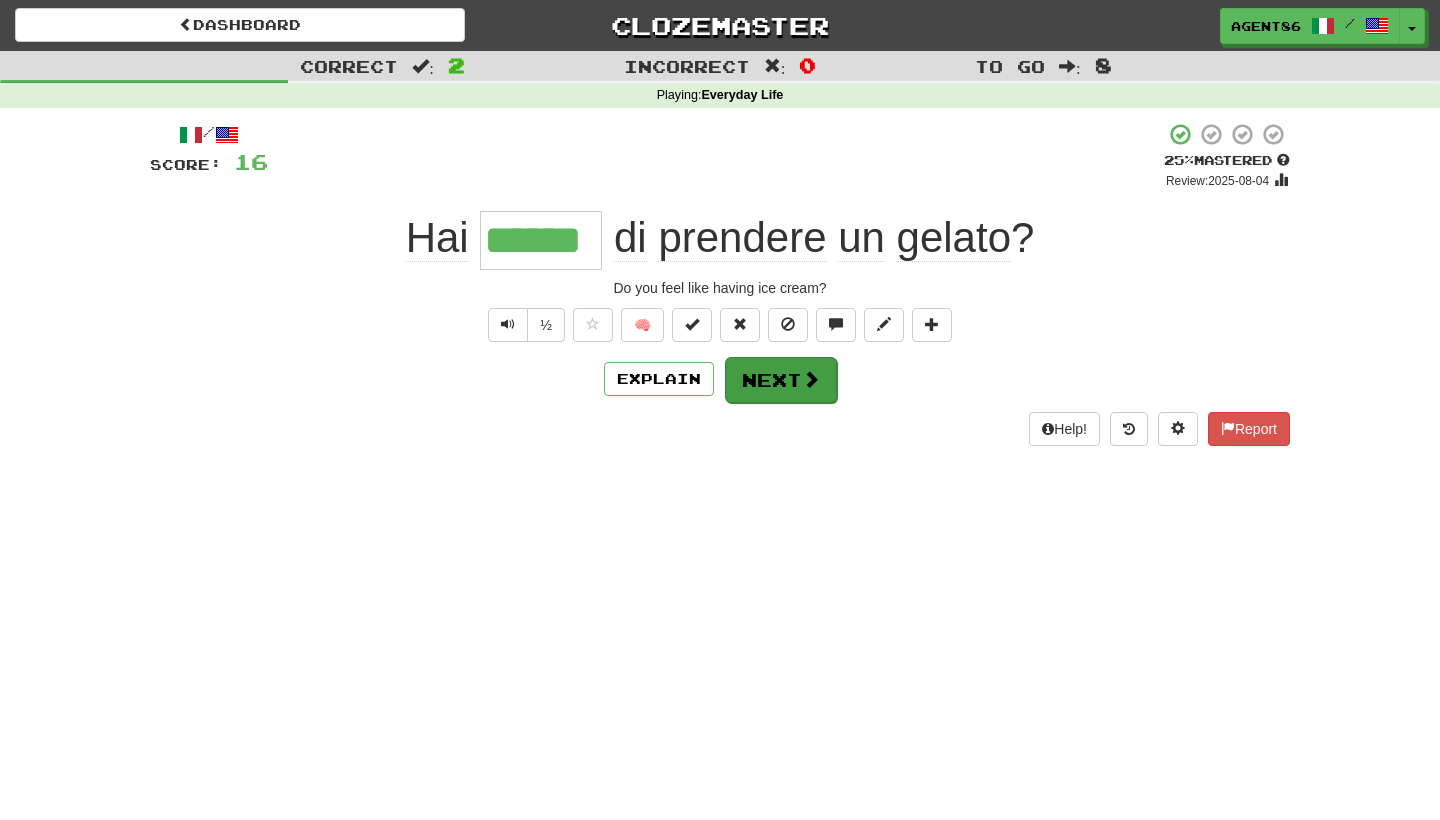click on "Next" at bounding box center (781, 380) 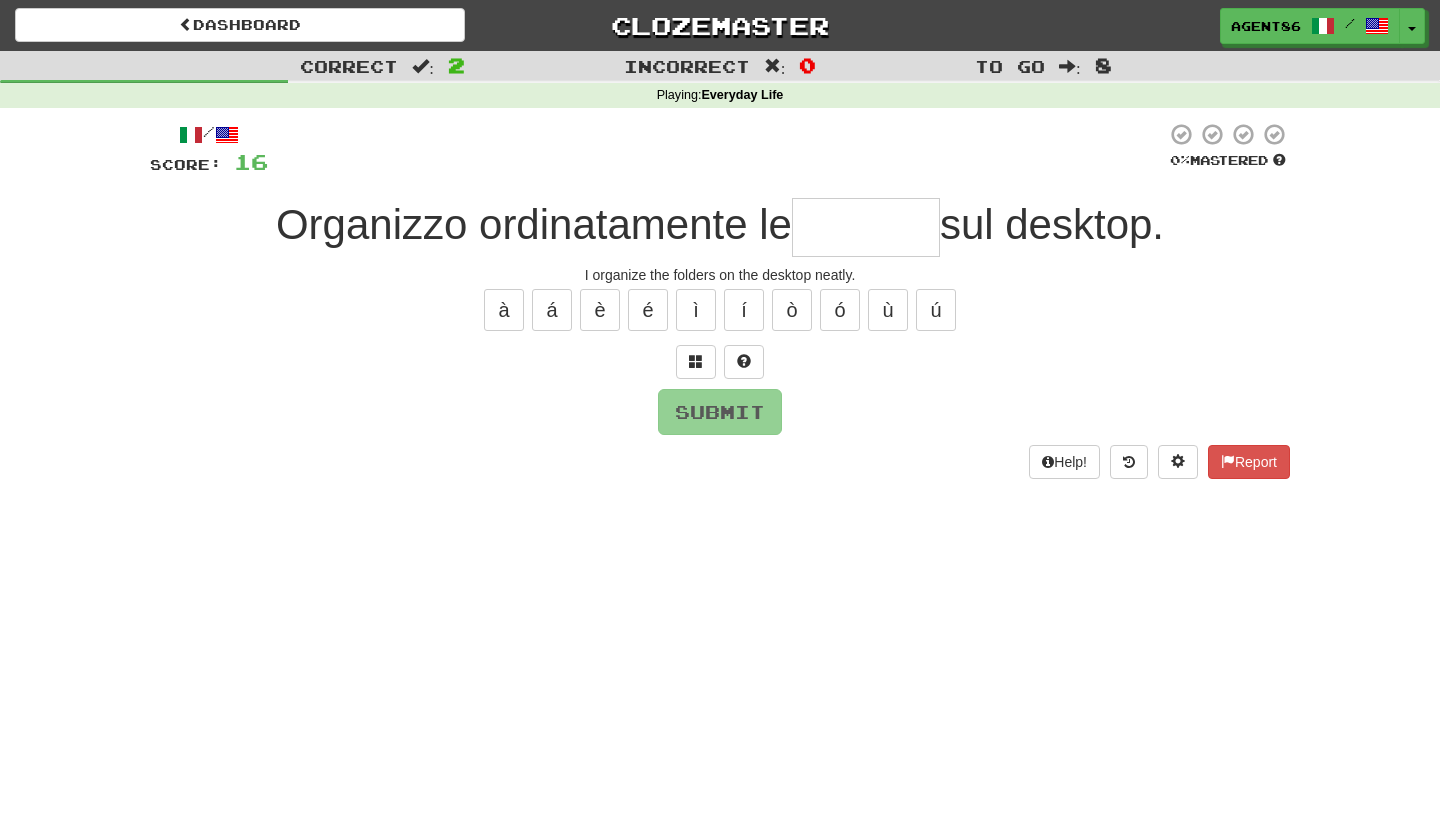 type on "*" 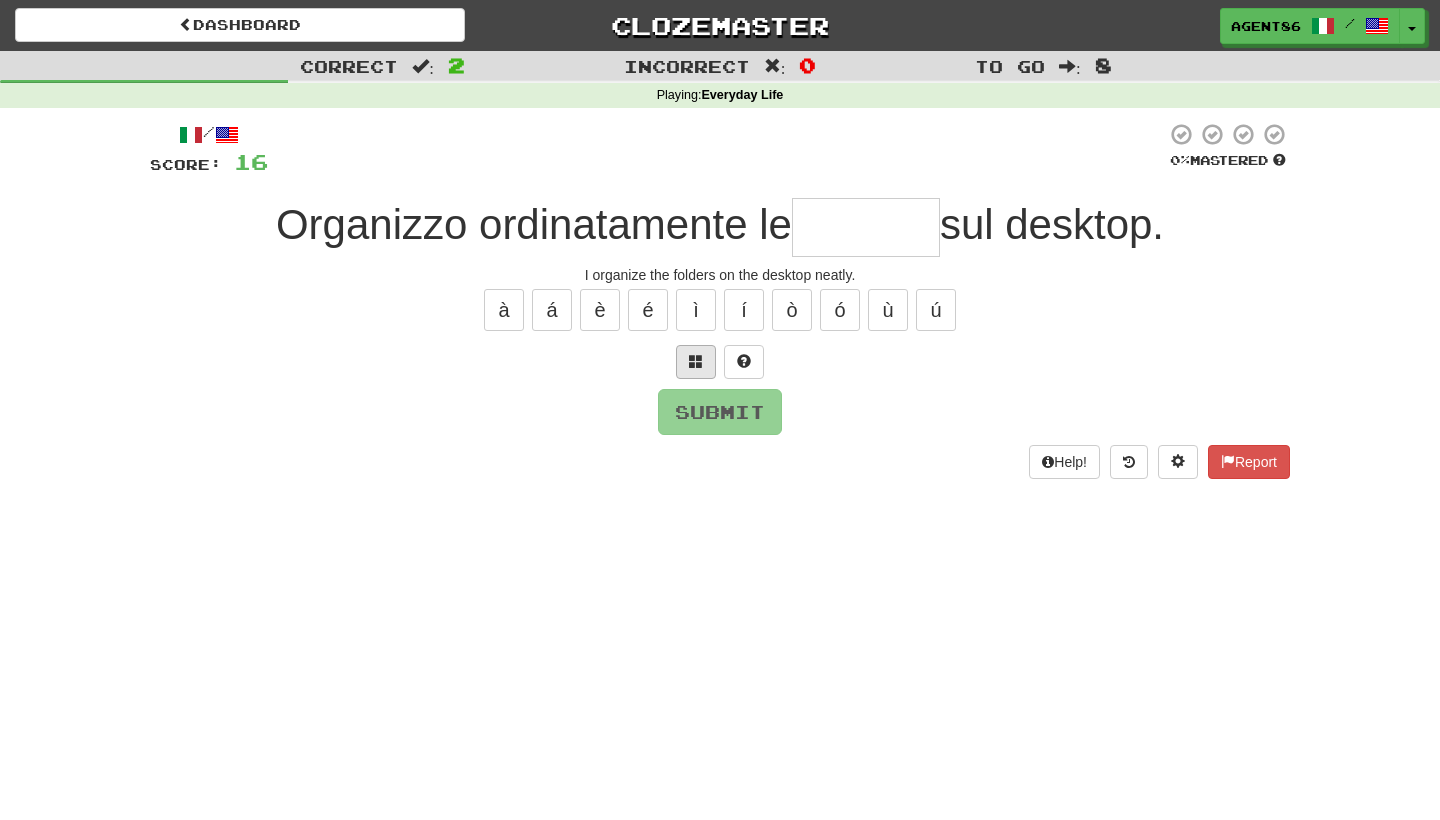click at bounding box center [696, 361] 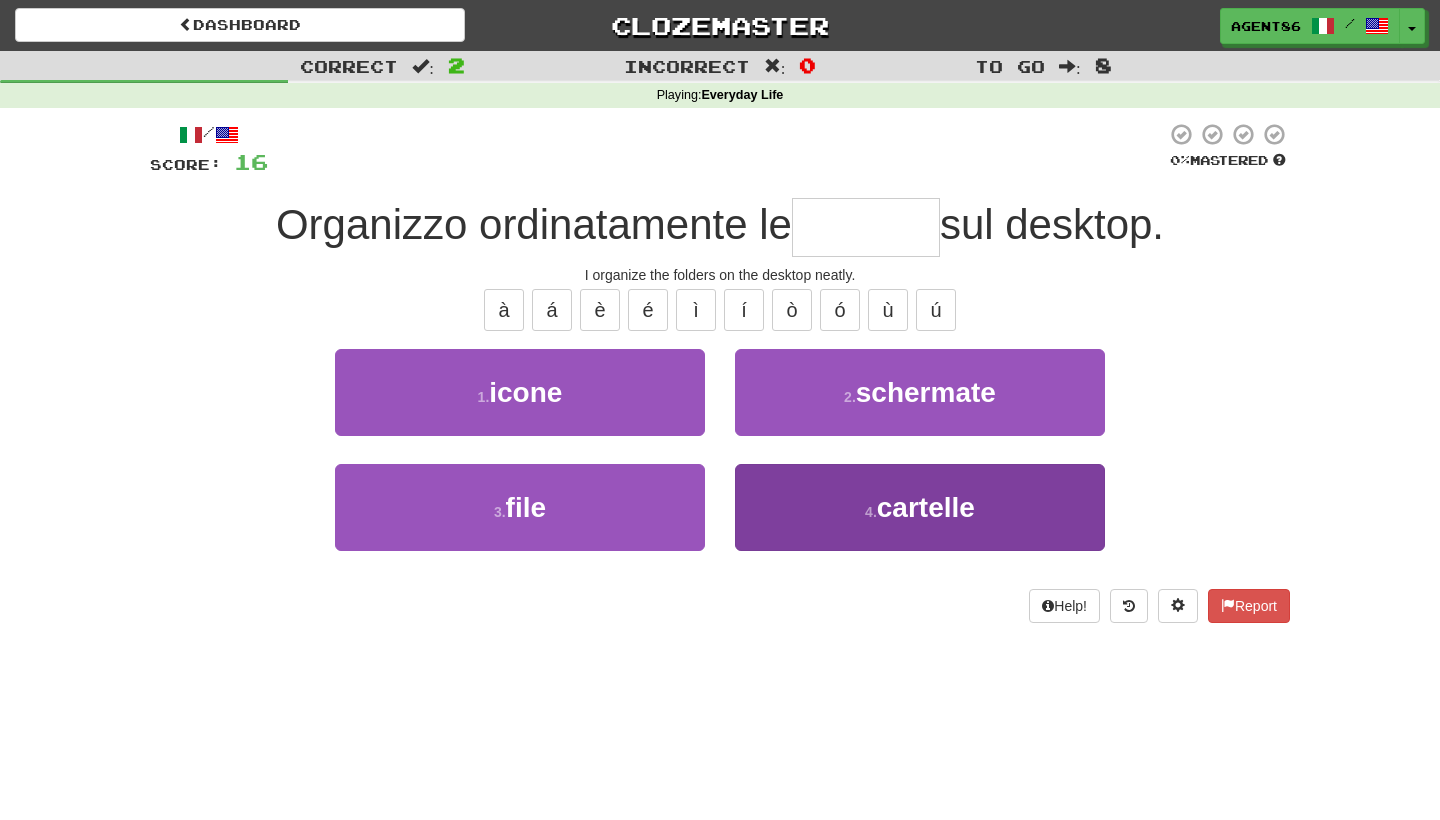 click on "cartelle" at bounding box center (926, 507) 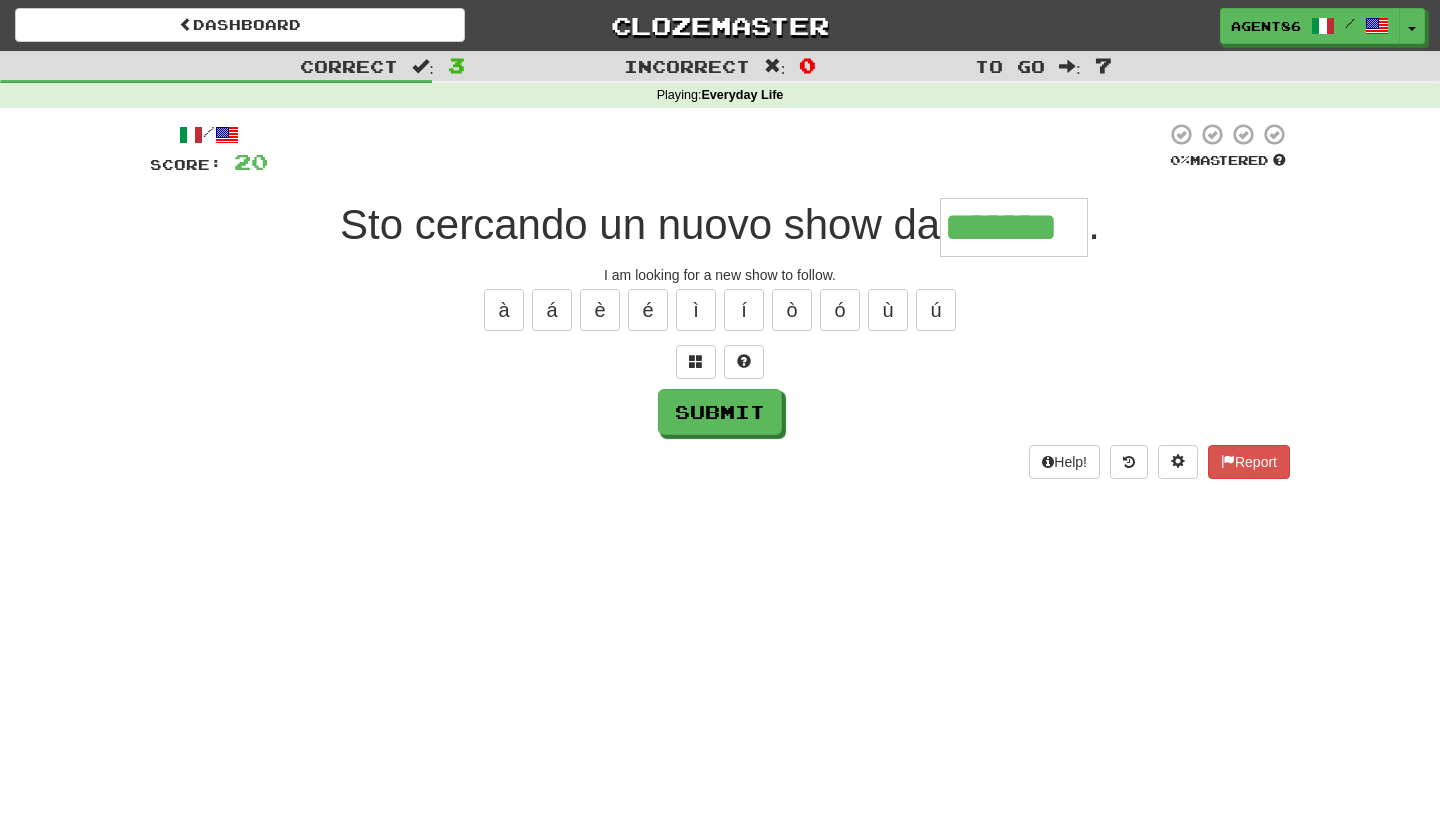 type on "*******" 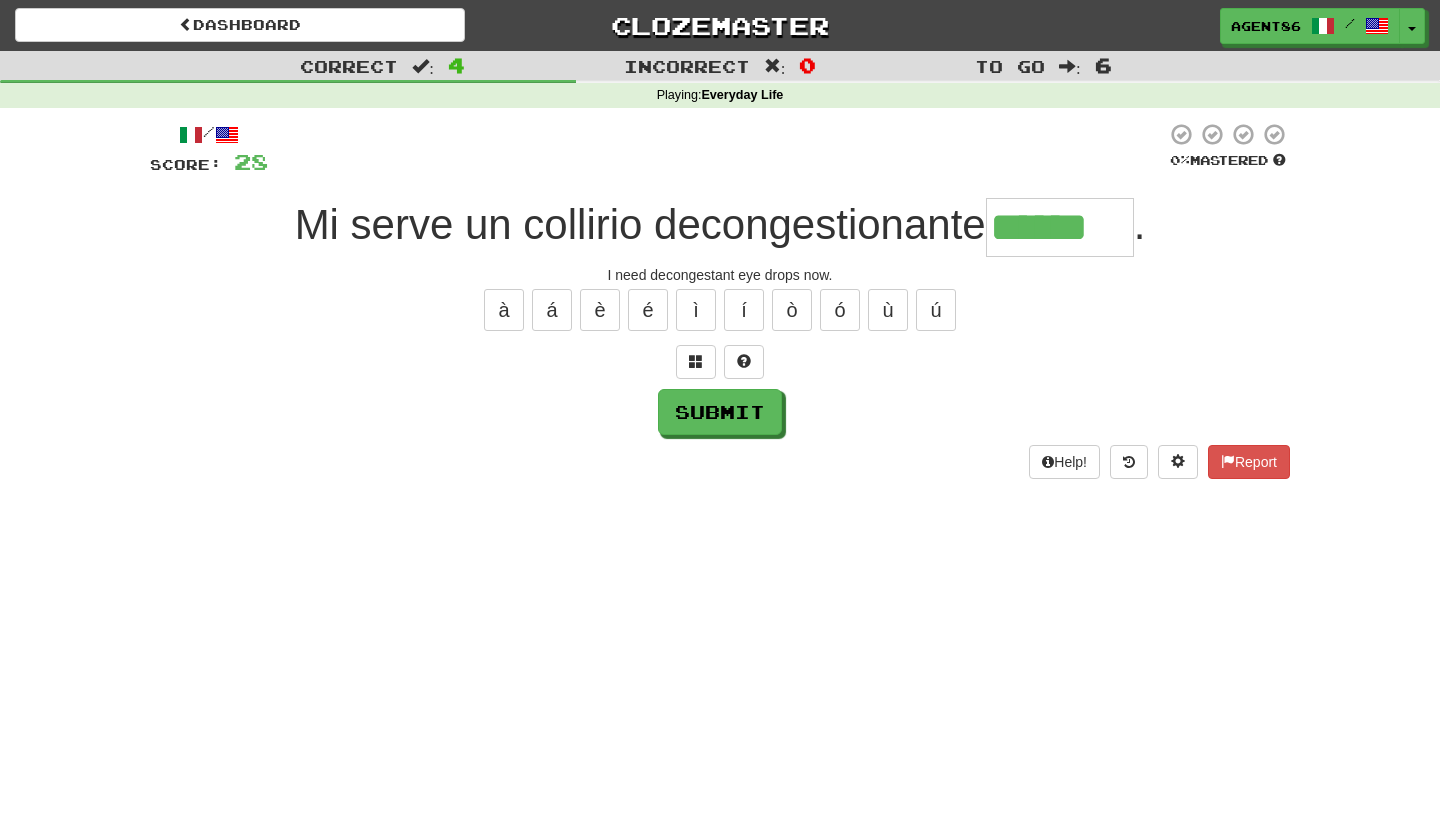 type on "******" 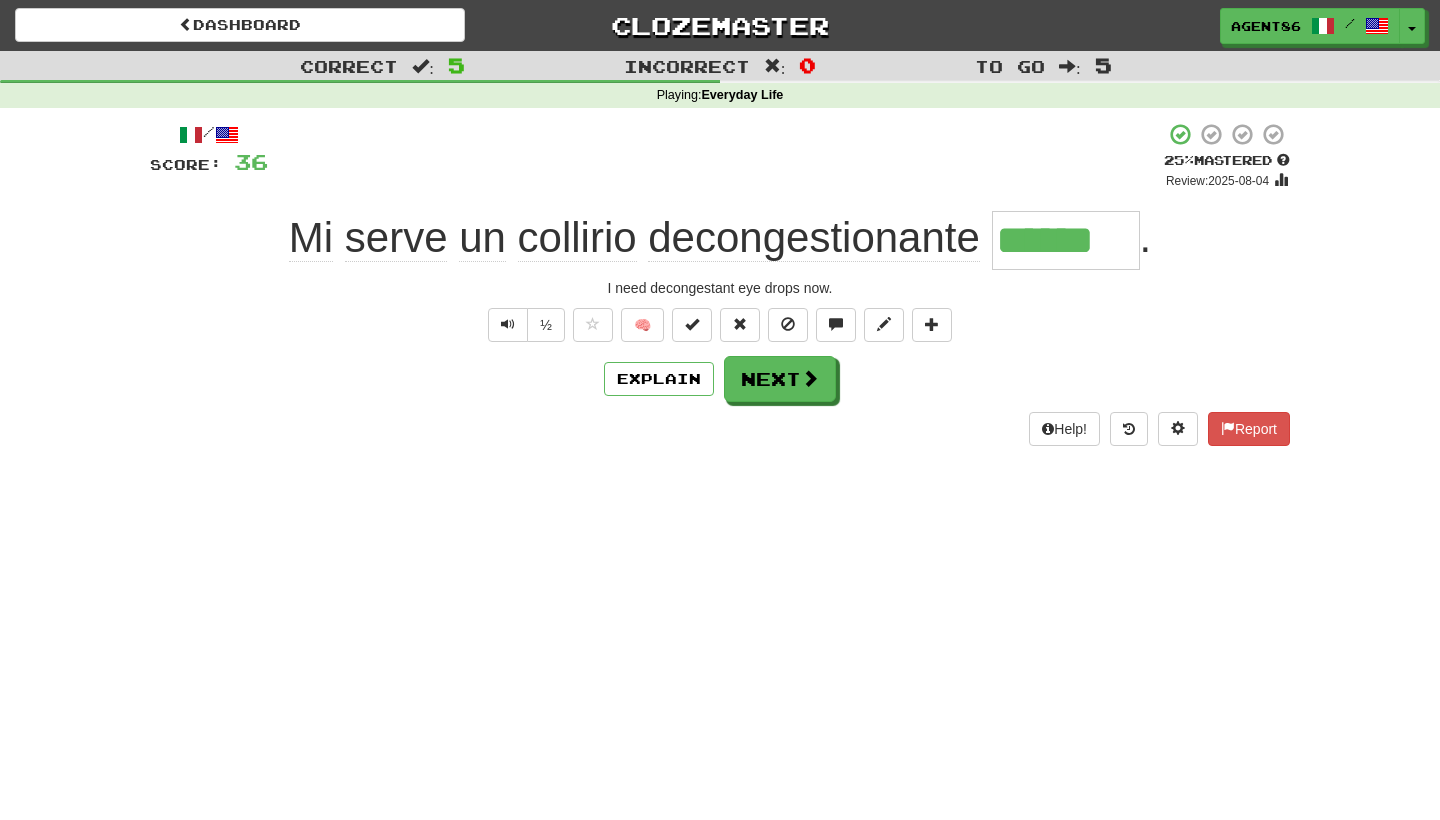 click on "collirio" 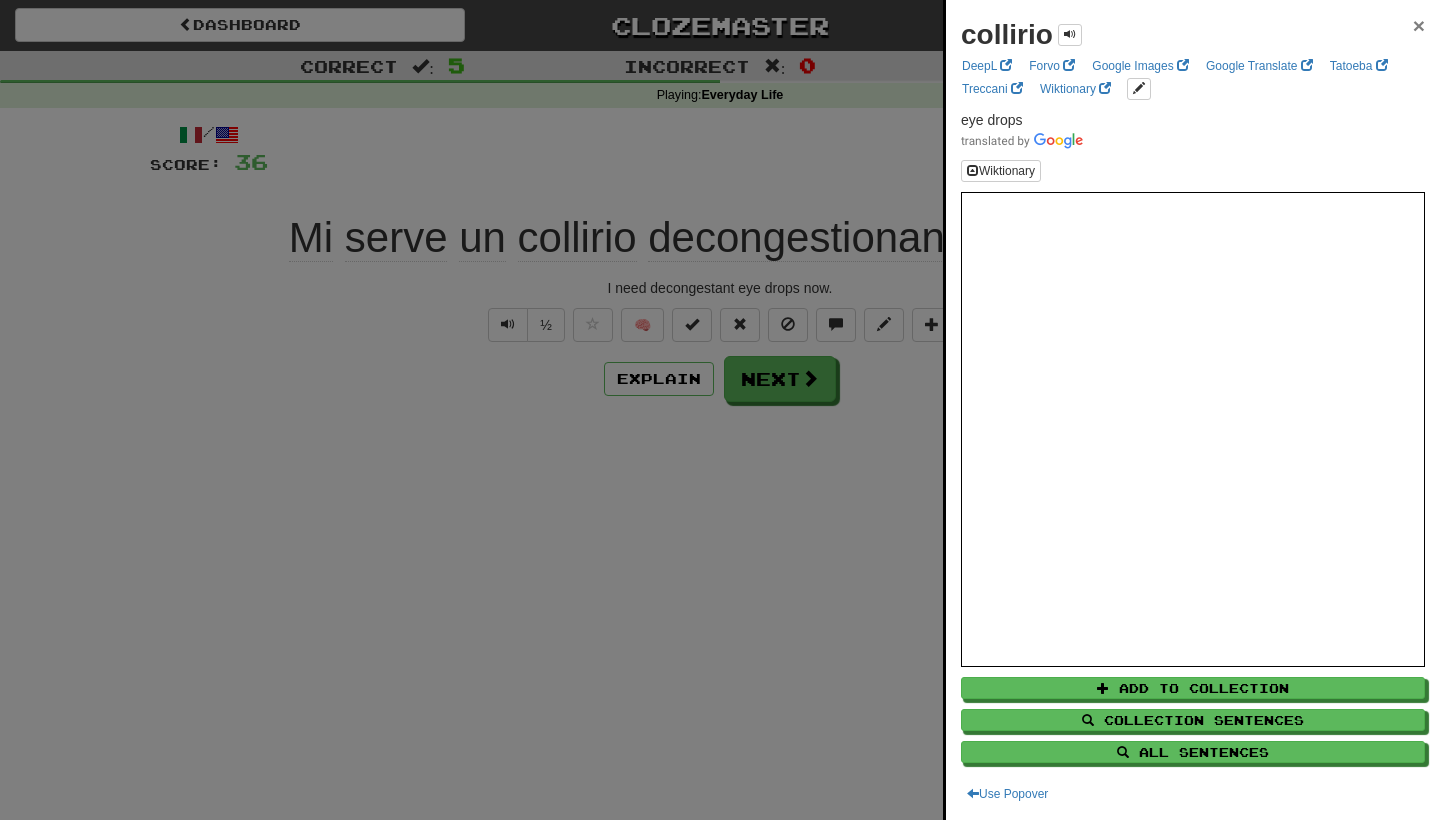 click on "×" at bounding box center [1419, 25] 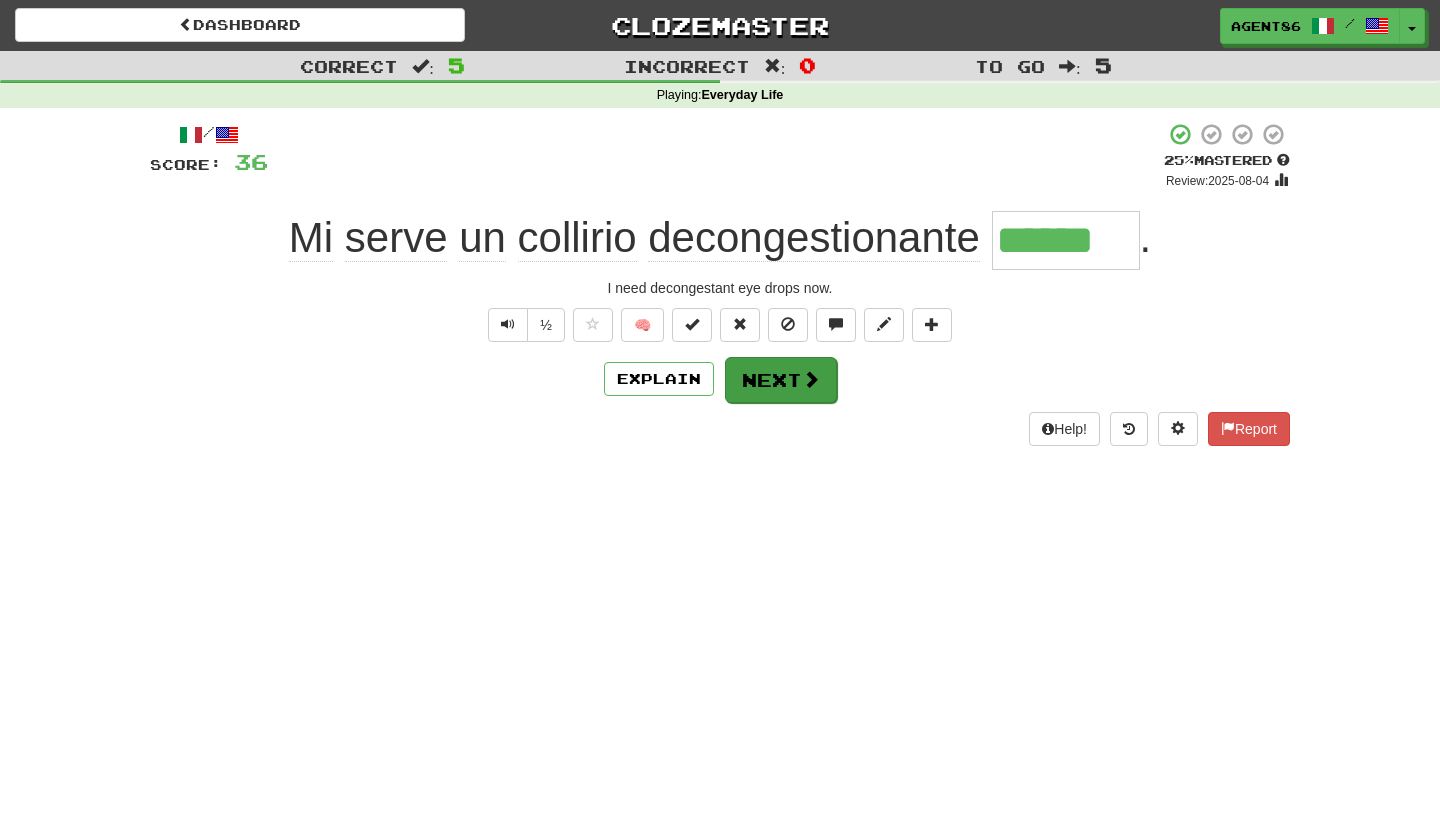 click on "Next" at bounding box center [781, 380] 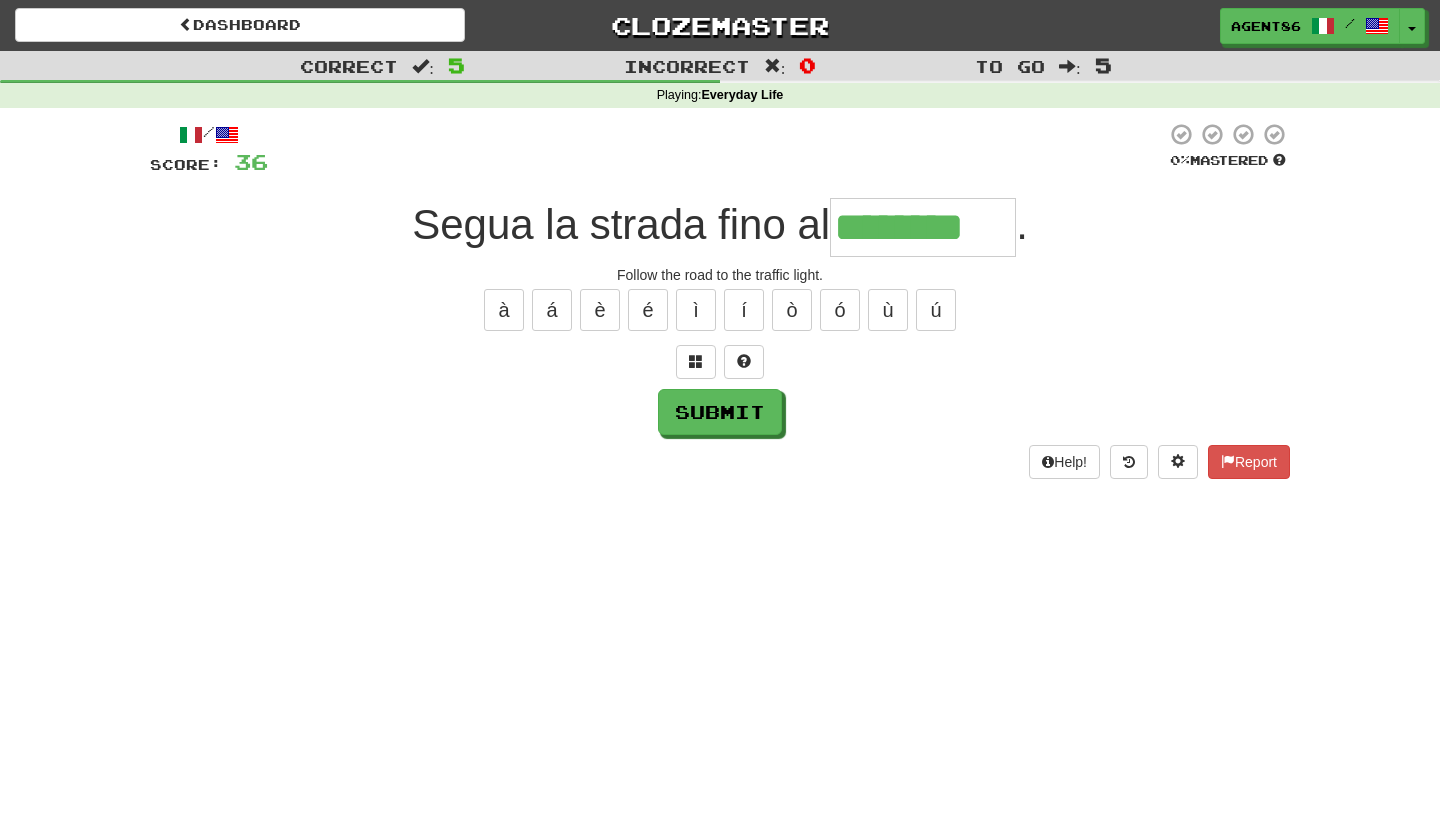 type on "********" 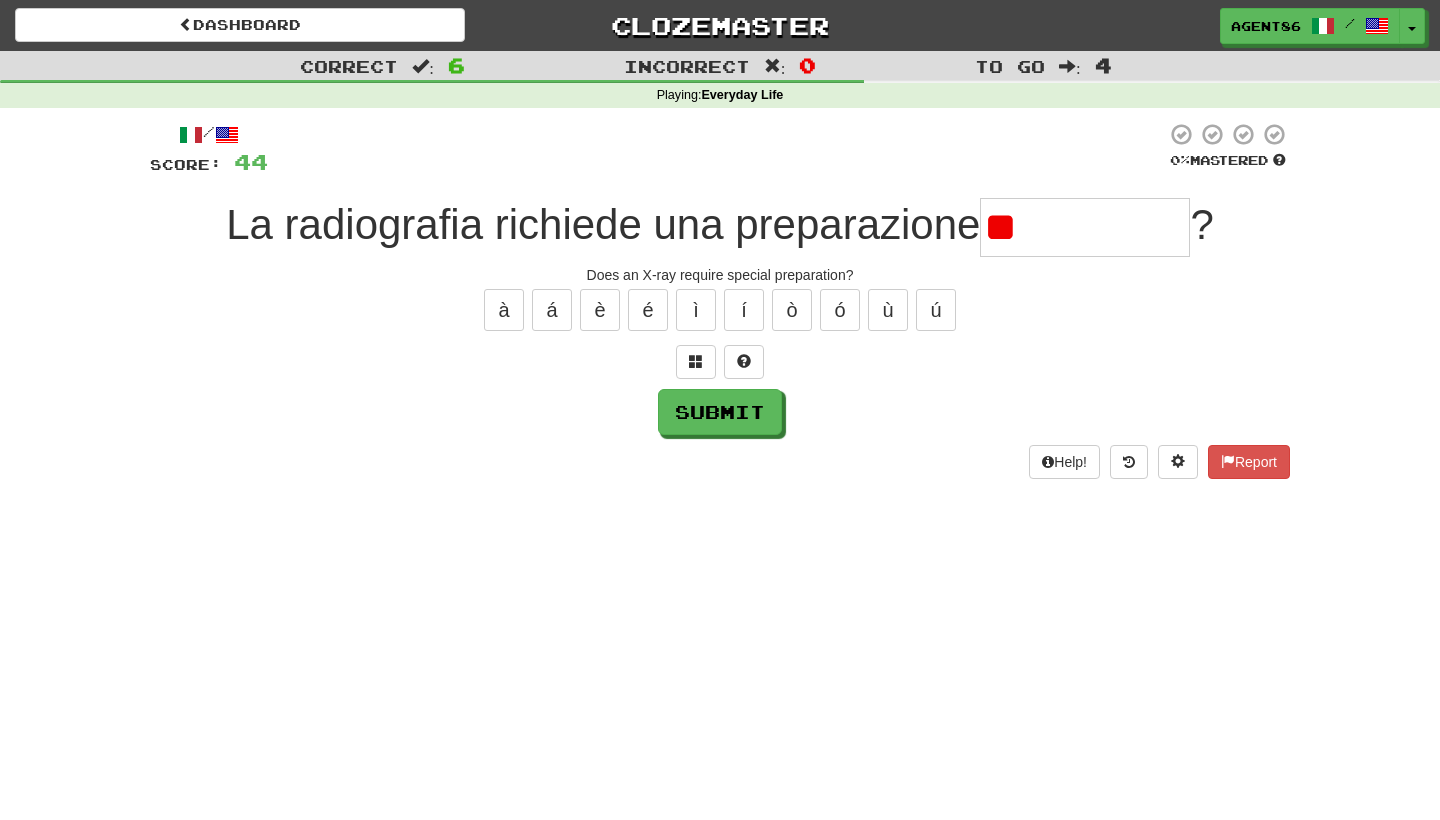 type on "*" 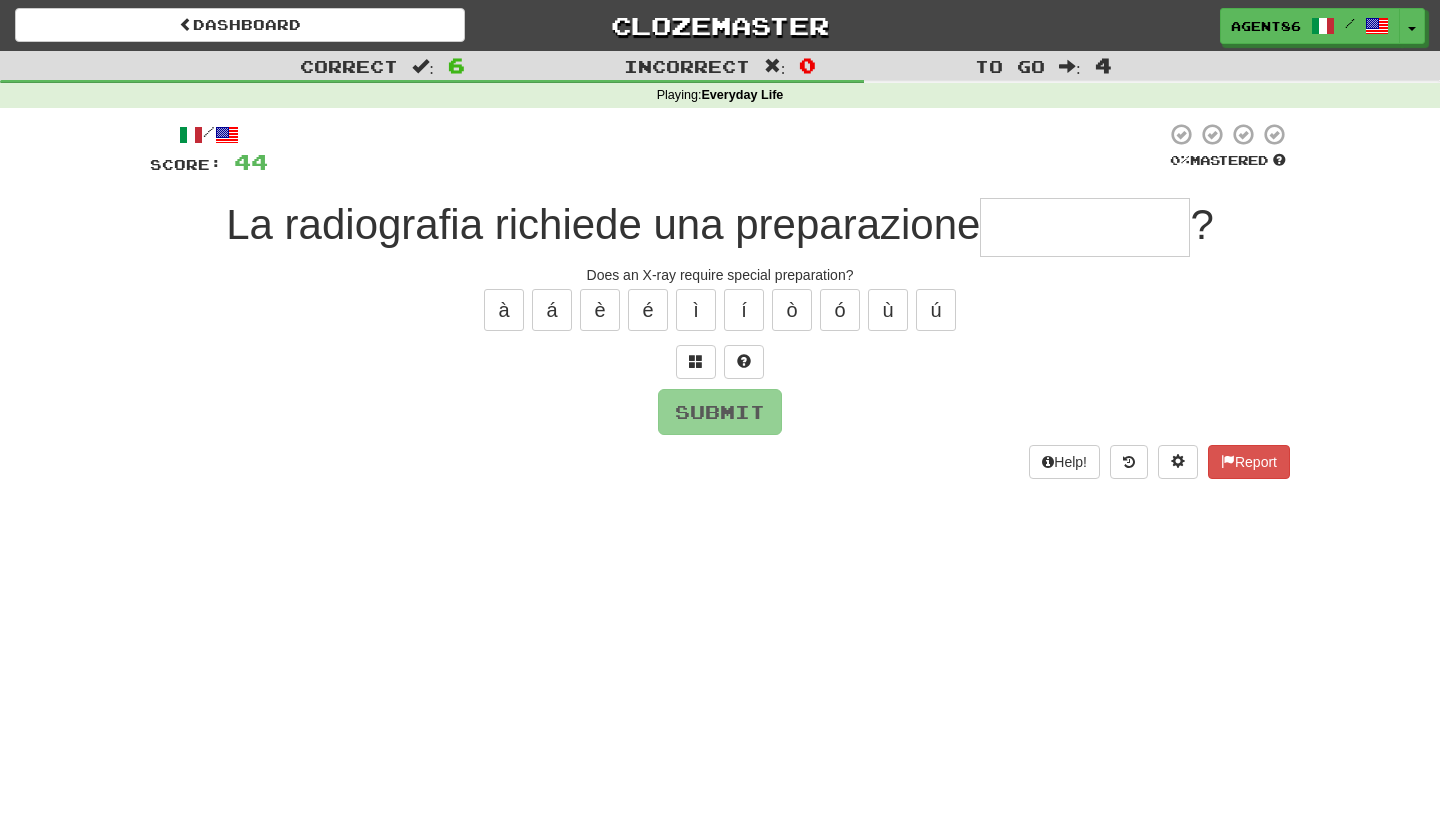 type on "*" 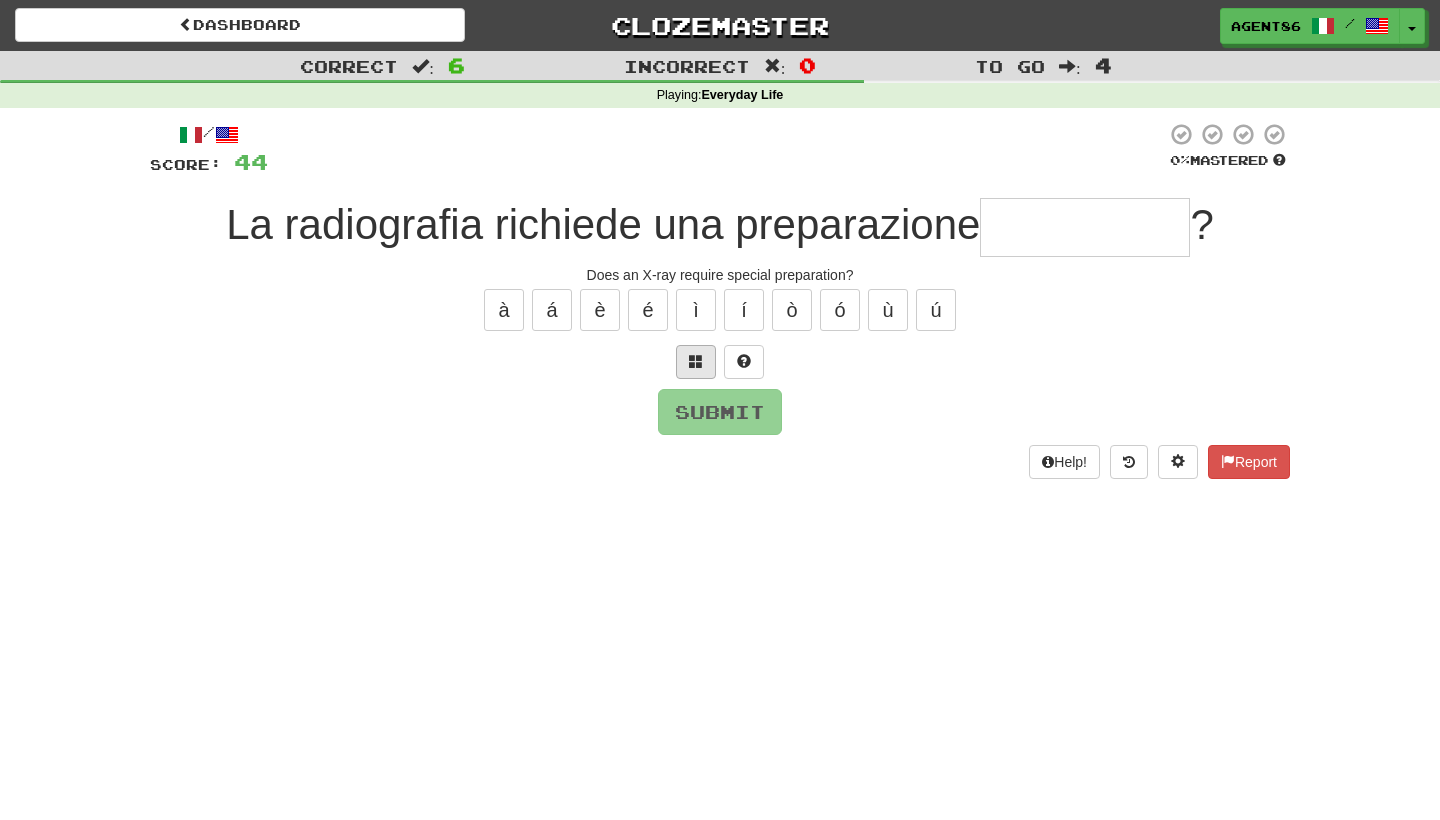 click at bounding box center [696, 361] 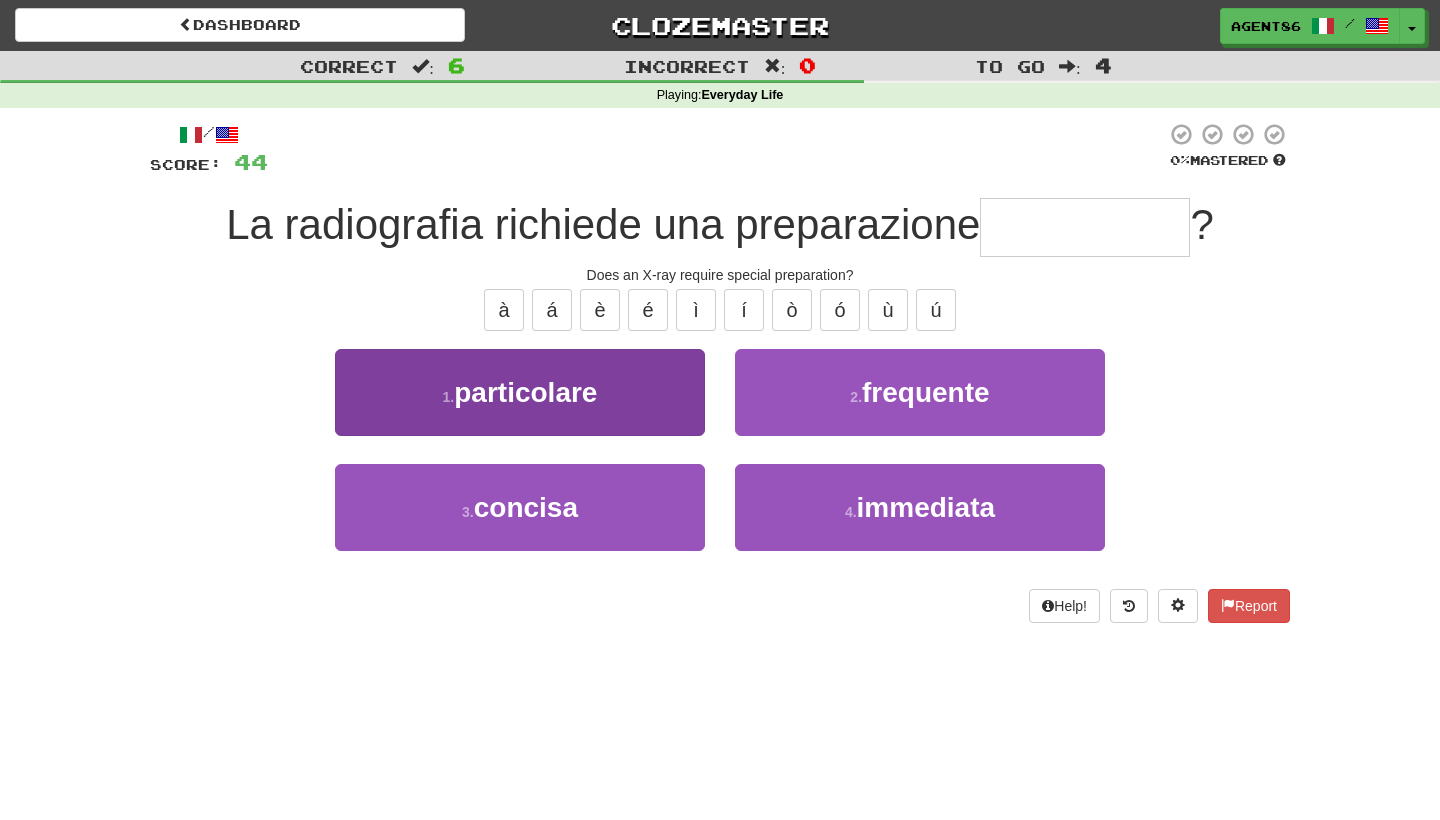 click on "1 .  particolare" at bounding box center (520, 392) 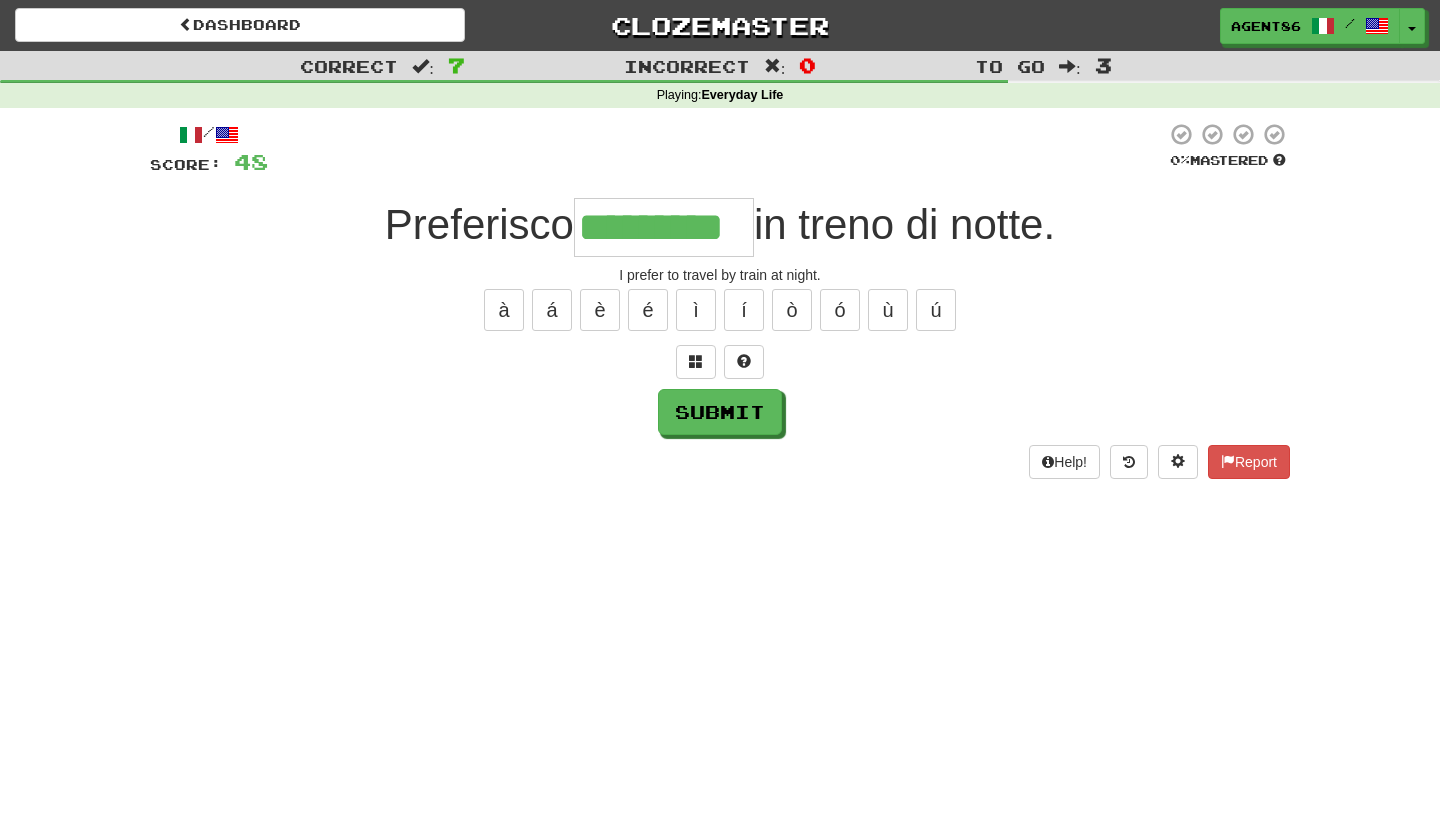 type on "*********" 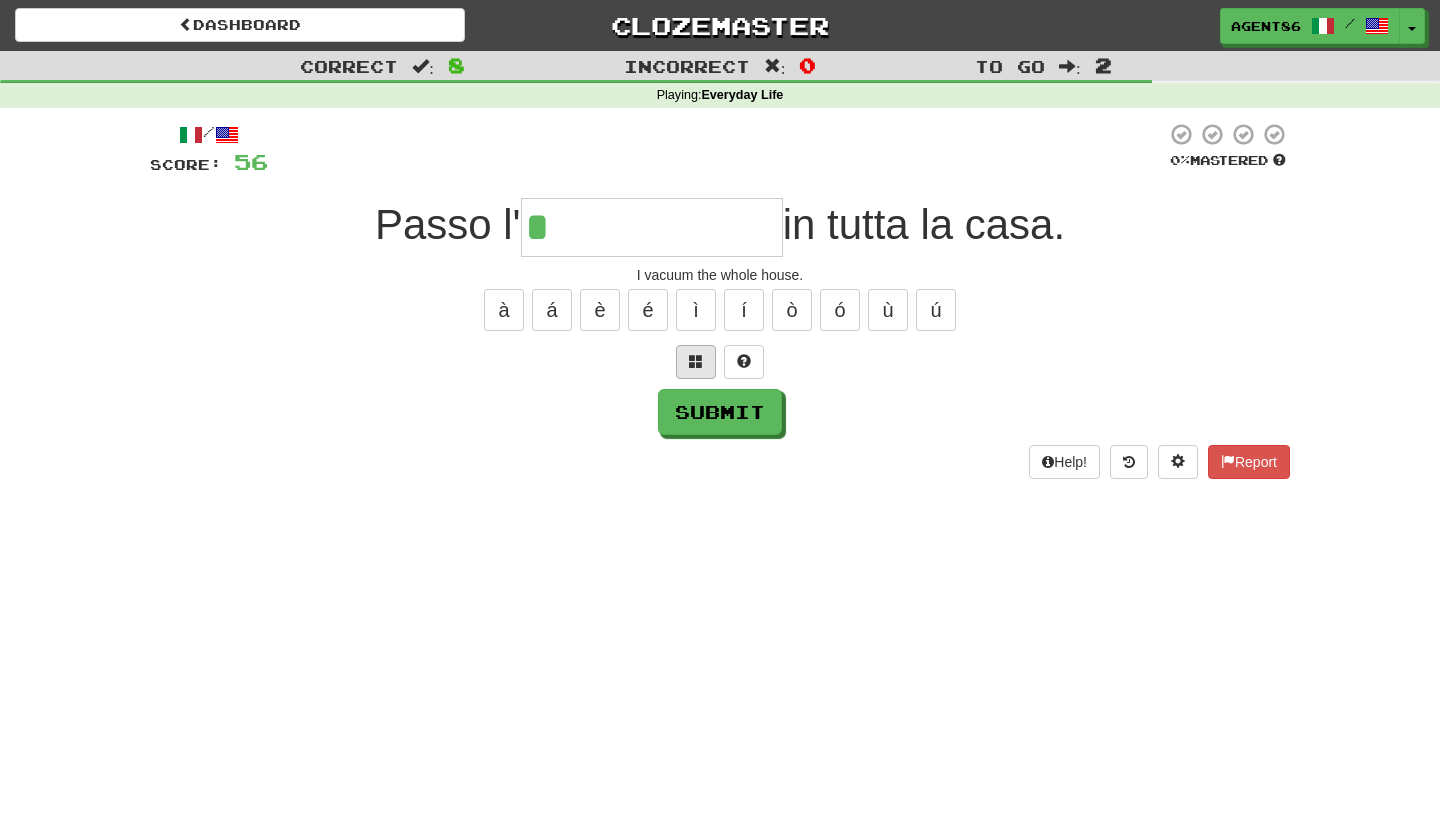 click at bounding box center [696, 361] 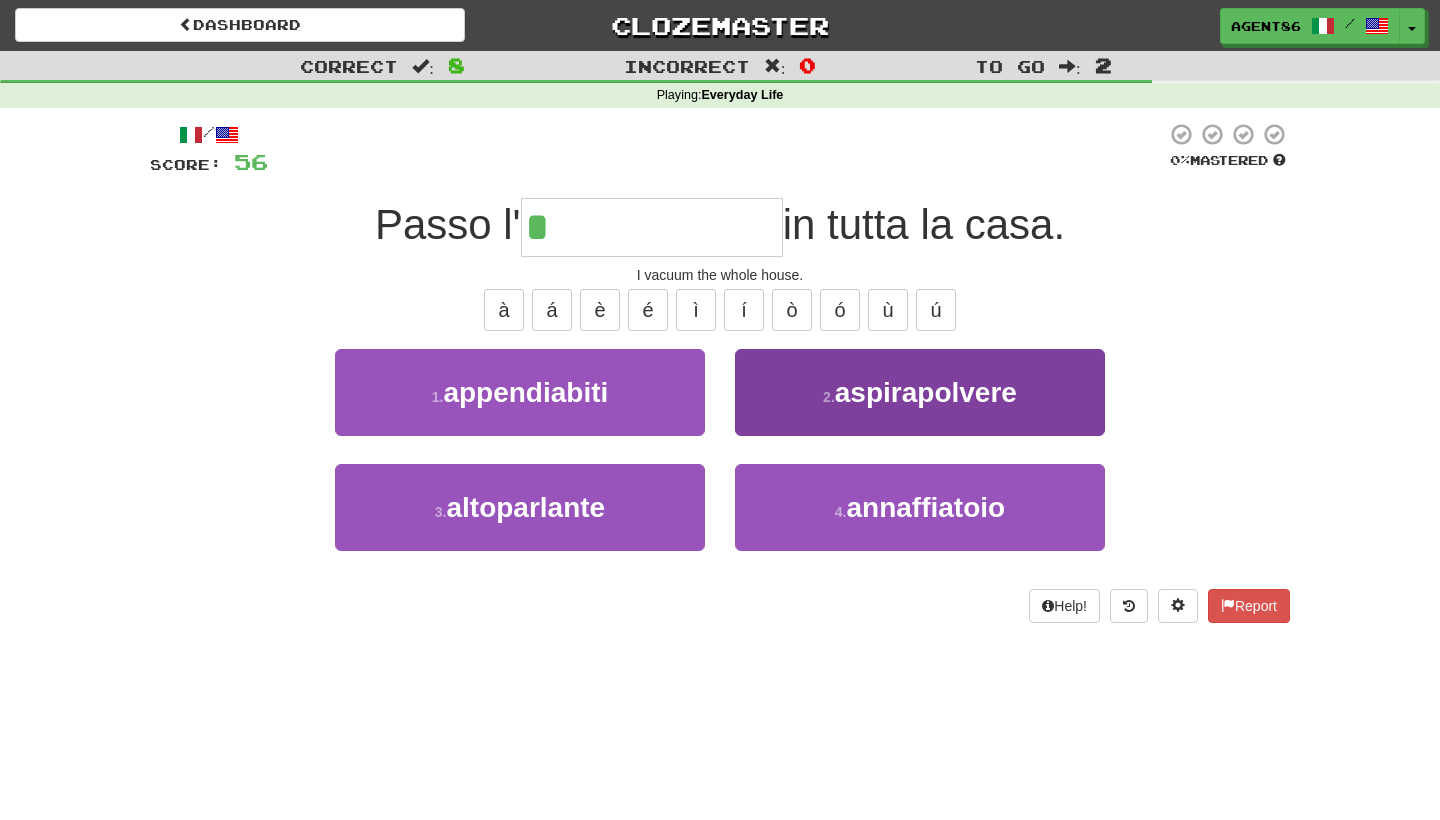 click on "aspirapolvere" at bounding box center (926, 392) 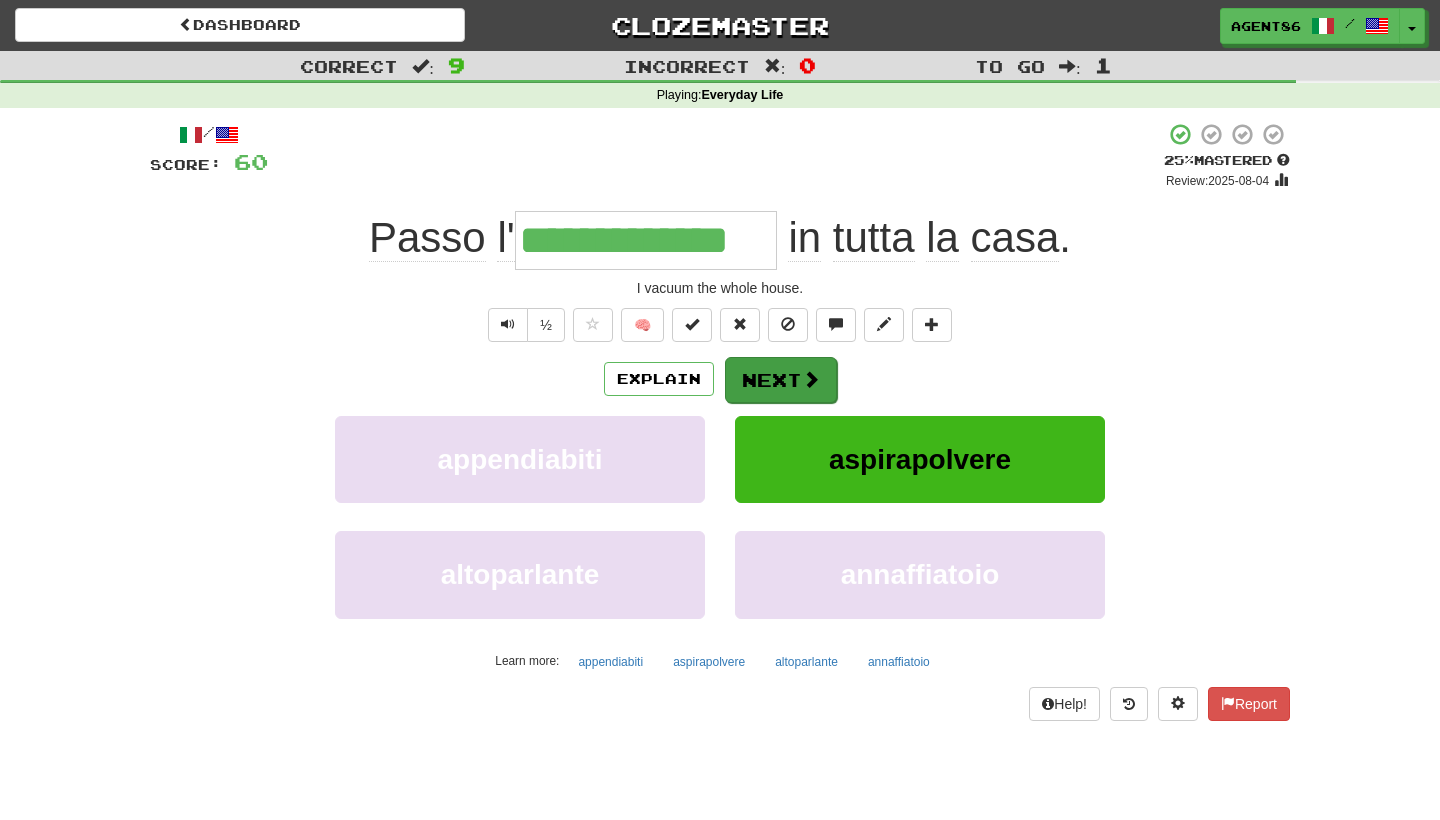 click on "Next" at bounding box center (781, 380) 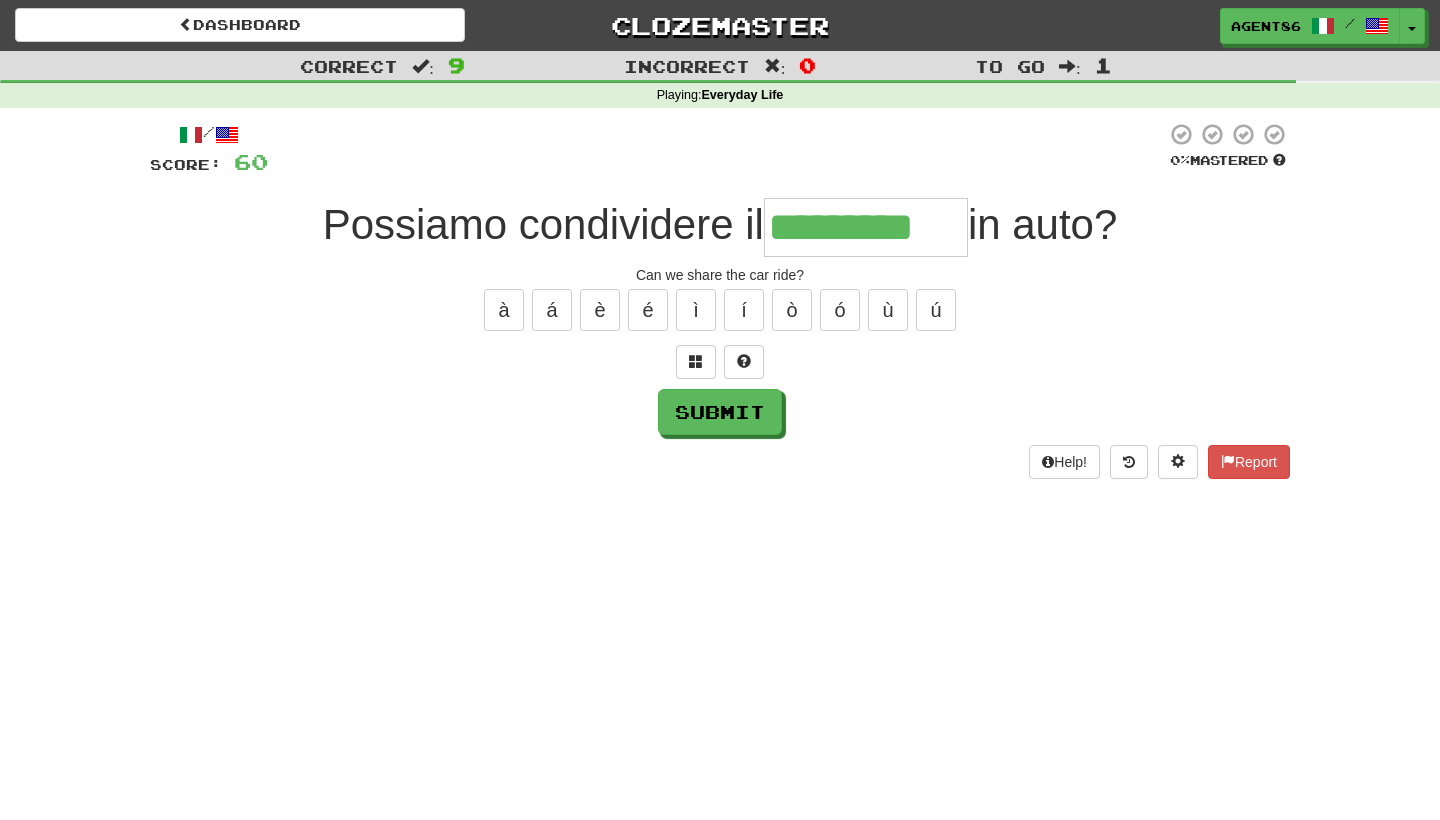 type on "*********" 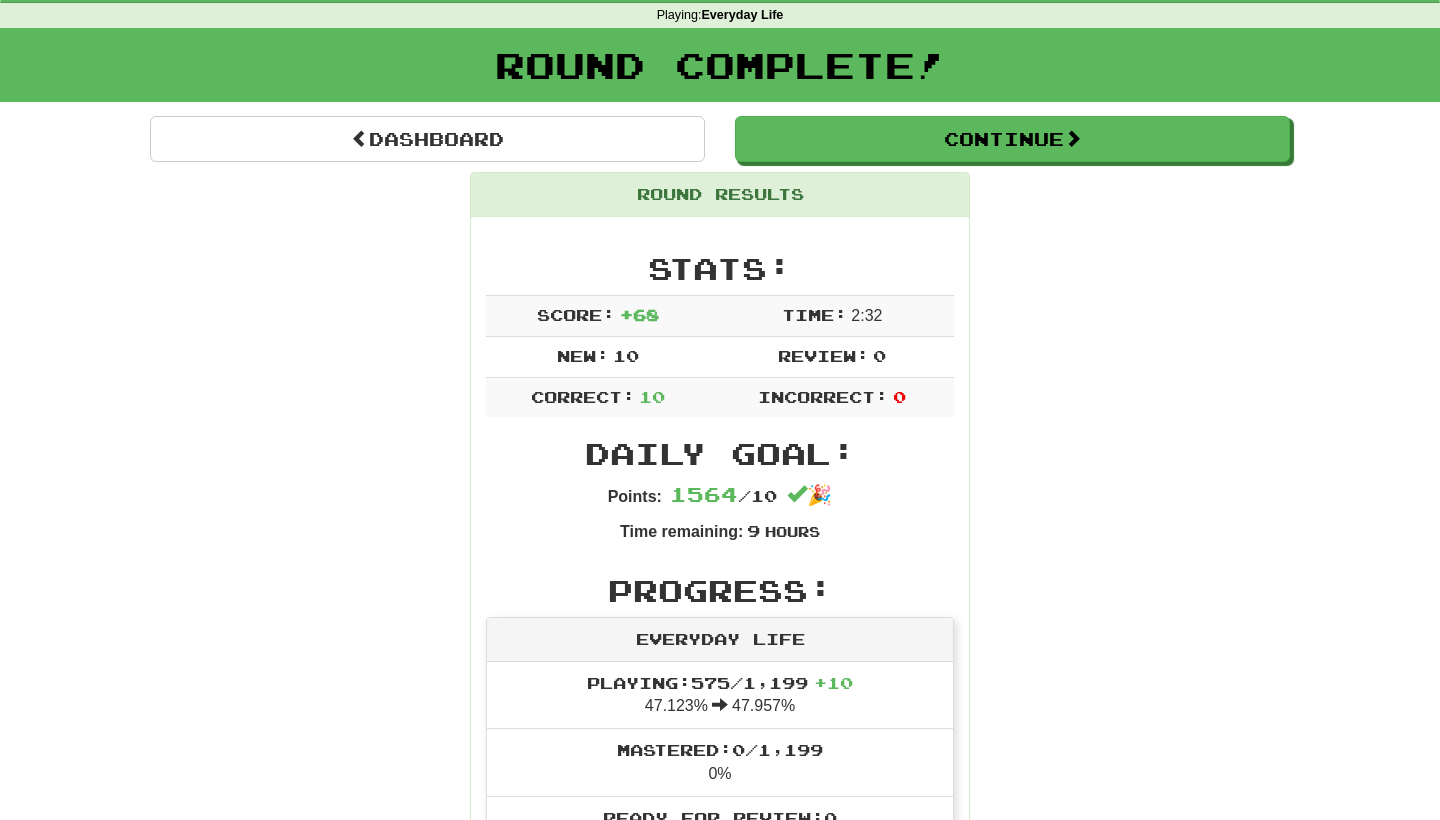 scroll, scrollTop: 93, scrollLeft: 0, axis: vertical 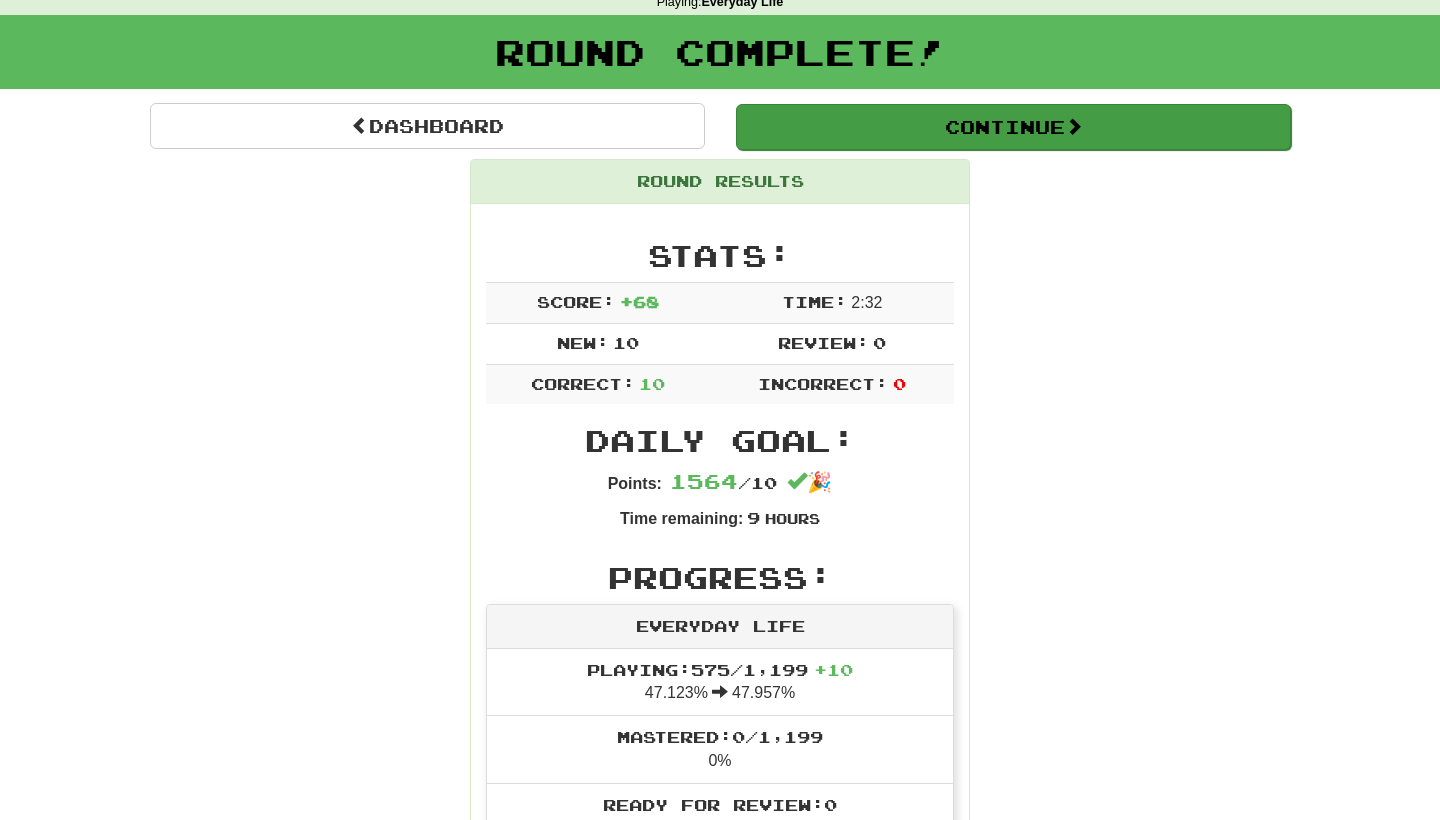 click on "Continue" at bounding box center [1013, 127] 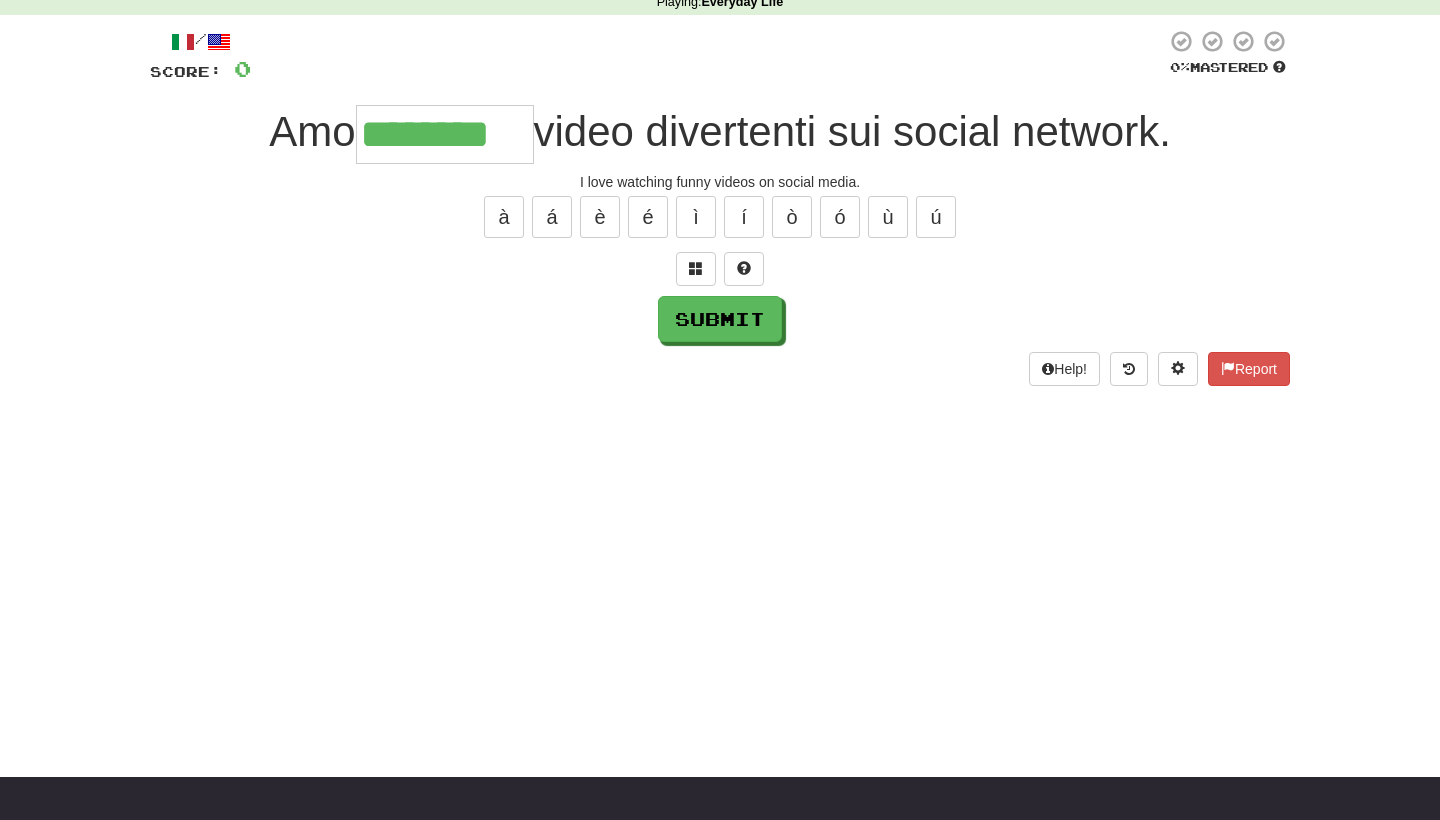 type on "********" 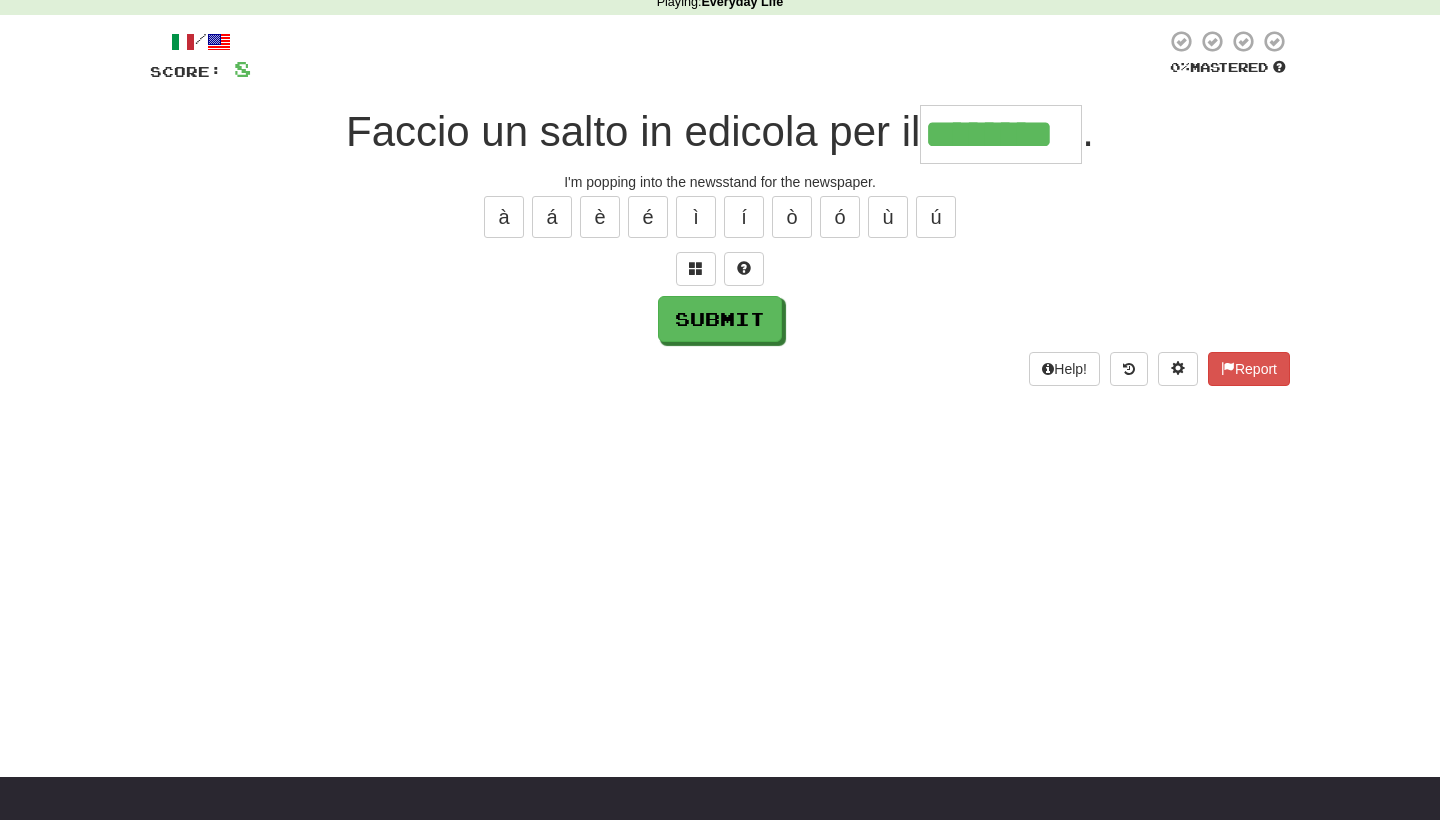 type on "********" 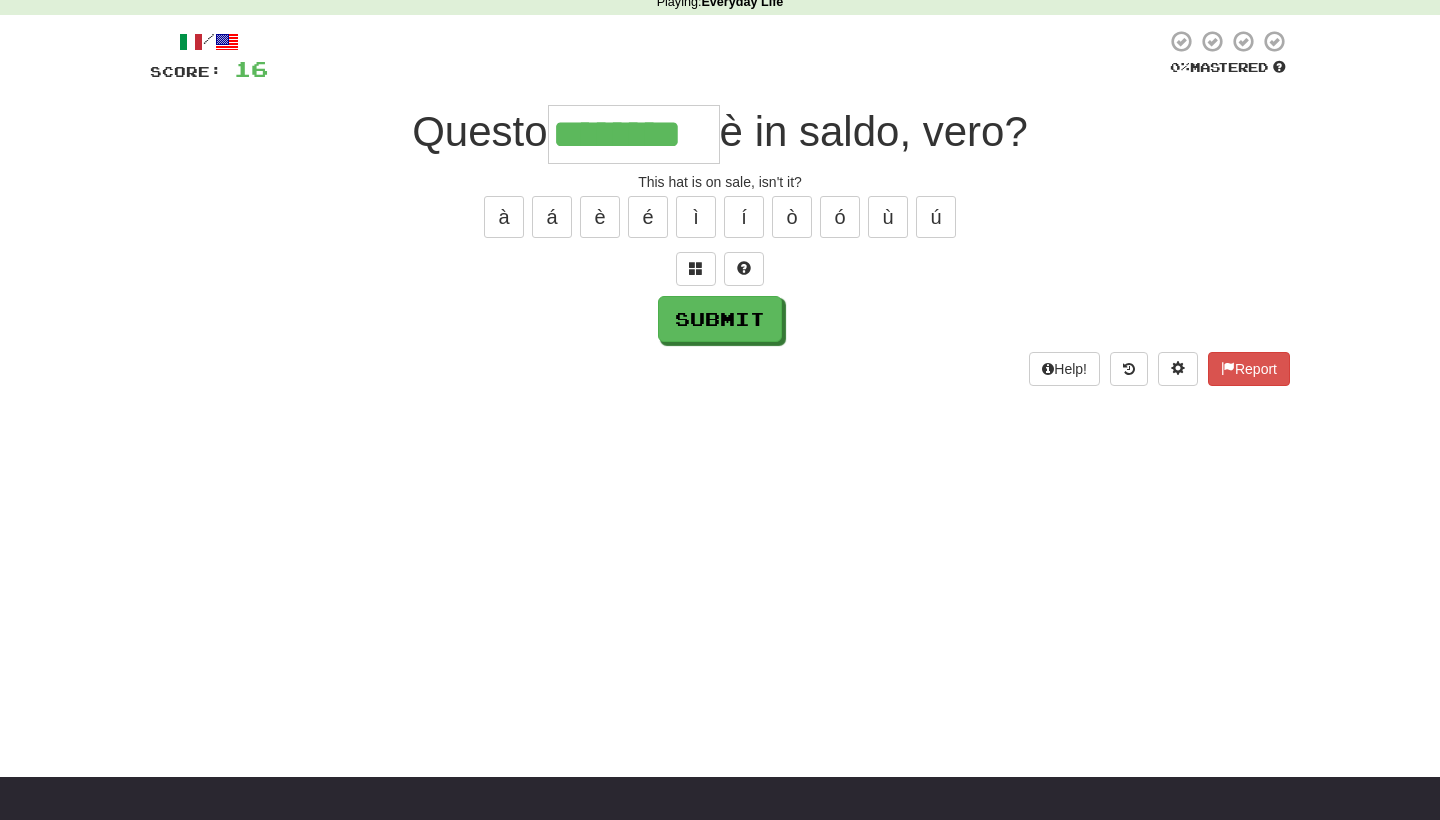 type on "********" 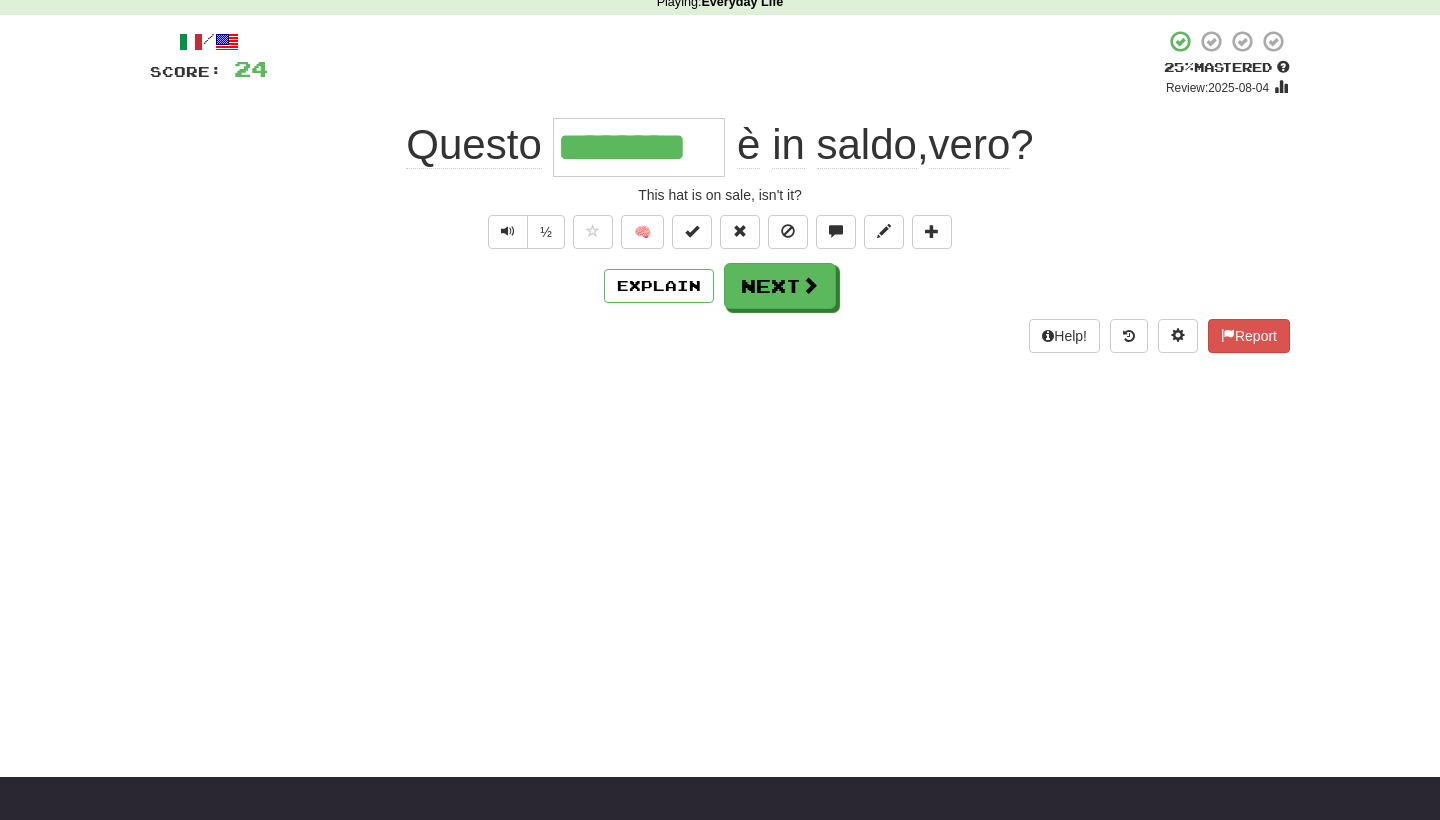 click on "saldo" at bounding box center [867, 145] 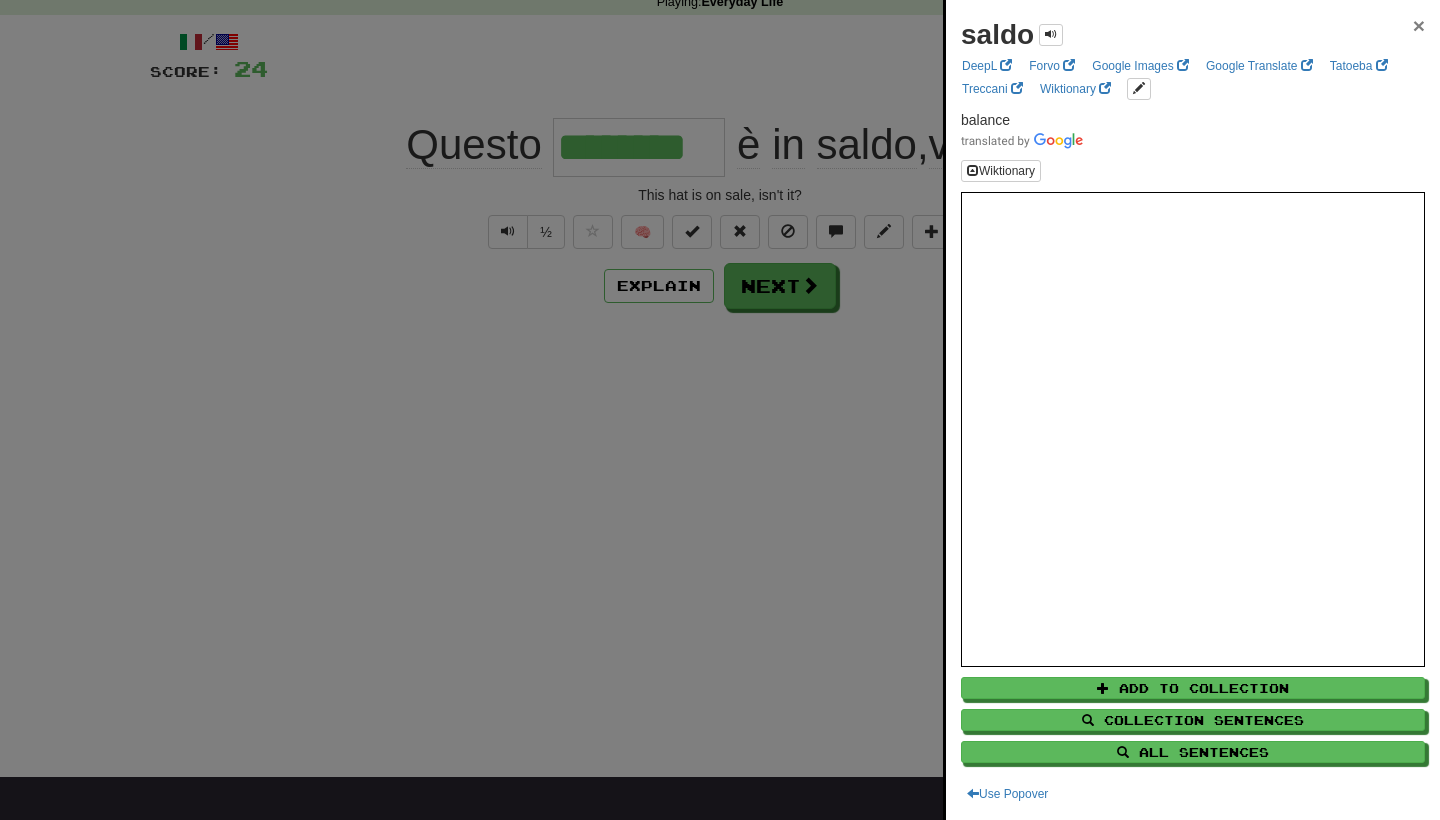 click on "×" at bounding box center (1419, 25) 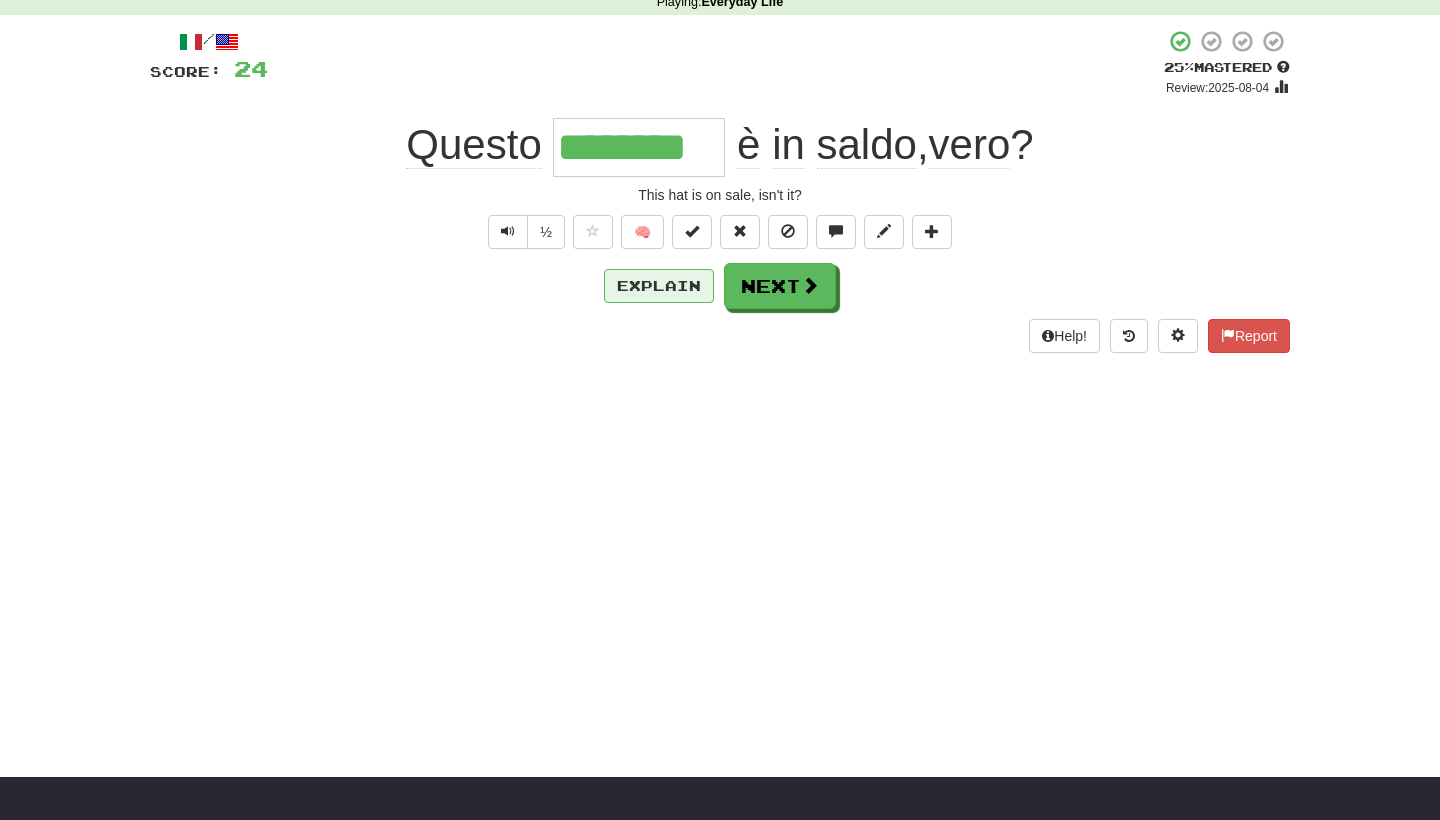click on "Explain" at bounding box center [659, 286] 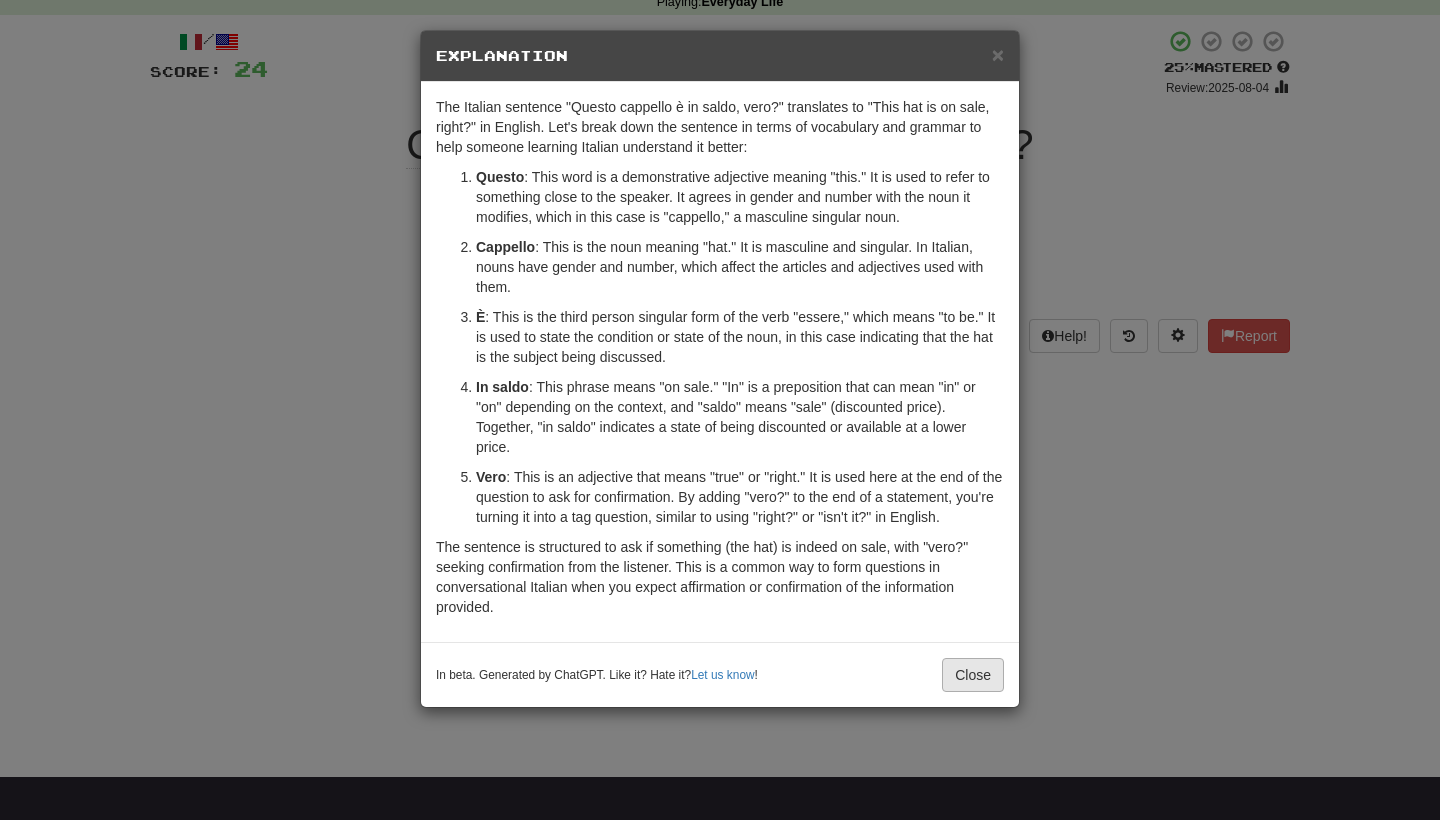 click on "Close" at bounding box center [973, 675] 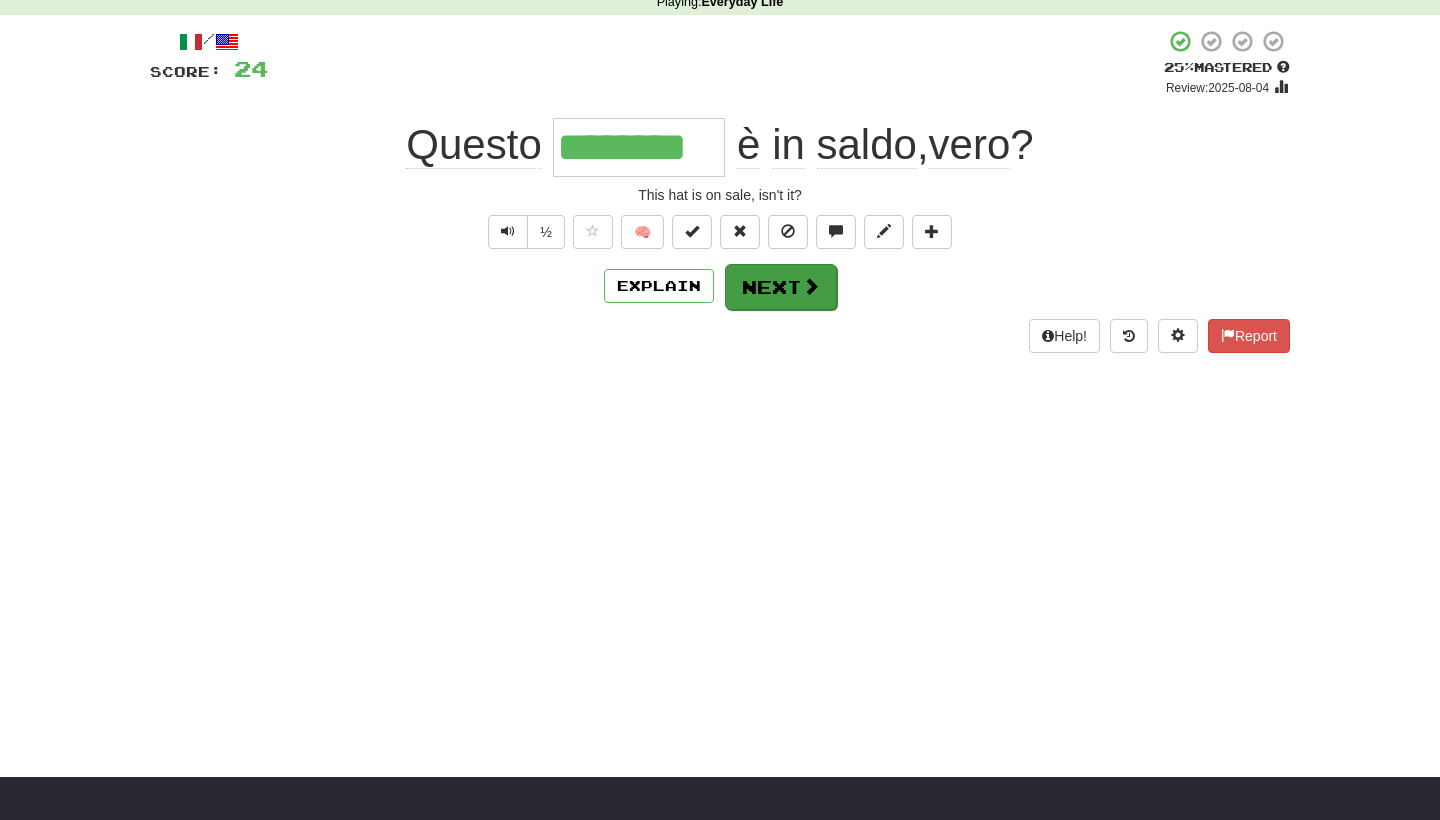 click on "Next" at bounding box center (781, 287) 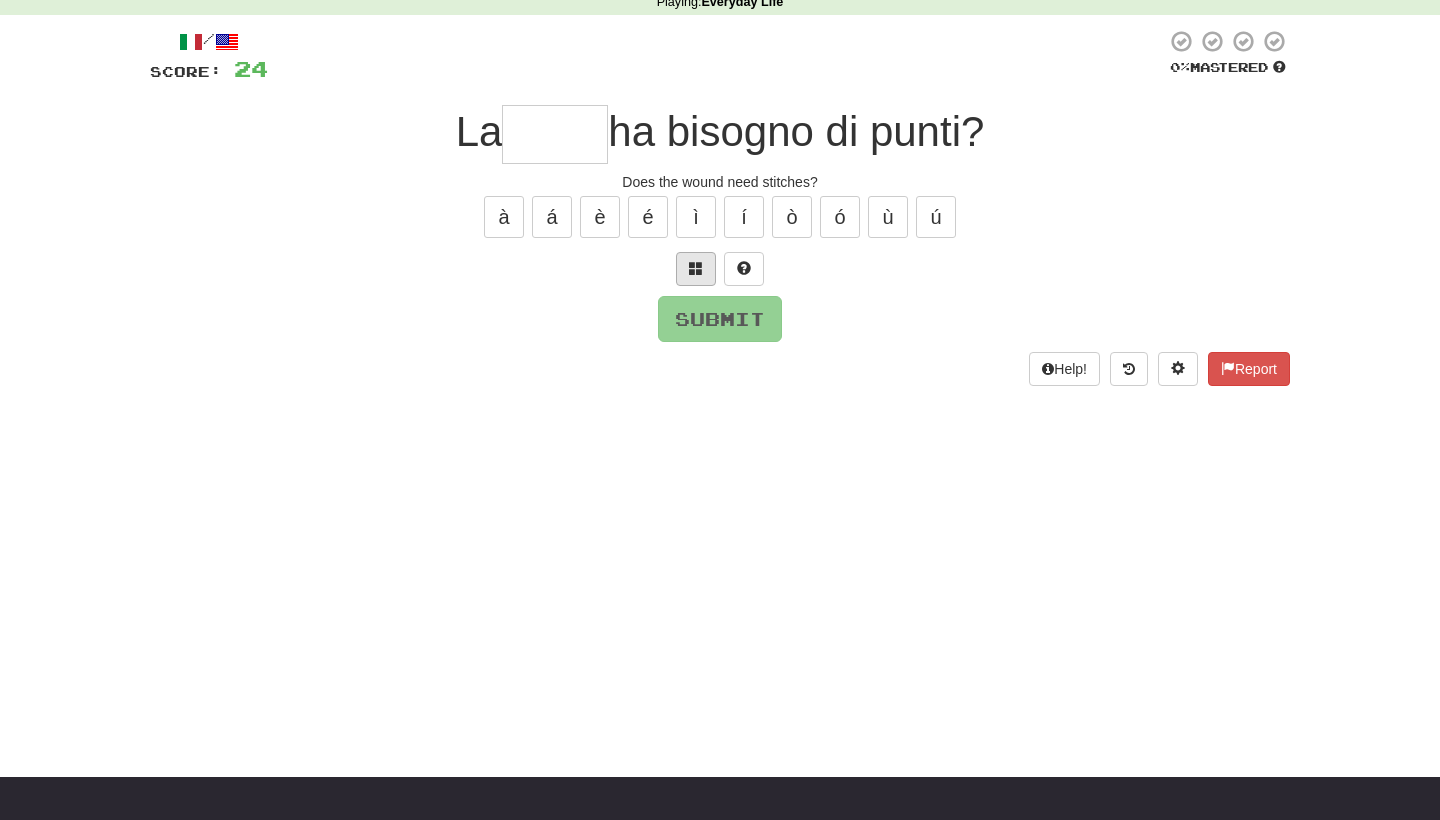 click at bounding box center [696, 268] 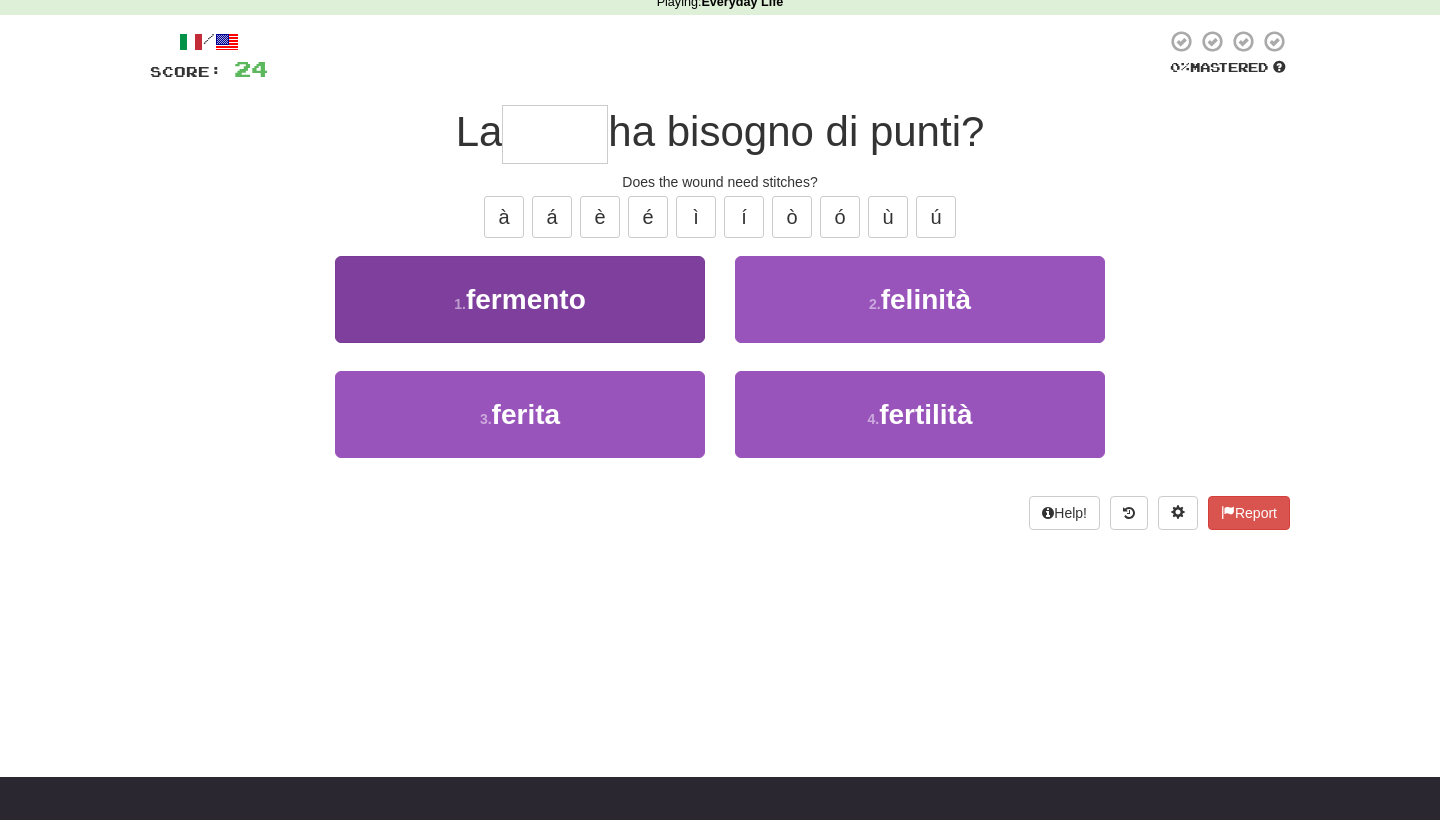 click on "1 .  fermento" at bounding box center (520, 299) 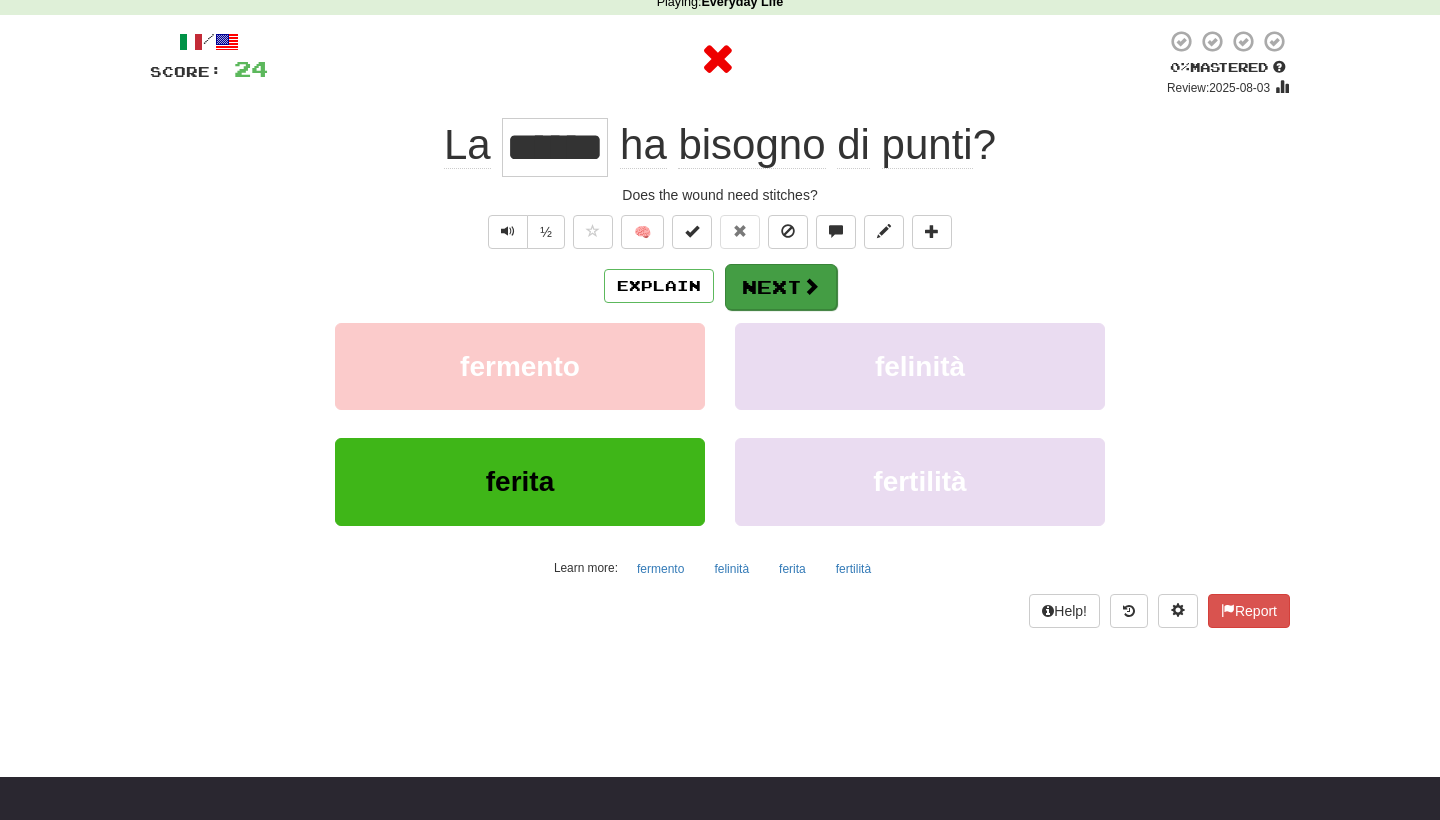 click on "Next" at bounding box center [781, 287] 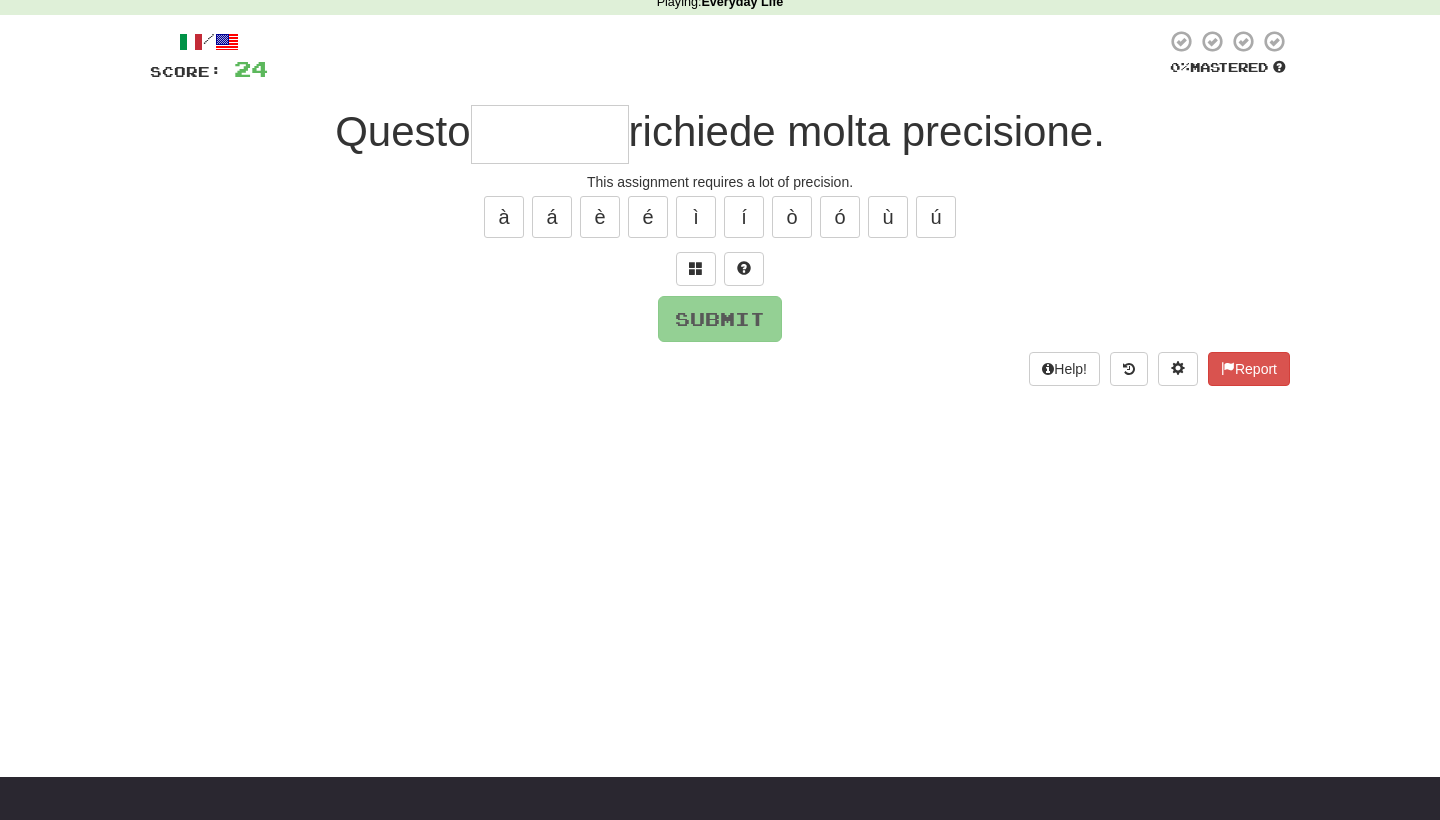type on "*" 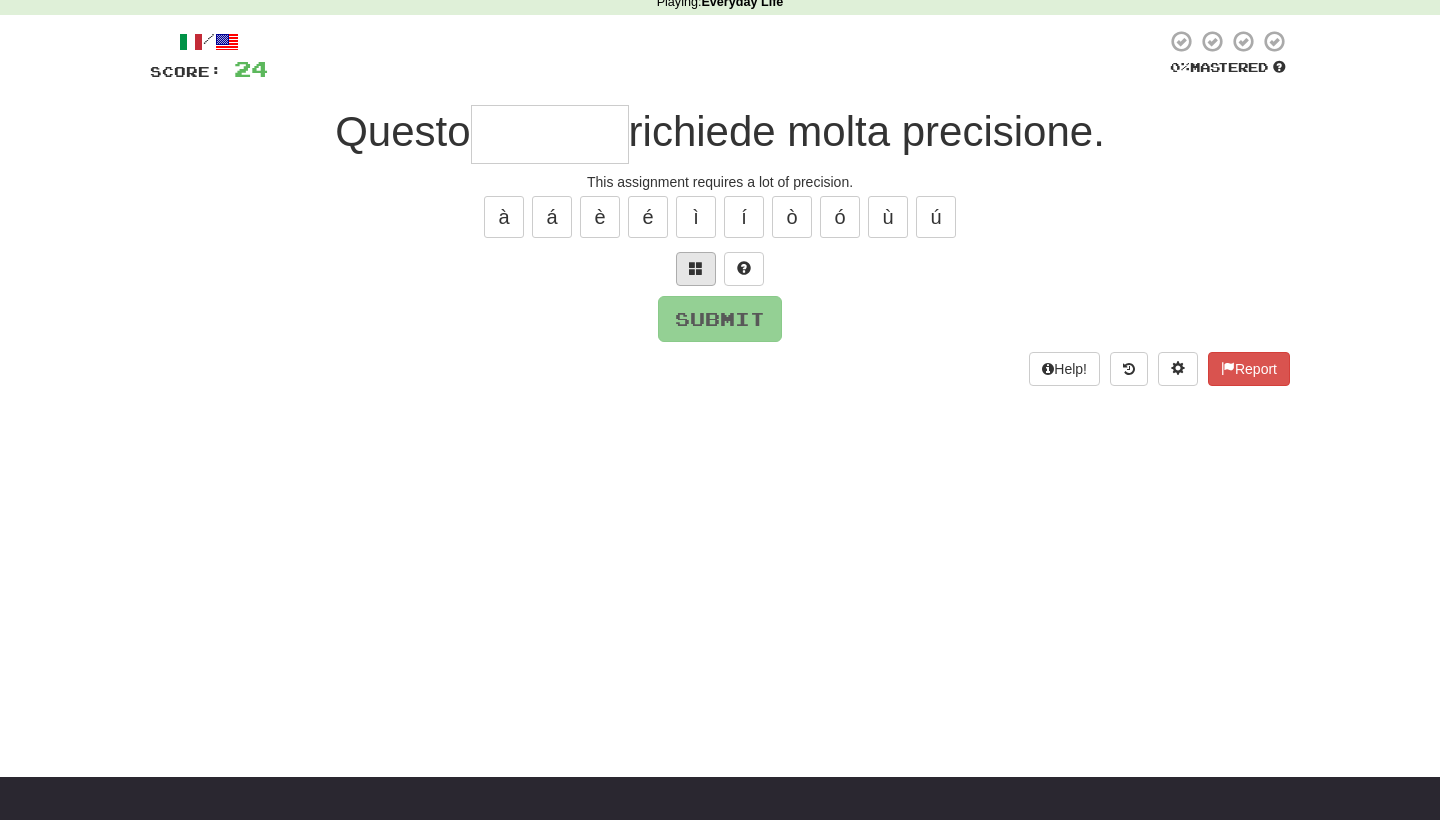 click at bounding box center [696, 268] 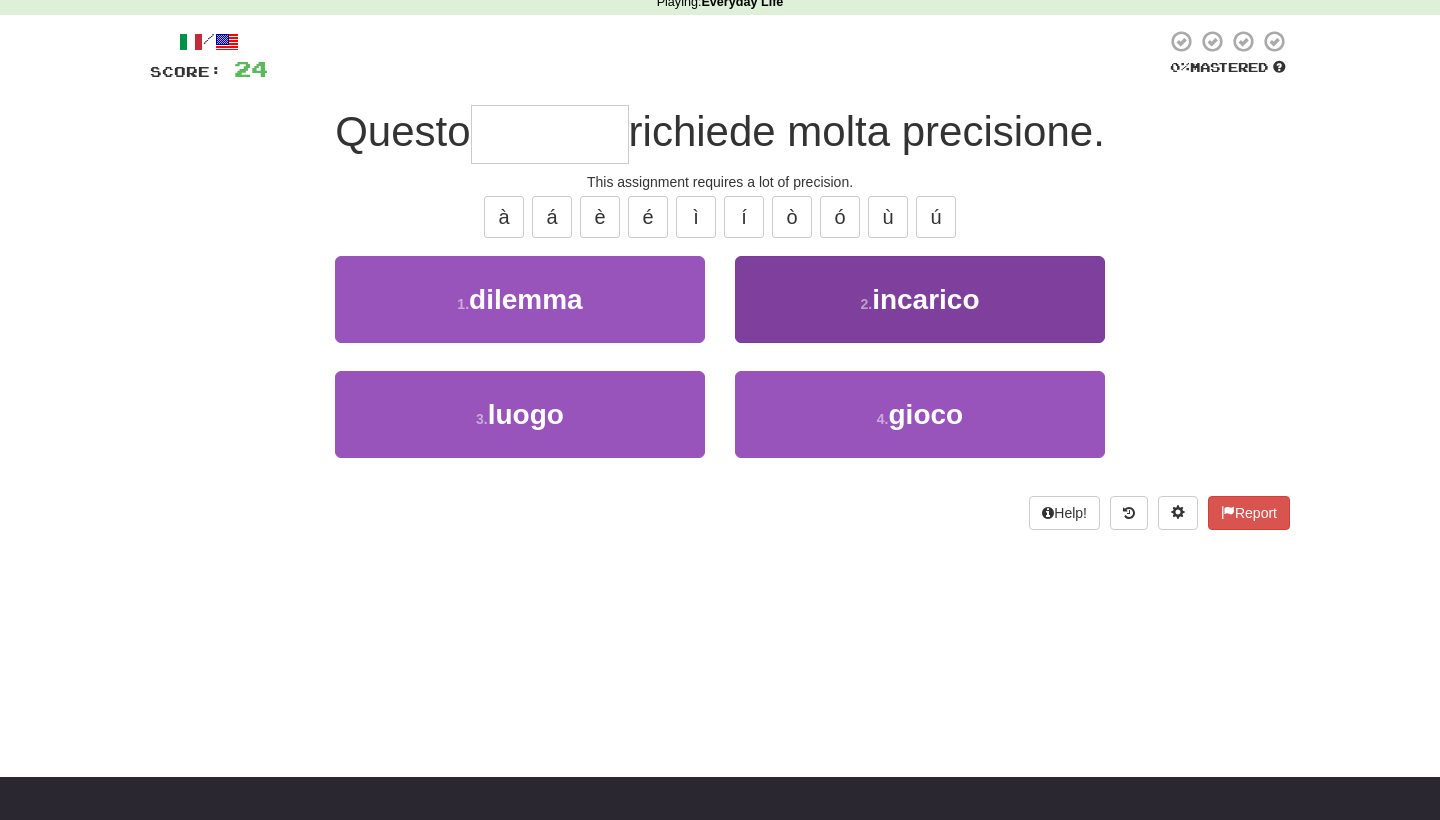 click on "2 . incarico" at bounding box center [920, 299] 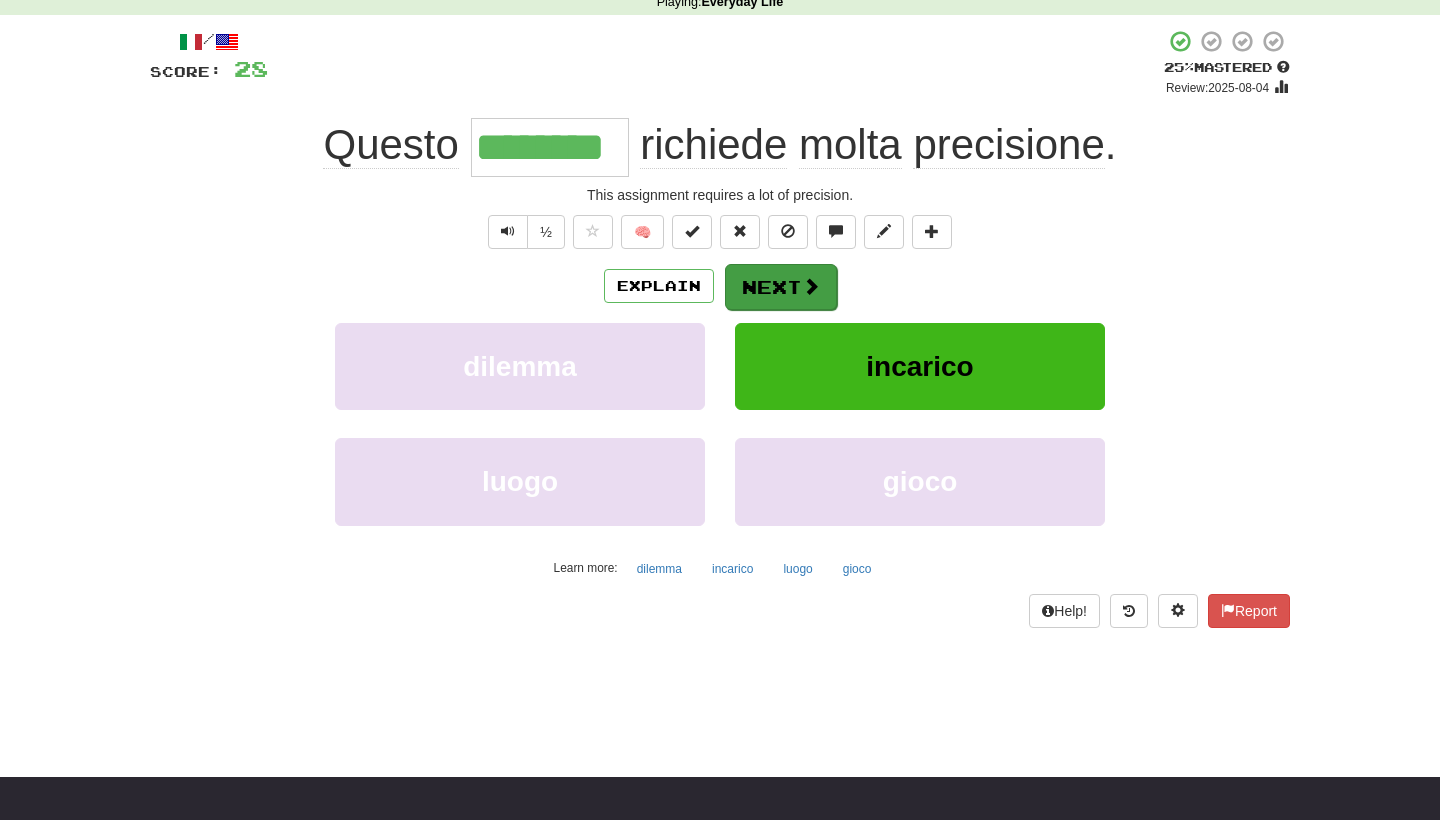 click on "Next" at bounding box center (781, 287) 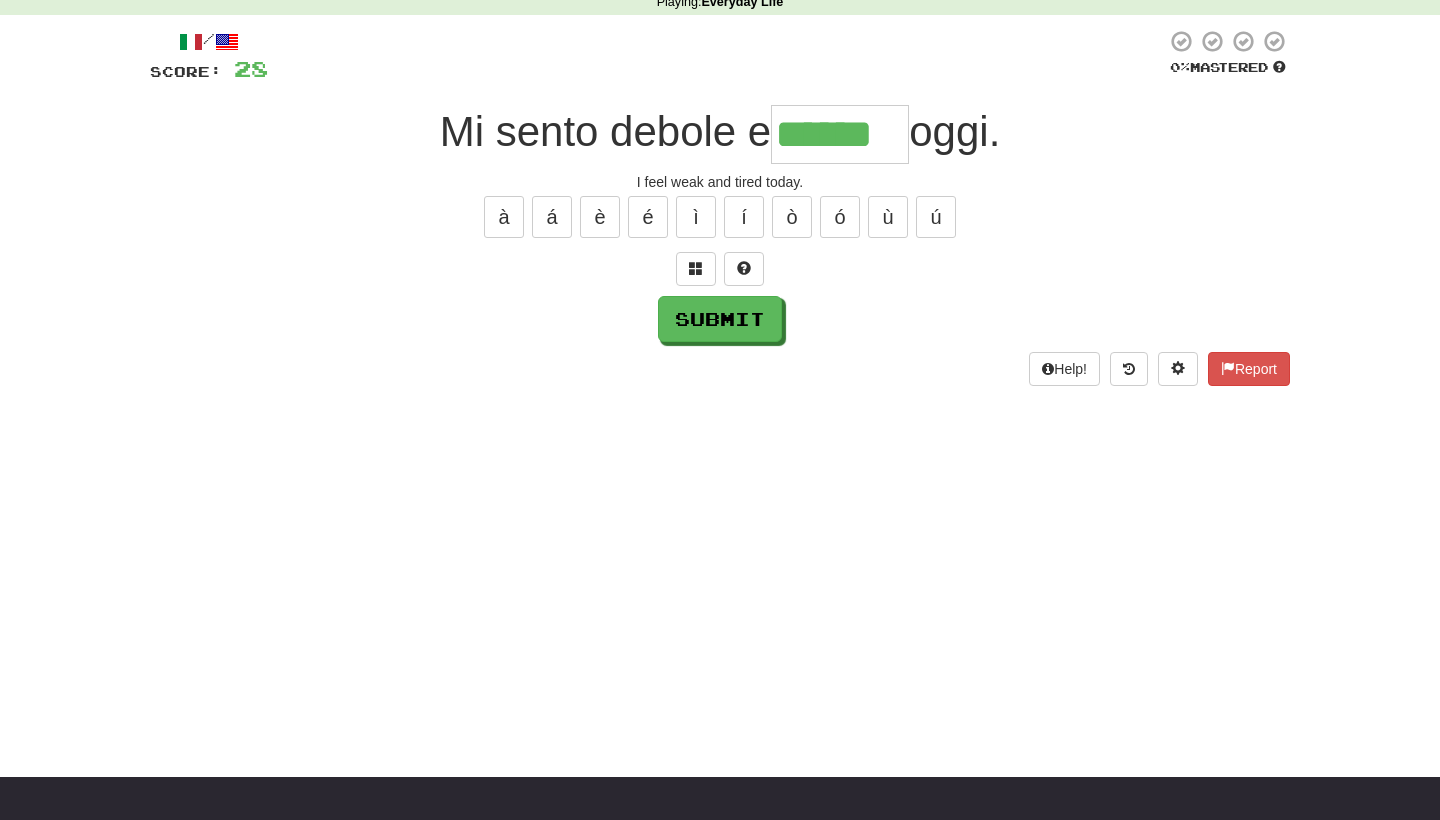 type on "******" 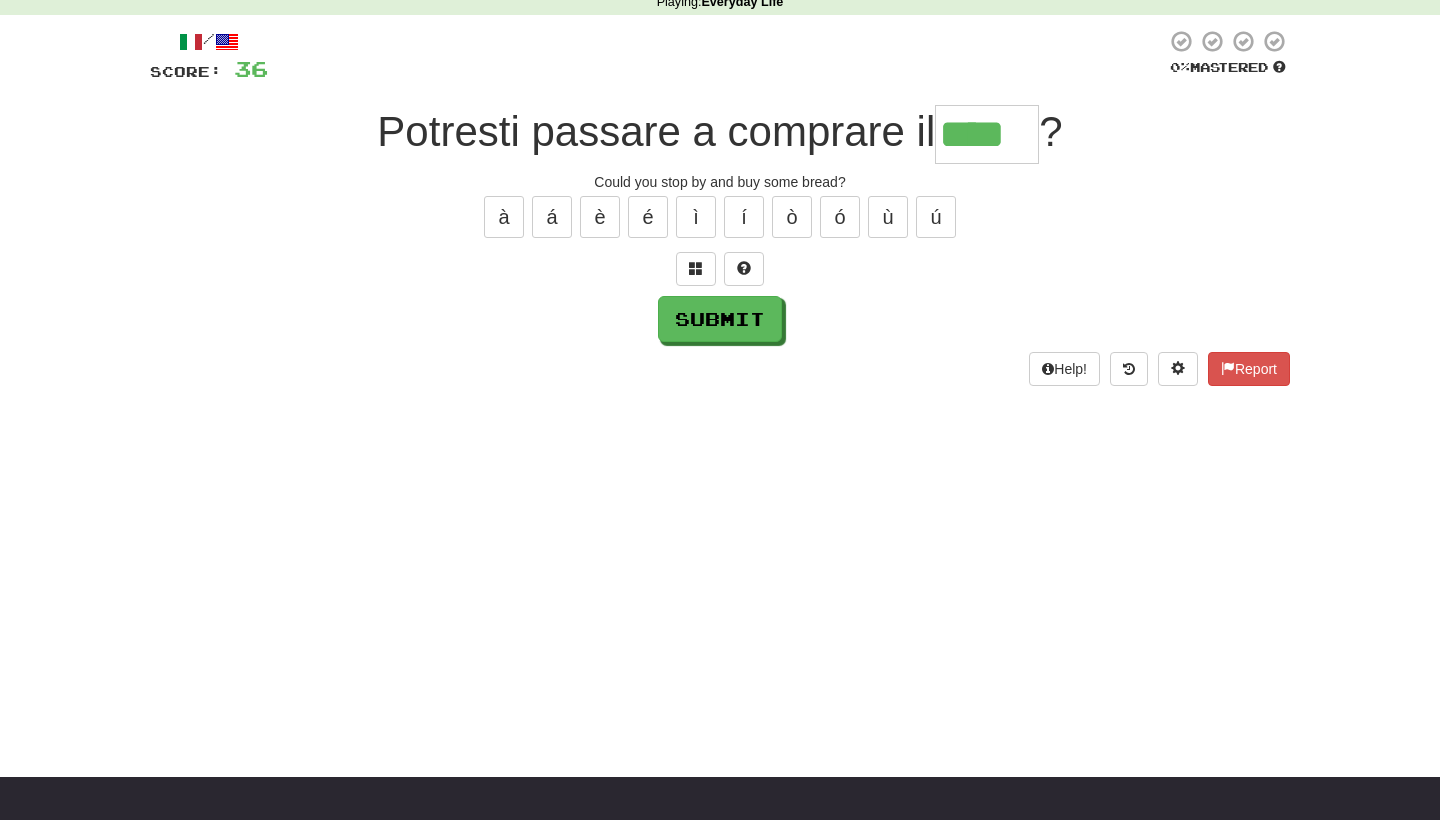 type on "****" 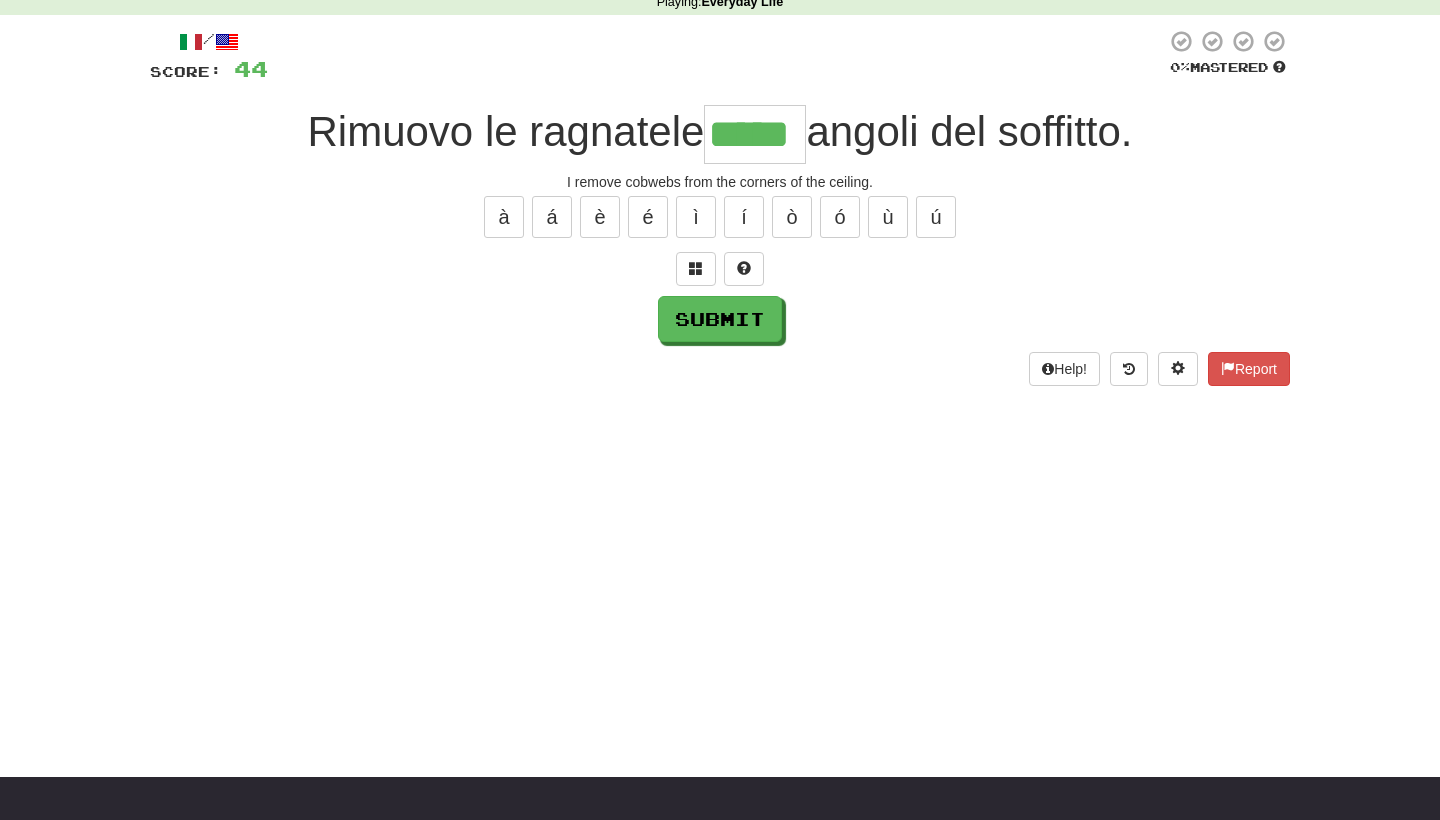 type on "*****" 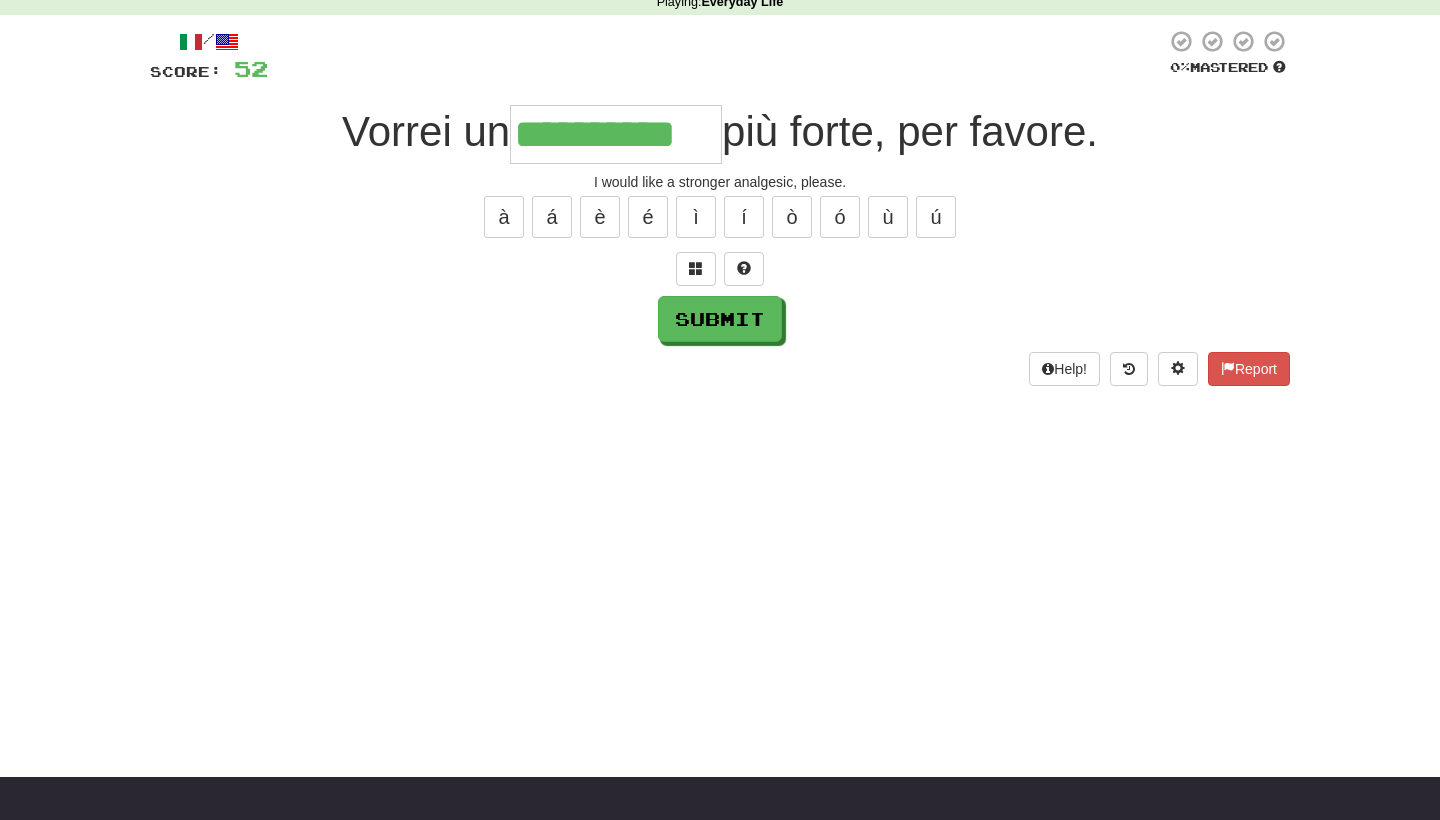 type on "**********" 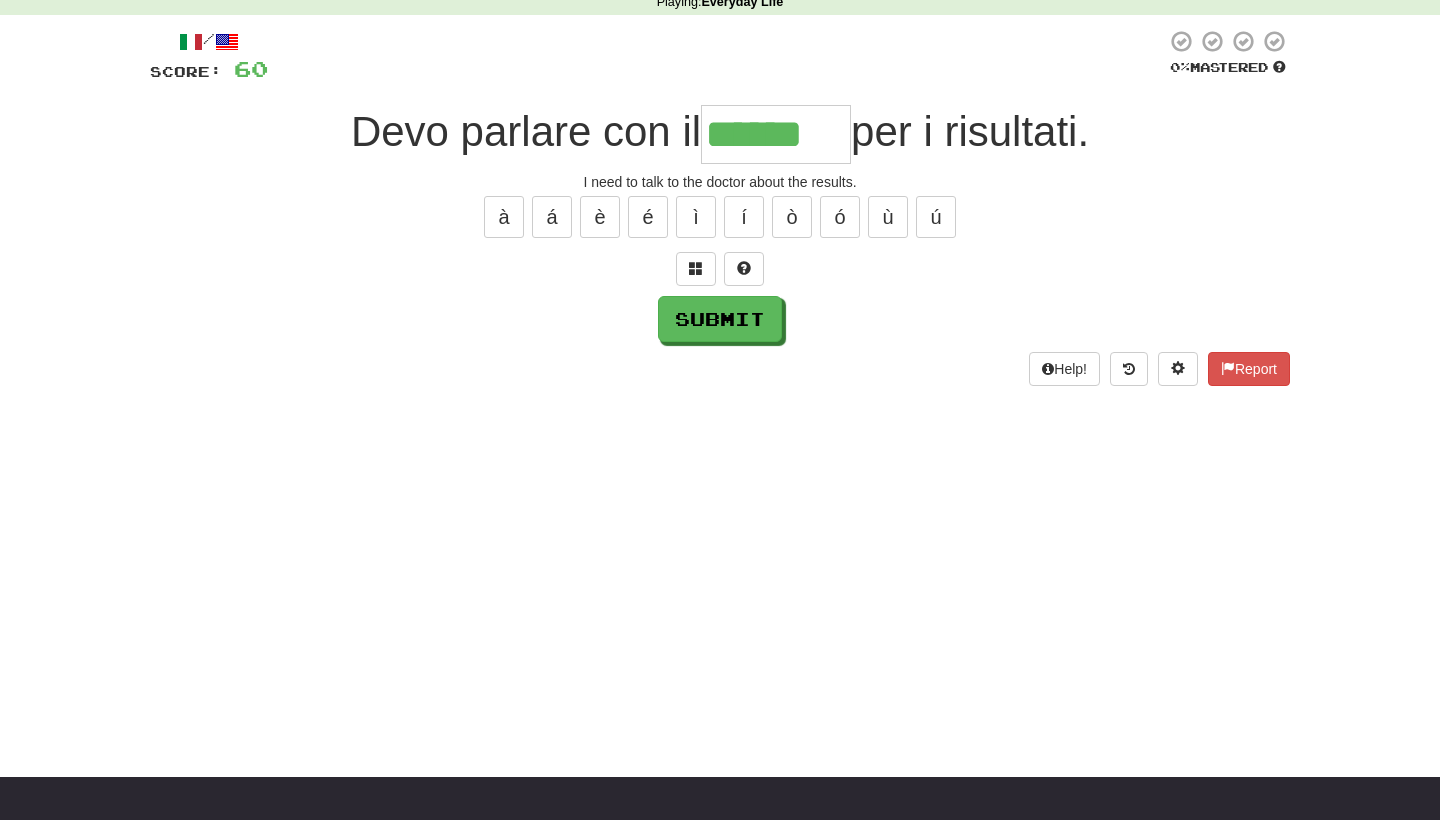 type on "******" 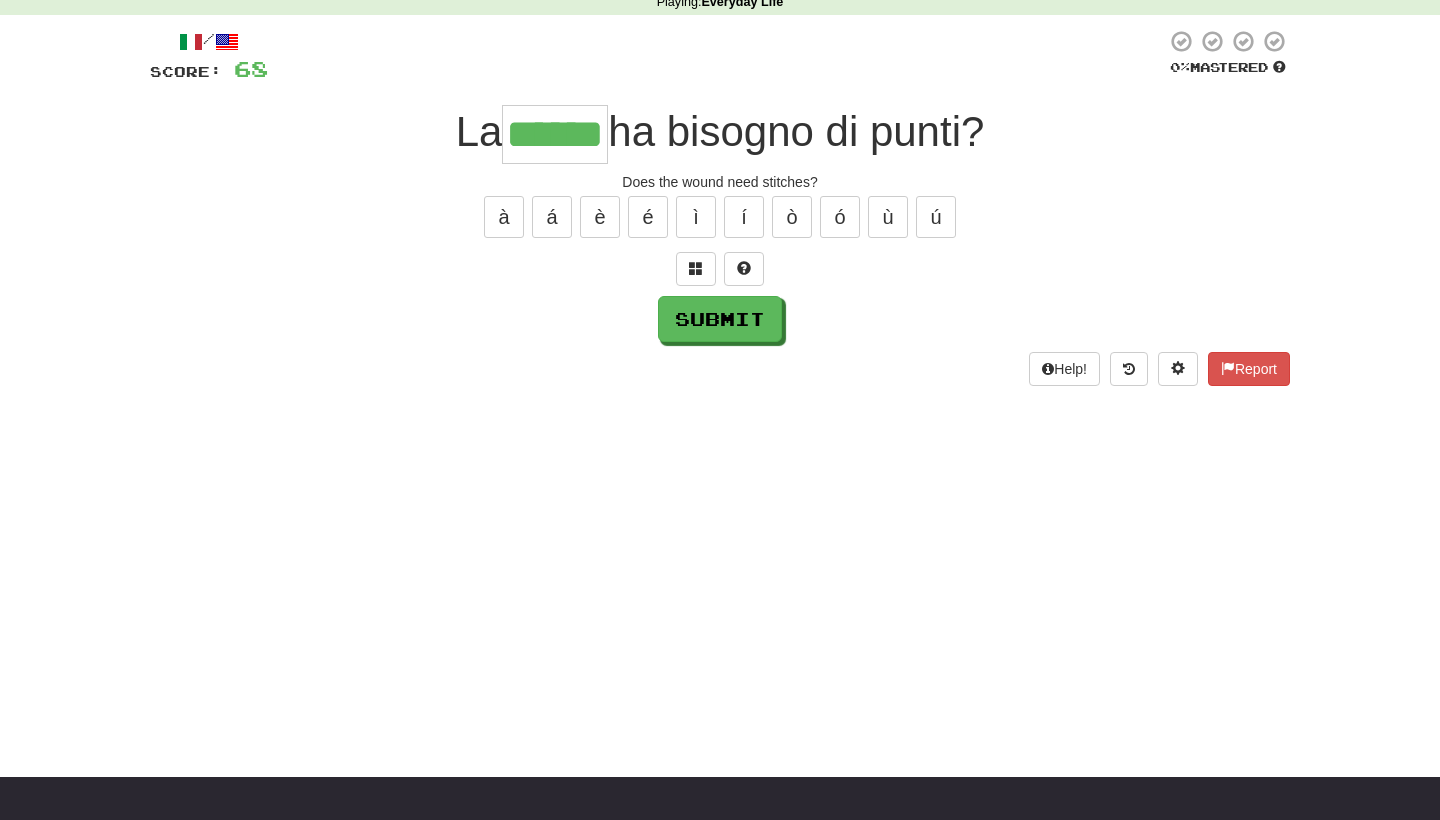 type on "******" 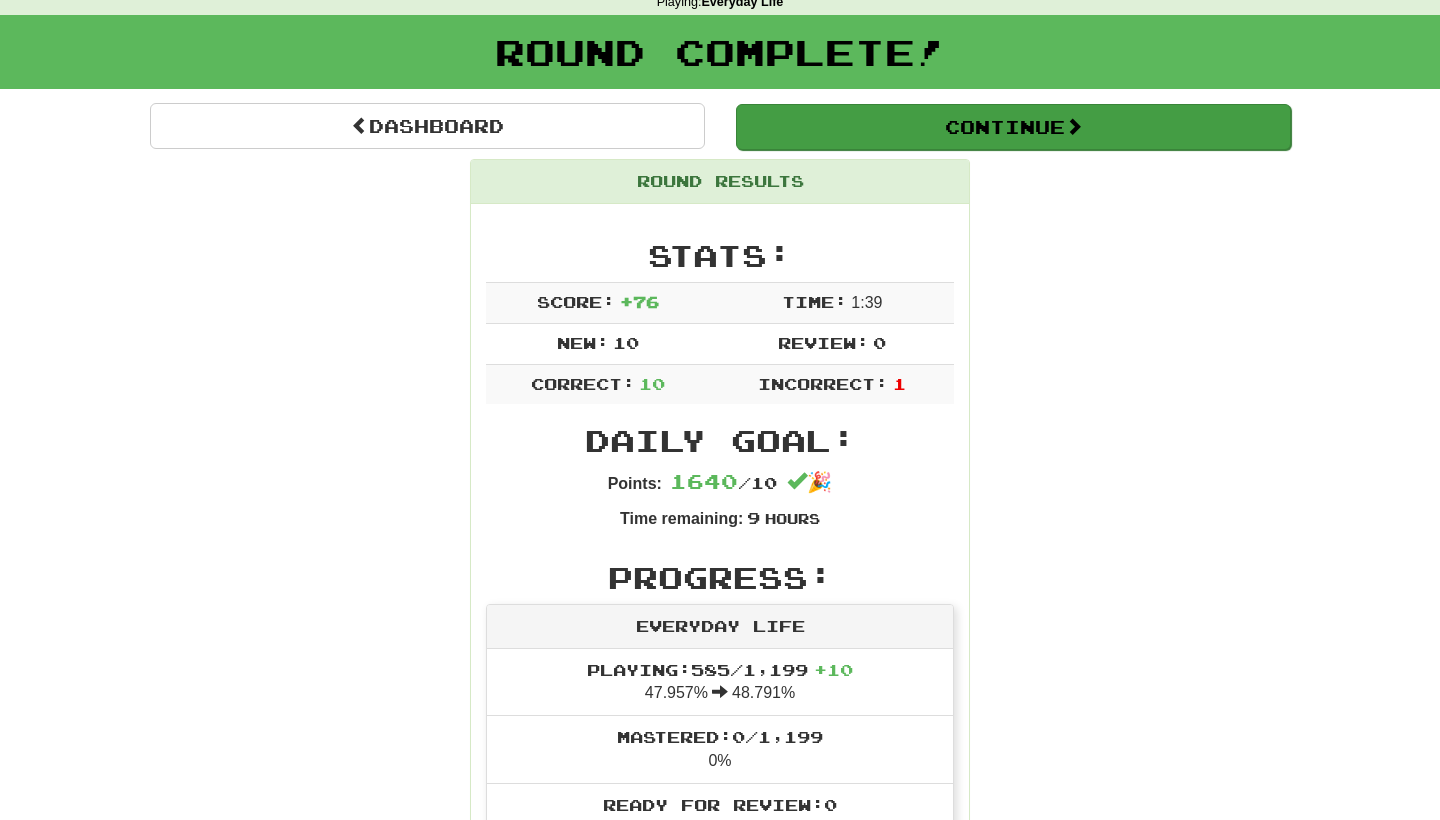 click on "Continue" at bounding box center [1013, 127] 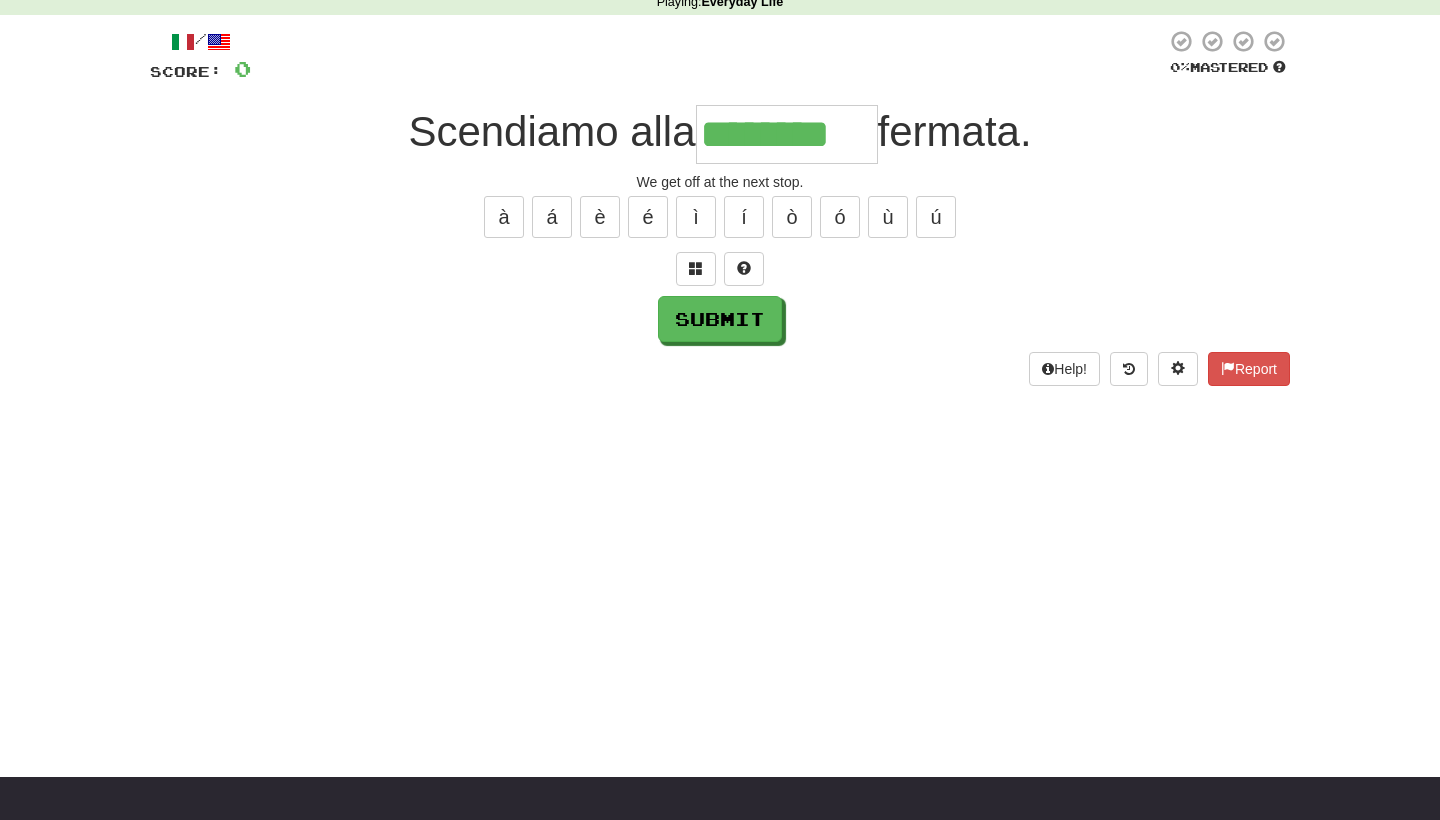 type on "********" 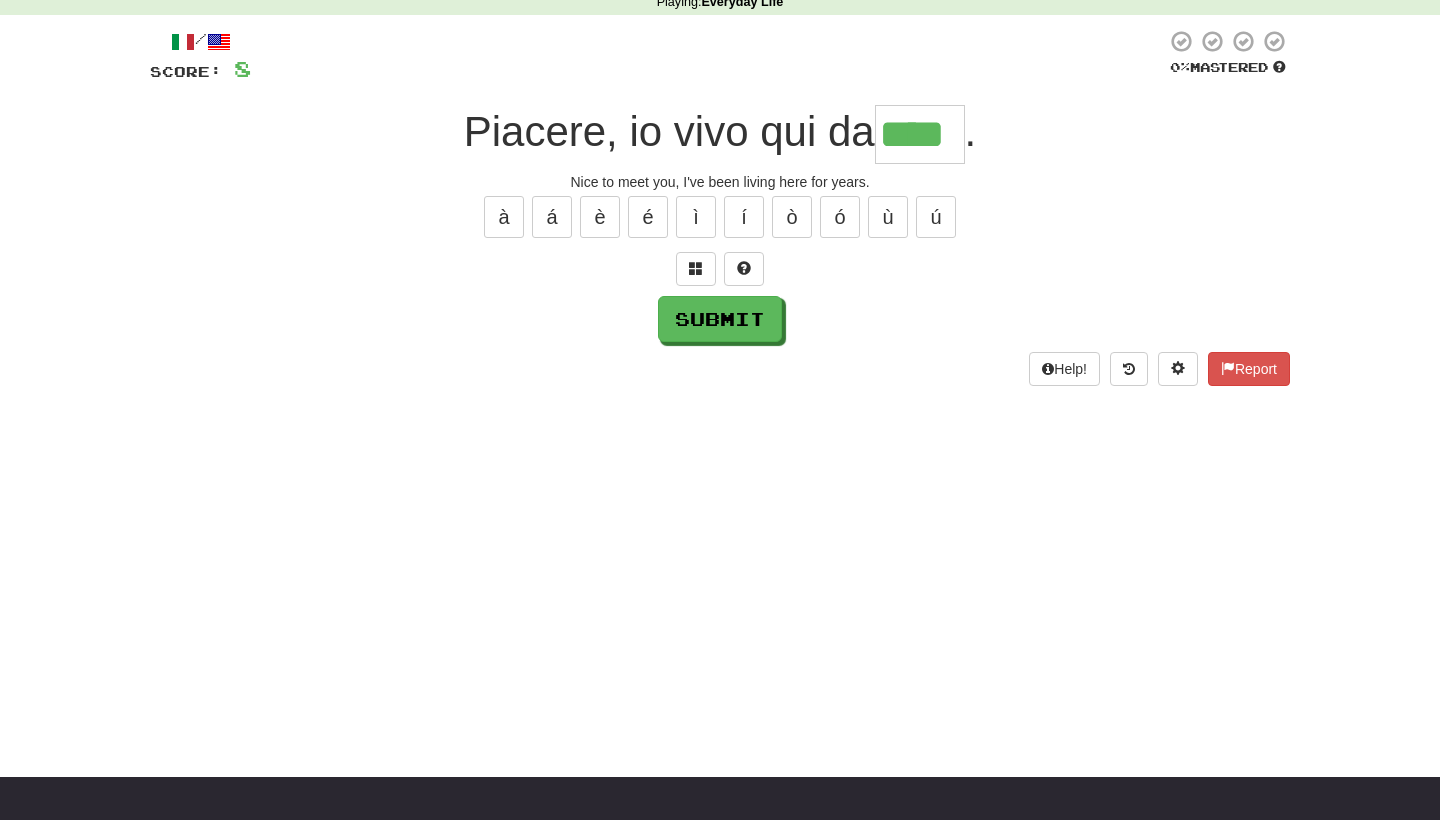 type on "****" 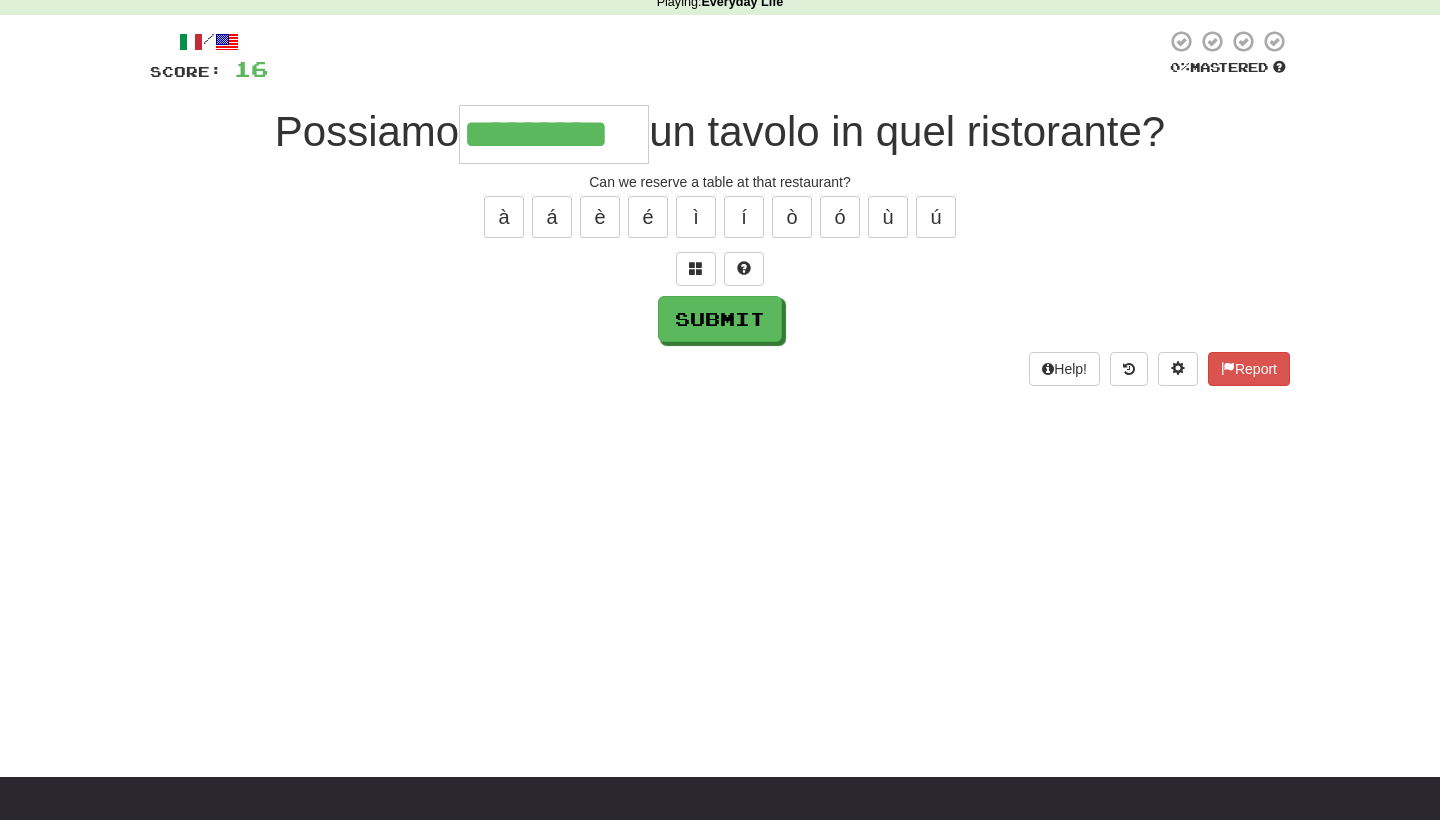 type on "*********" 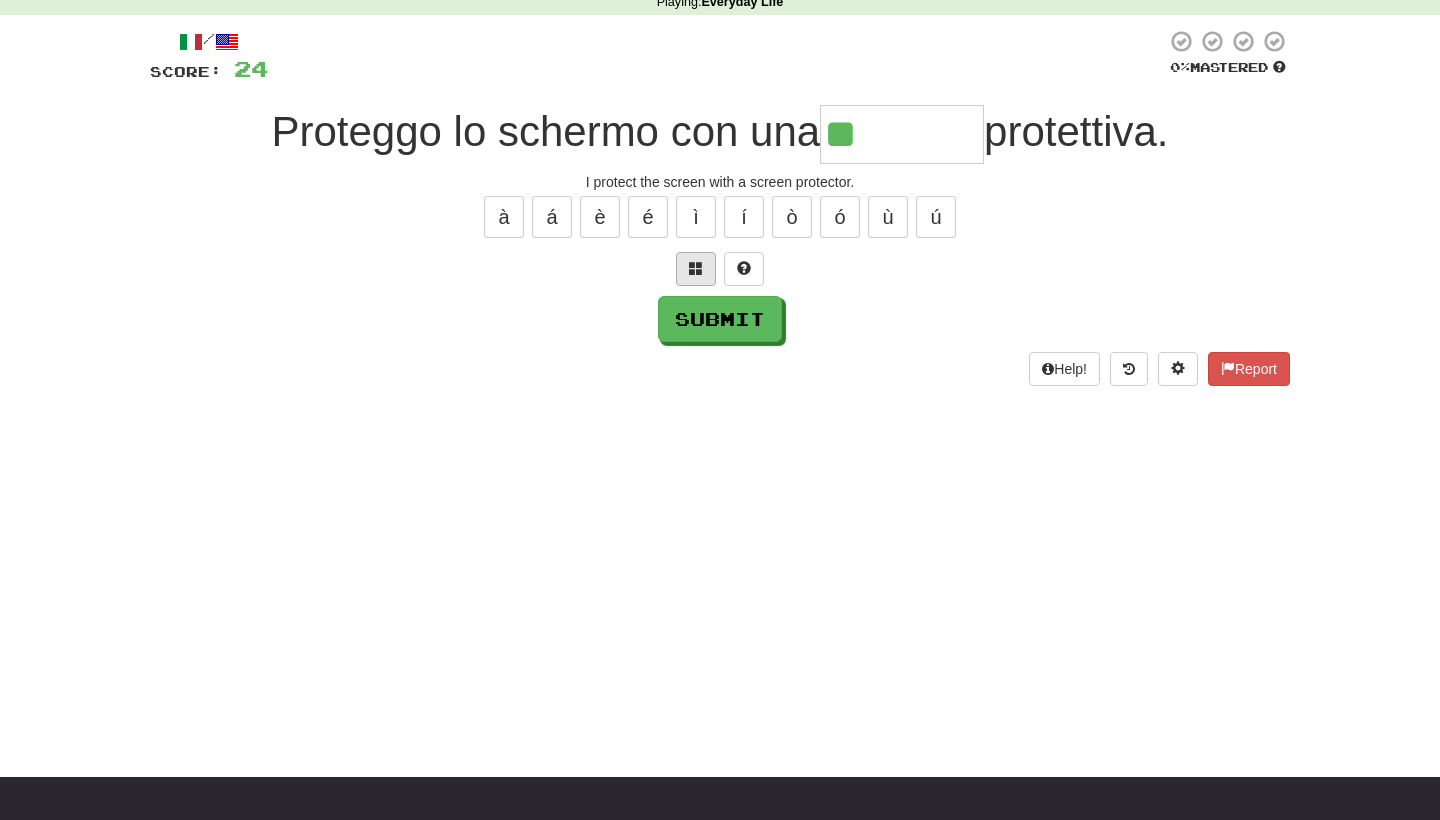 click at bounding box center (696, 268) 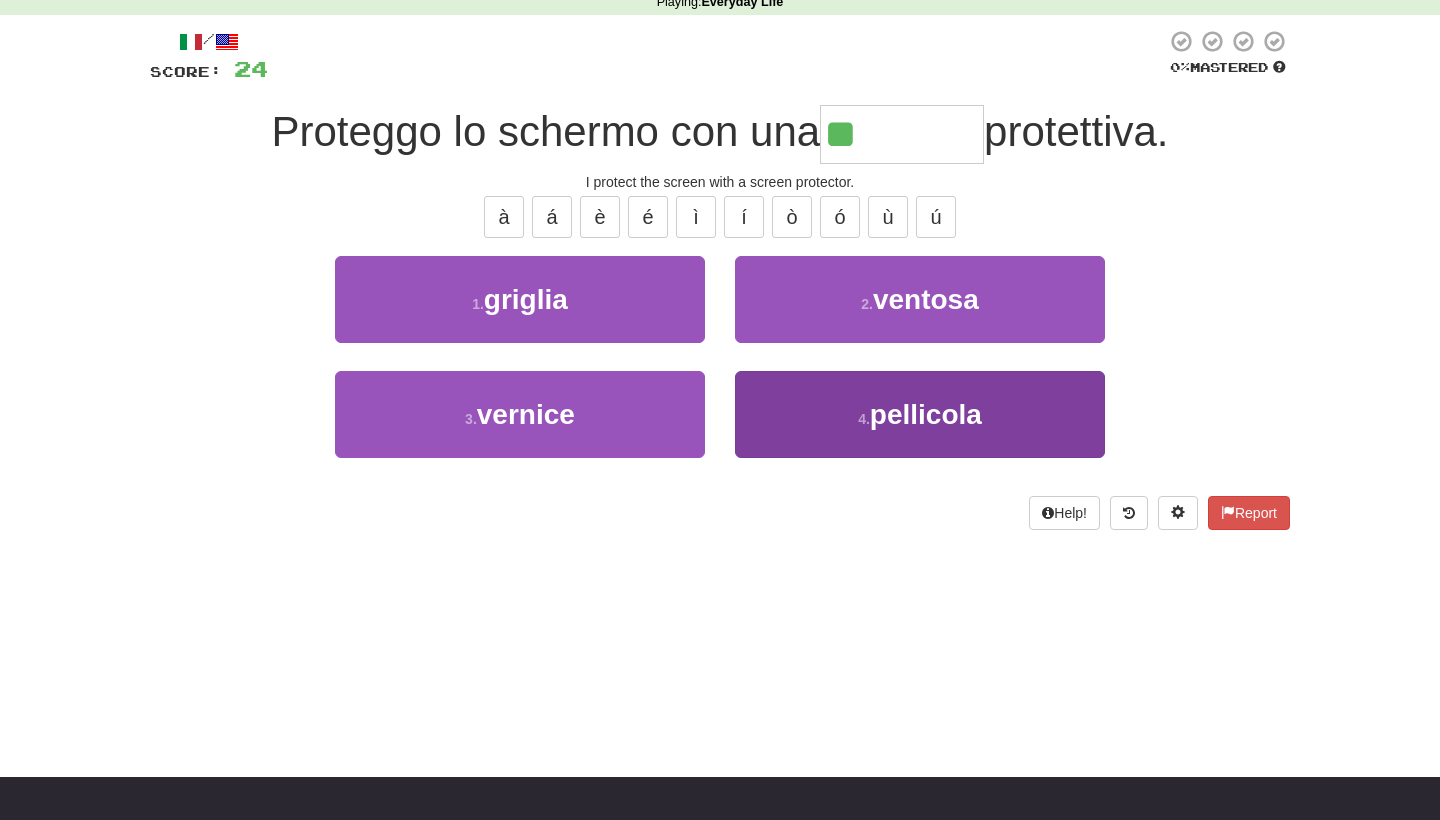 click on "pellicola" at bounding box center (926, 414) 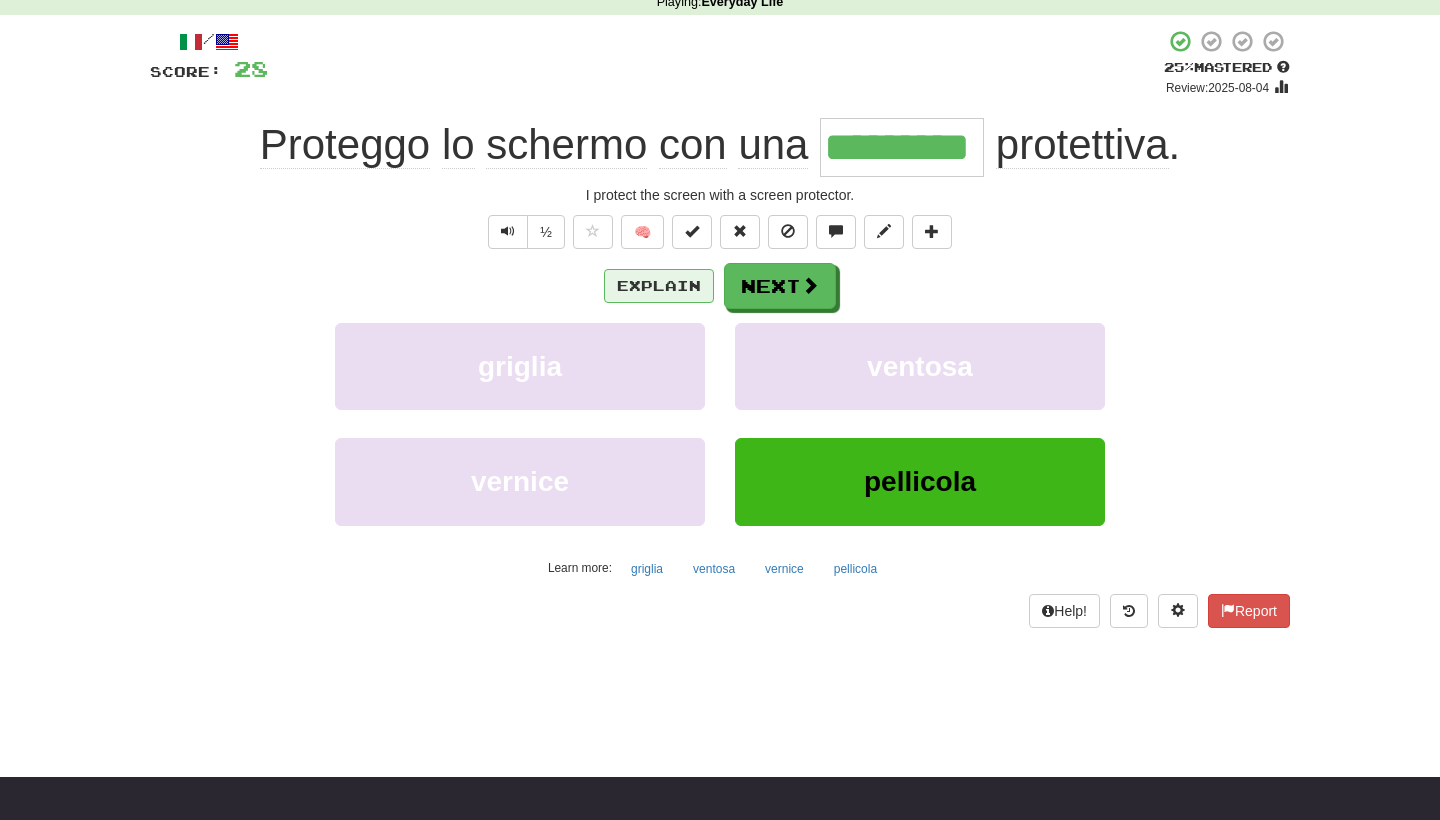 click on "Explain" at bounding box center (659, 286) 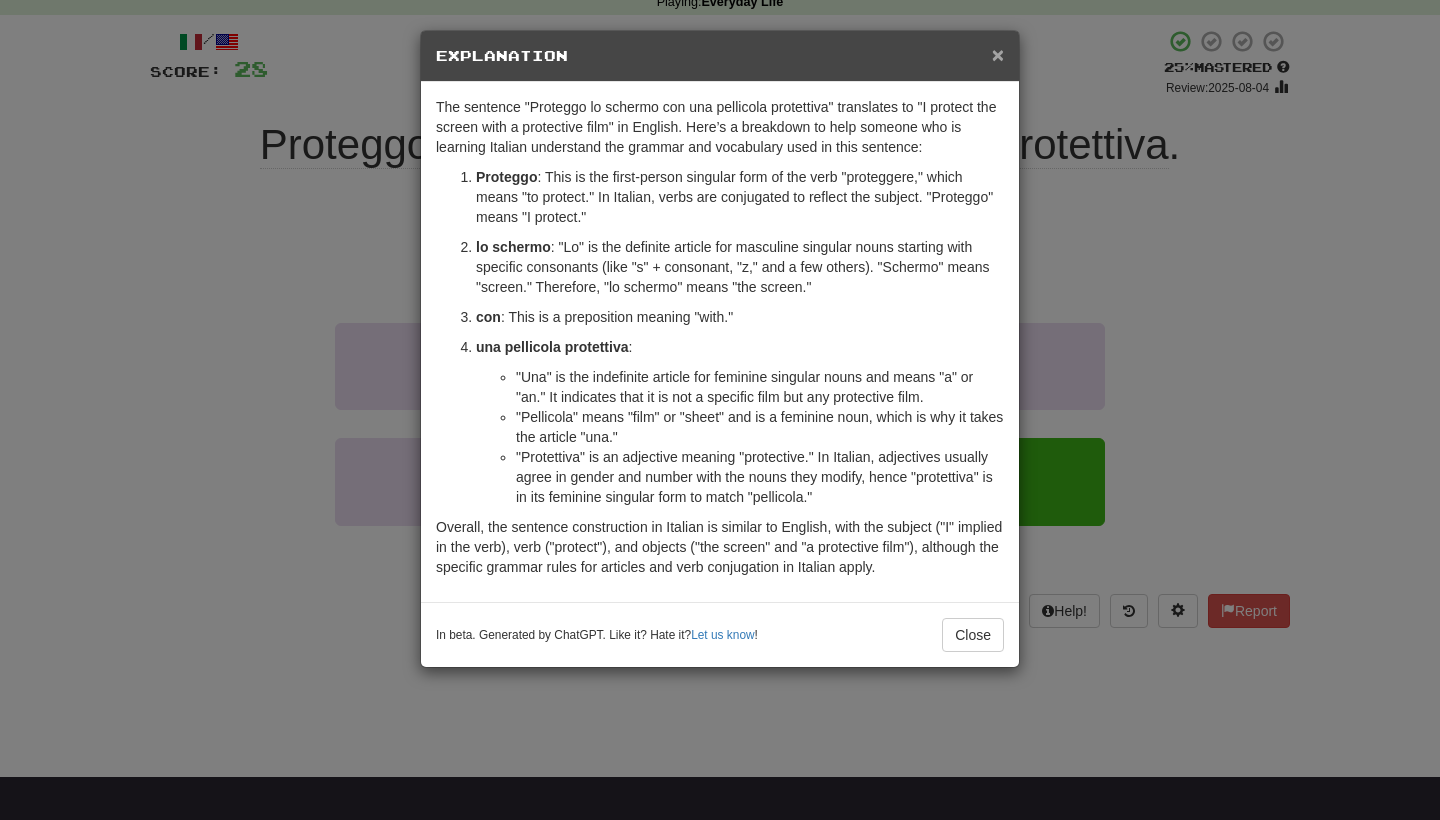 click on "×" at bounding box center [998, 54] 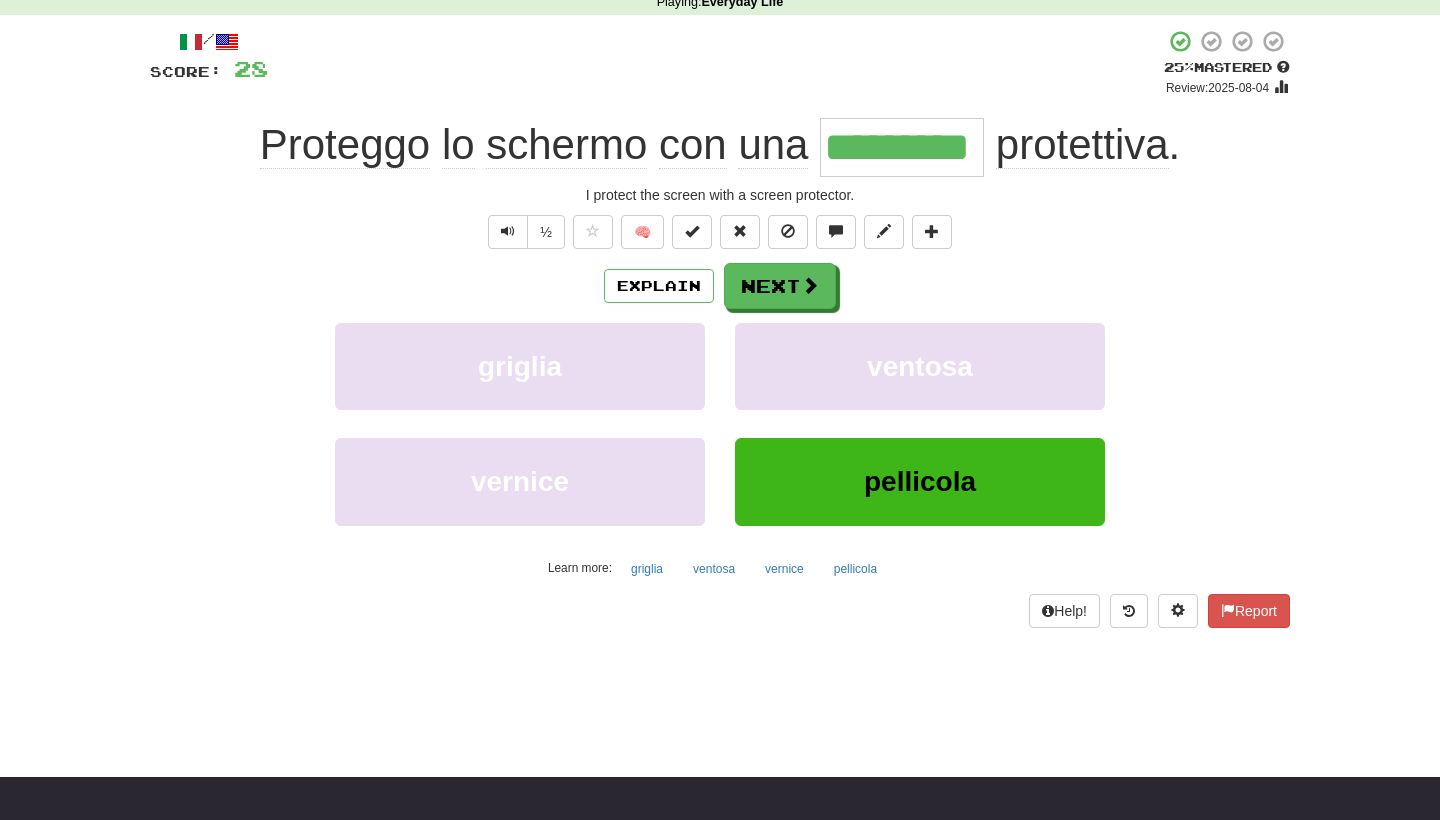 click on "pellicola" at bounding box center (920, 481) 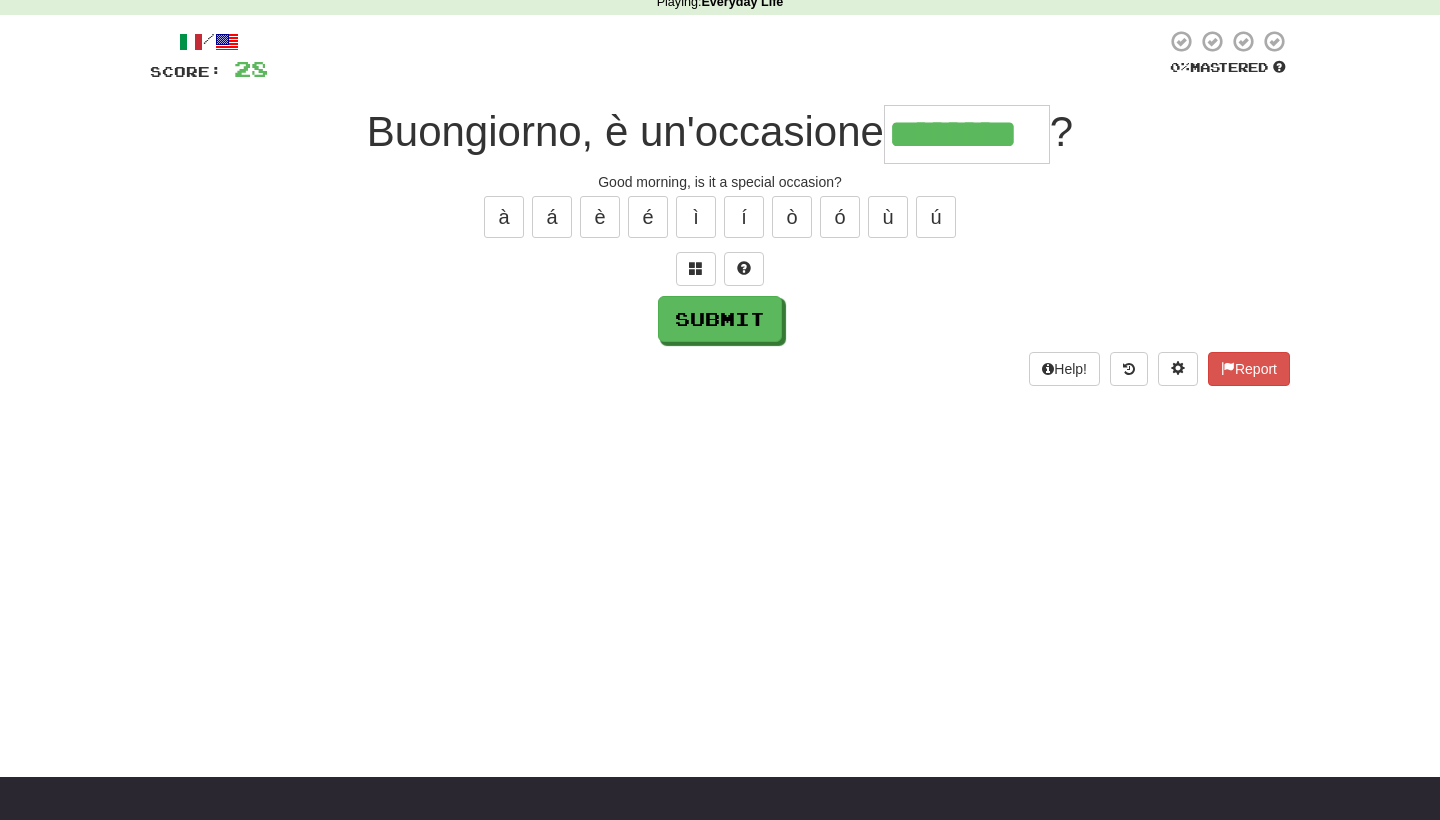 type on "********" 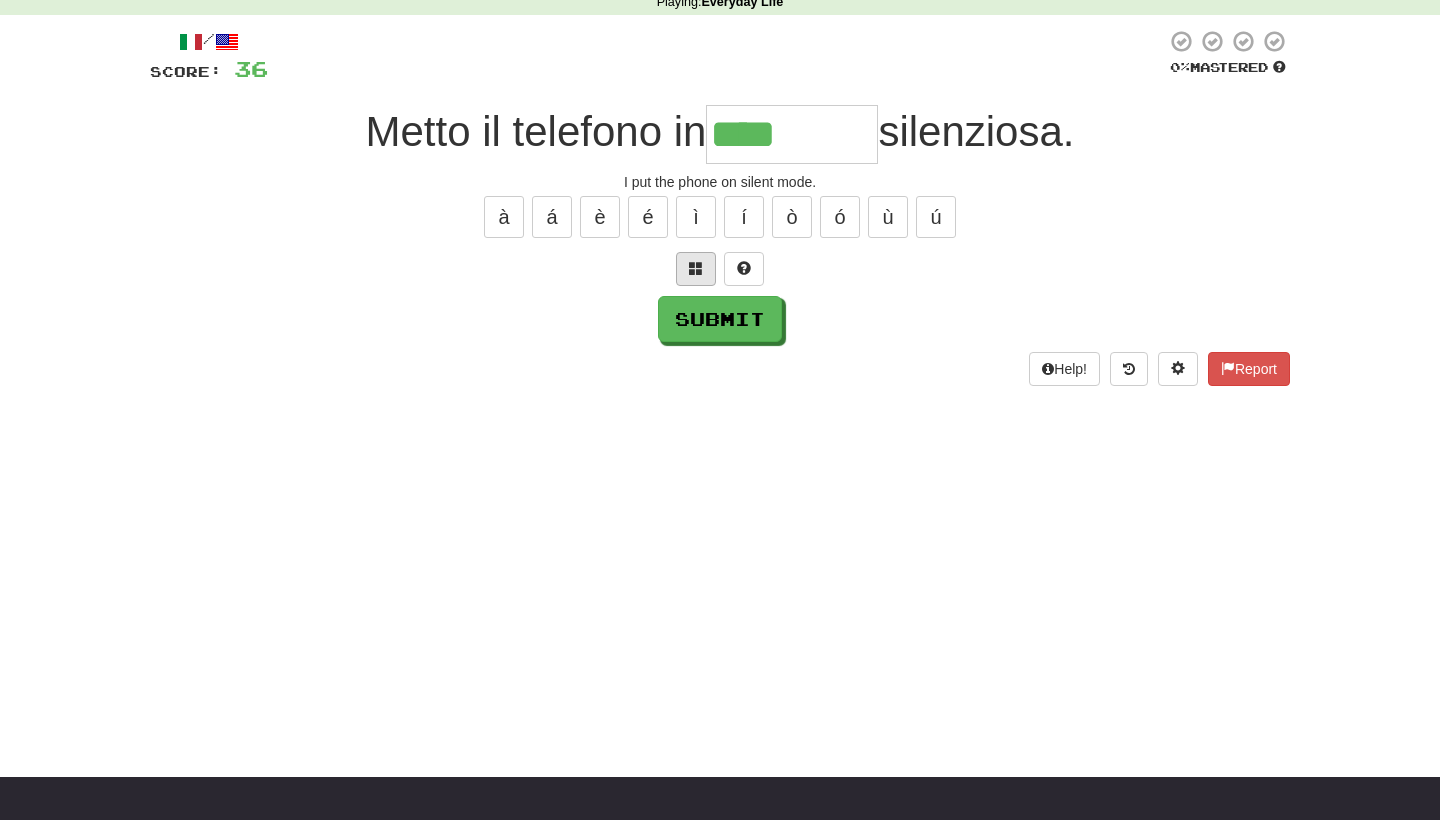 click at bounding box center [696, 268] 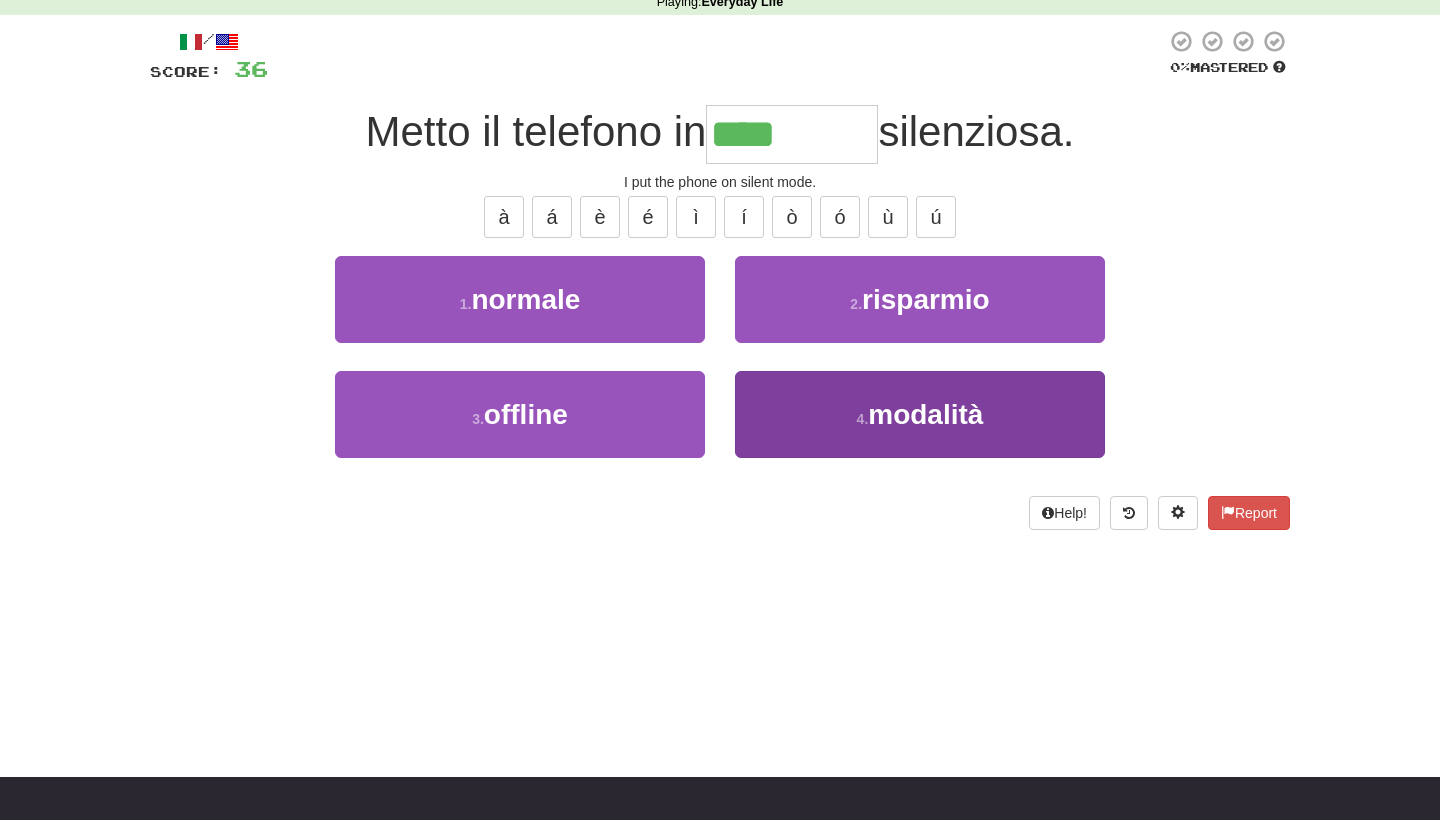 click on "modalità" at bounding box center (925, 414) 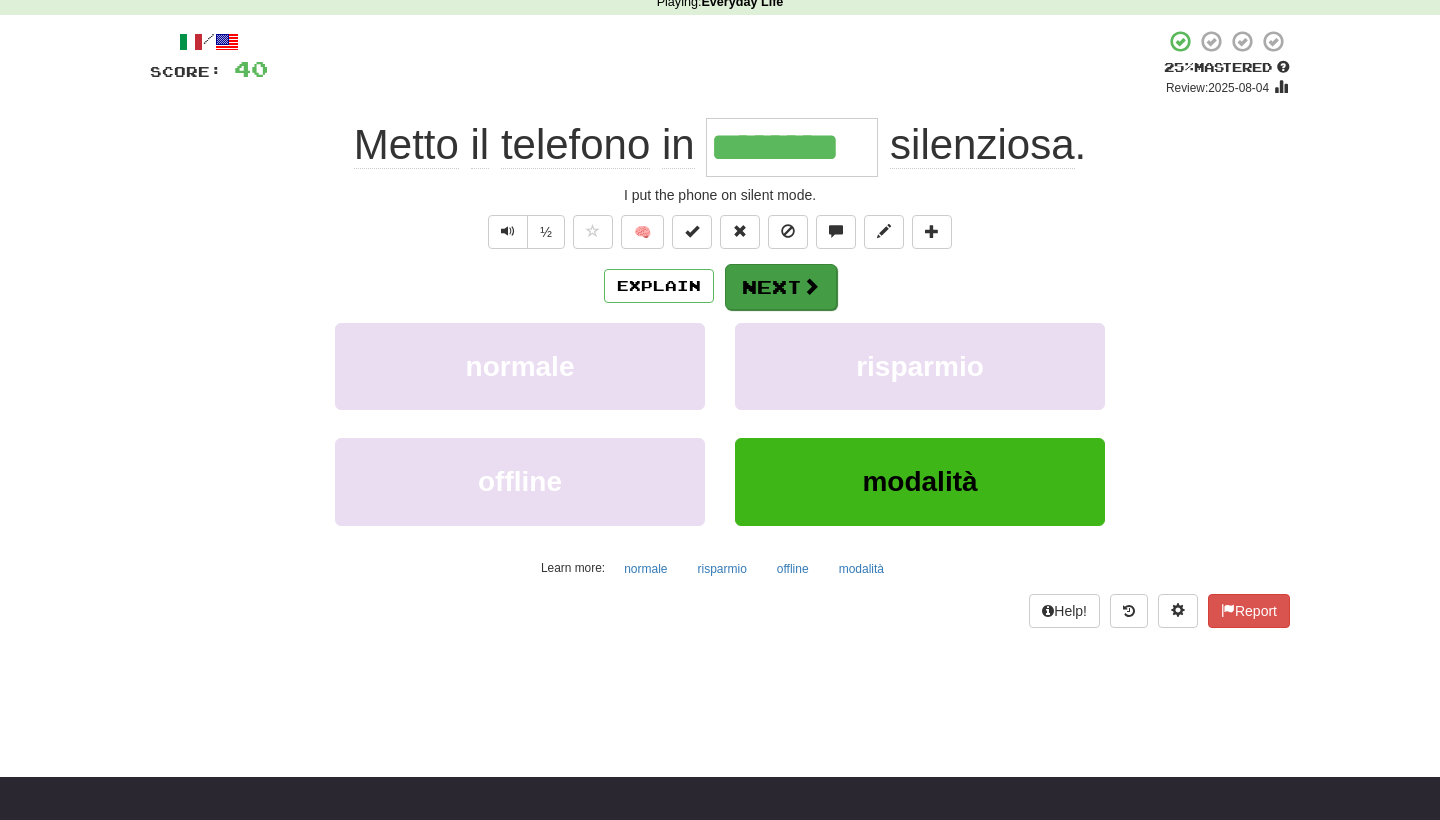 click at bounding box center (811, 286) 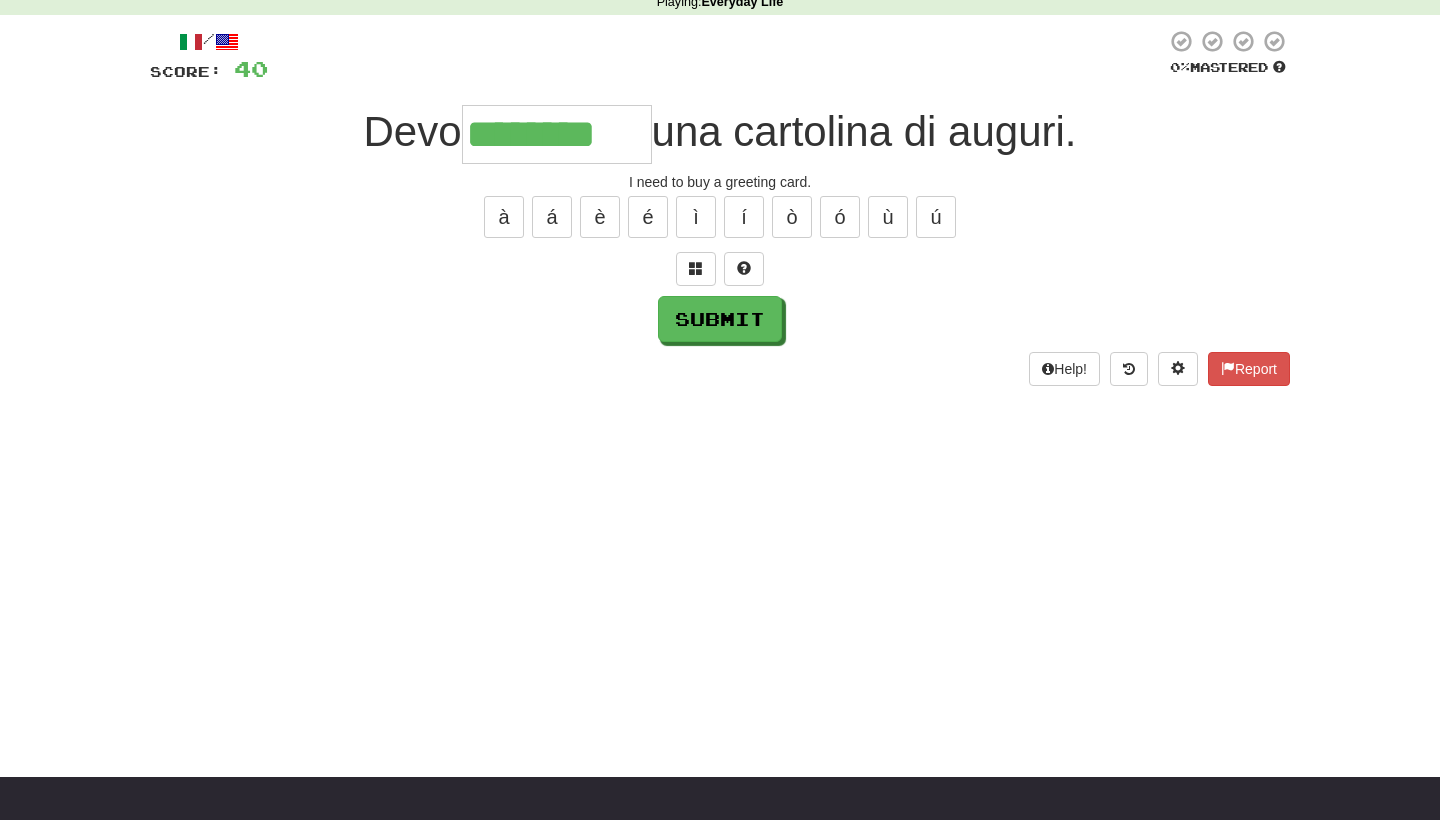 type on "********" 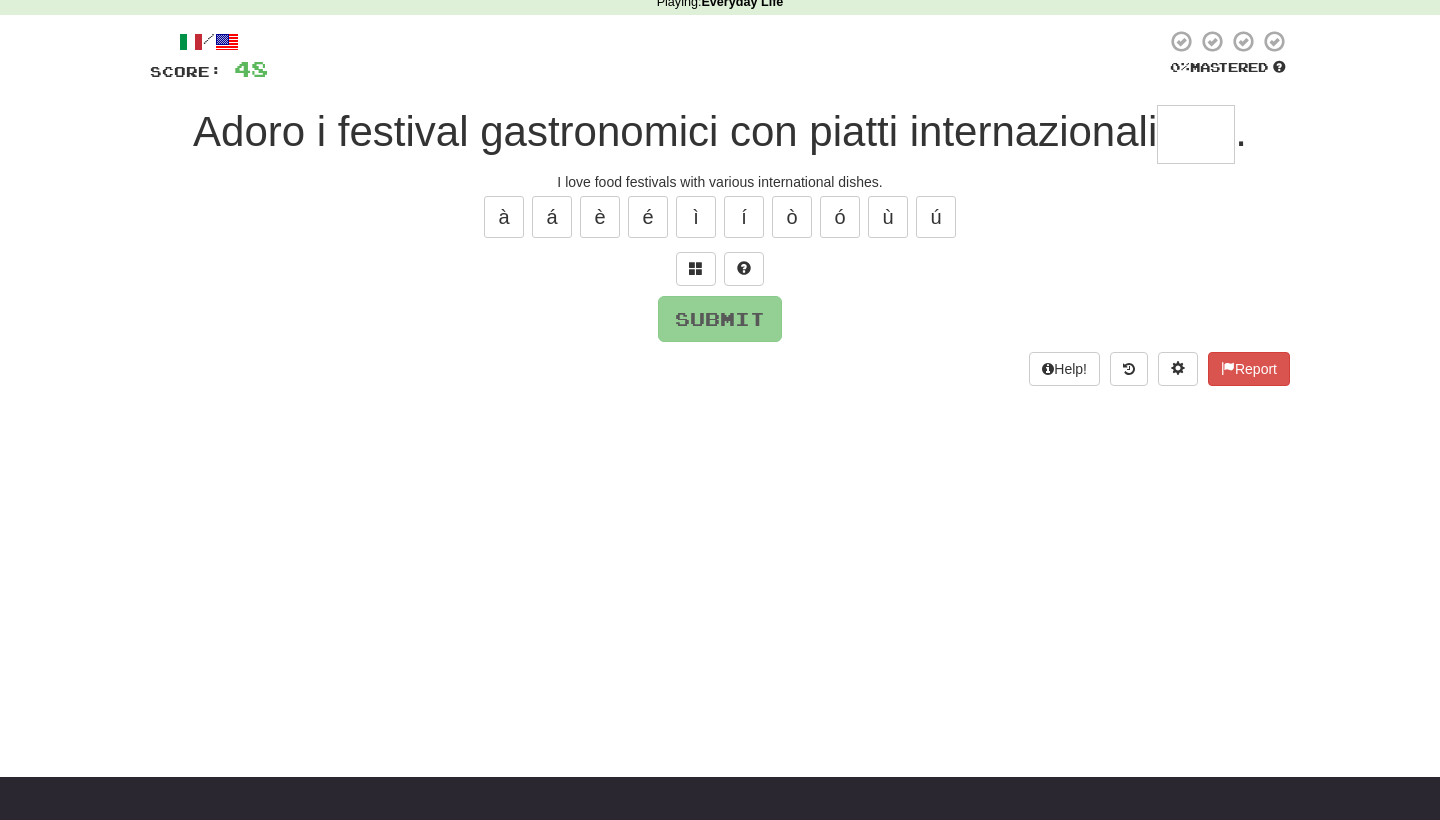 type on "*" 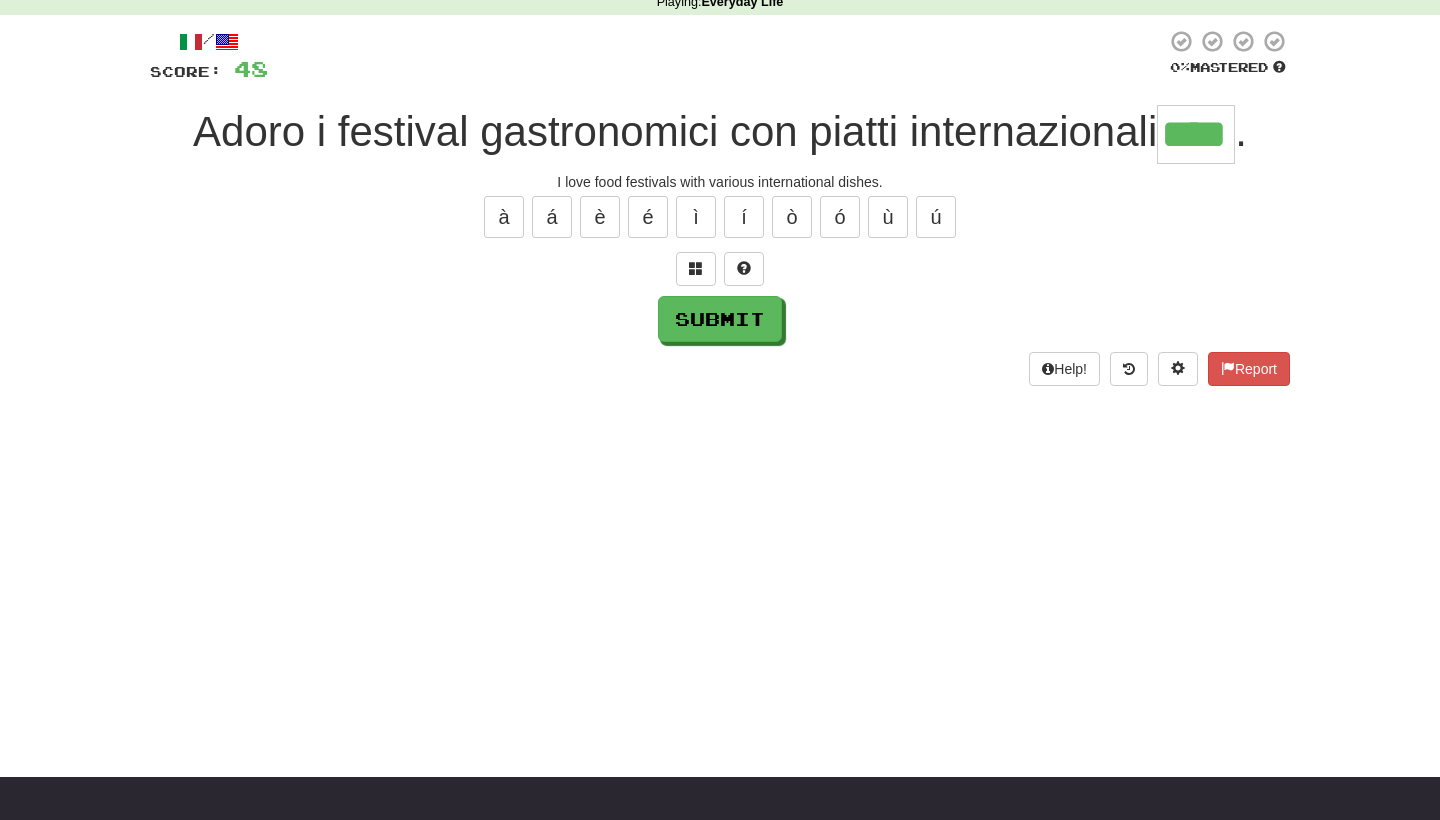 type on "****" 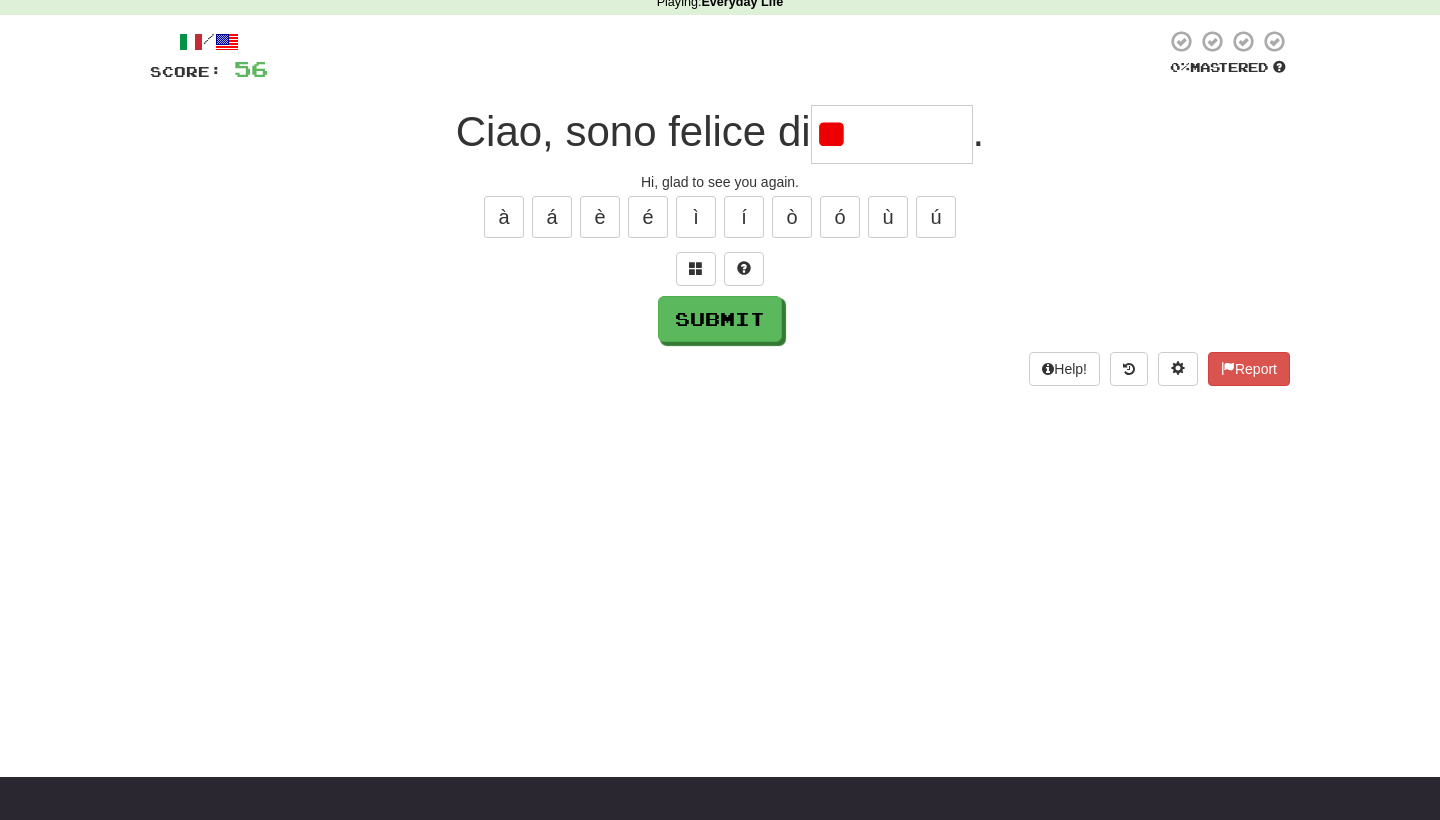type on "*" 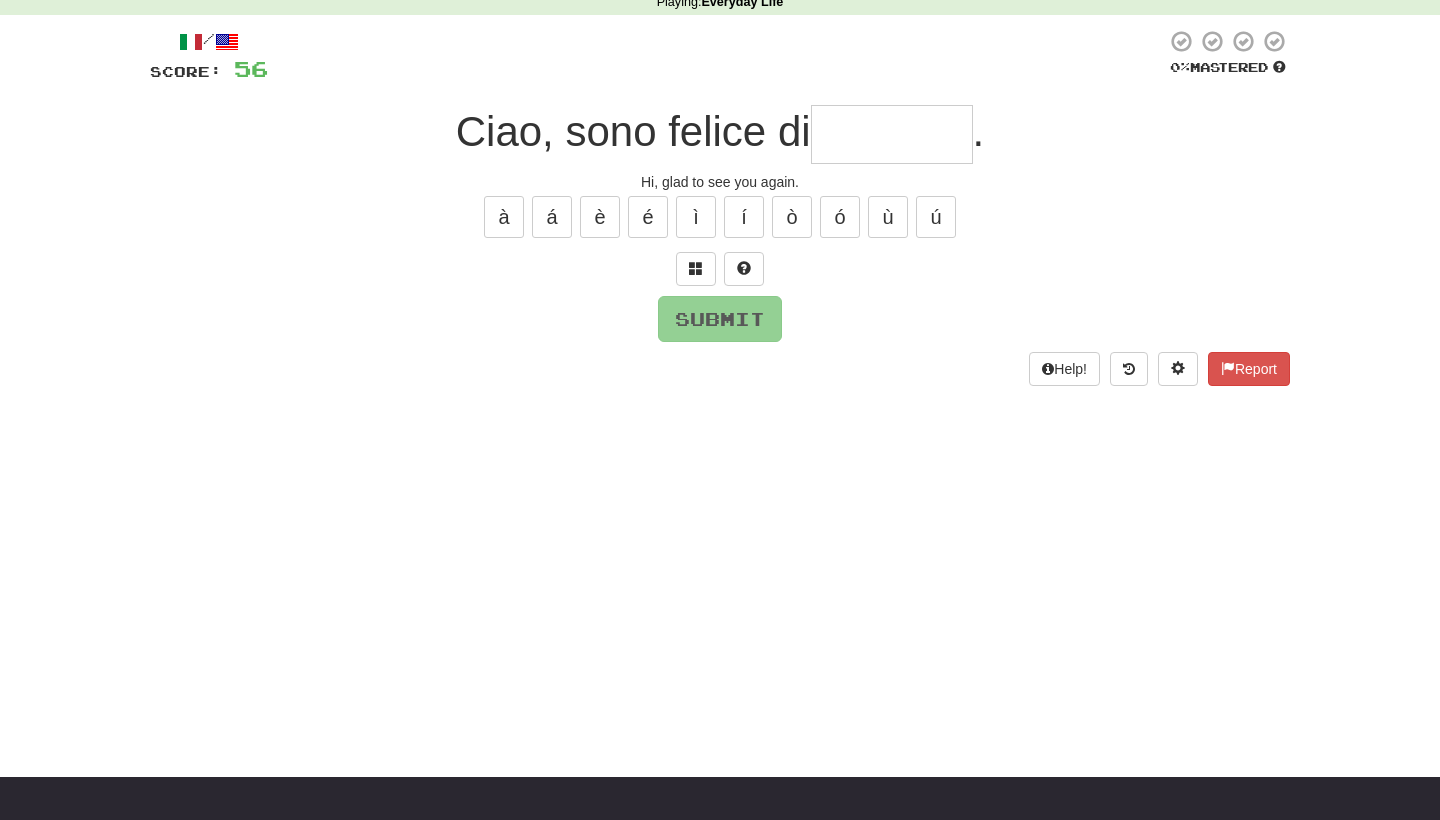 type on "*" 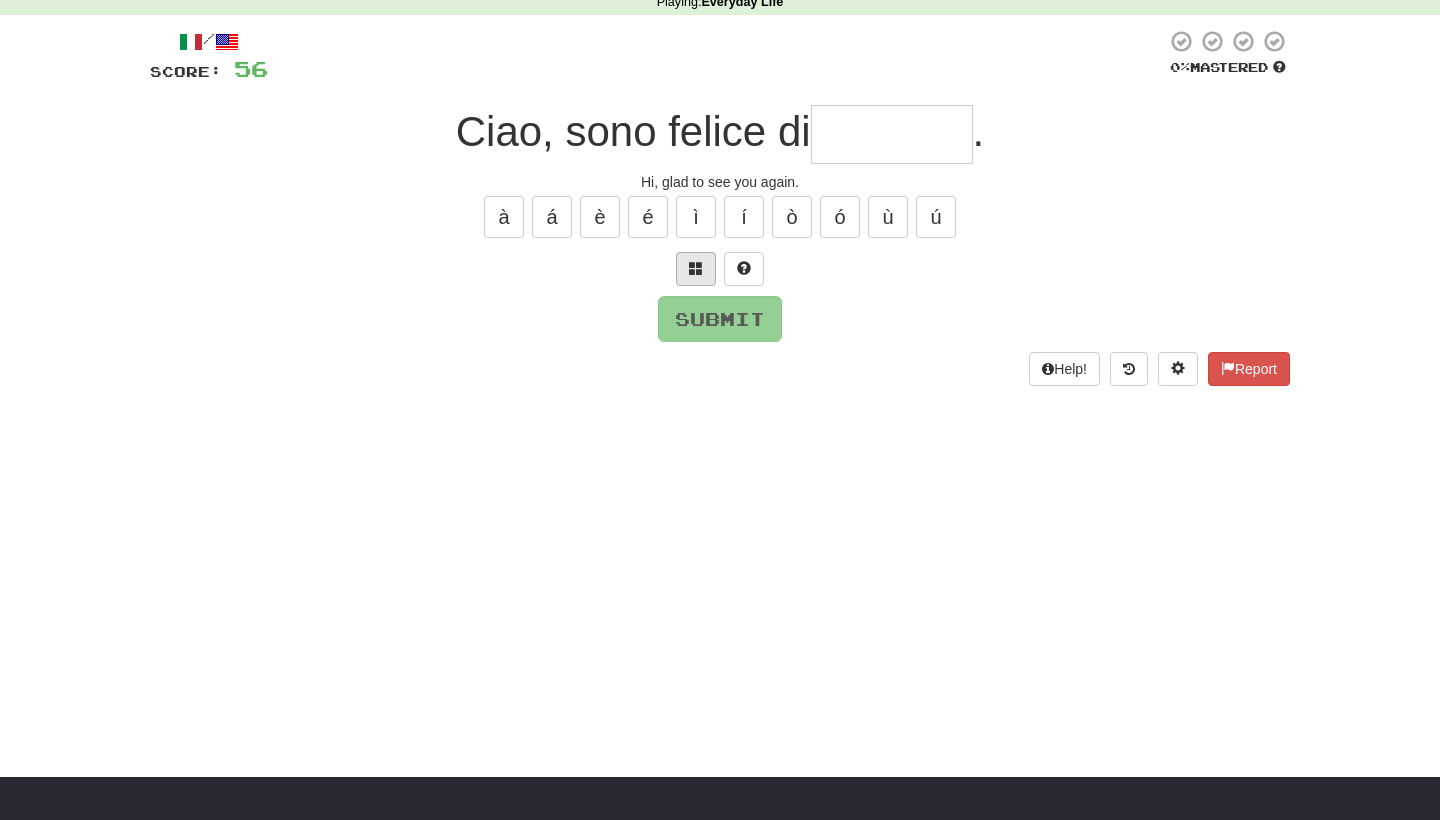 click at bounding box center (696, 268) 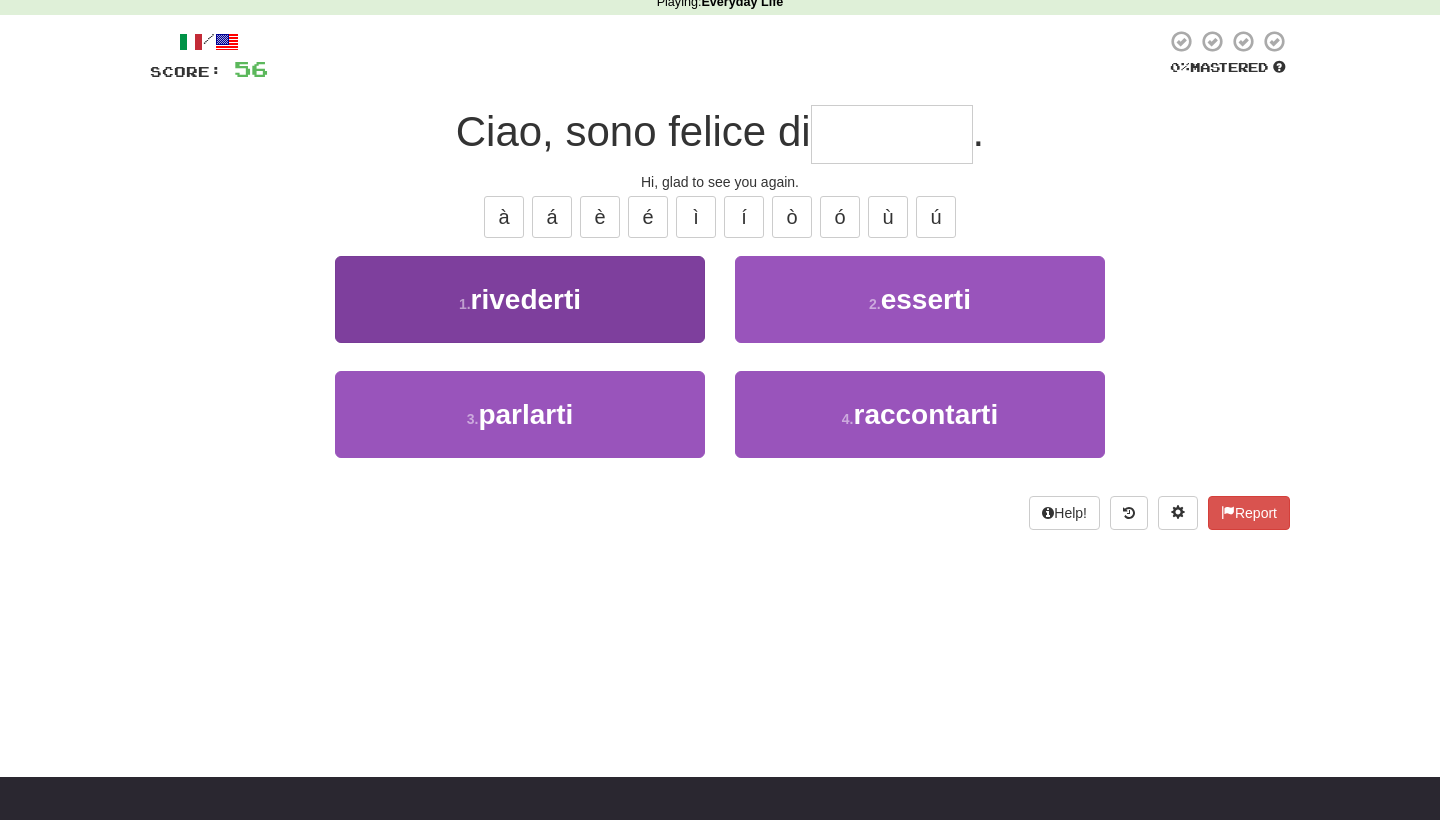 click on "1 . rivederti" at bounding box center [520, 299] 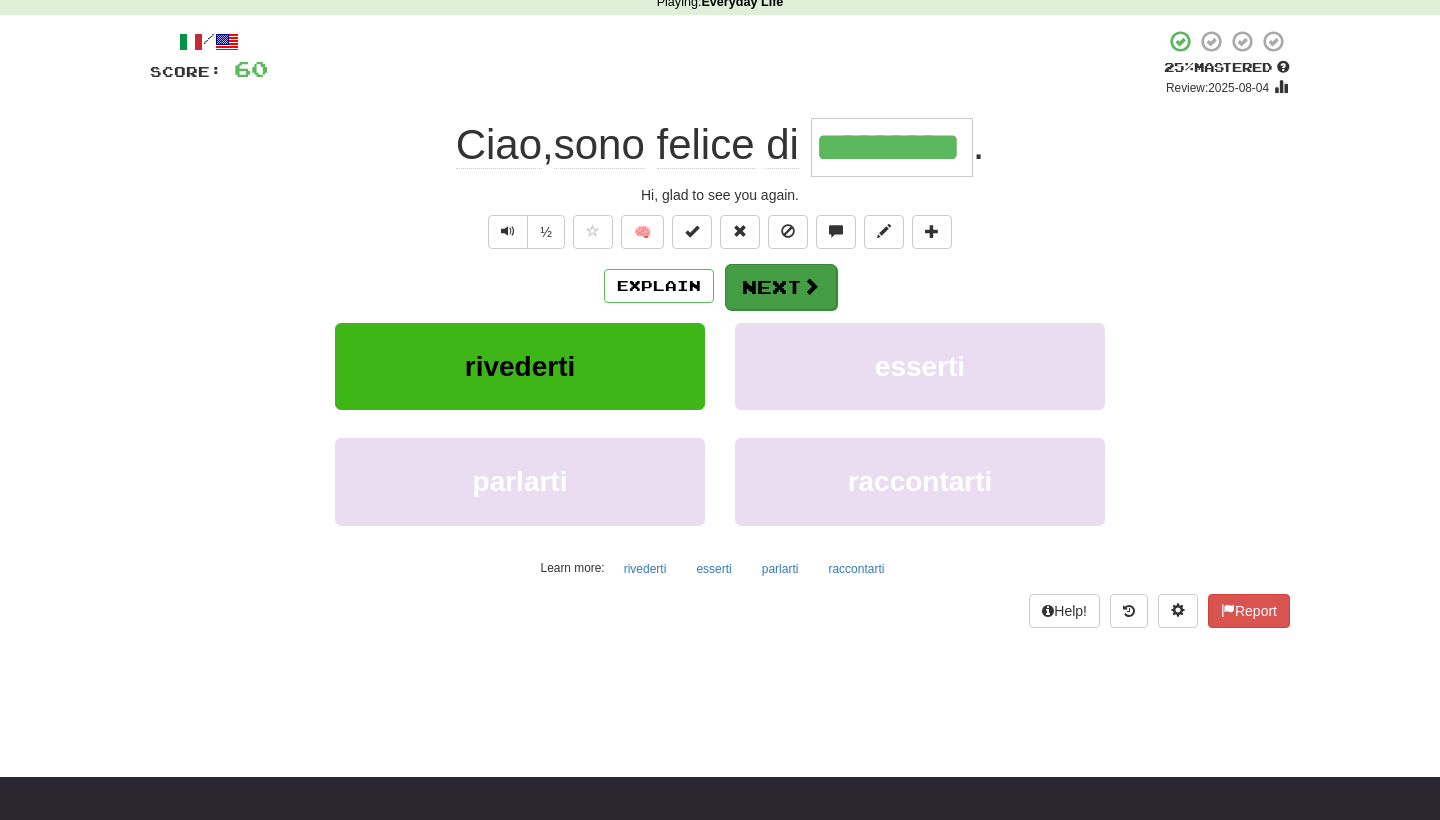 click on "Next" at bounding box center [781, 287] 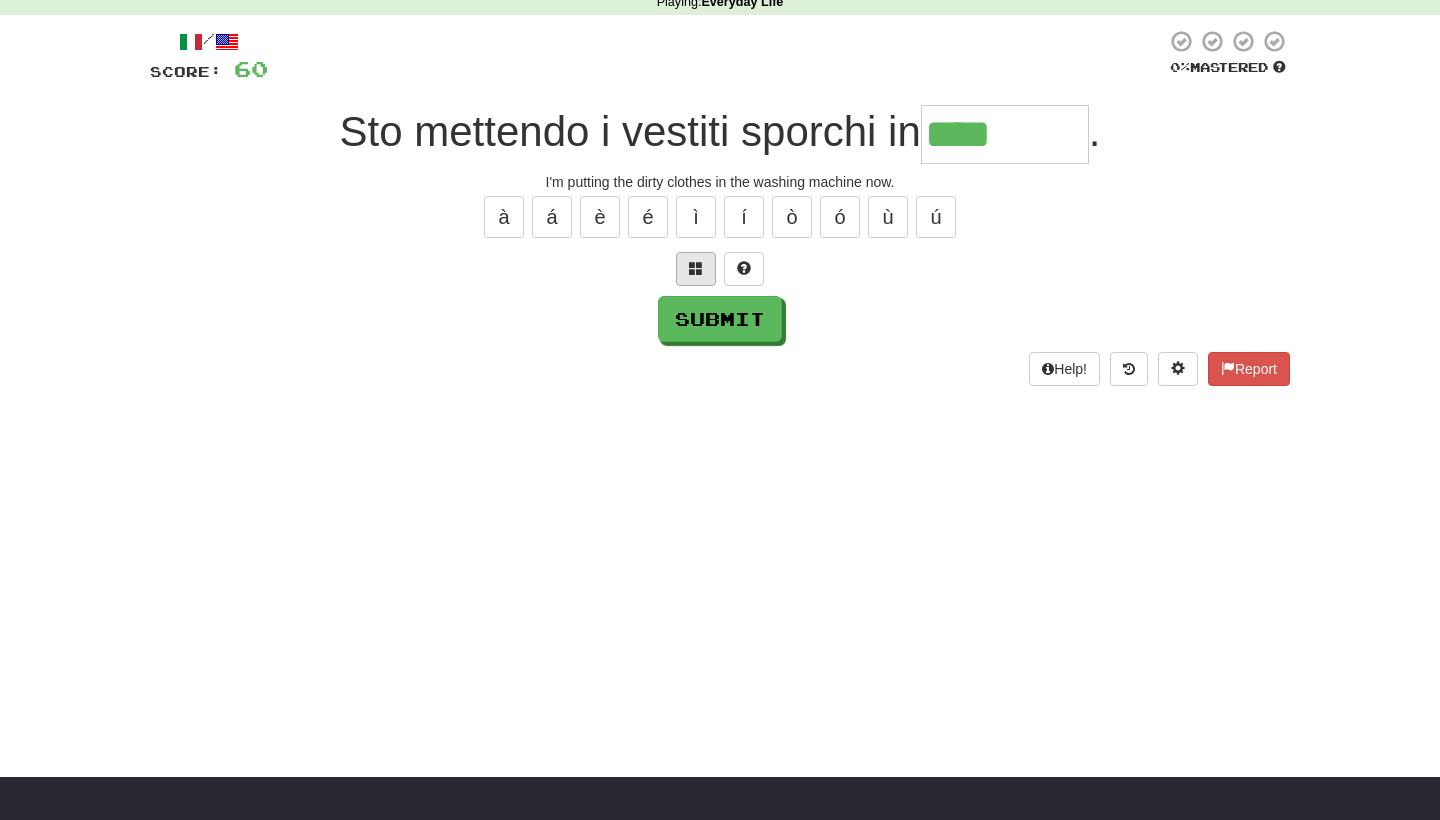 click at bounding box center (696, 268) 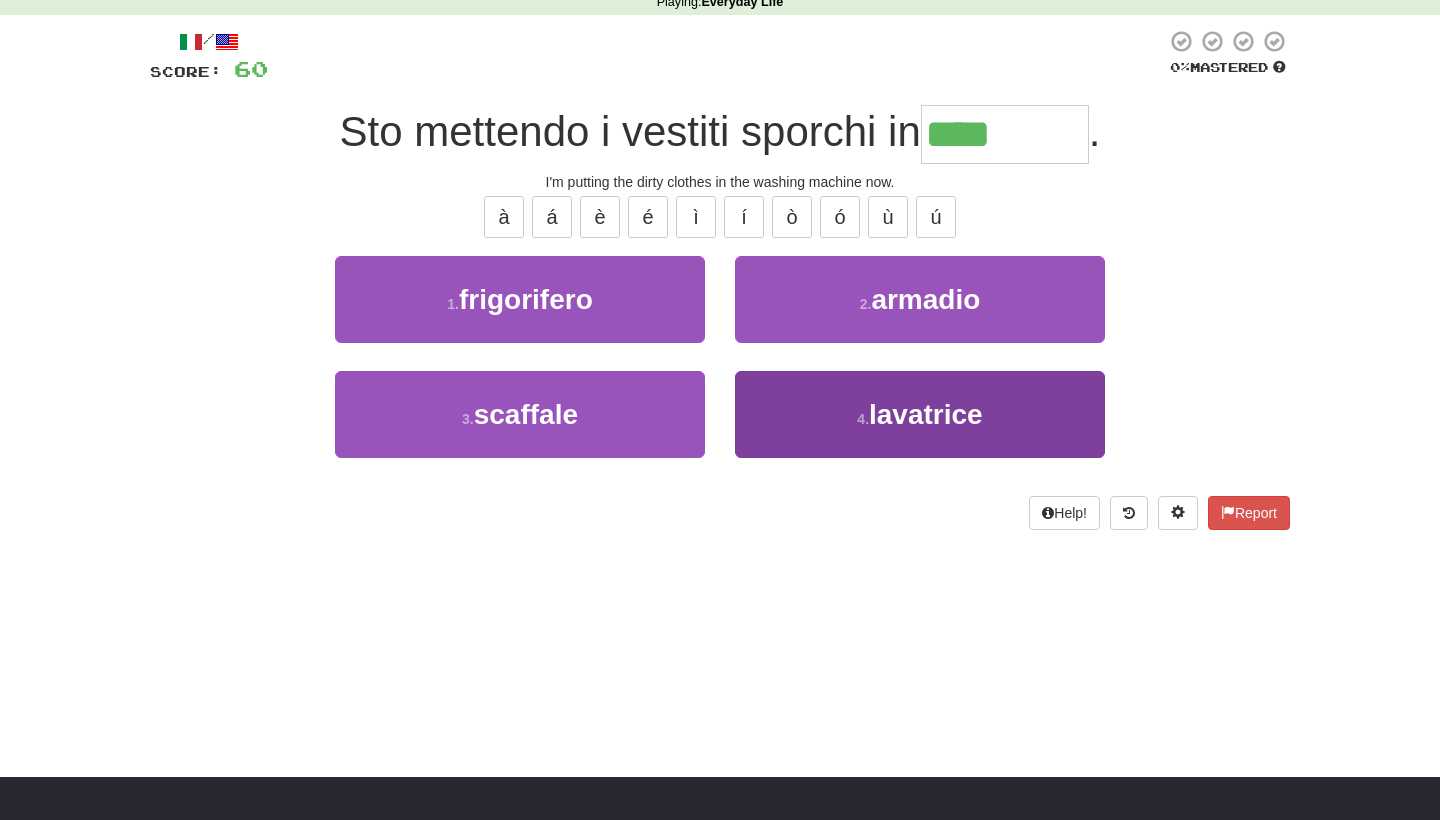 click on "4 . lavatrice" at bounding box center [920, 414] 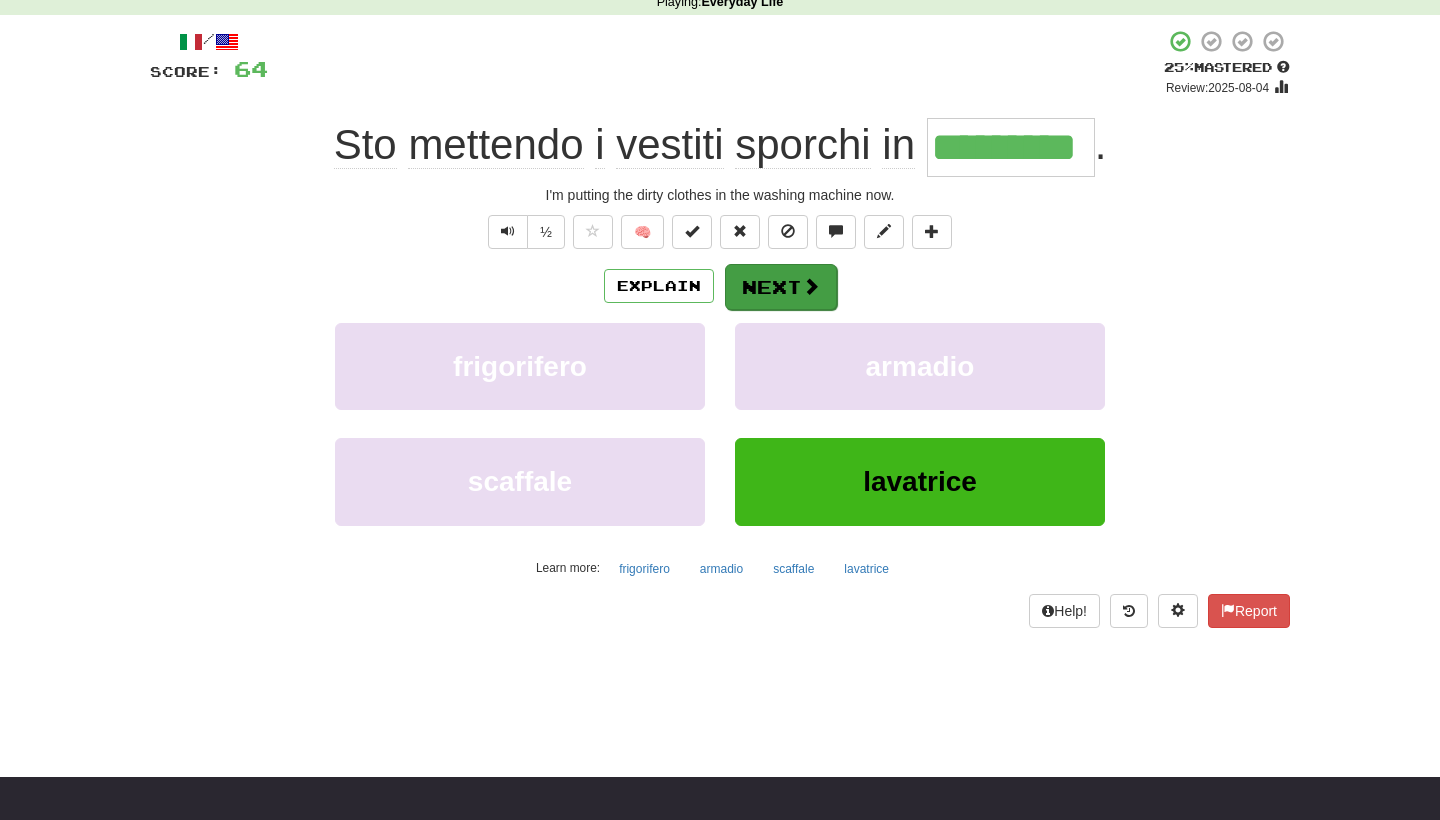 click on "Next" at bounding box center [781, 287] 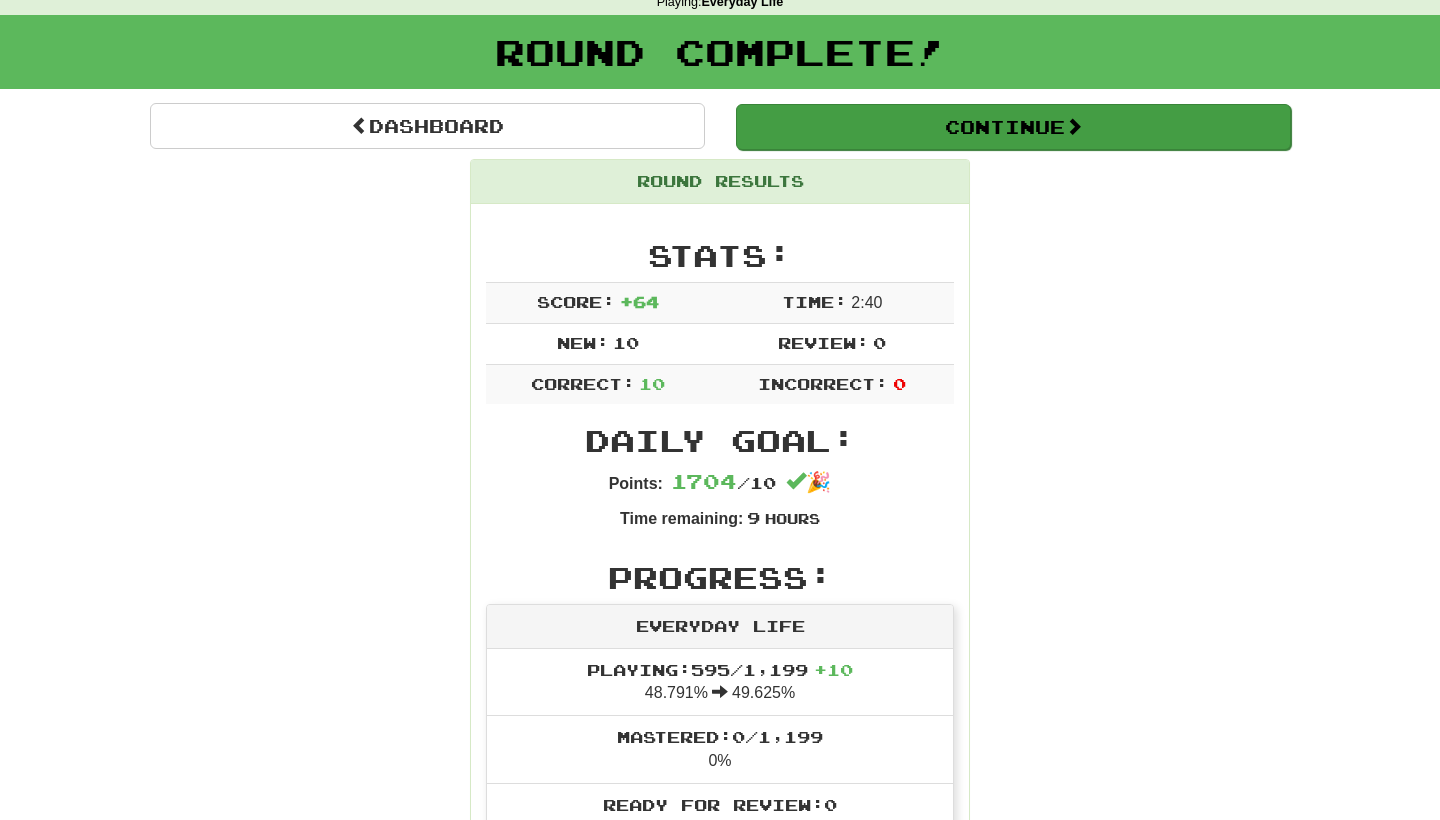 click on "Continue" at bounding box center (1013, 127) 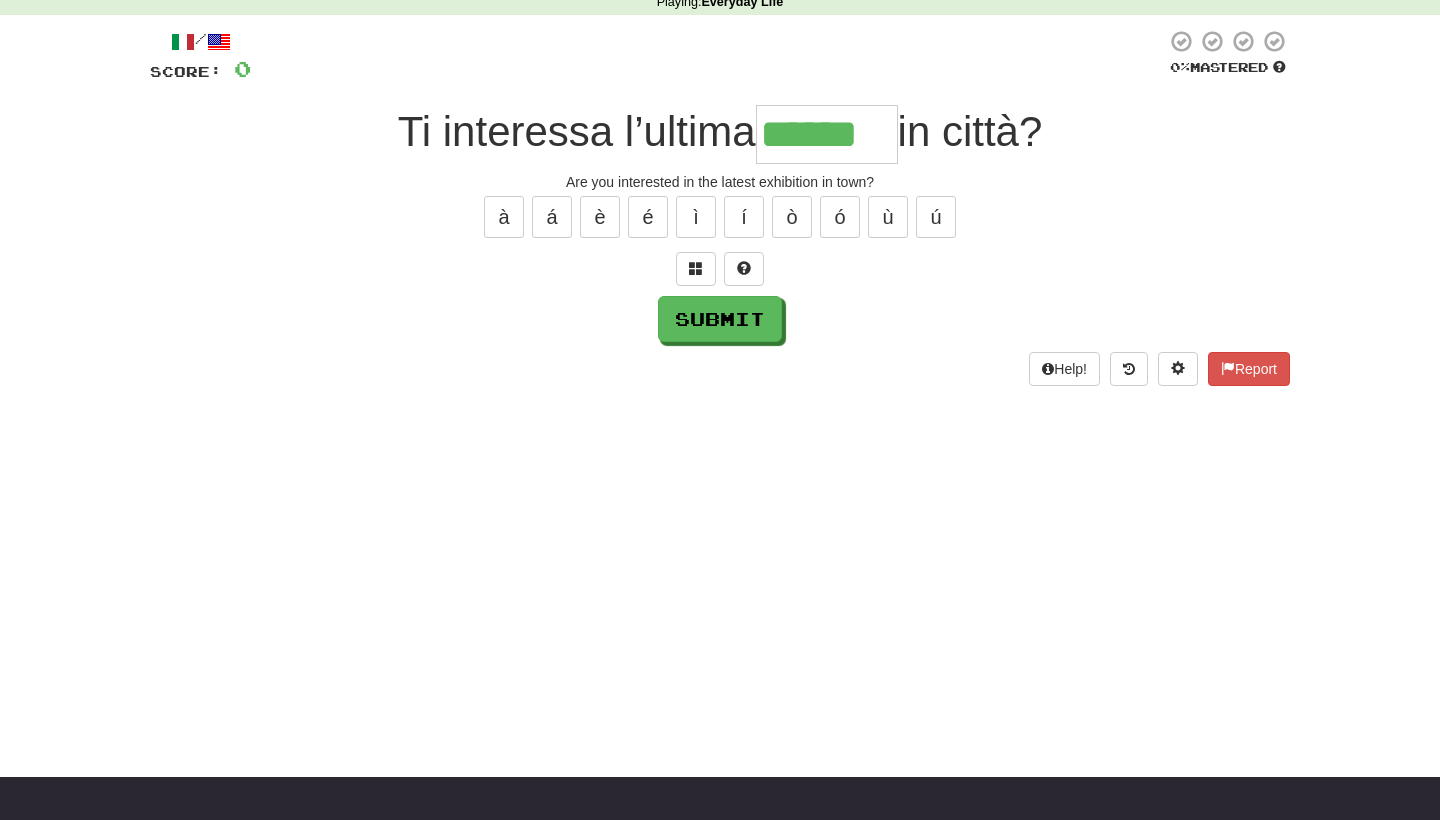 type on "******" 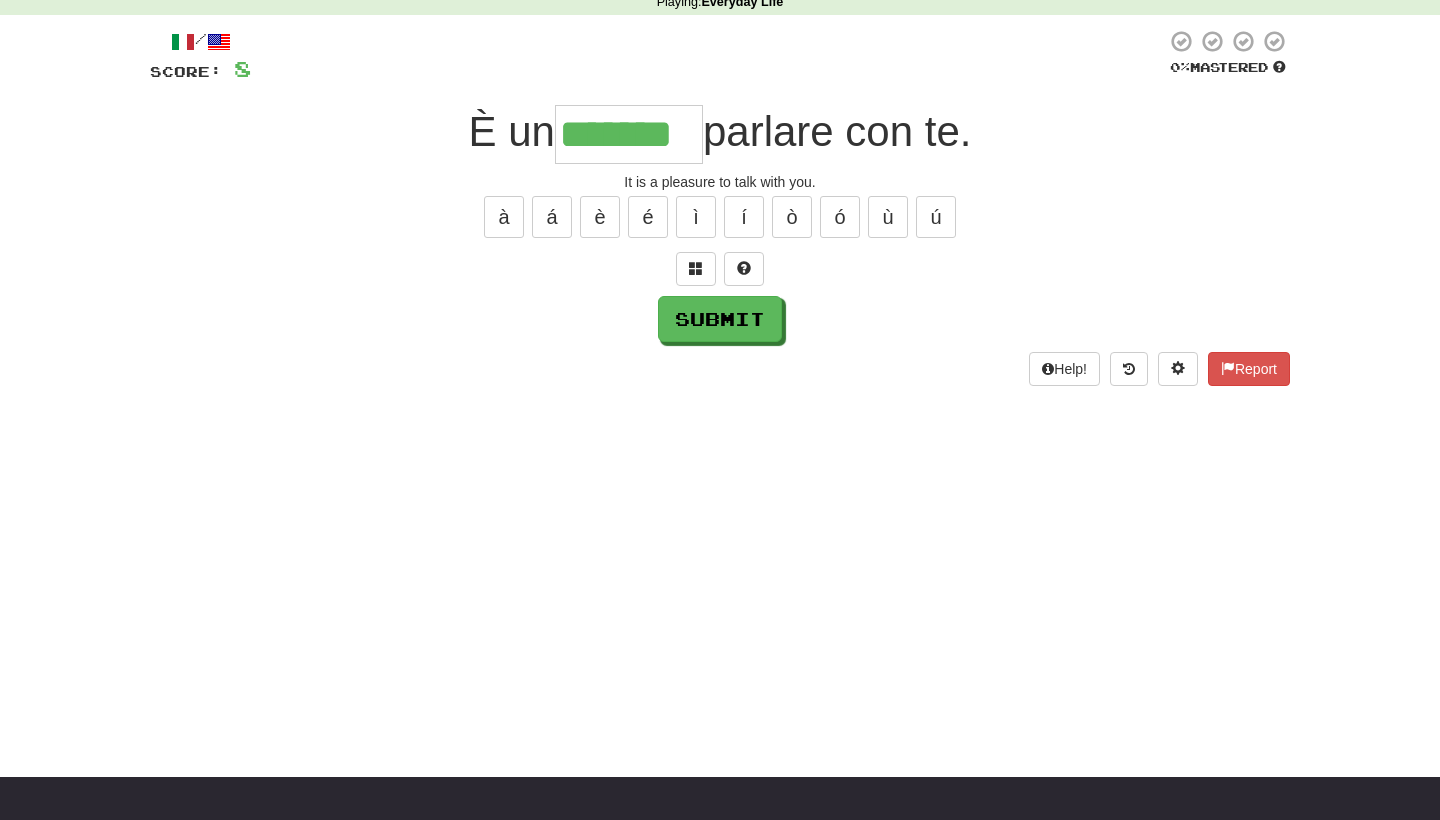 type on "*******" 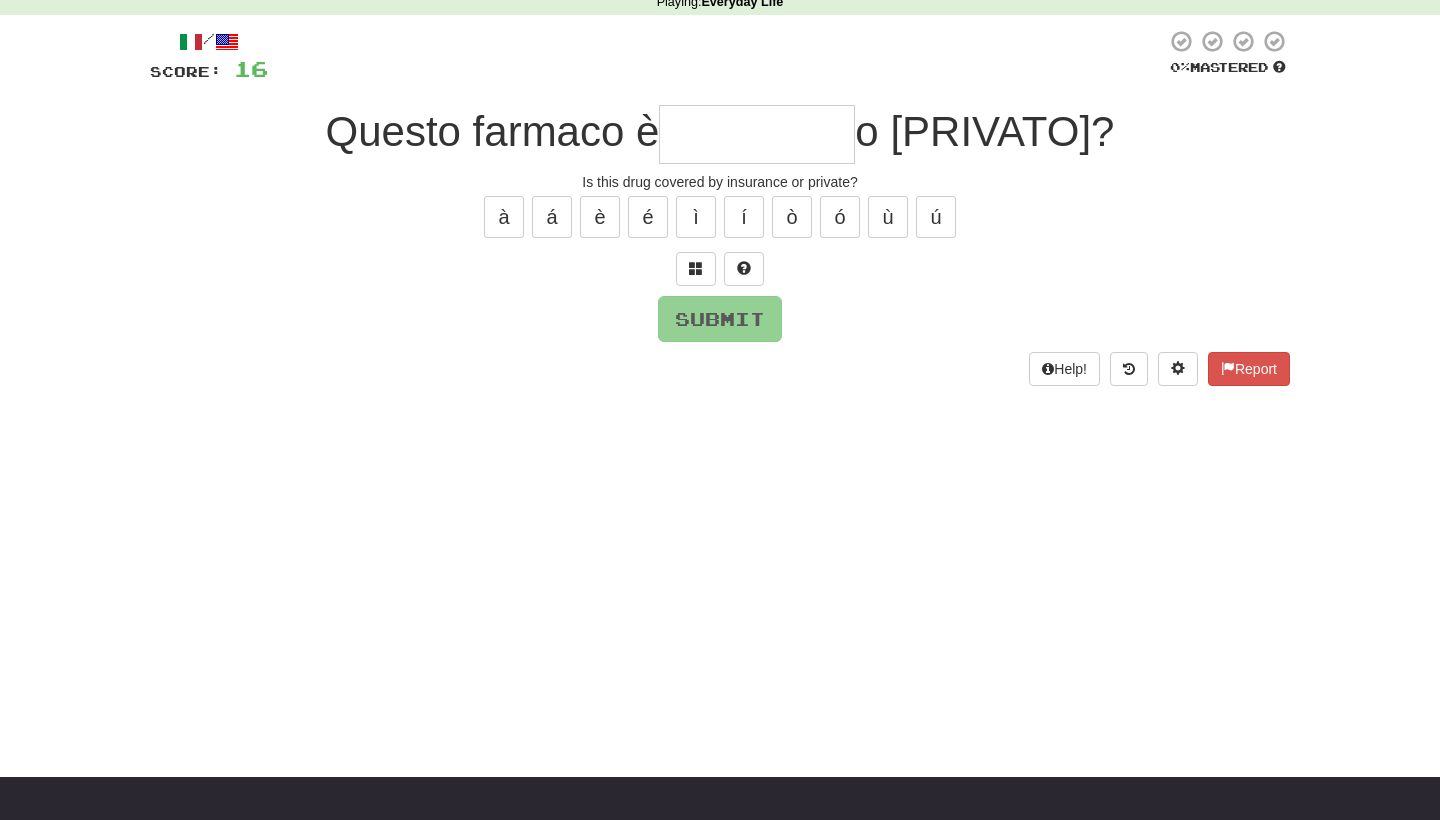 type on "*" 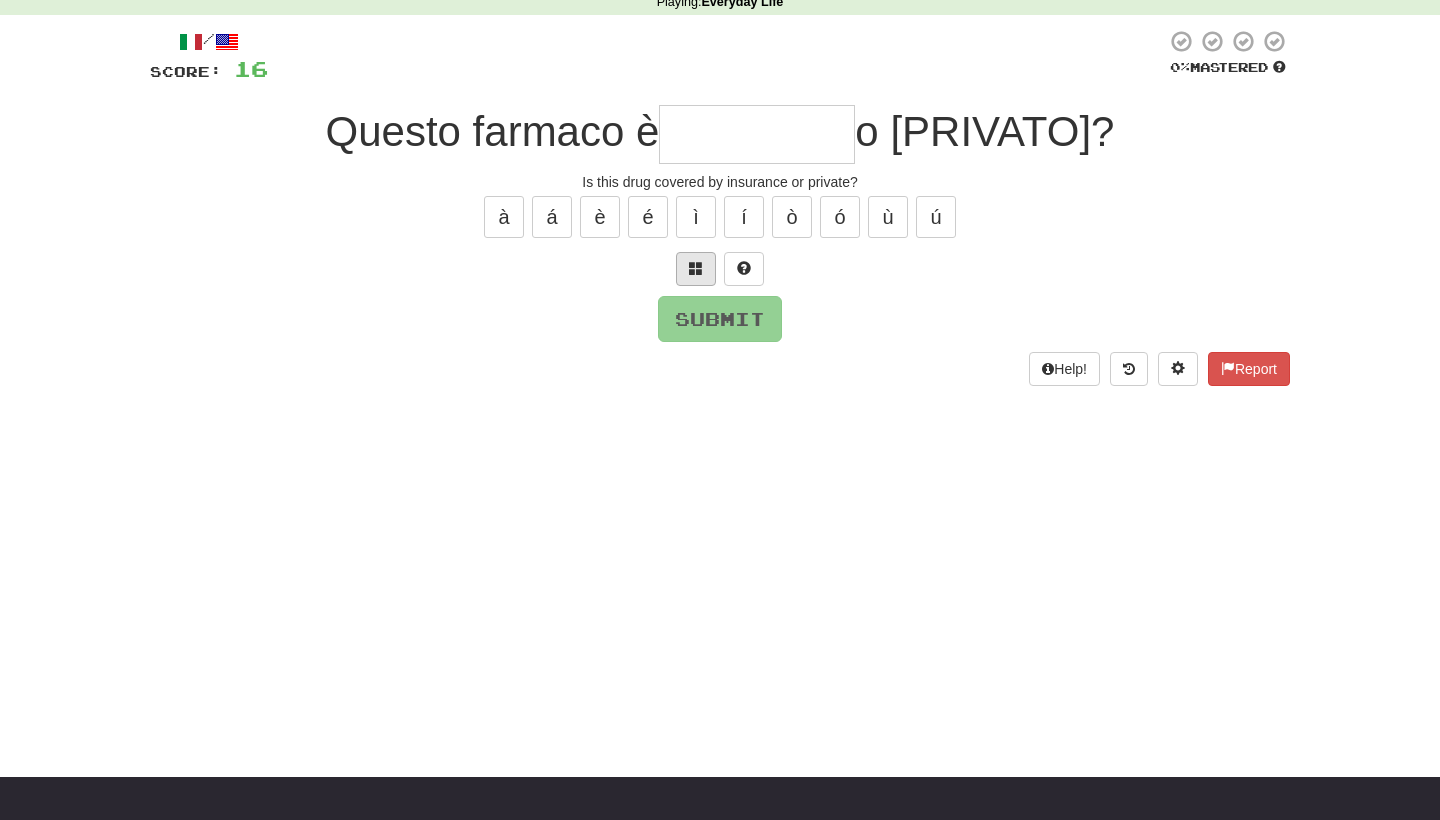 click at bounding box center (696, 269) 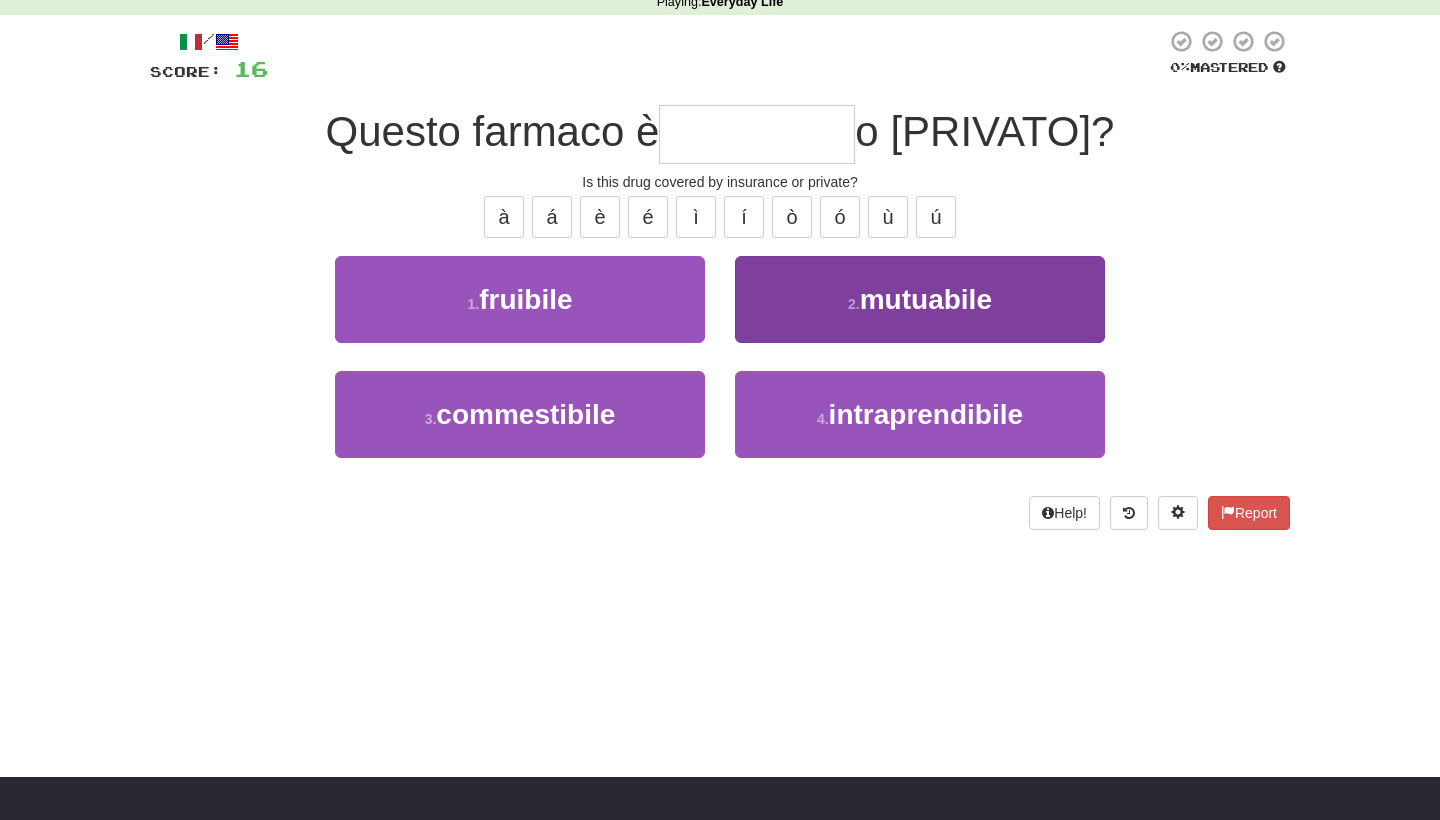 click on "mutuabile" at bounding box center (926, 299) 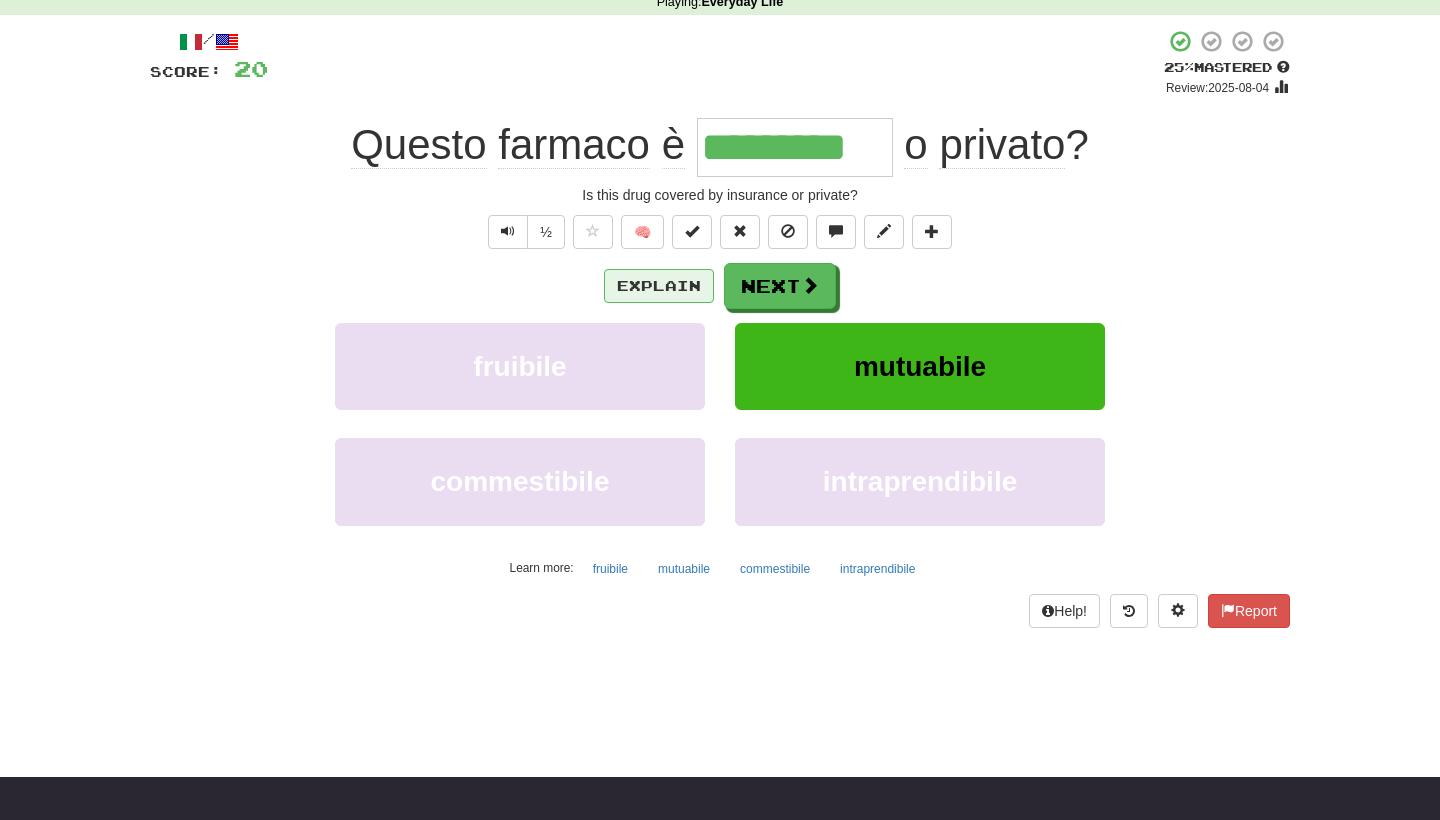 click on "Explain" at bounding box center (659, 286) 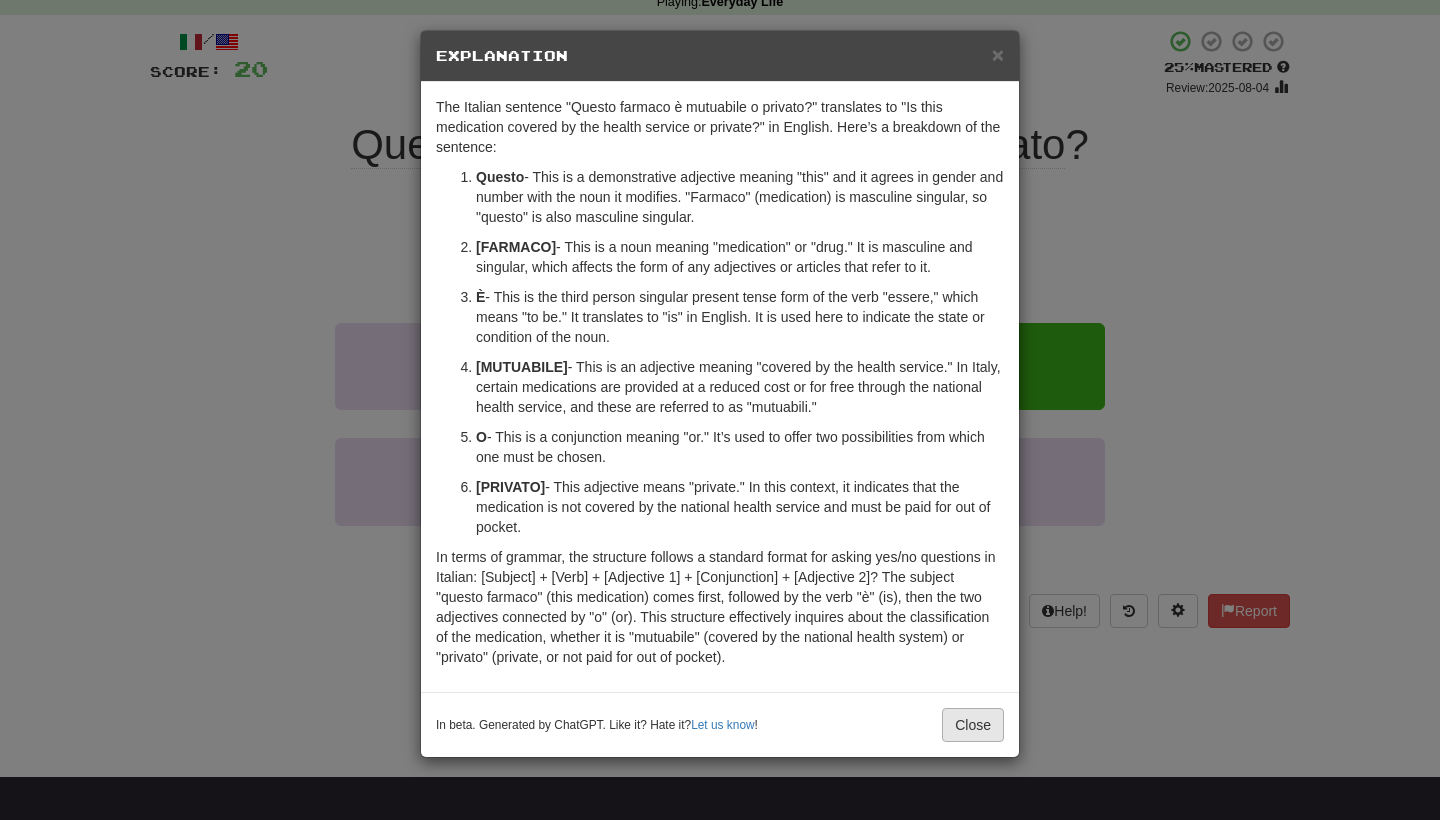 click on "Close" at bounding box center [973, 725] 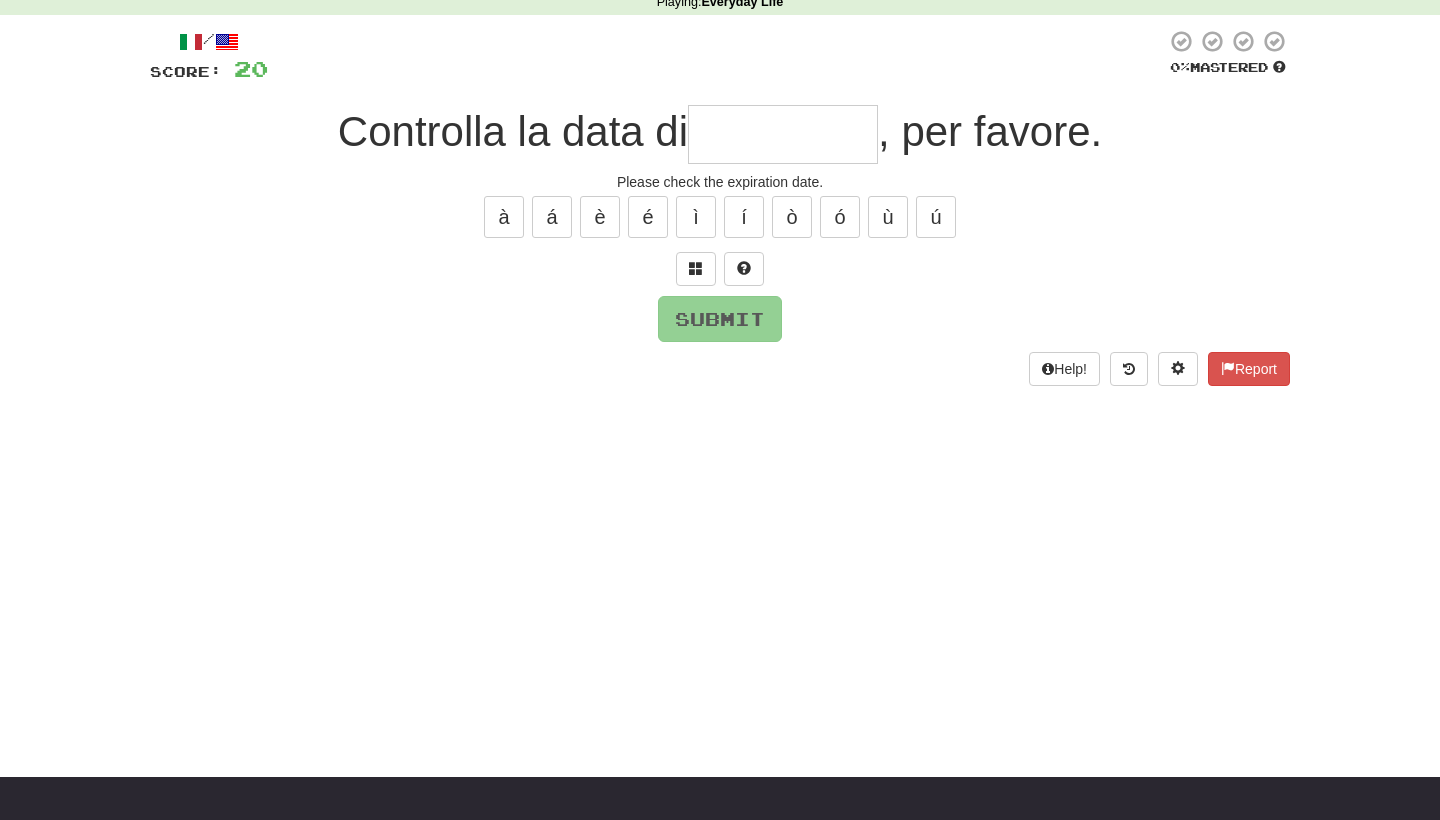 type on "*" 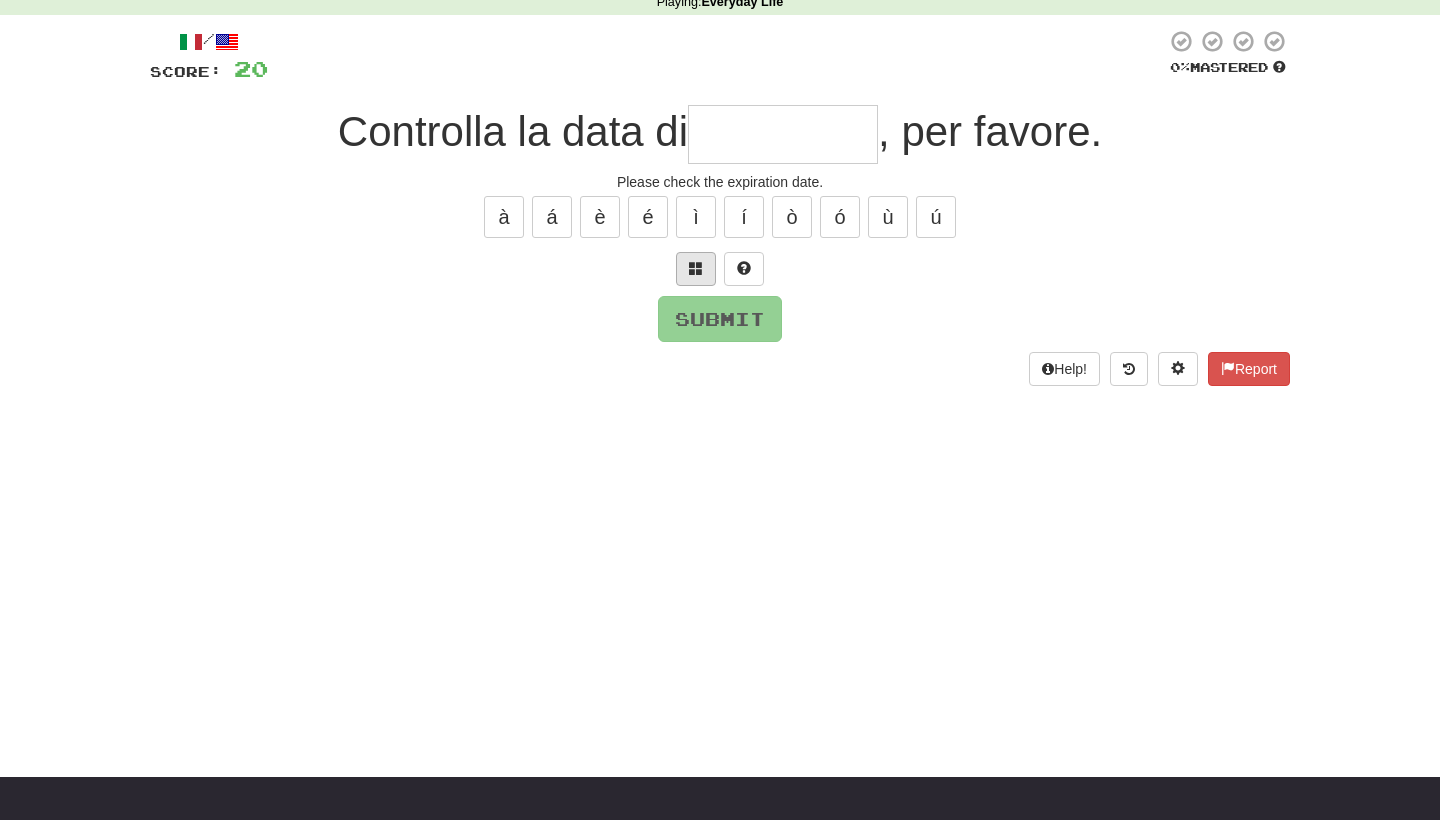 click at bounding box center (696, 269) 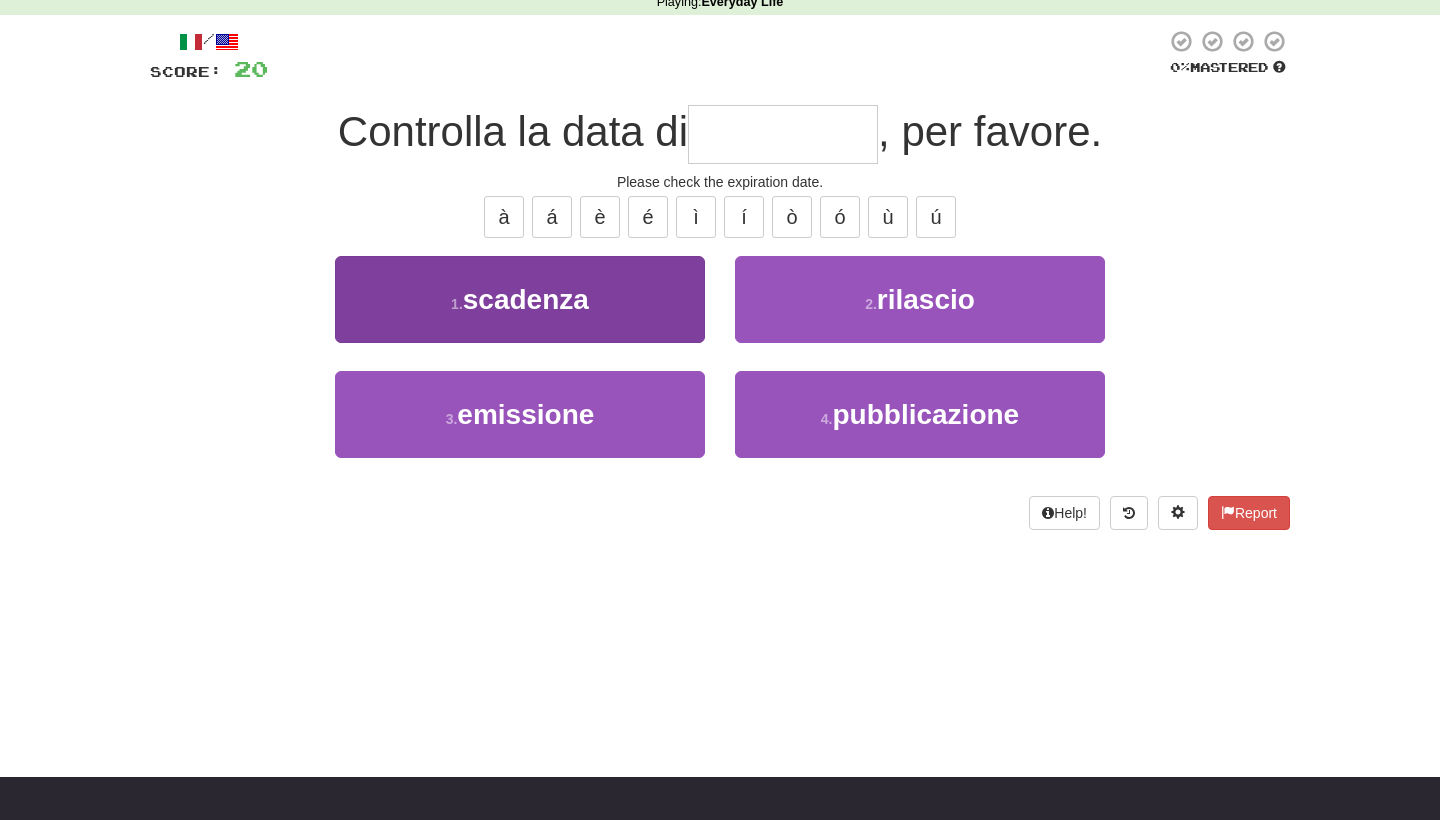 click on "1 .  scadenza" at bounding box center [520, 299] 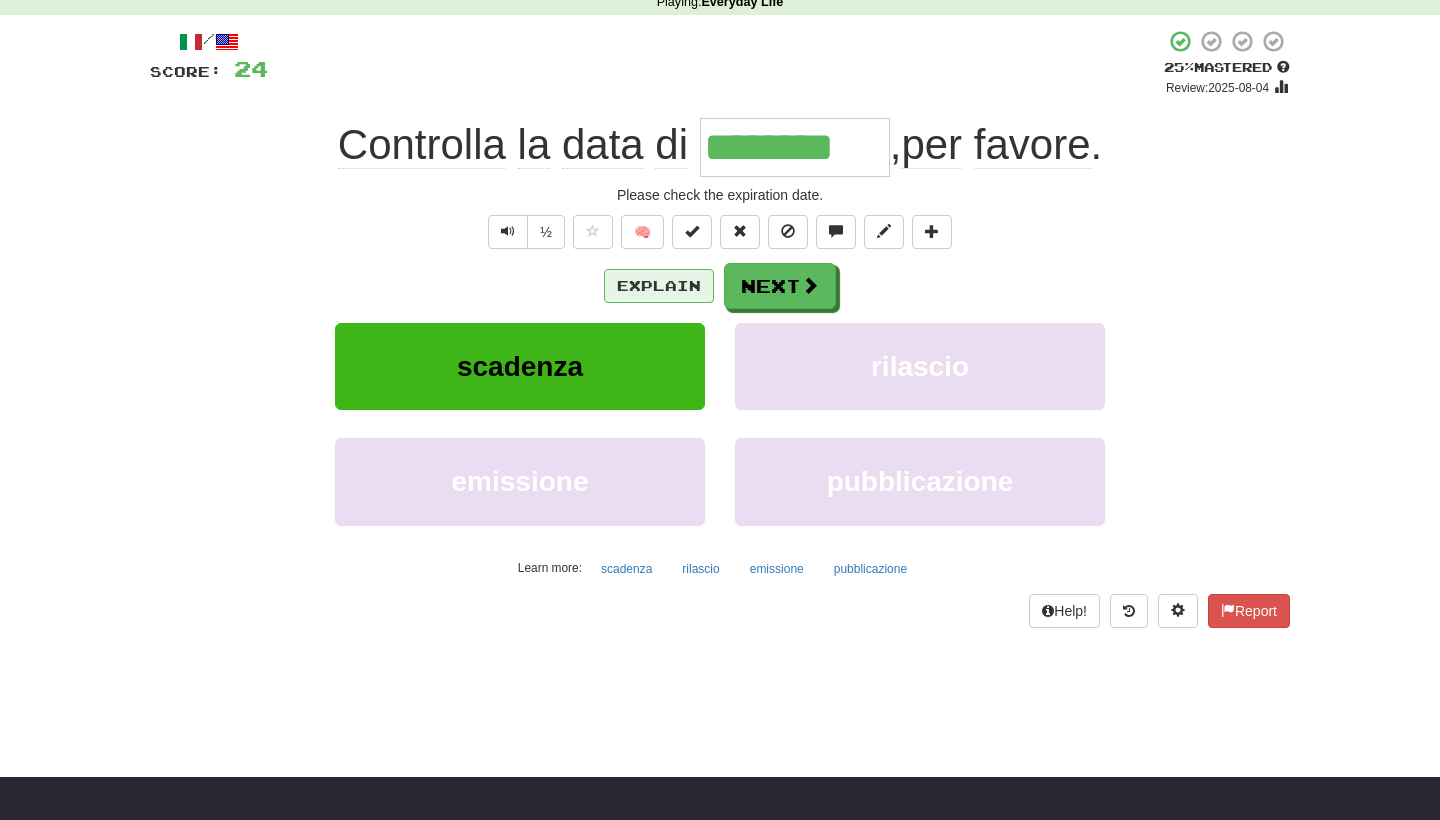 click on "Explain" at bounding box center (659, 286) 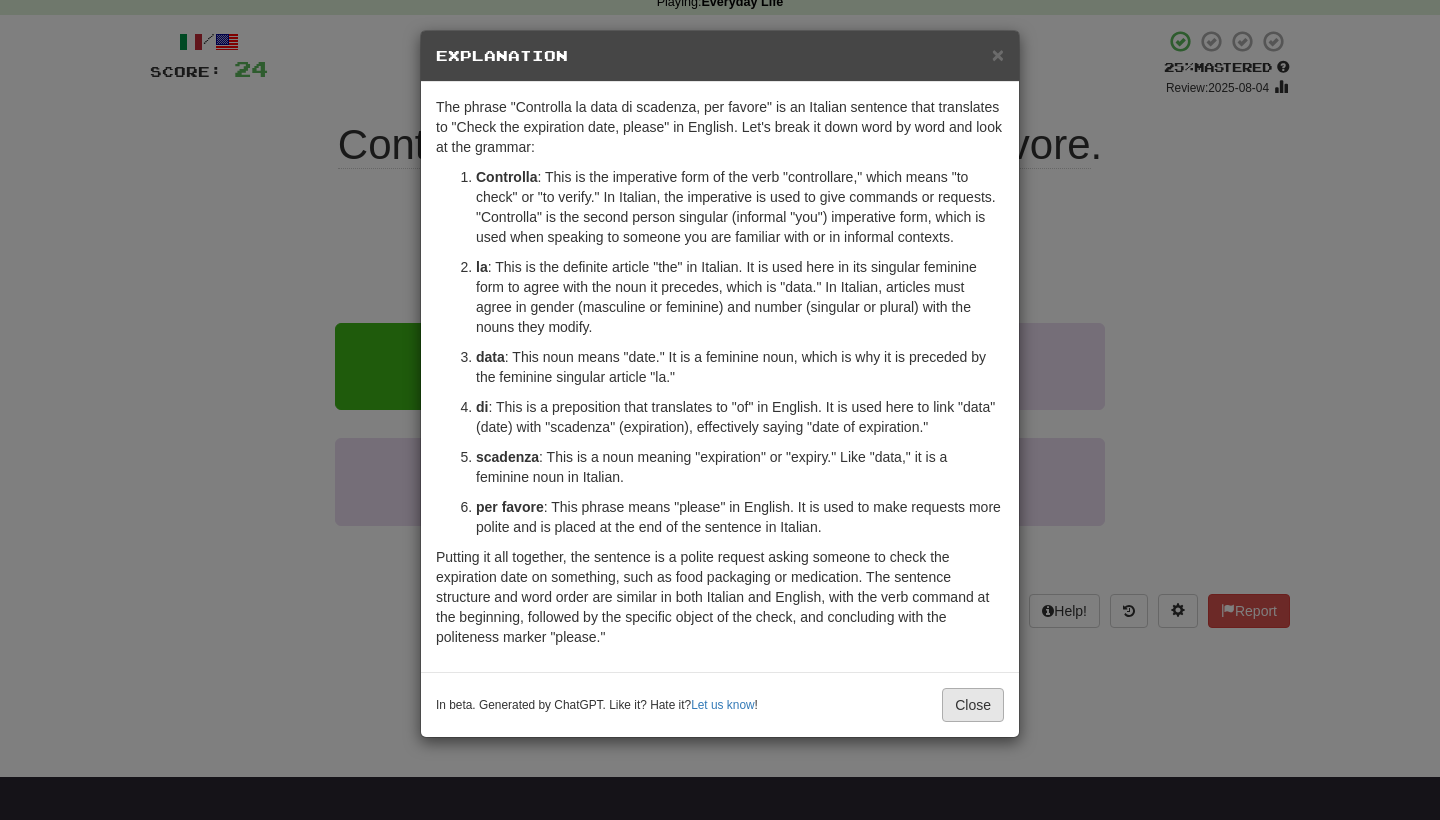 click on "Close" at bounding box center [973, 705] 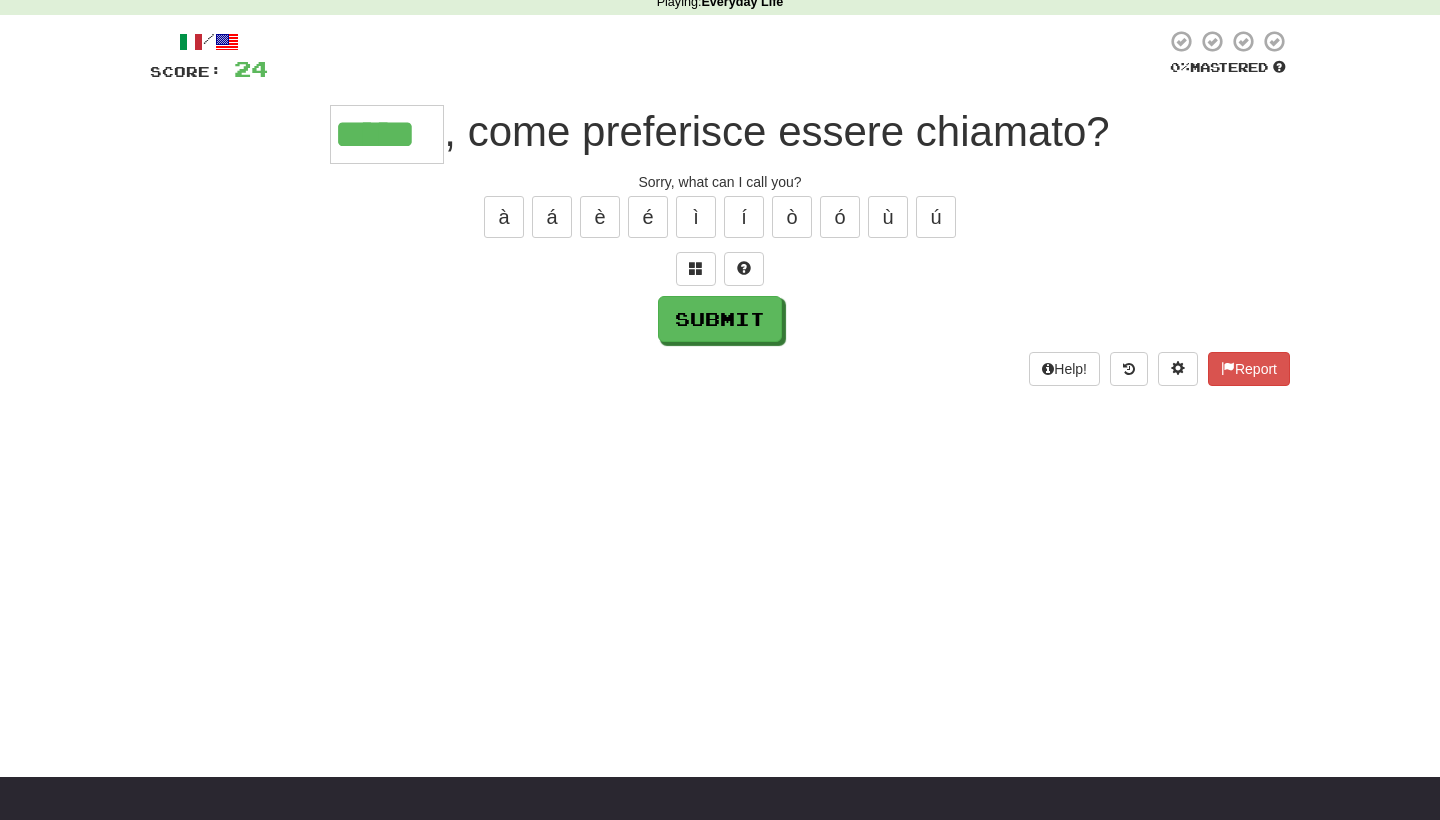 type on "*****" 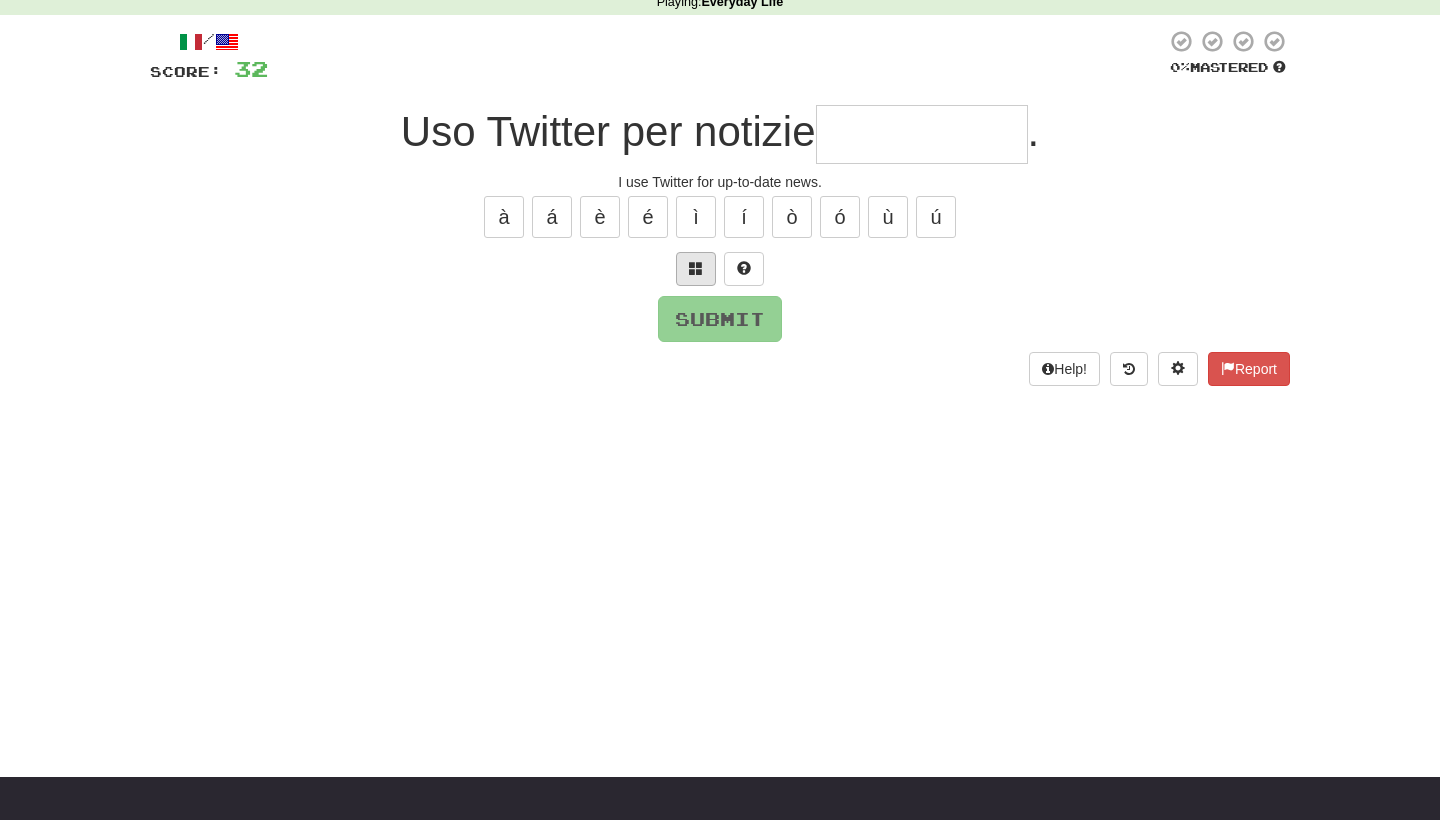 click at bounding box center (696, 269) 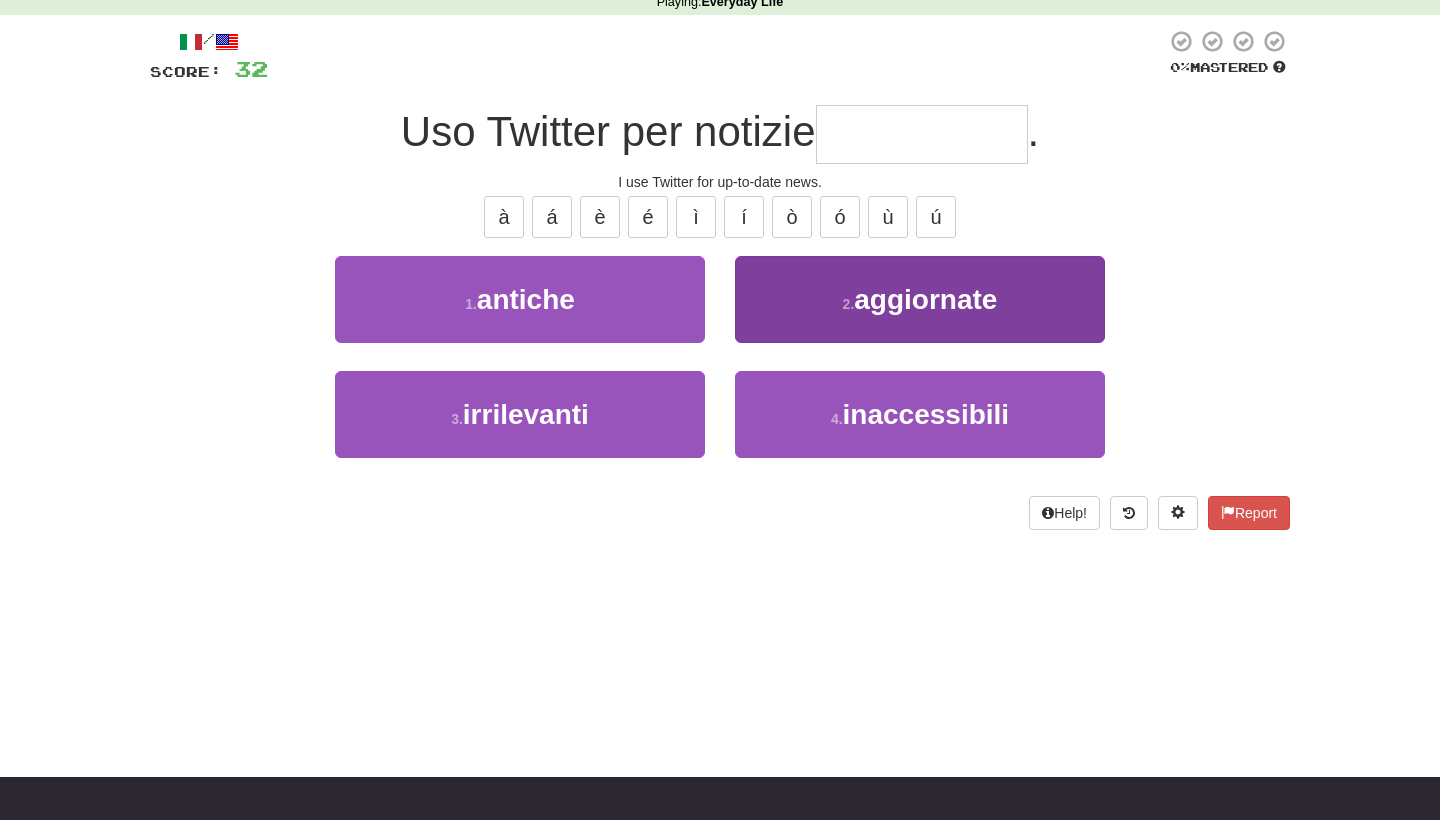 click on "2 .  aggiornate" at bounding box center [920, 299] 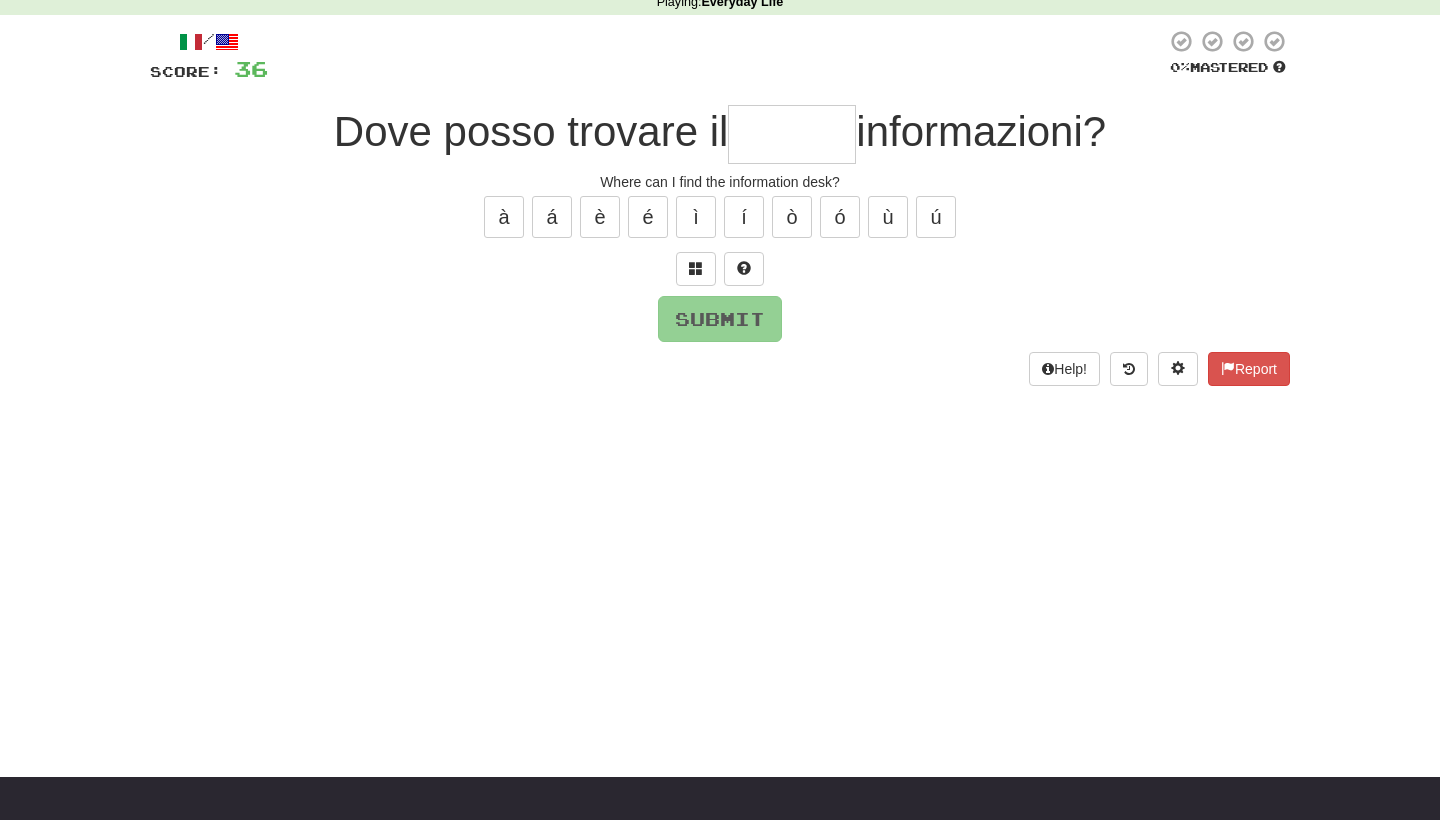 type on "*" 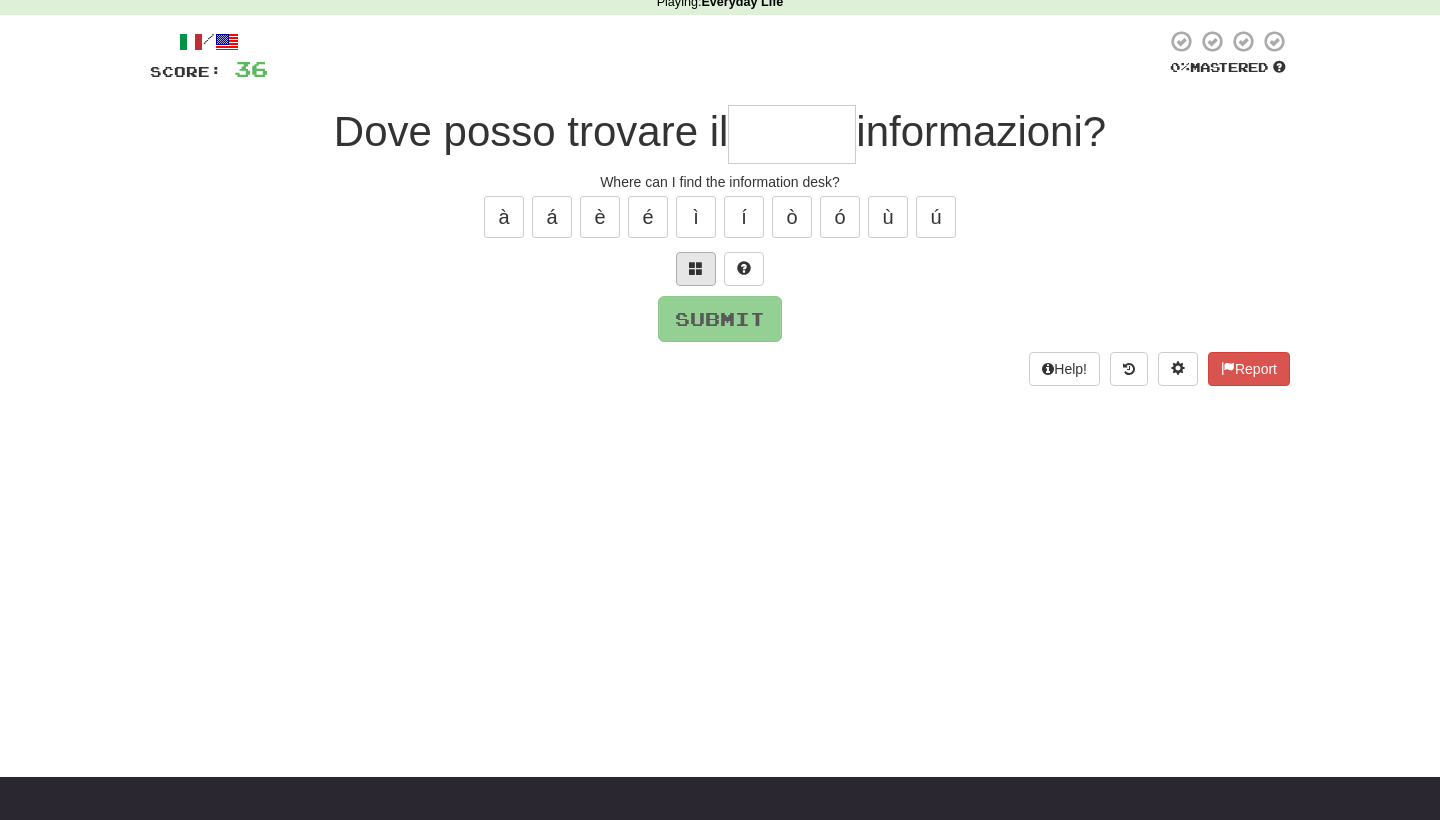 click at bounding box center [696, 268] 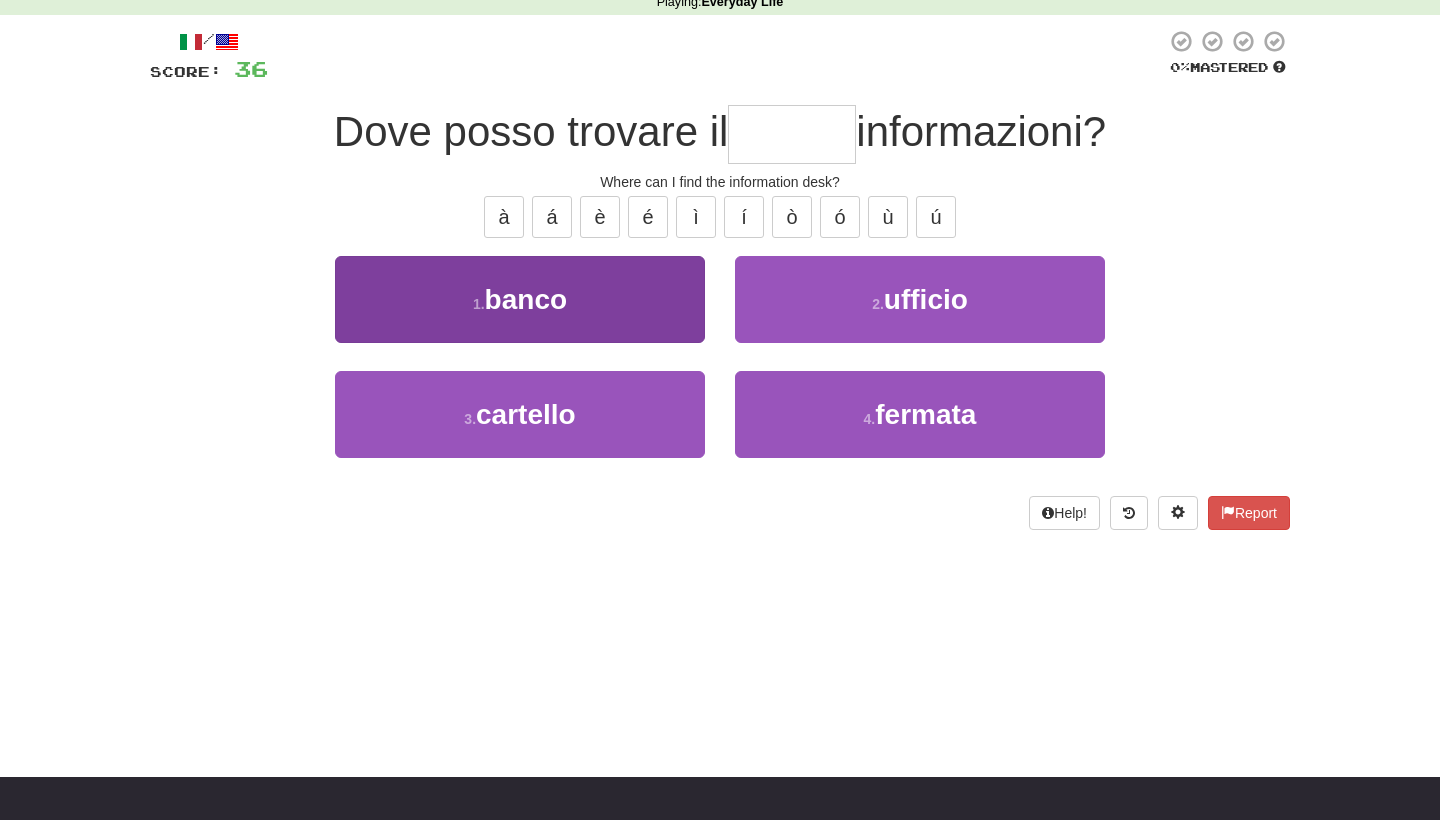 click on "1 .  banco" at bounding box center (520, 299) 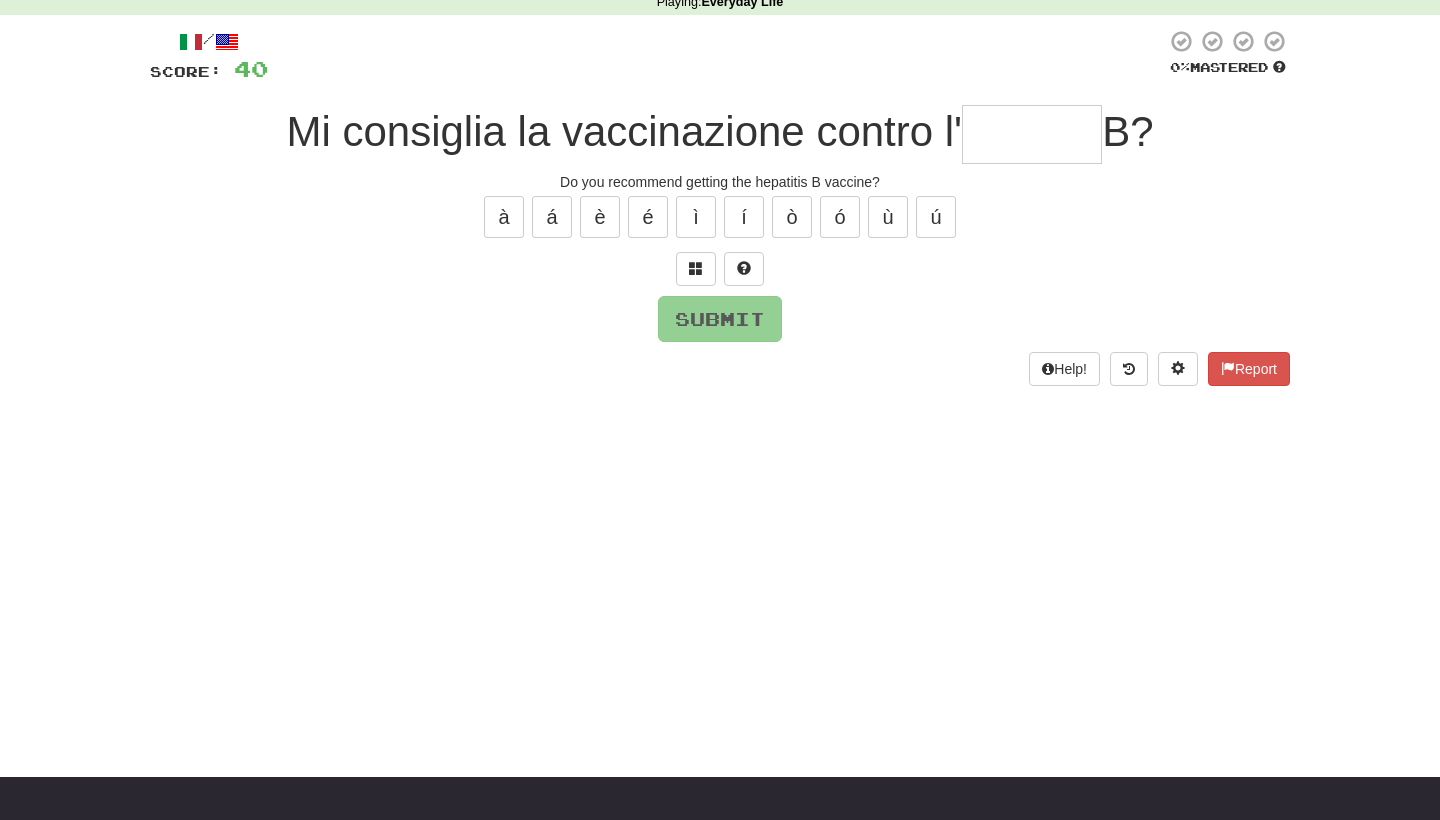 type on "*" 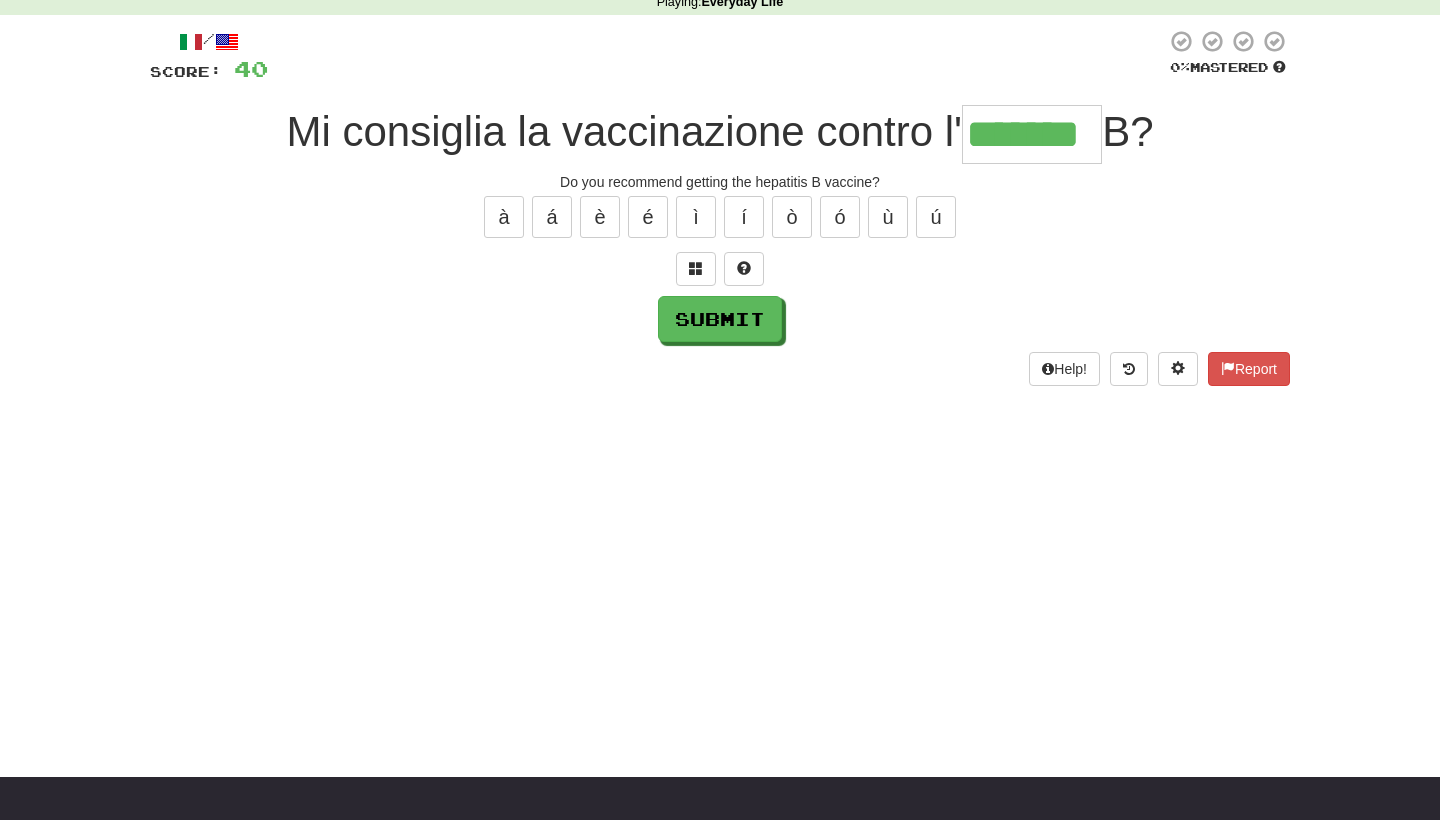 type on "*******" 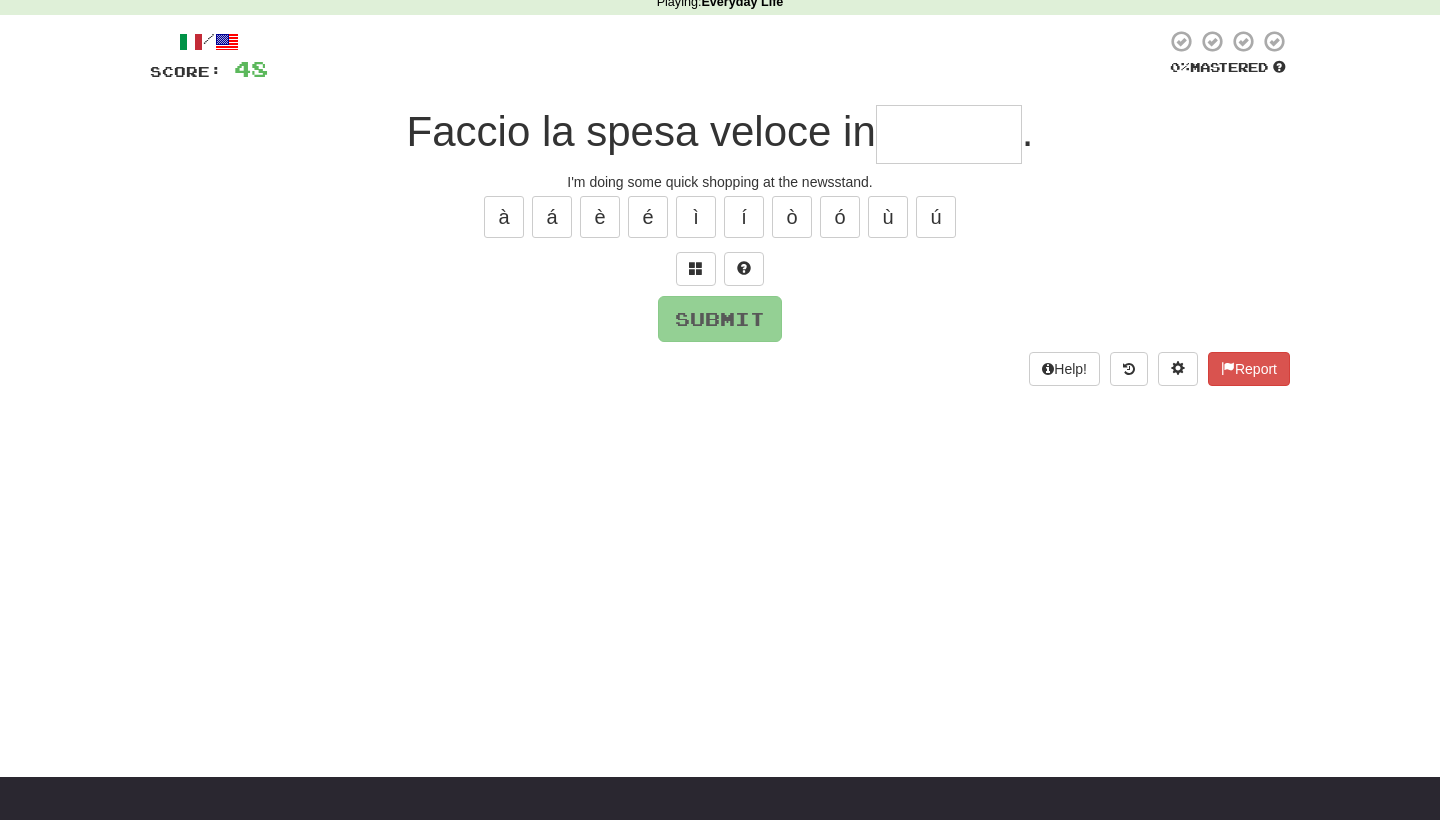type on "*" 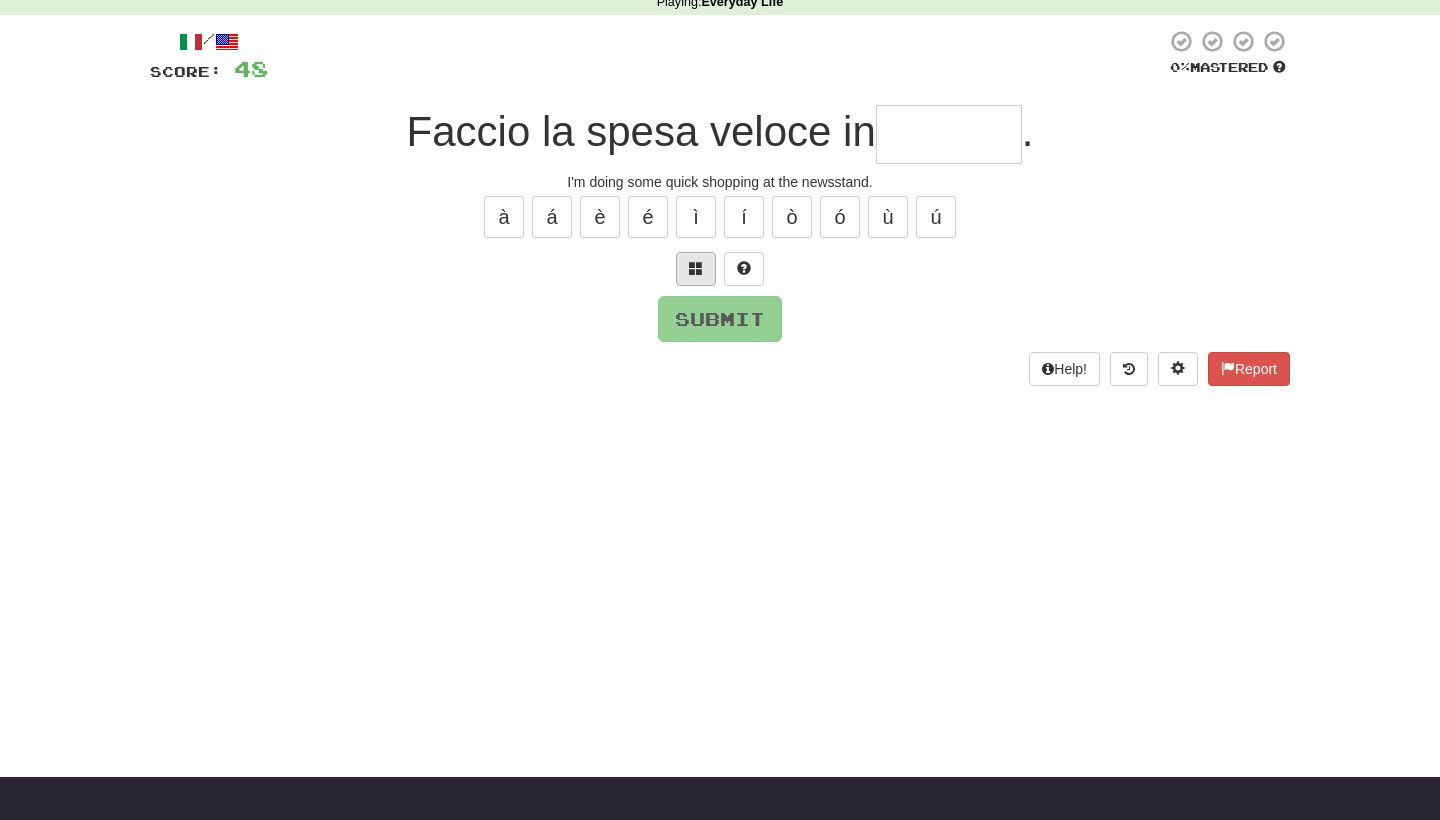 click at bounding box center [696, 268] 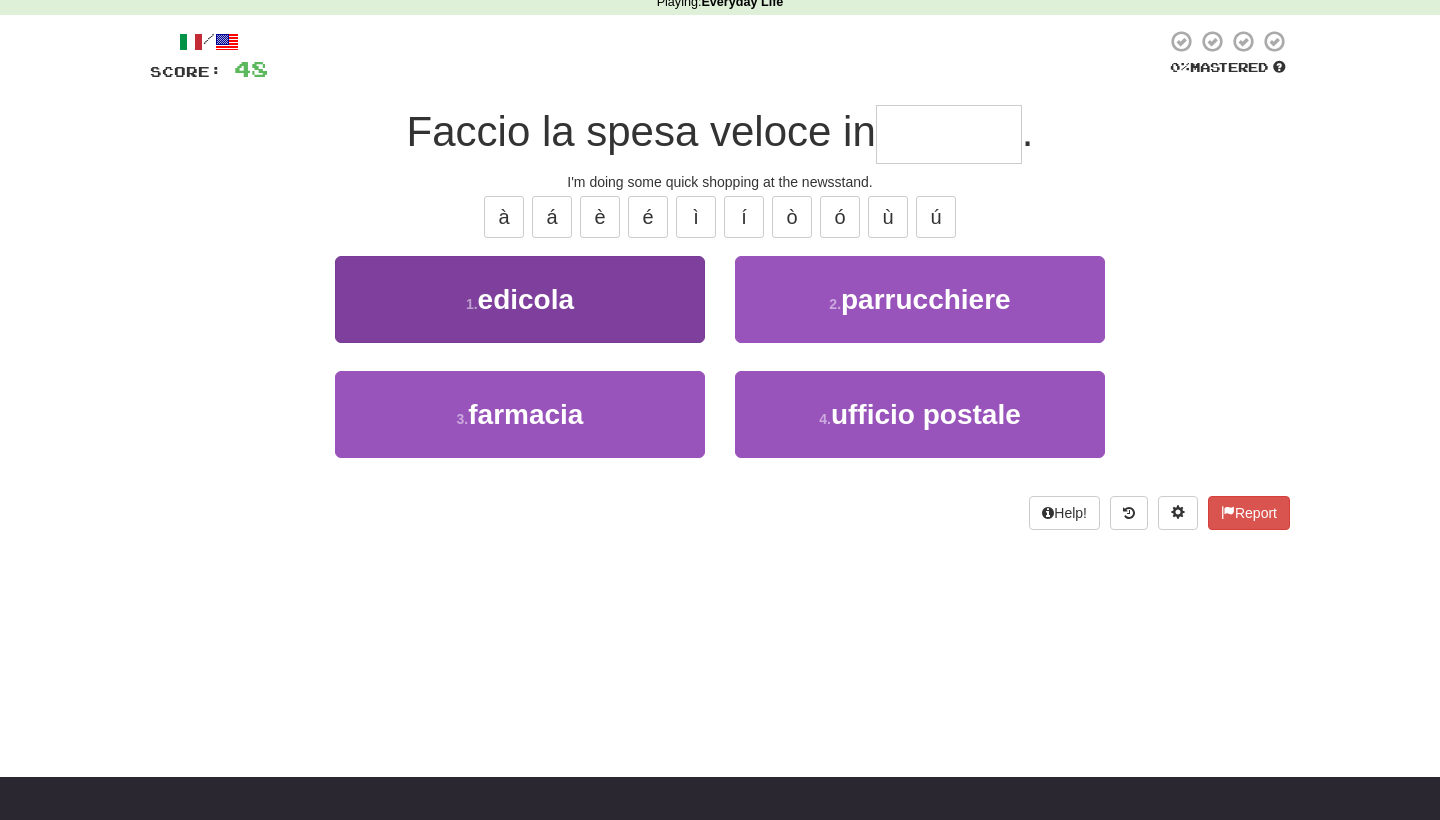 click on "edicola" at bounding box center (526, 299) 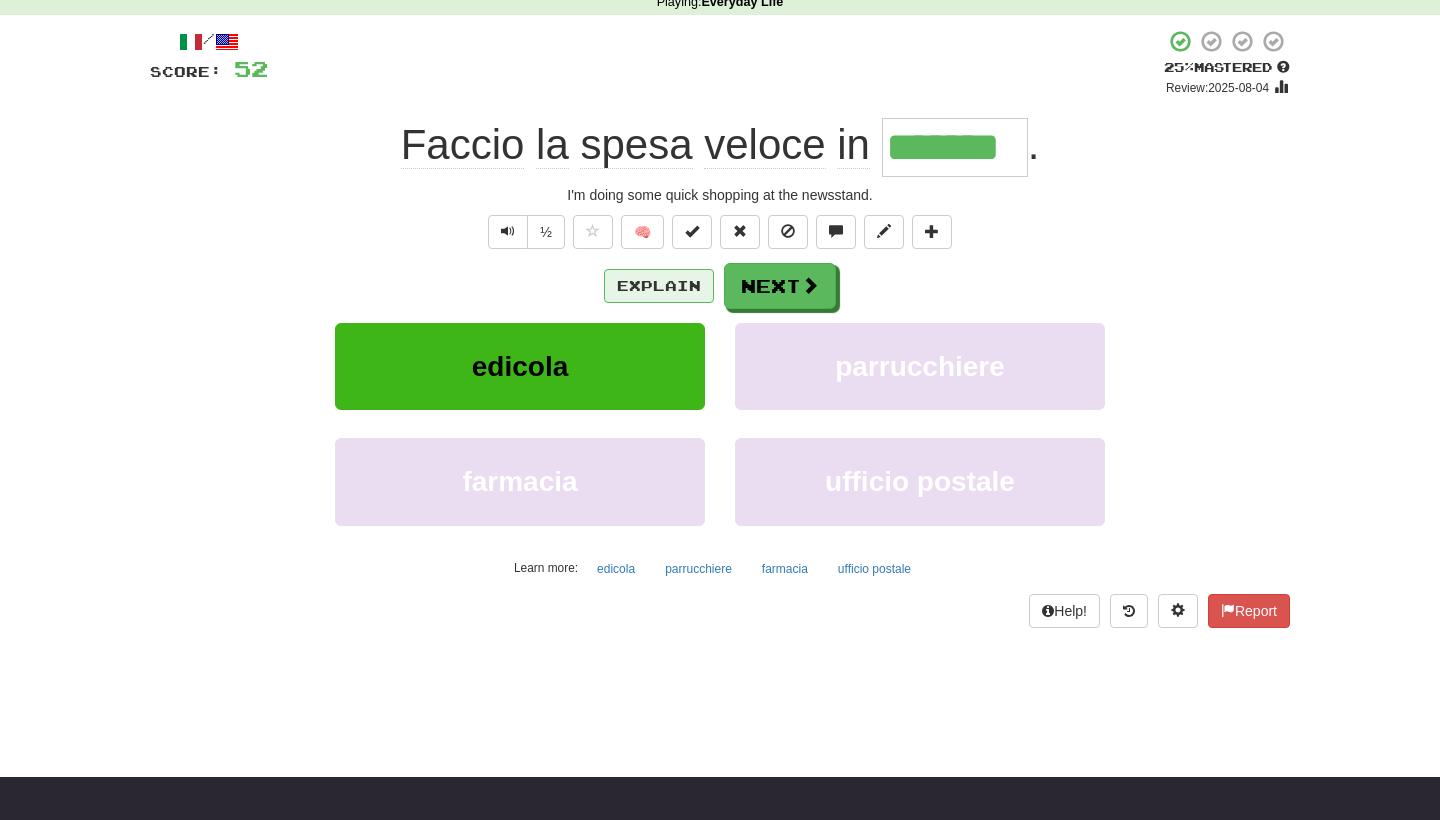 click on "Explain" at bounding box center (659, 286) 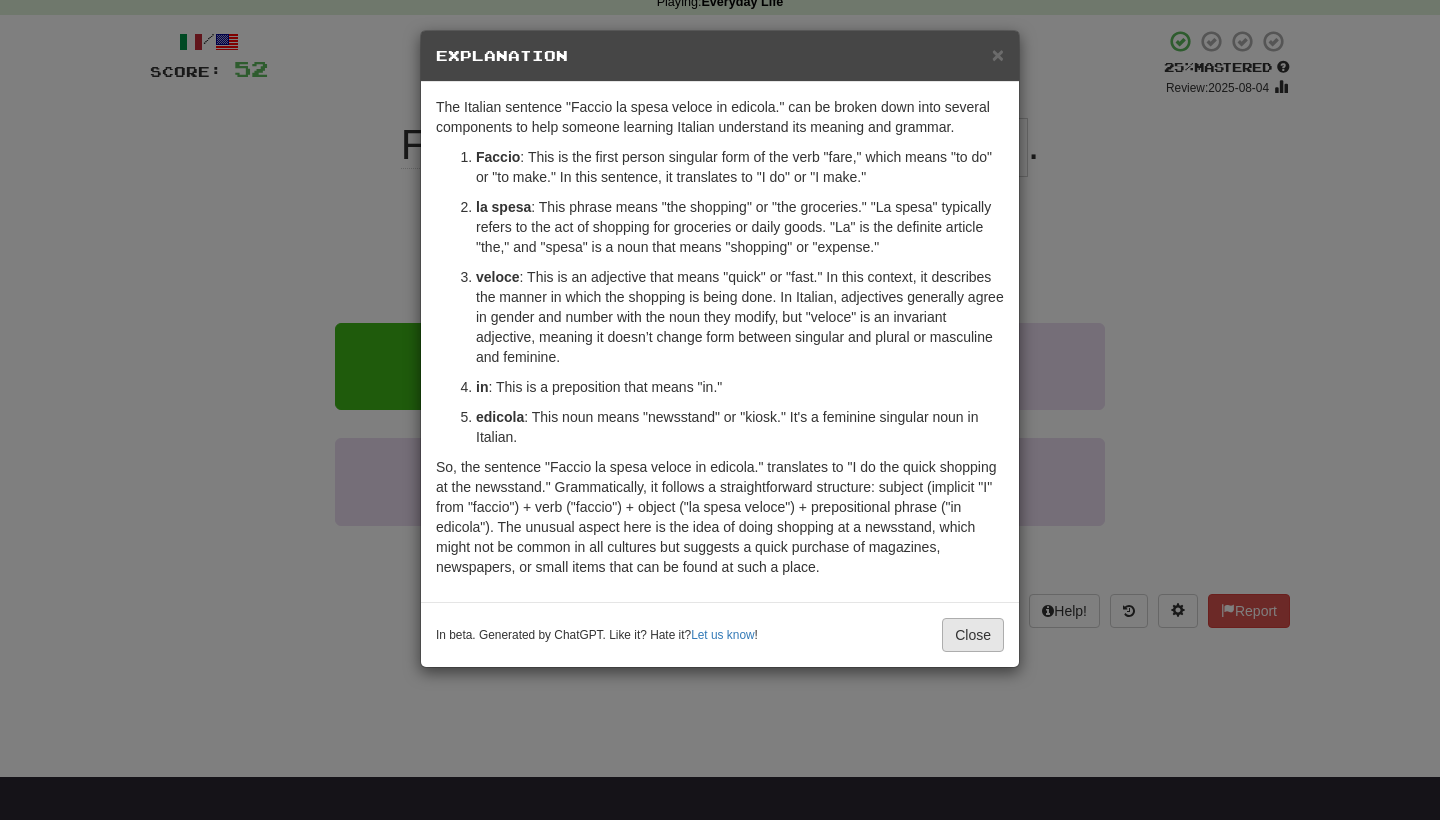 click on "Close" at bounding box center (973, 635) 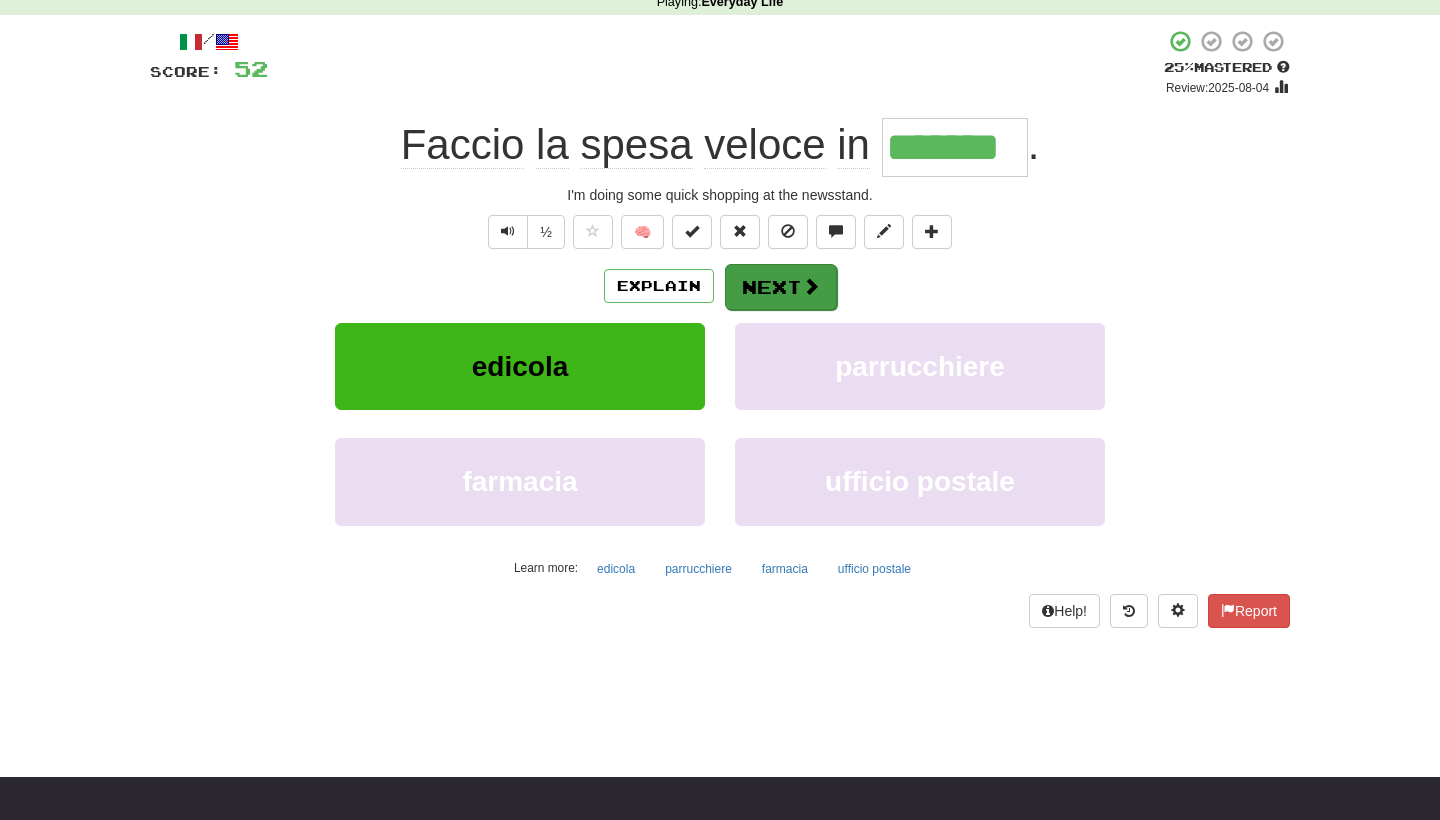 click on "Next" at bounding box center (781, 287) 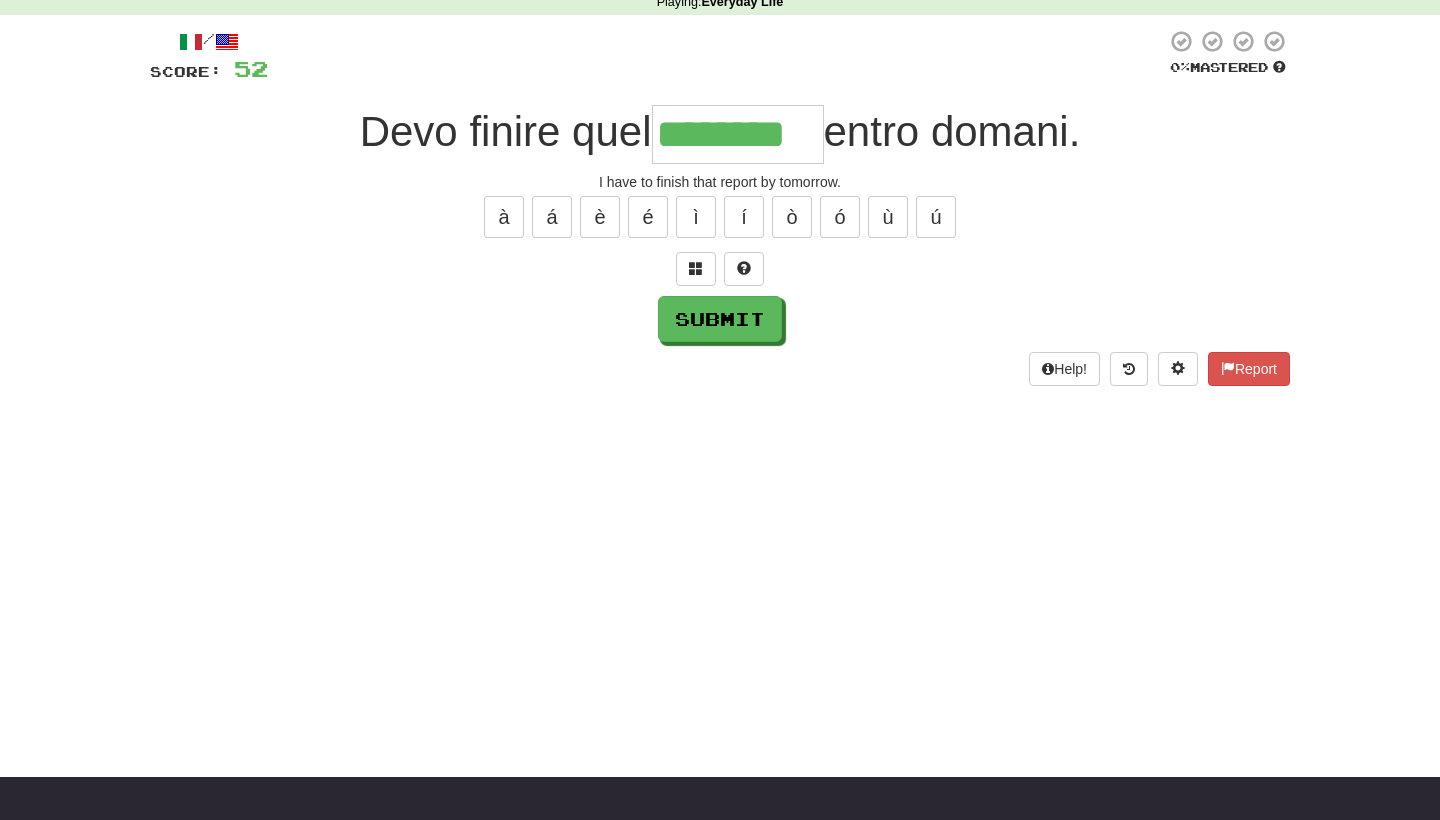 type on "********" 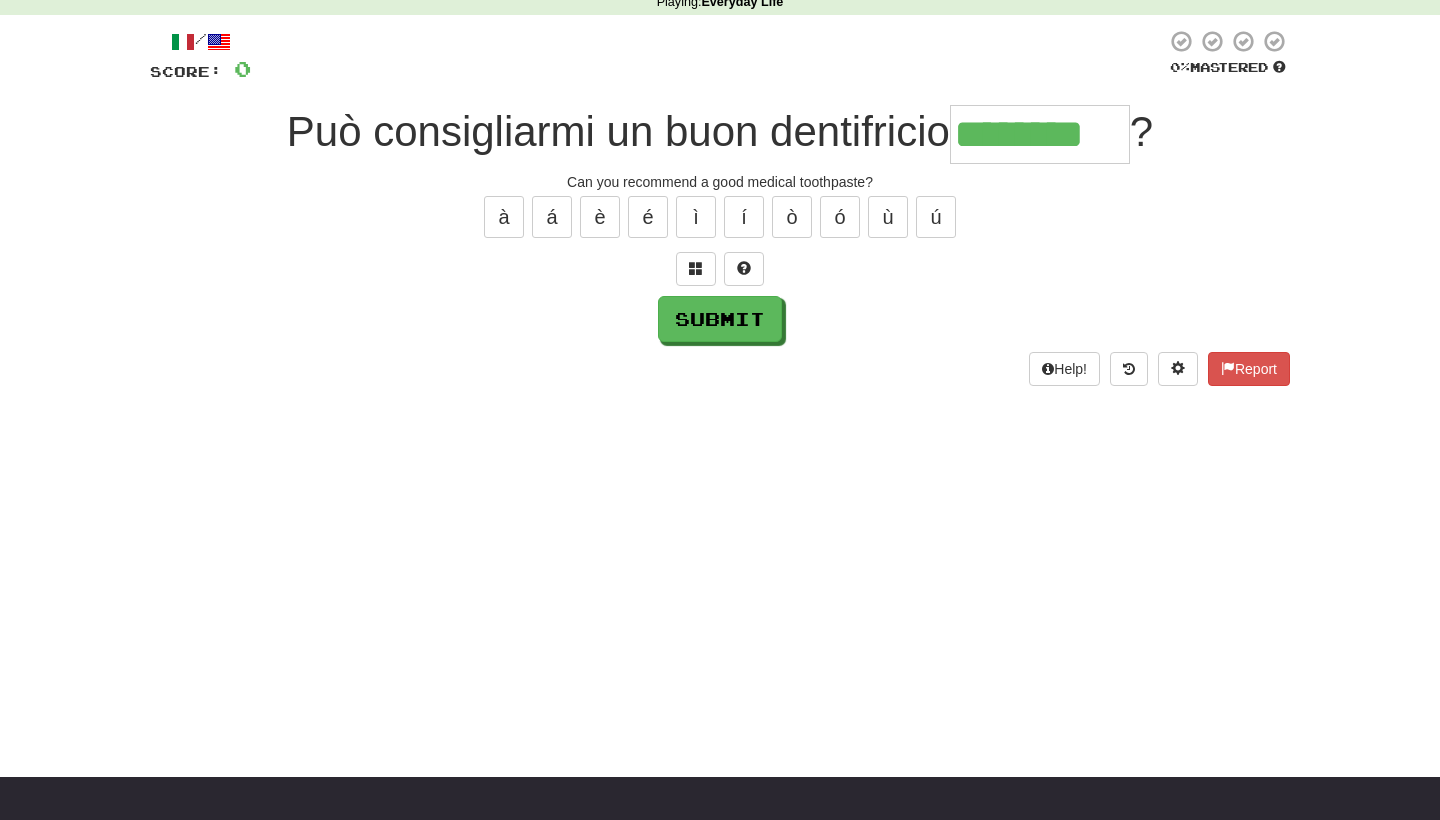 type on "********" 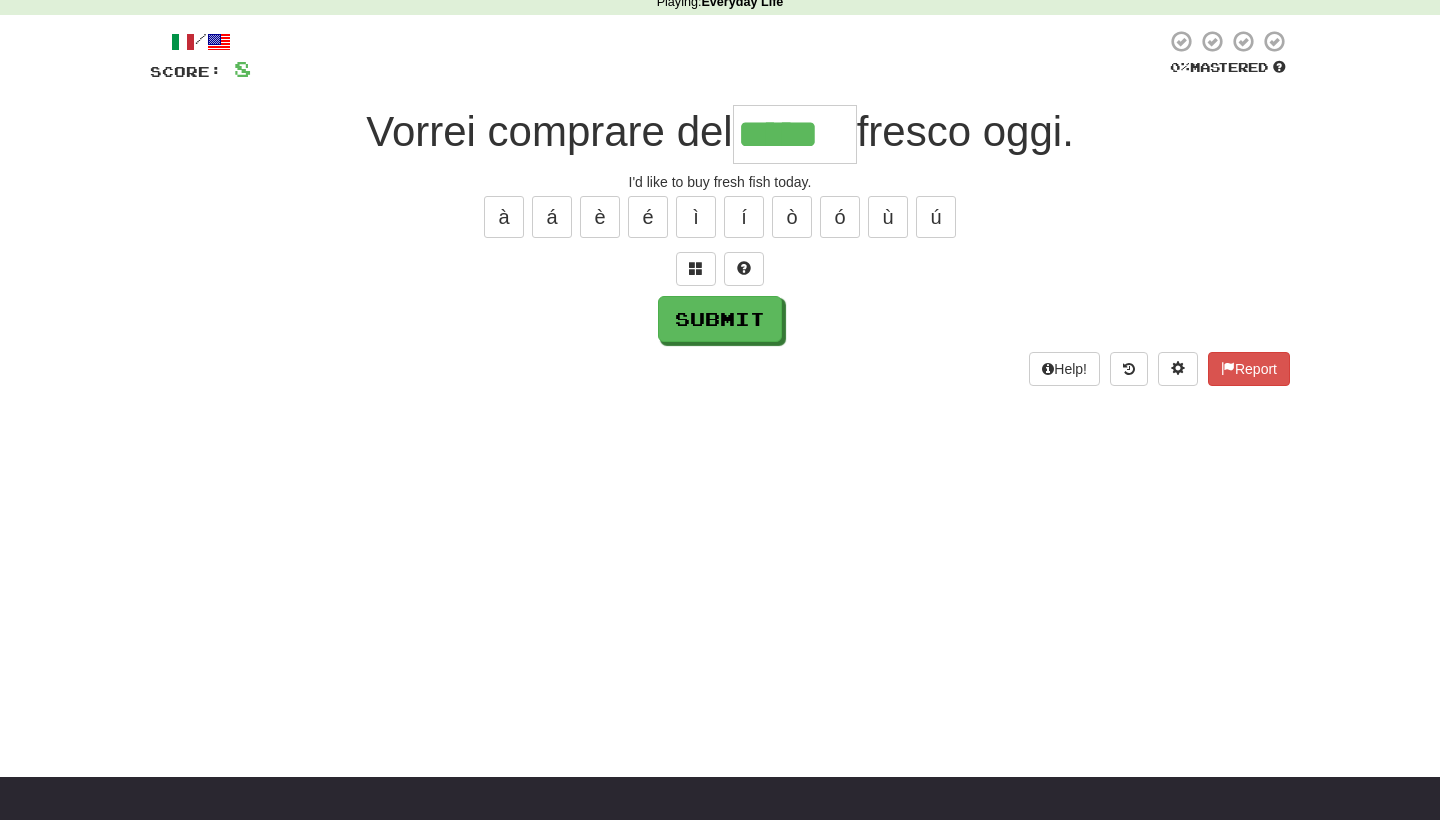 type on "*****" 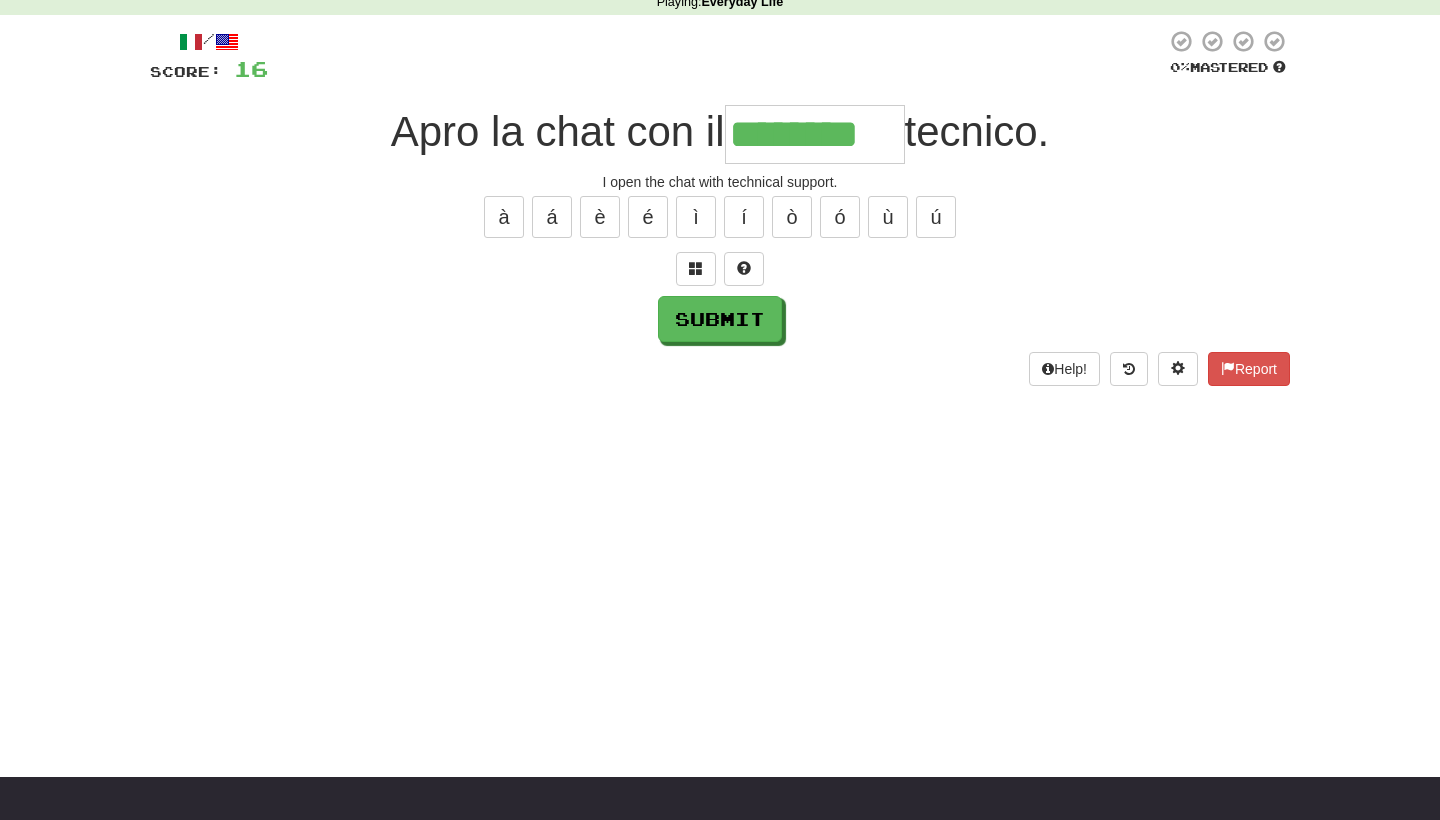 type on "********" 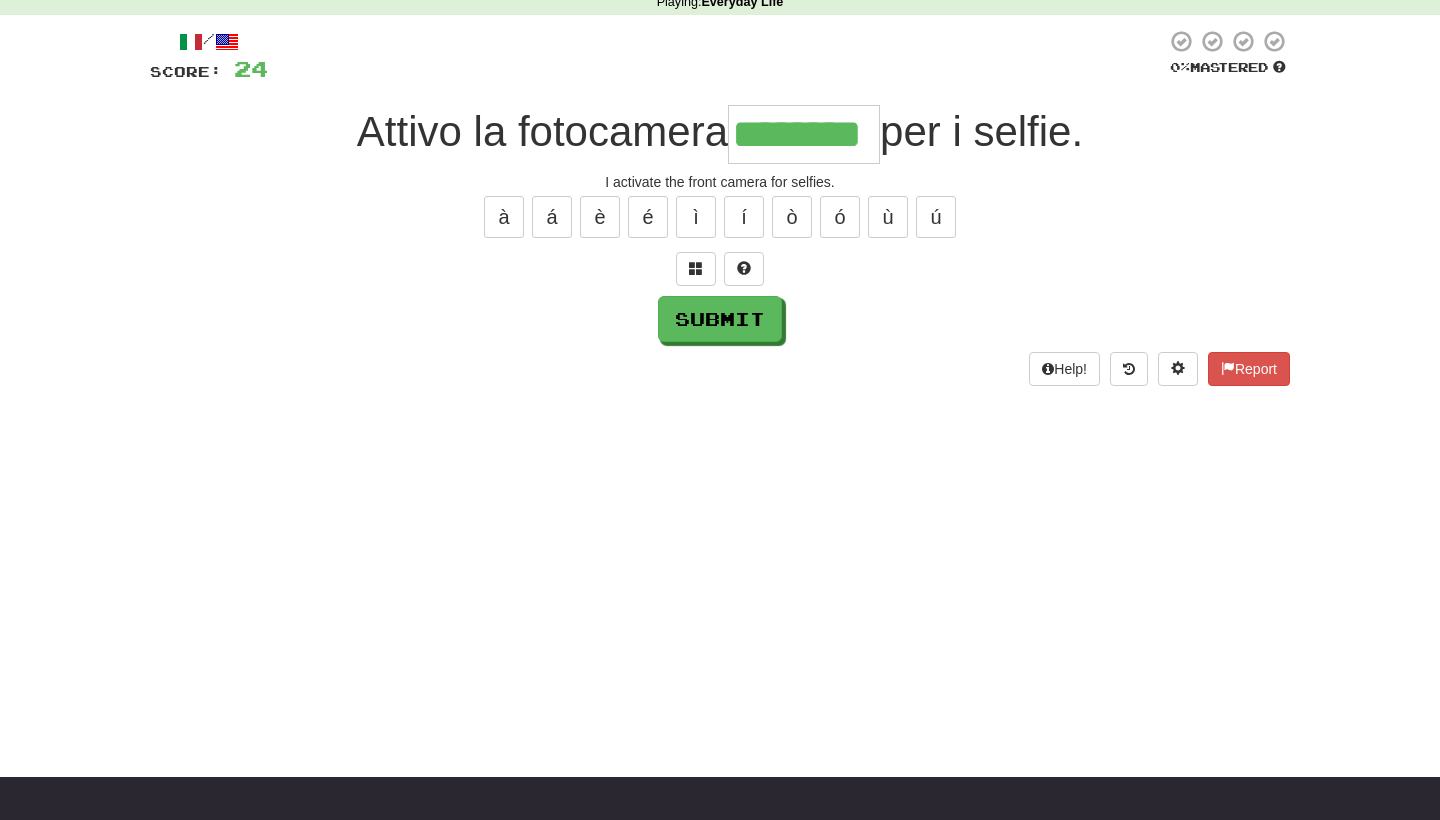 type on "********" 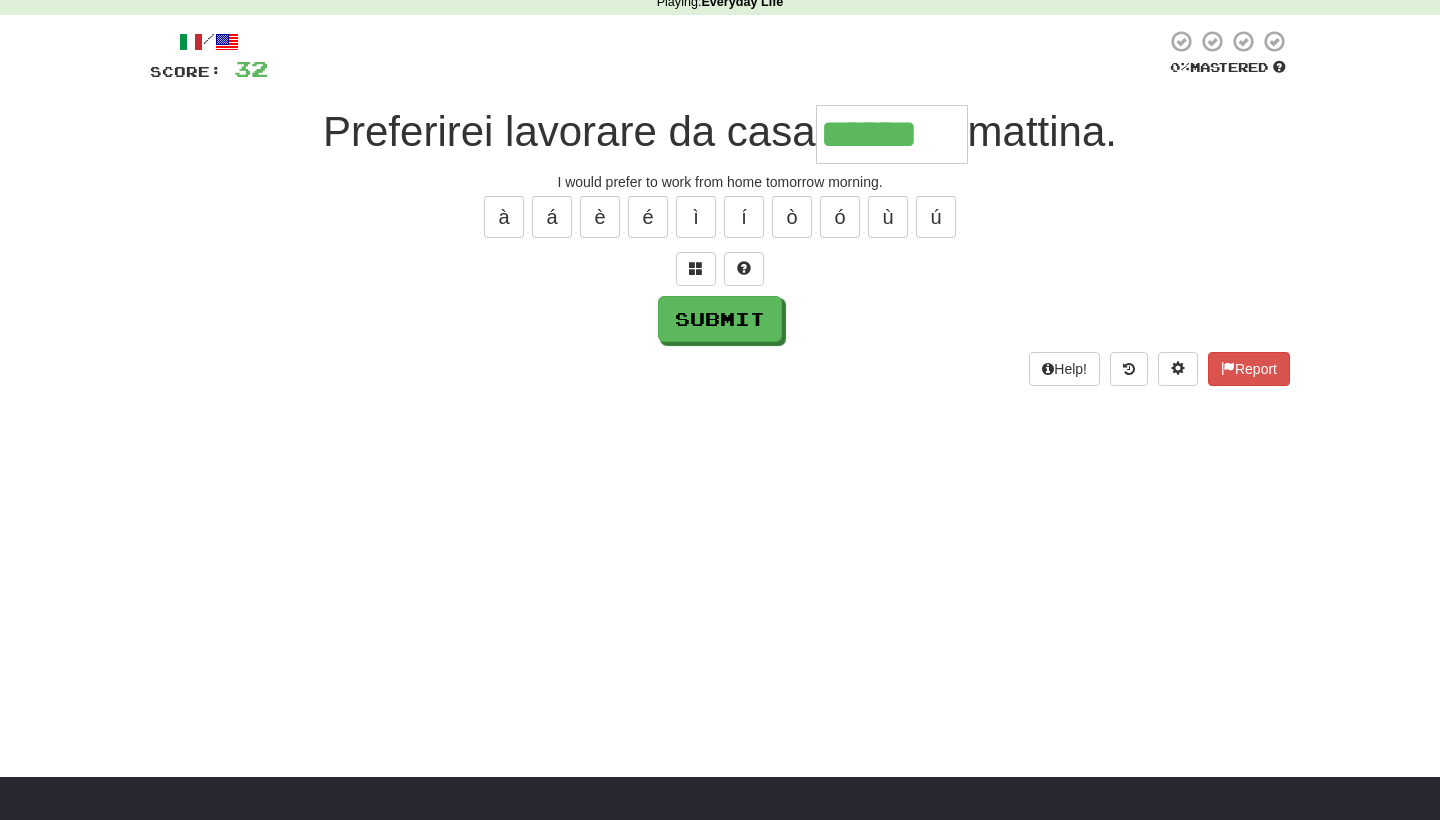 type on "******" 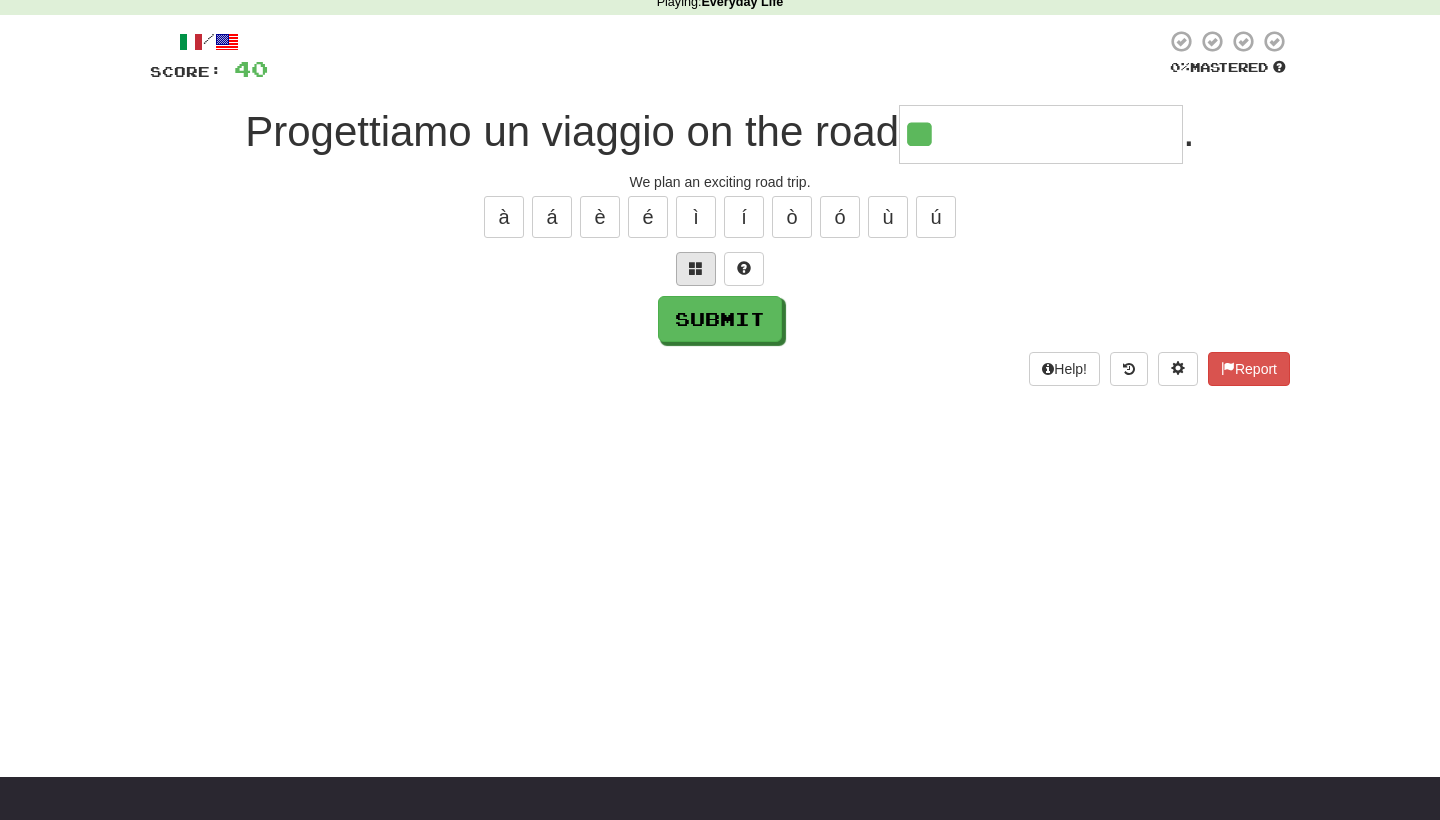 click at bounding box center (696, 268) 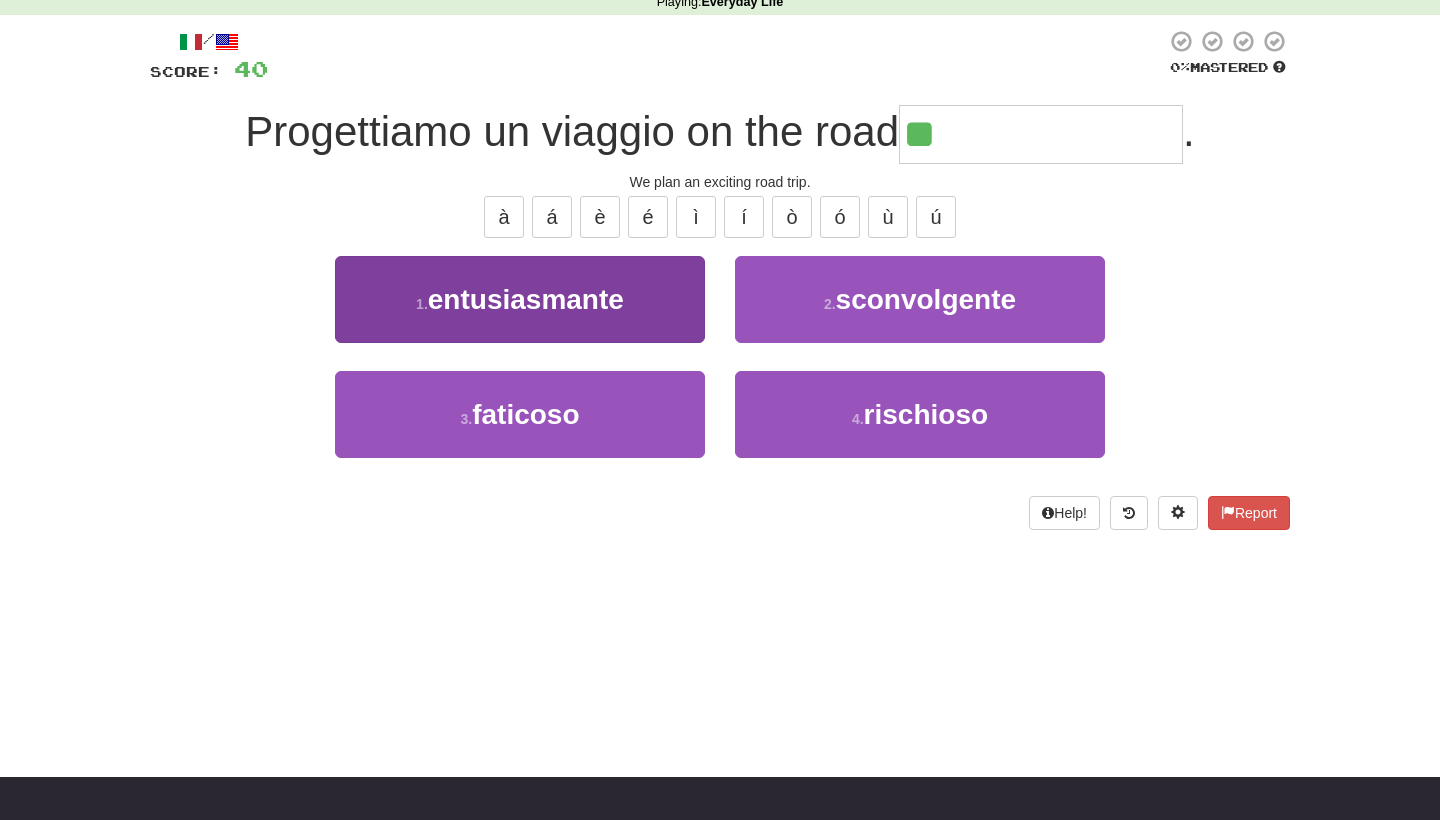 click on "1 .  entusiasmante" at bounding box center (520, 299) 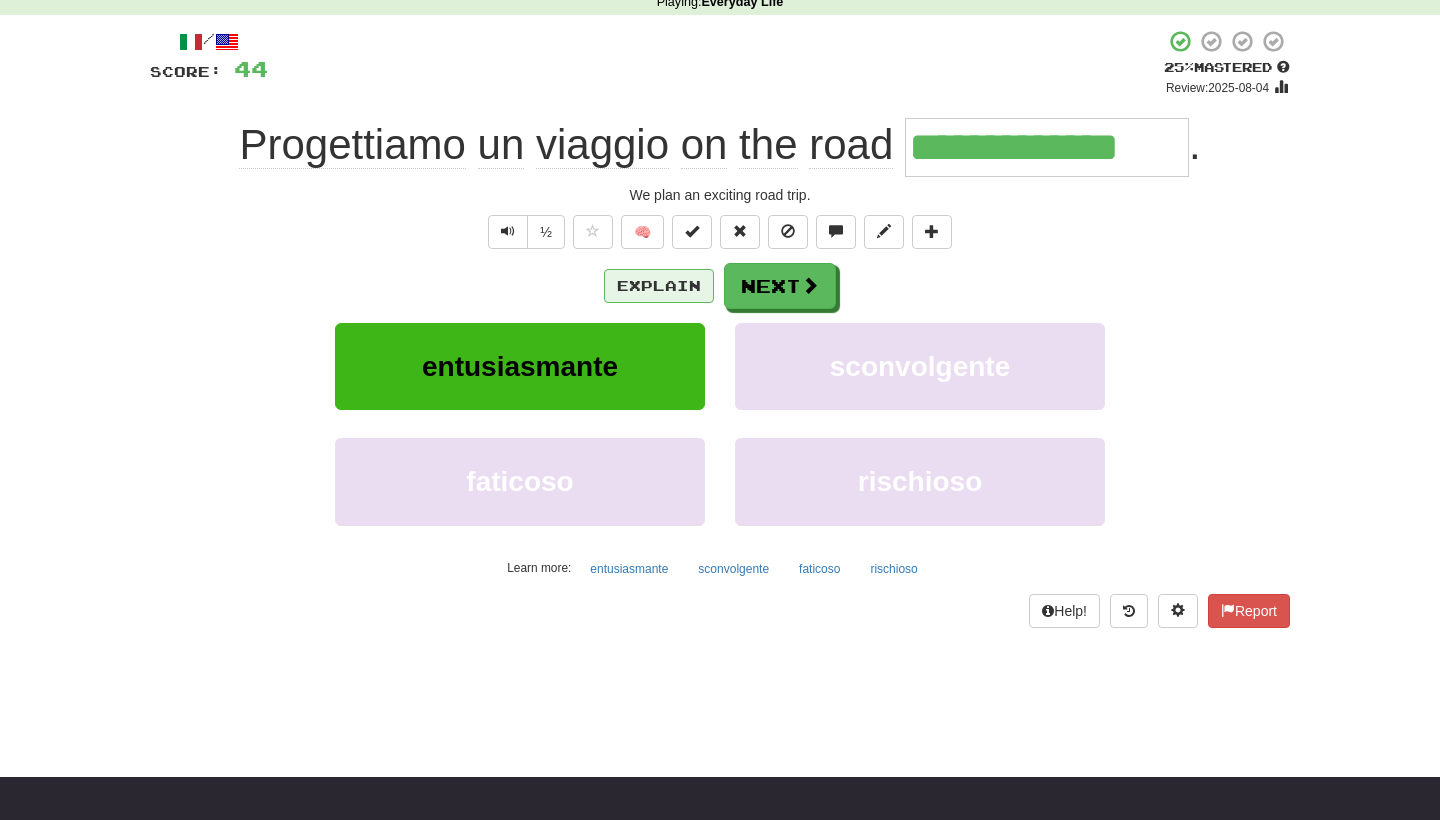 click on "Explain" at bounding box center [659, 286] 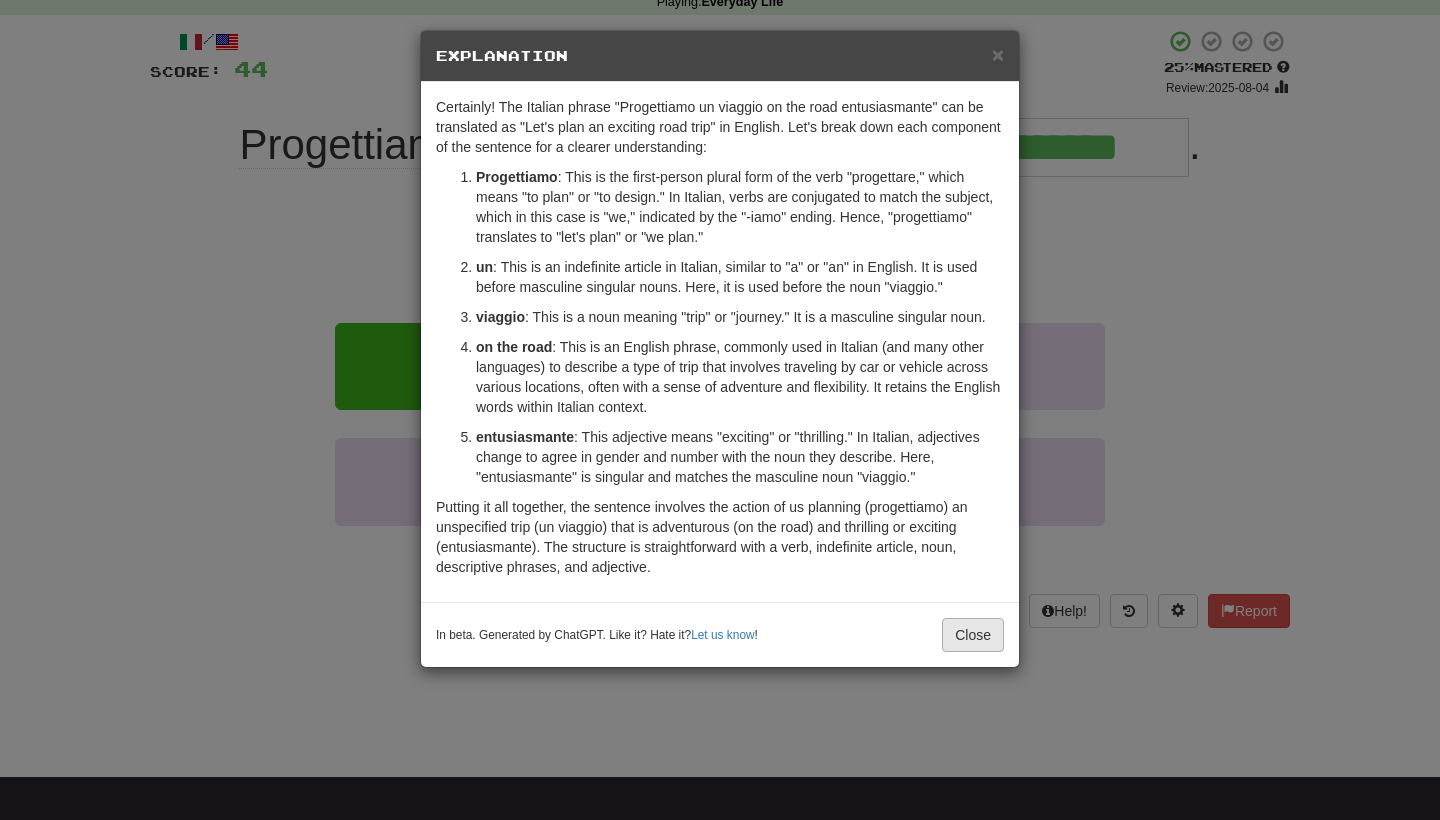 click on "Close" at bounding box center [973, 635] 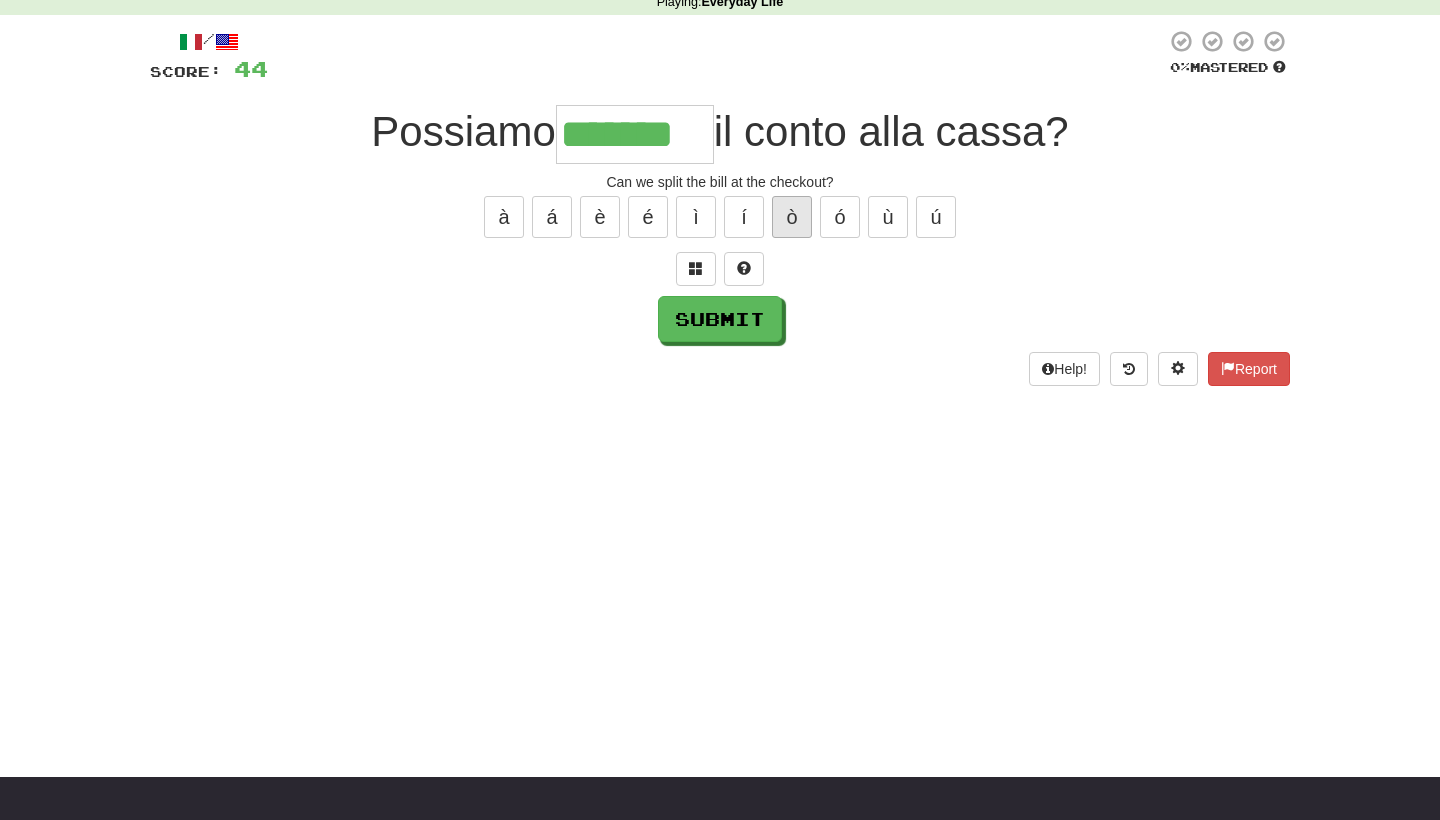 click on "ò" at bounding box center [792, 217] 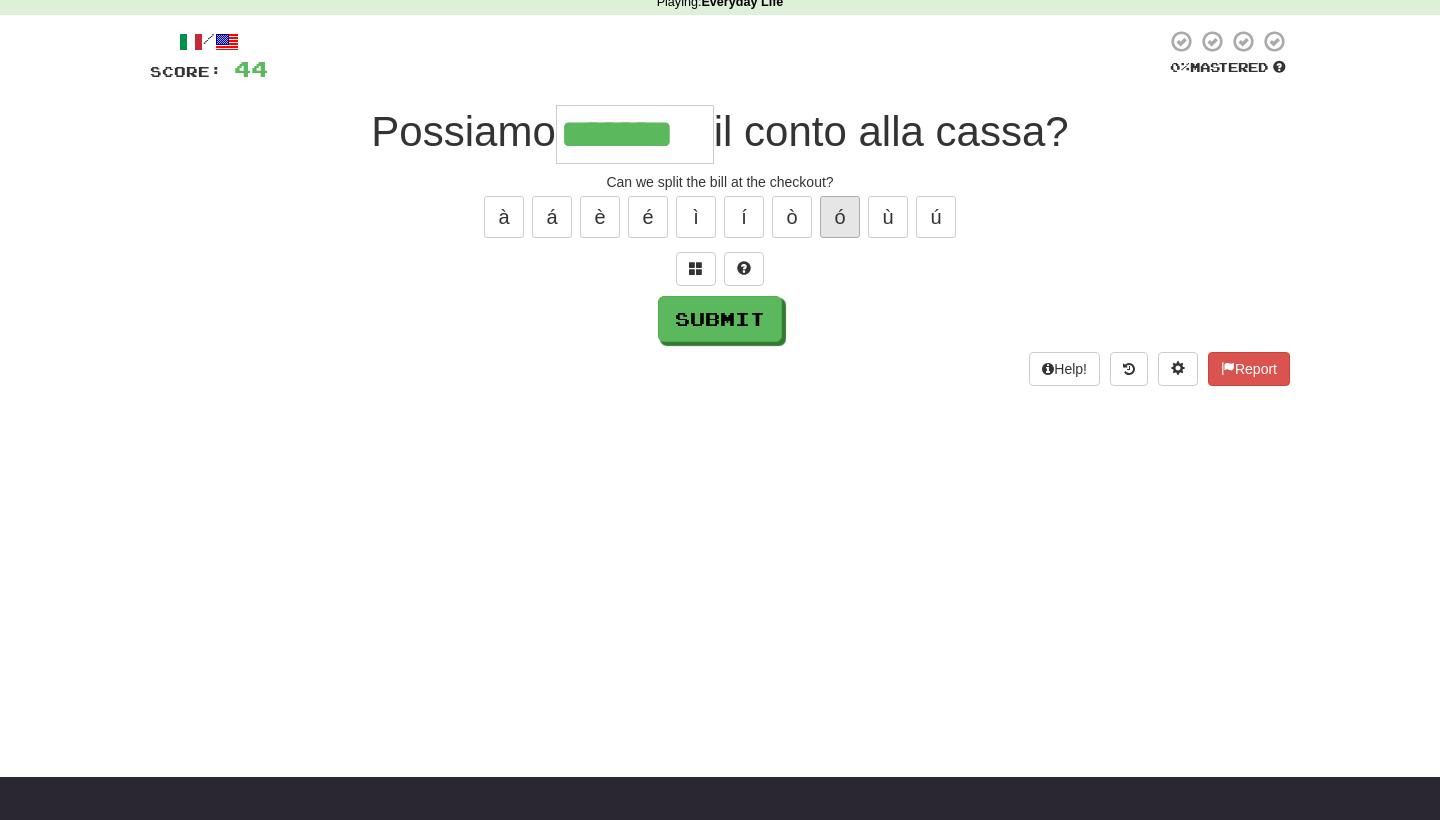 click on "ó" at bounding box center (840, 217) 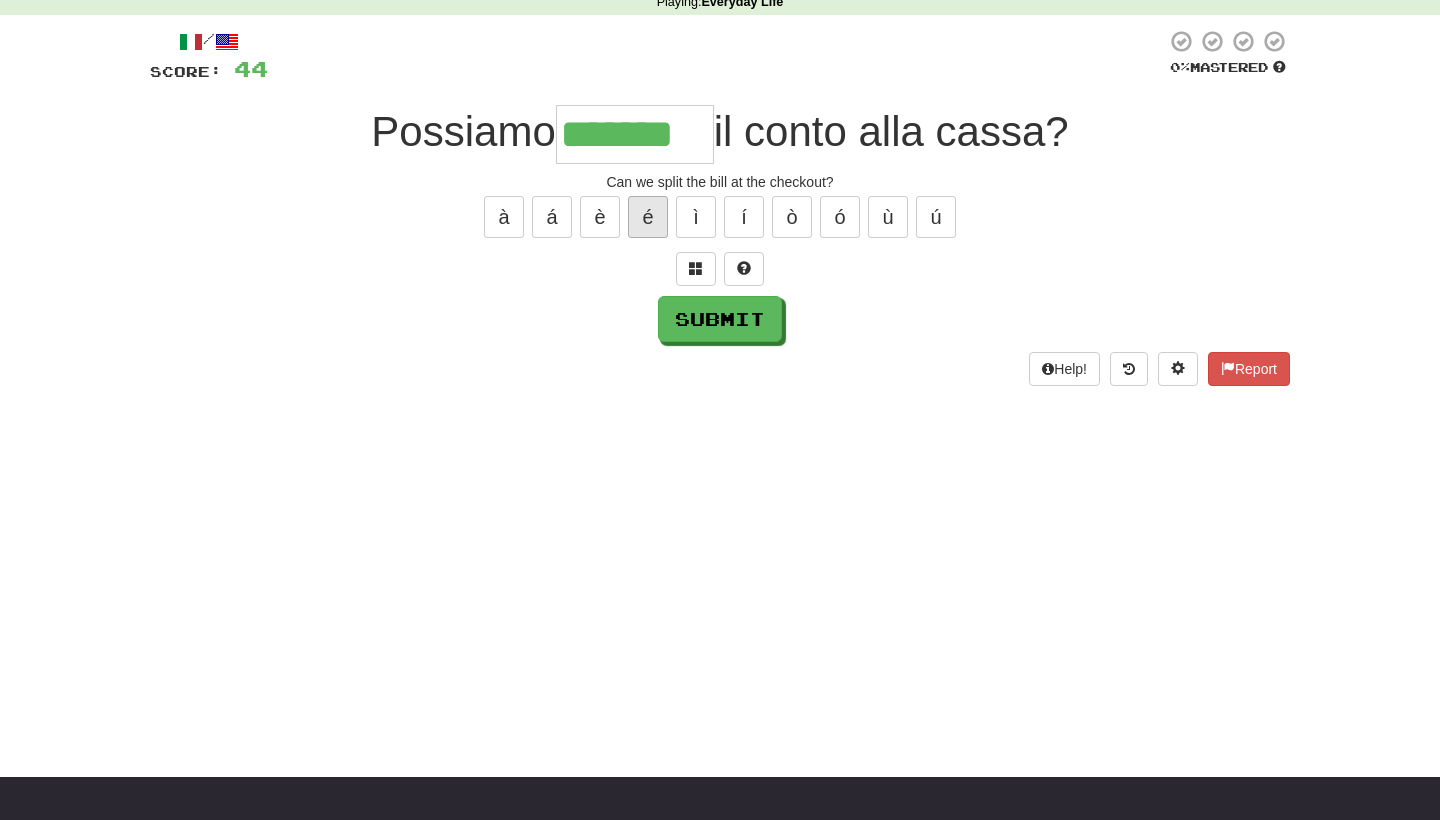 click on "é" at bounding box center [648, 217] 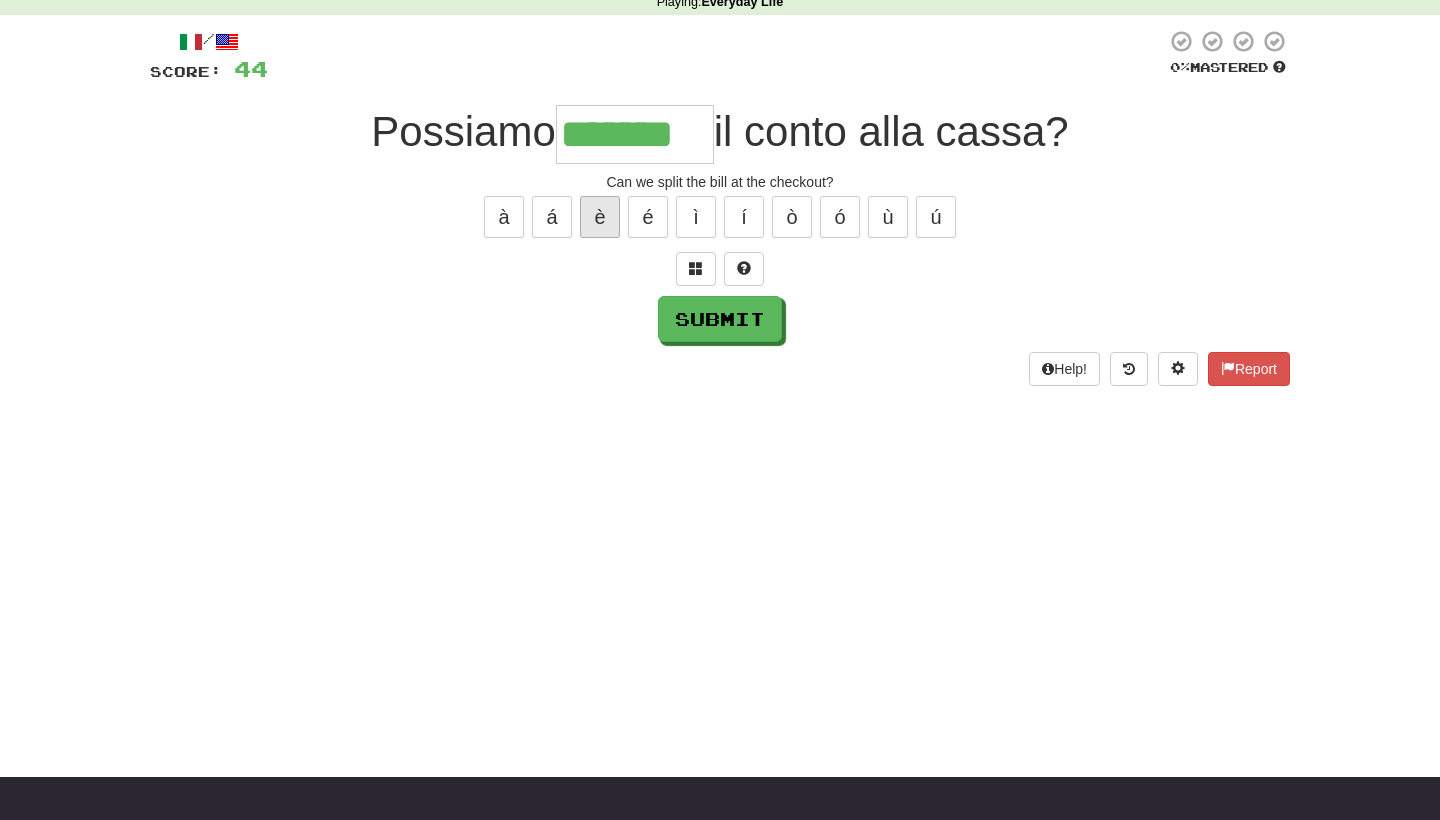 click on "è" at bounding box center [600, 217] 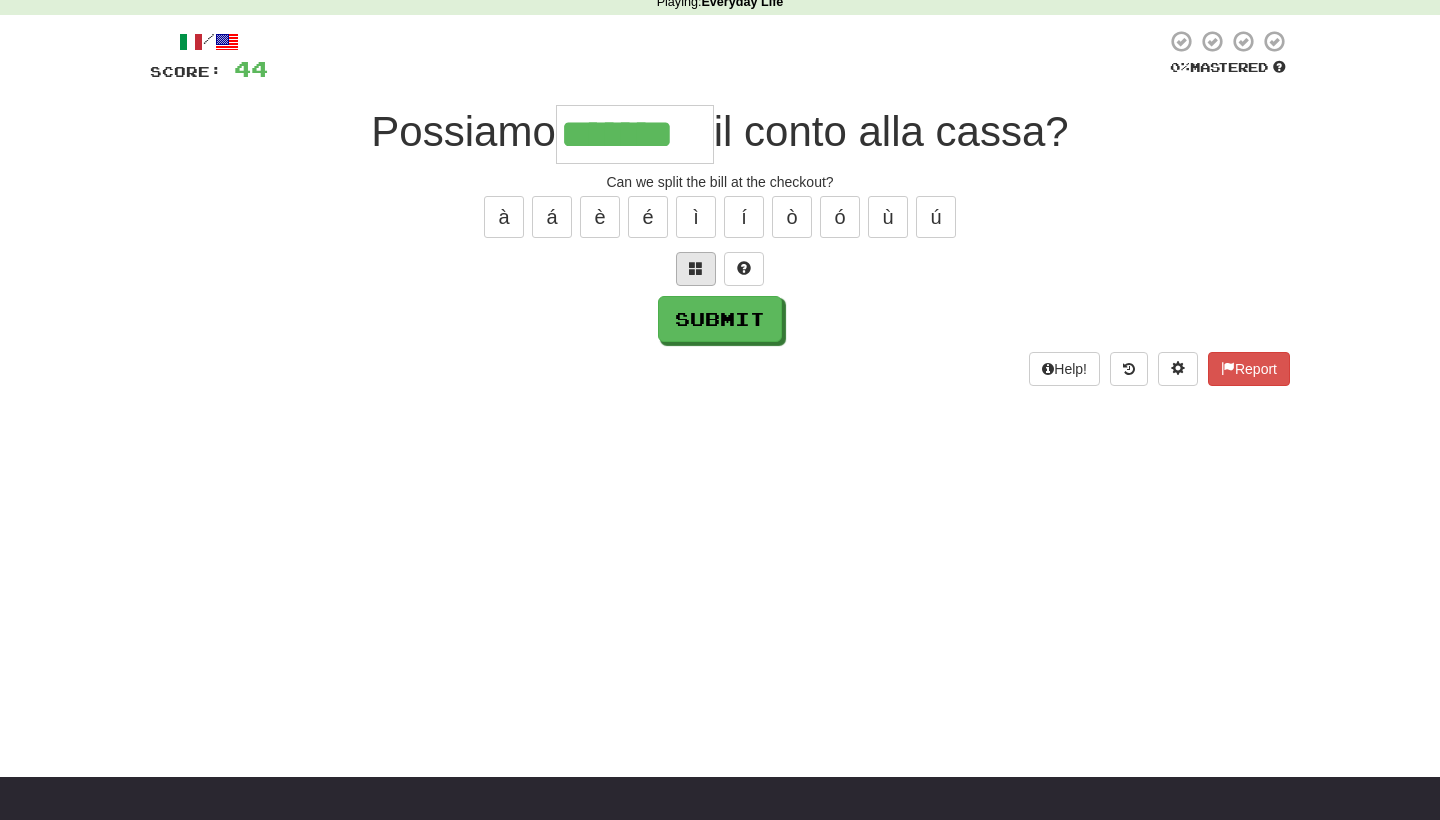 click at bounding box center (696, 269) 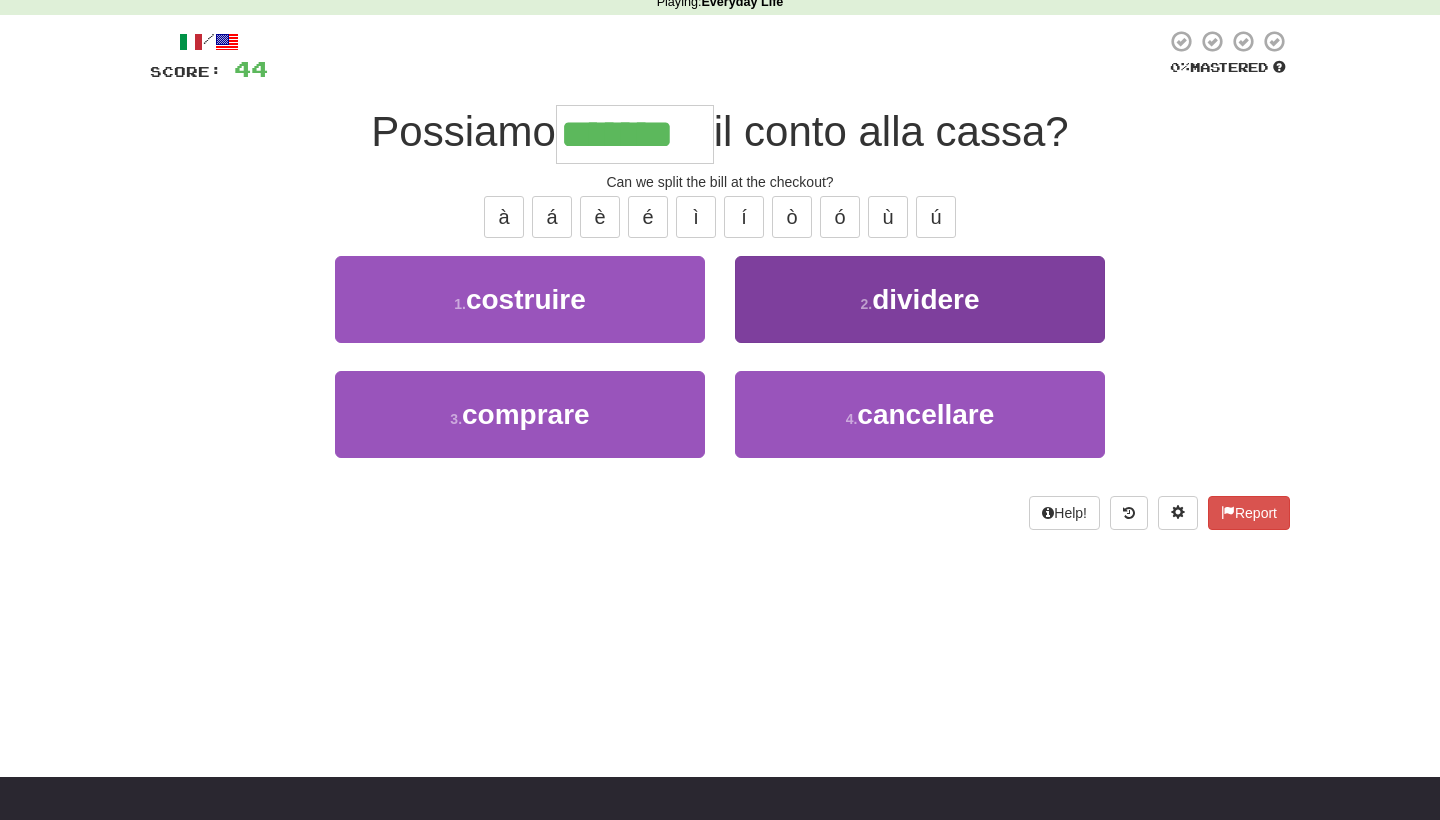 click on "dividere" at bounding box center (925, 299) 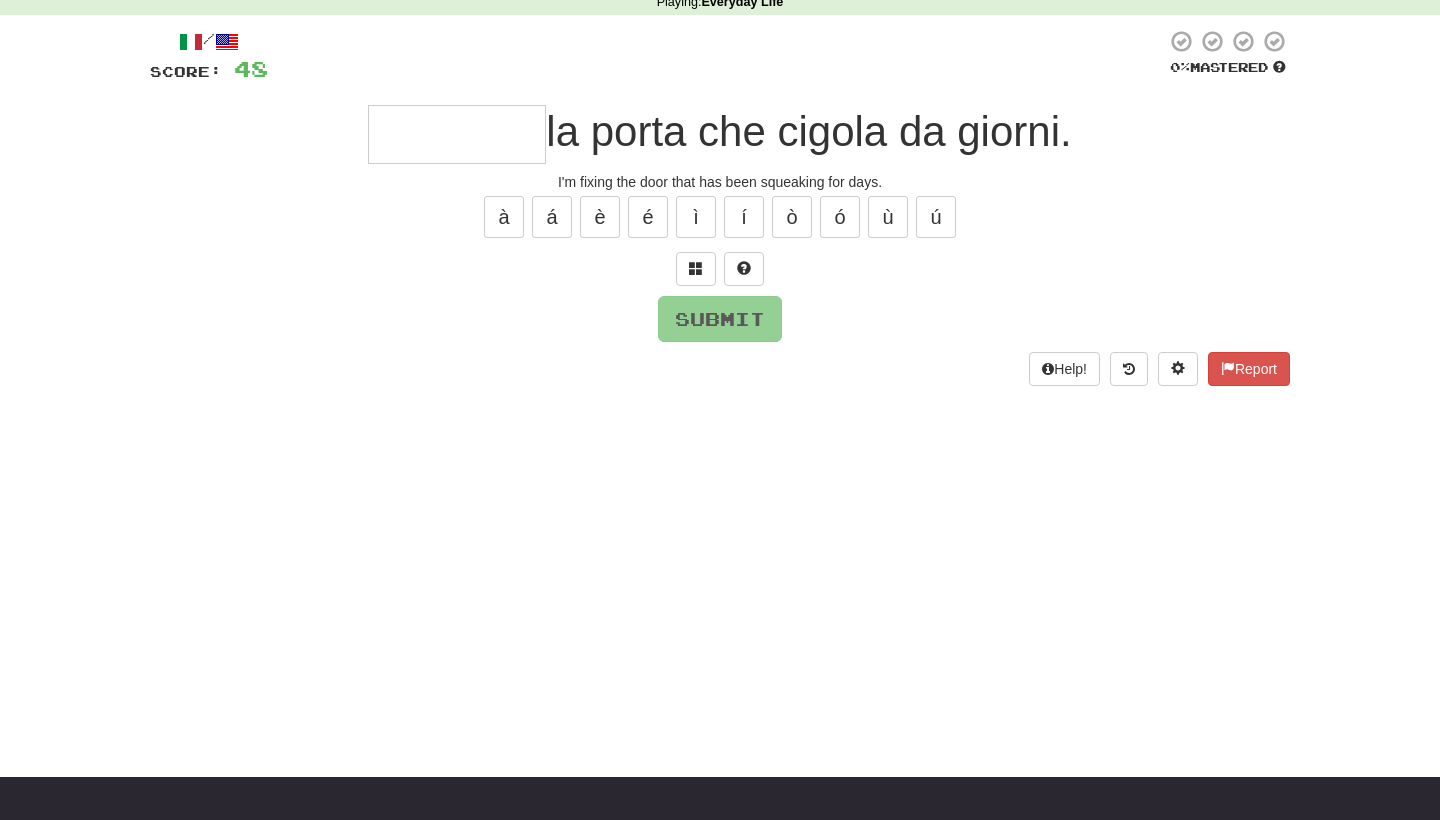 type on "*" 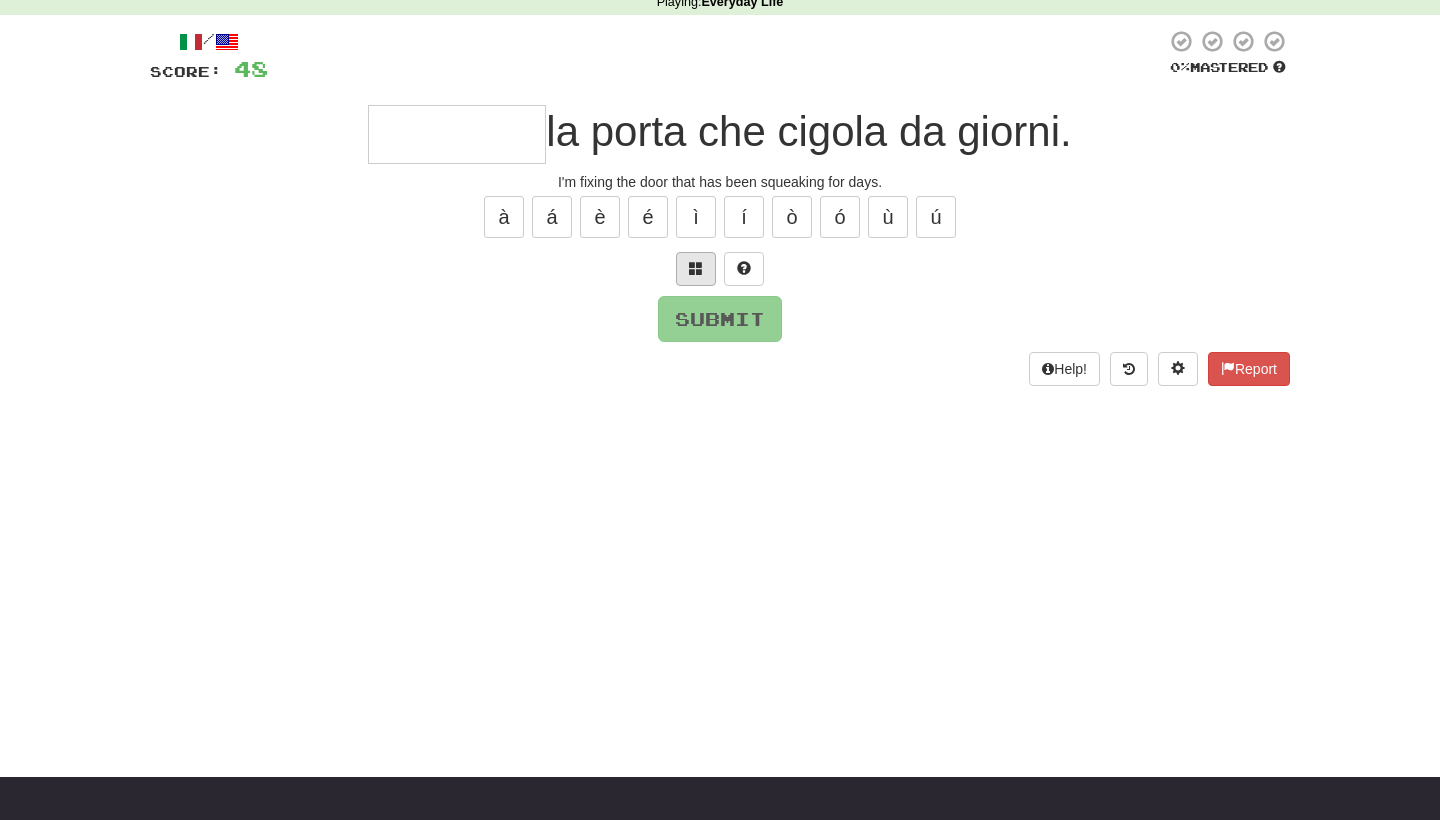 click at bounding box center (696, 269) 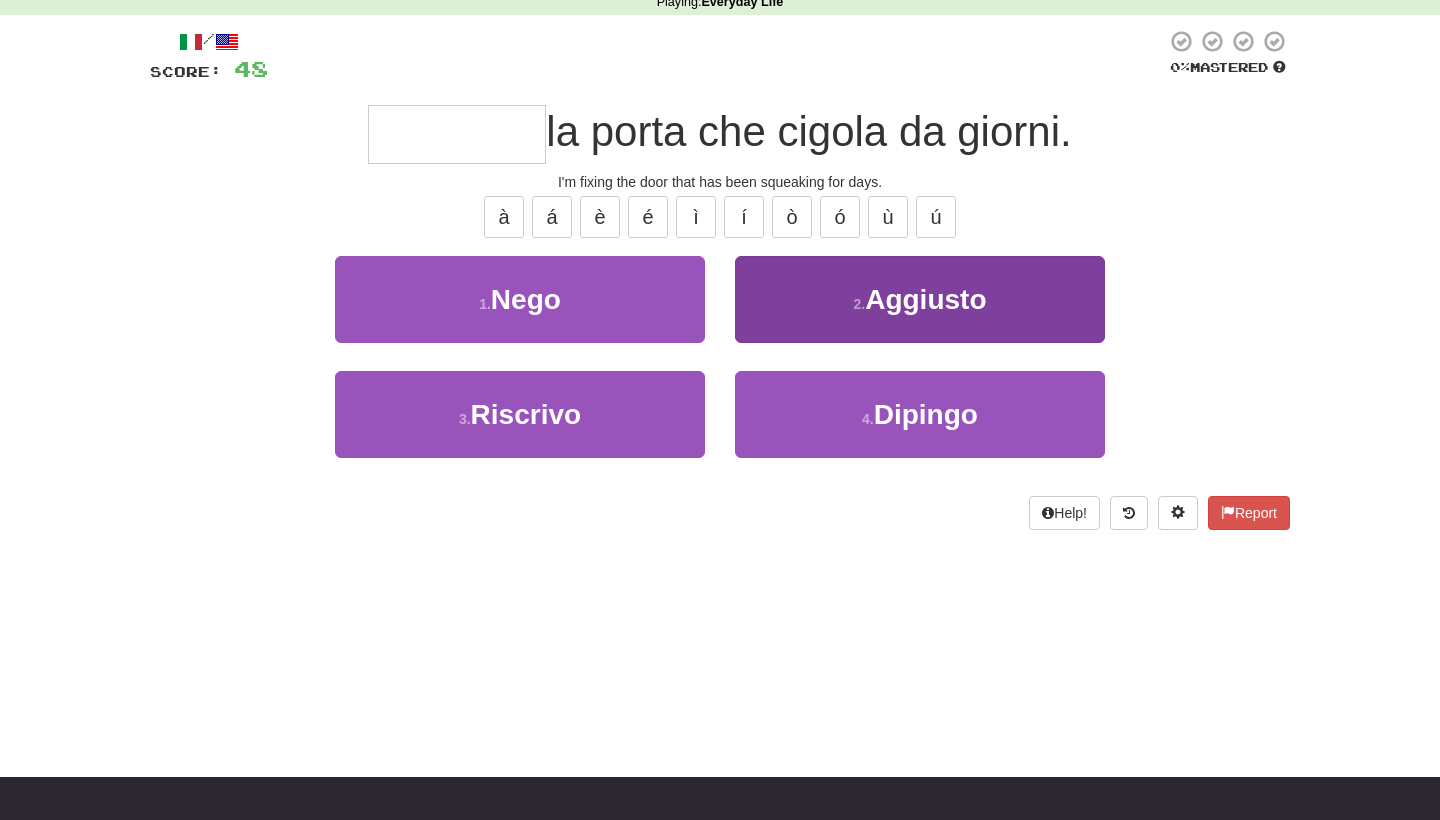 click on "Aggiusto" at bounding box center [925, 299] 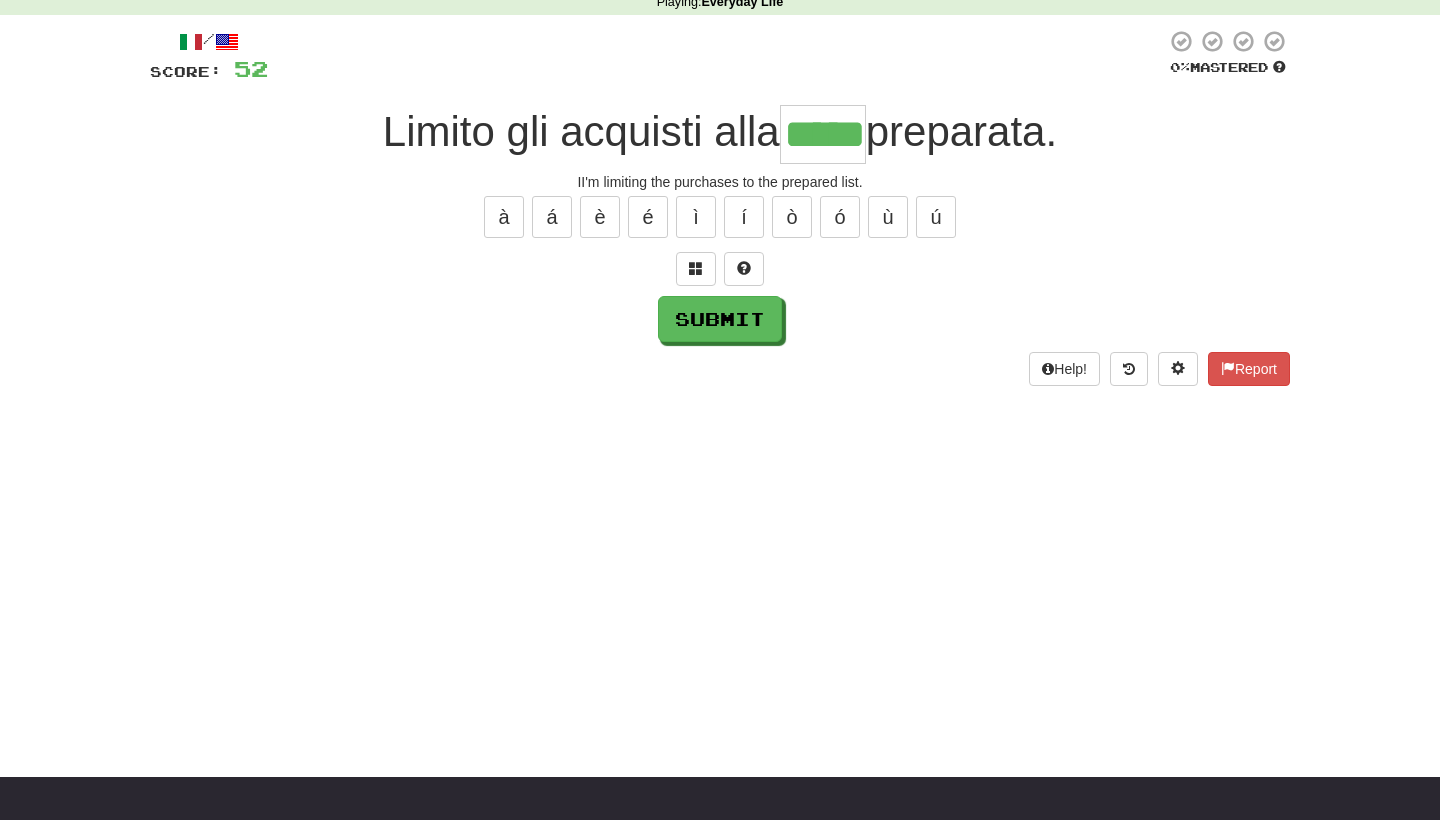 type on "*****" 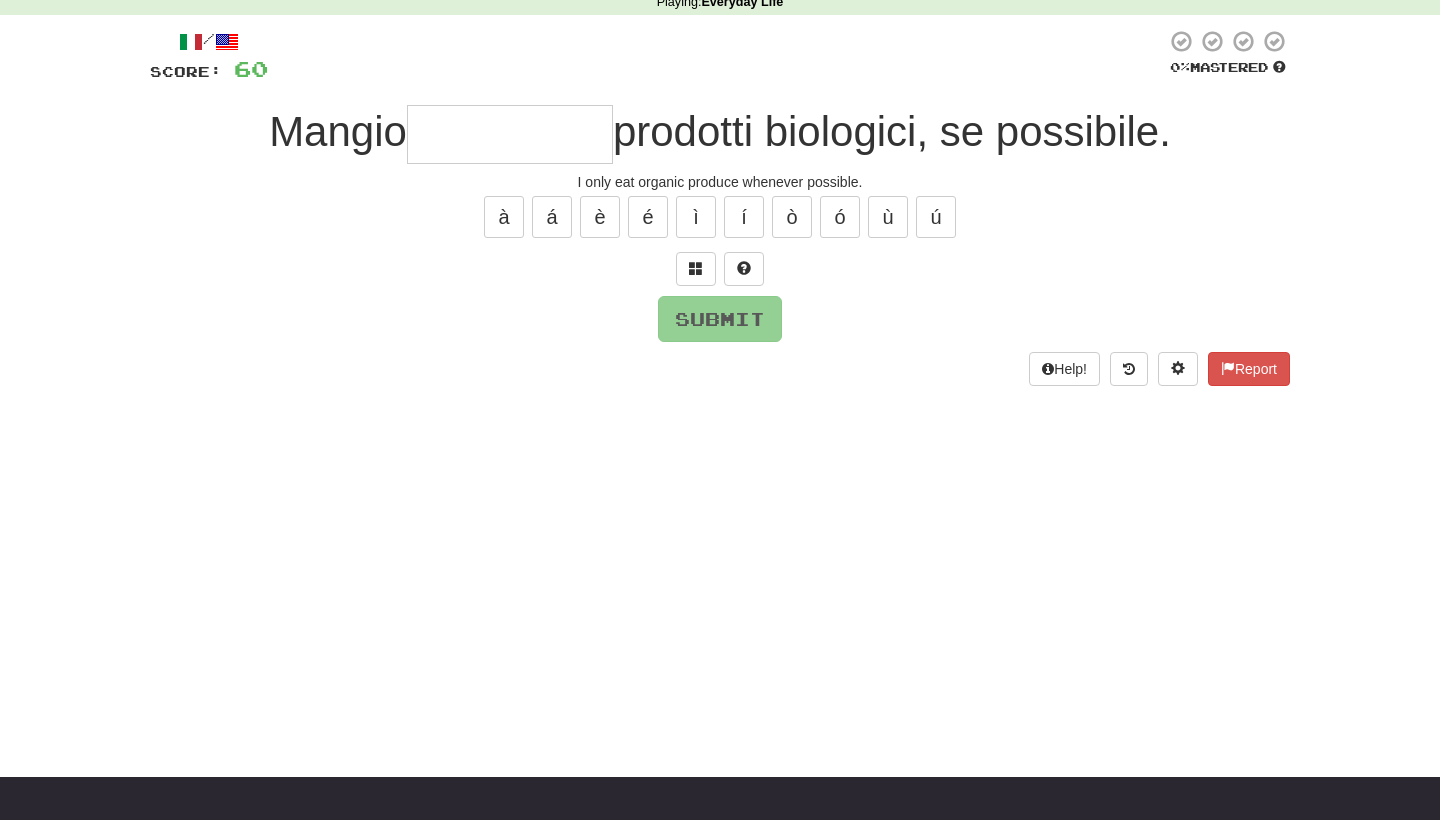type on "*" 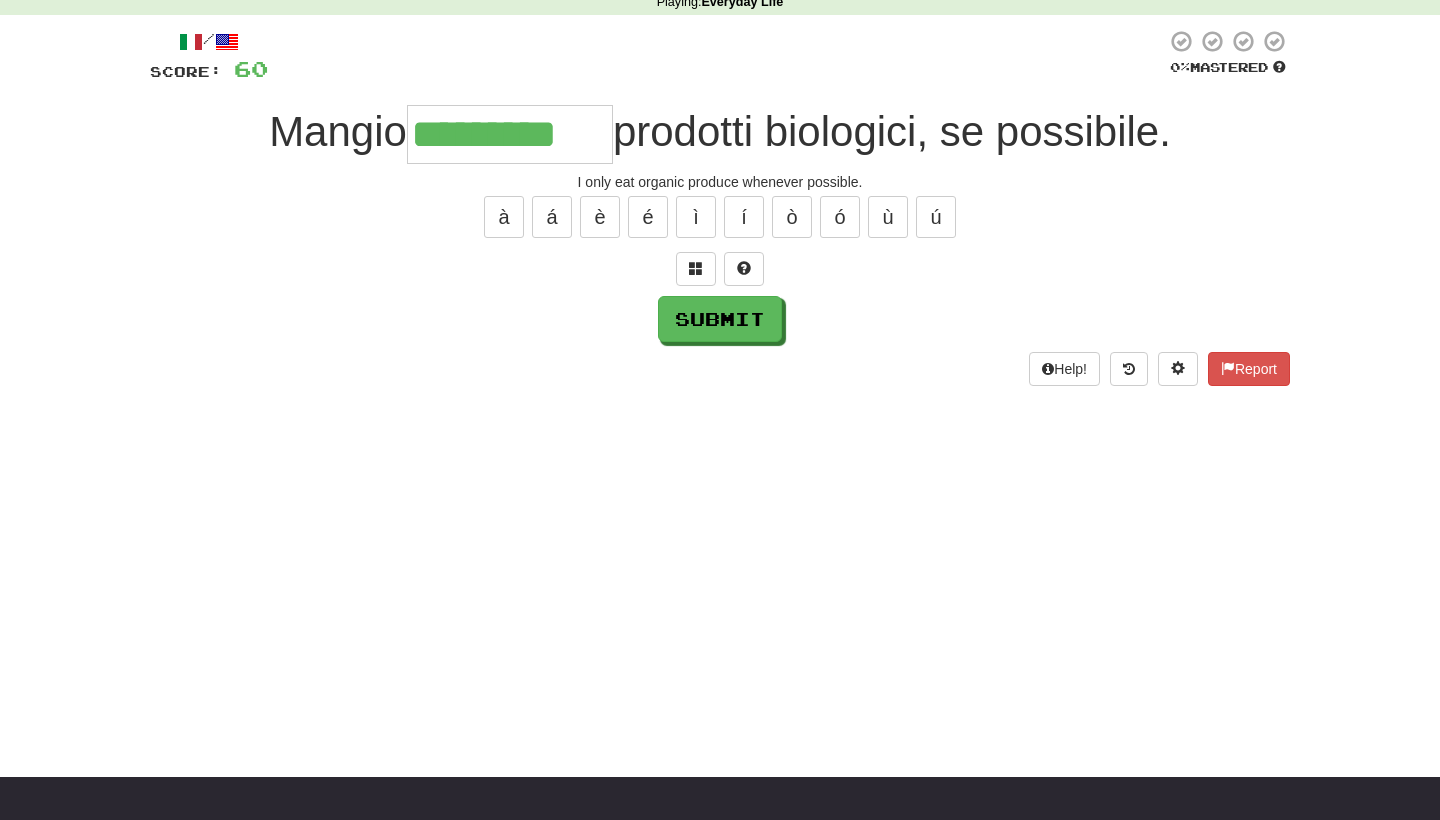 type on "*********" 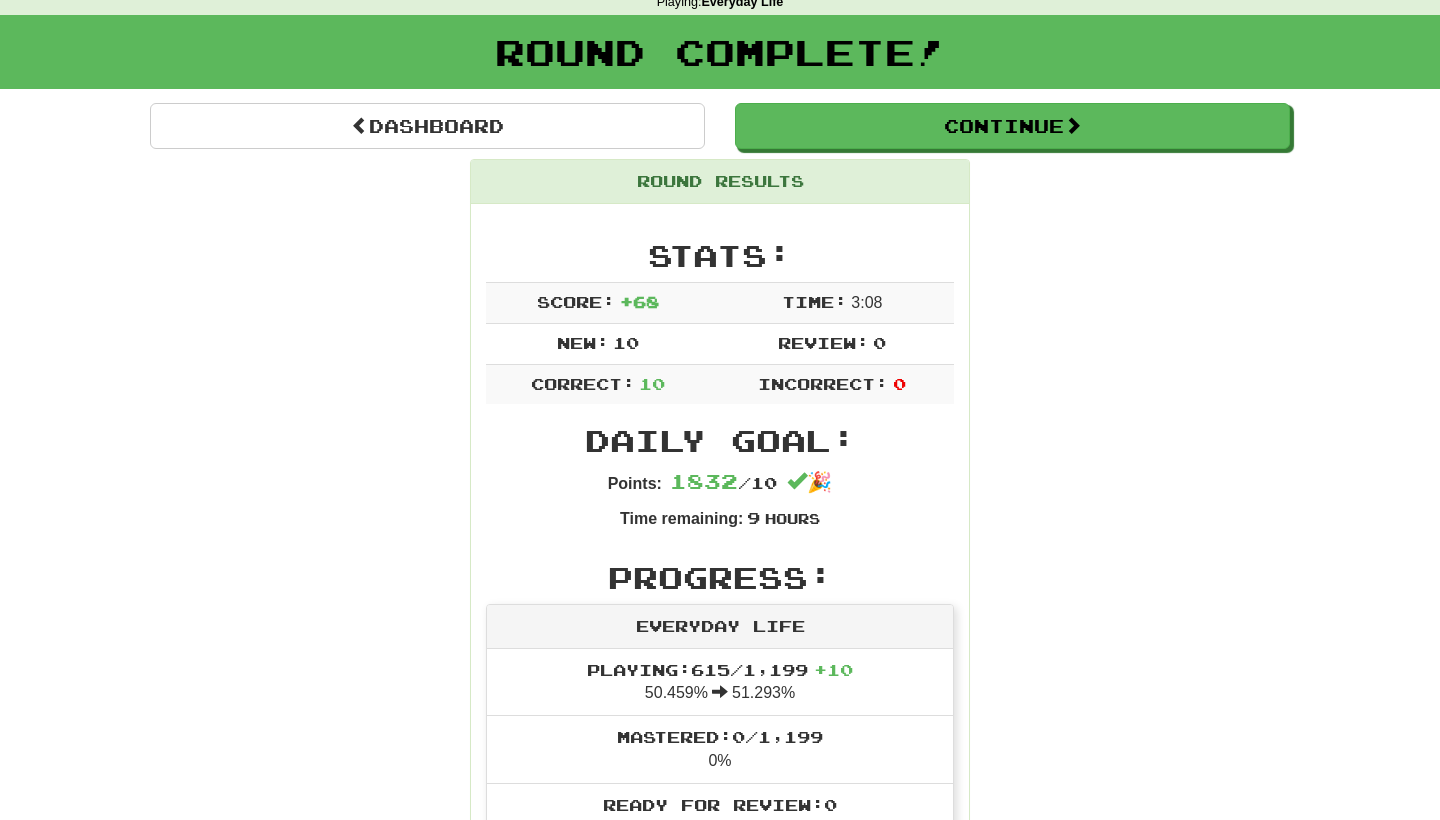 click on "Dashboard Continue  Round Results Stats: Score:   + 68 Time:   3 : 0 8 New:   10 Review:   0 Correct:   10 Incorrect:   0 Daily Goal: Points:   1832  /  10  🎉 Time remaining: 9   Hours Progress: Everyday Life Playing:  615  /  1,199 + 10 50.459% 51.293% Mastered:  0  /  1,199 0% Ready for Review:  0  /  Level:  55 470  points to level  56  - keep going! Ranked:  16 th  this week ( 1,348  points to  15 th ) Sentences:  Report Può consigliarmi un buon dentifricio  medicale ? Can you recommend a good medical toothpaste?  Report Vorrei comprare del  pesce  fresco oggi. I'd like to buy fresh fish today.  Report Apro la chat con il  supporto  tecnico. I open the chat with technical support.  Report Attivo la fotocamera  frontale  per i selfie. I activate the front camera for selfies.  Report Preferirei lavorare da casa  domani  mattina. I would prefer to work from home tomorrow morning.  Report Progettiamo un viaggio on the road  entusiasmante . We plan an exciting road trip.  Report Possiamo  dividere  Report" at bounding box center (720, 1157) 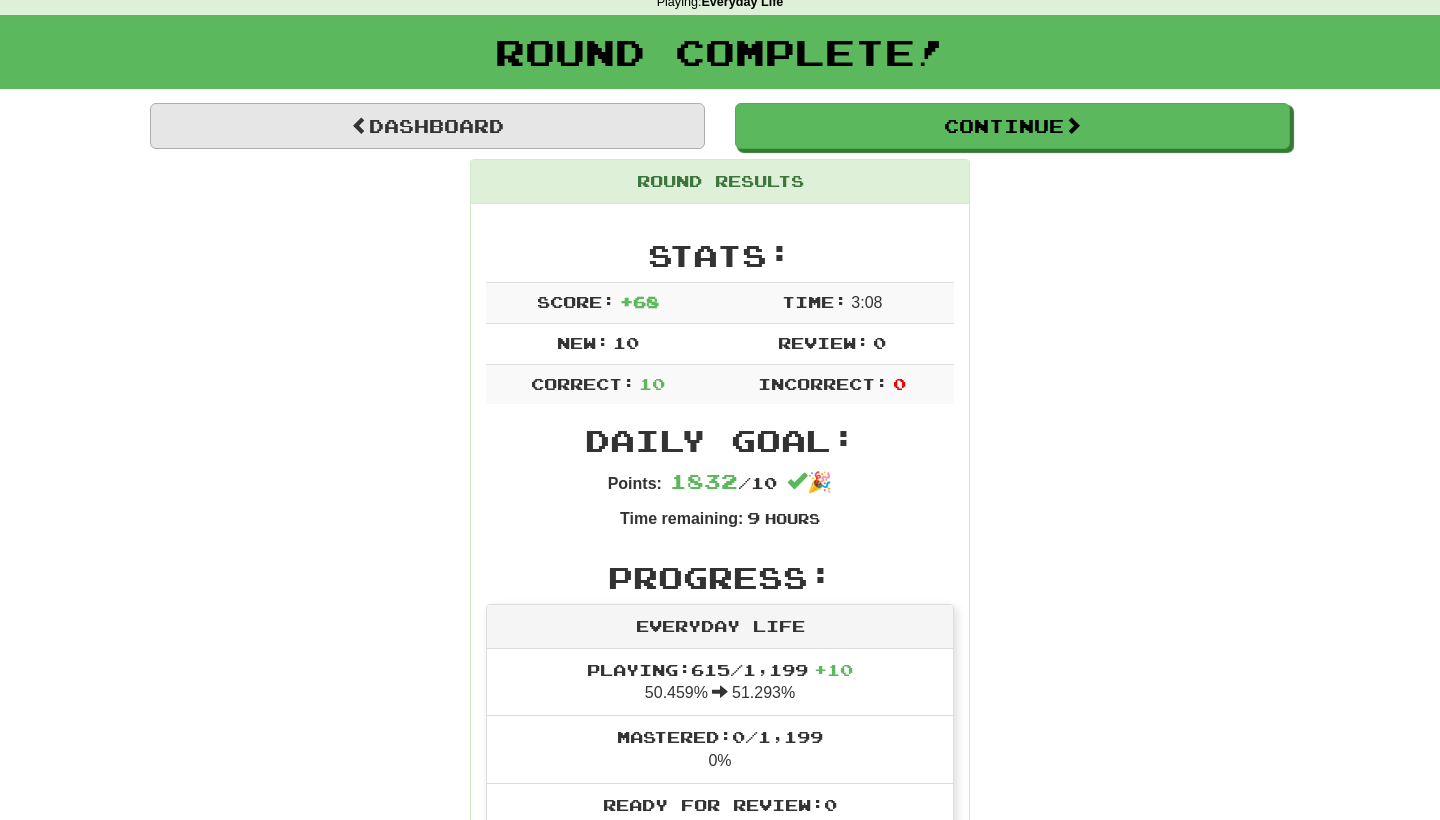 click on "Dashboard" at bounding box center (427, 126) 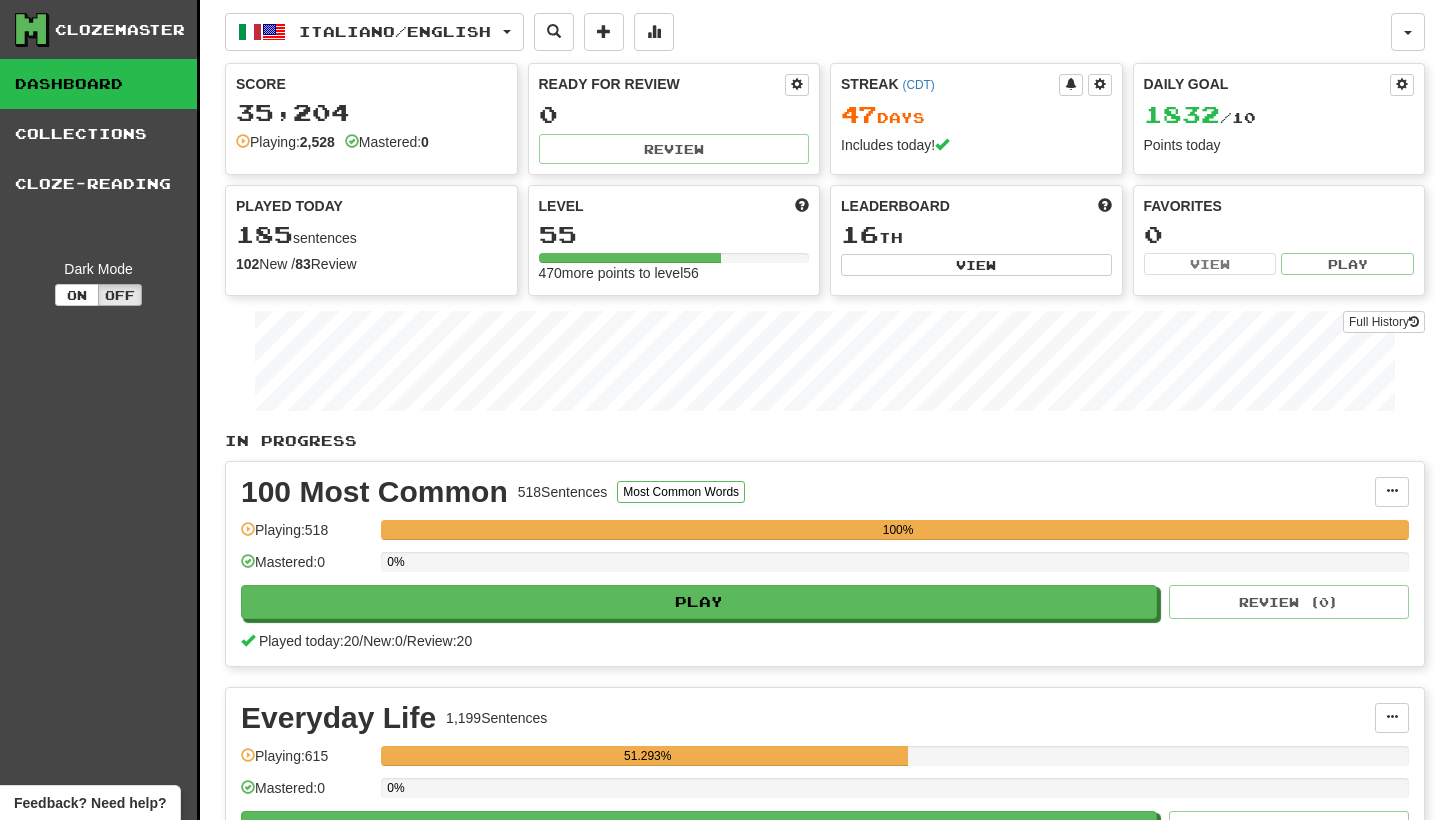 scroll, scrollTop: 0, scrollLeft: 0, axis: both 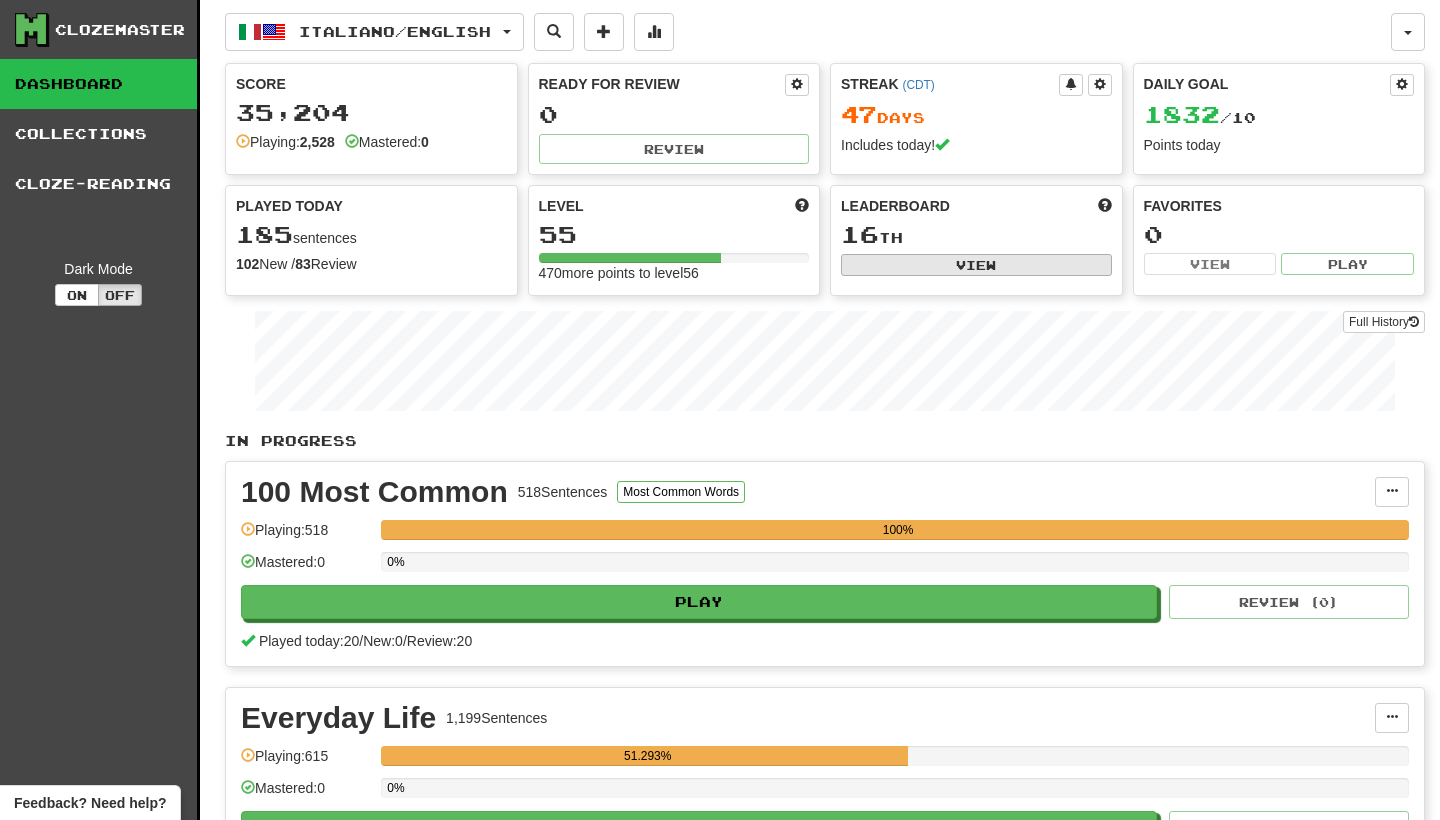 click on "View" at bounding box center [976, 265] 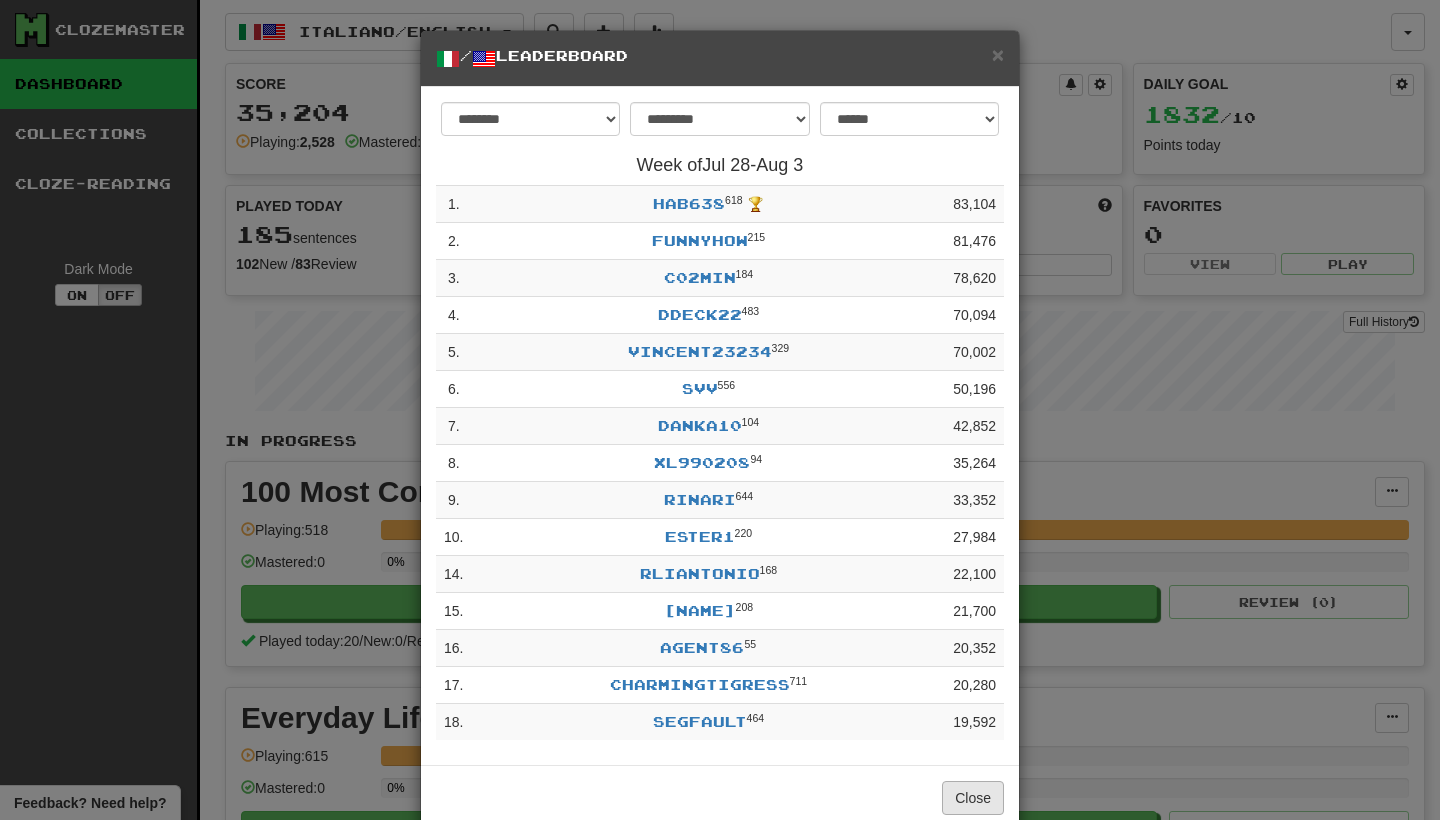 click on "Close" at bounding box center (973, 798) 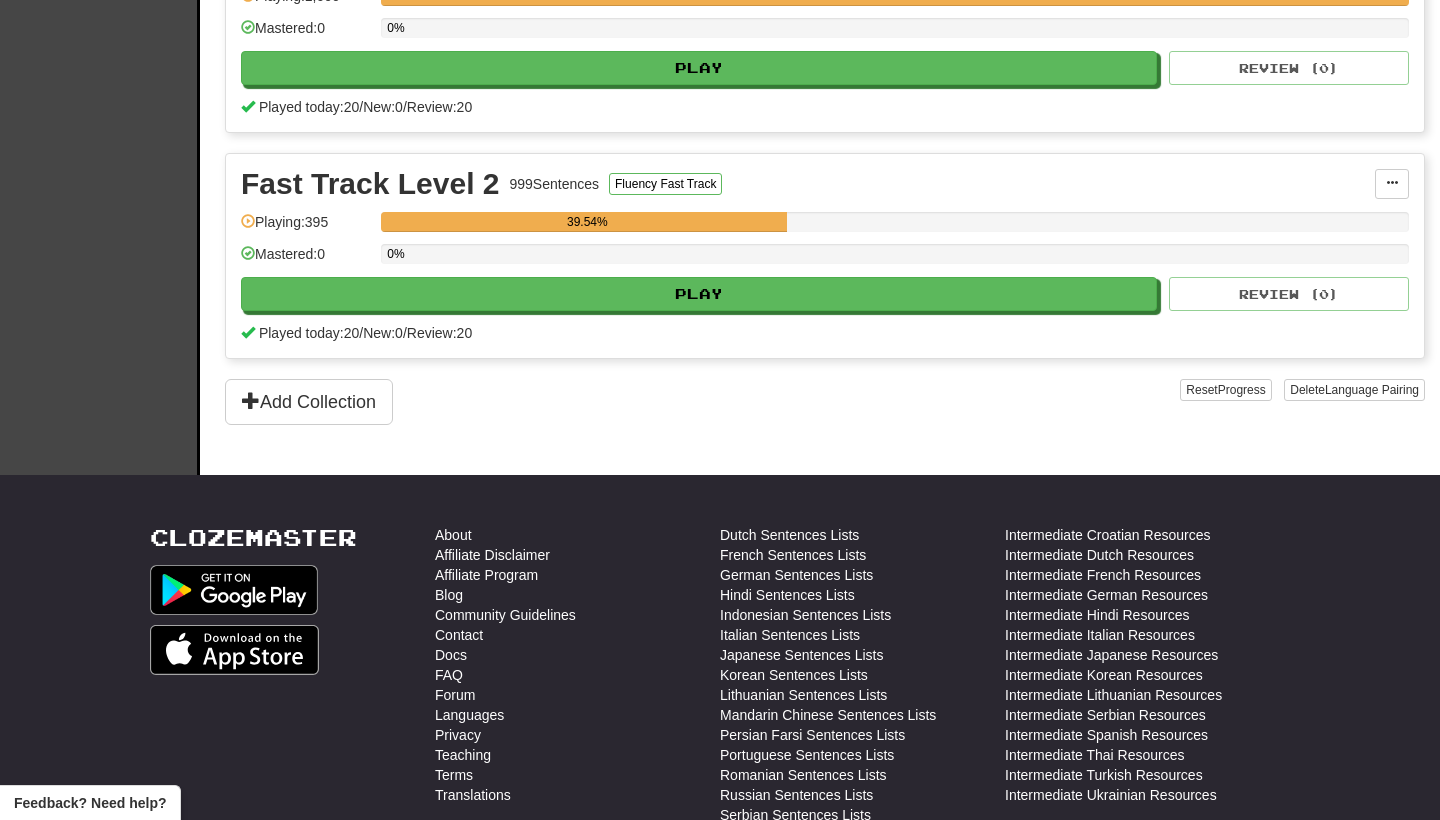 scroll, scrollTop: 1021, scrollLeft: 0, axis: vertical 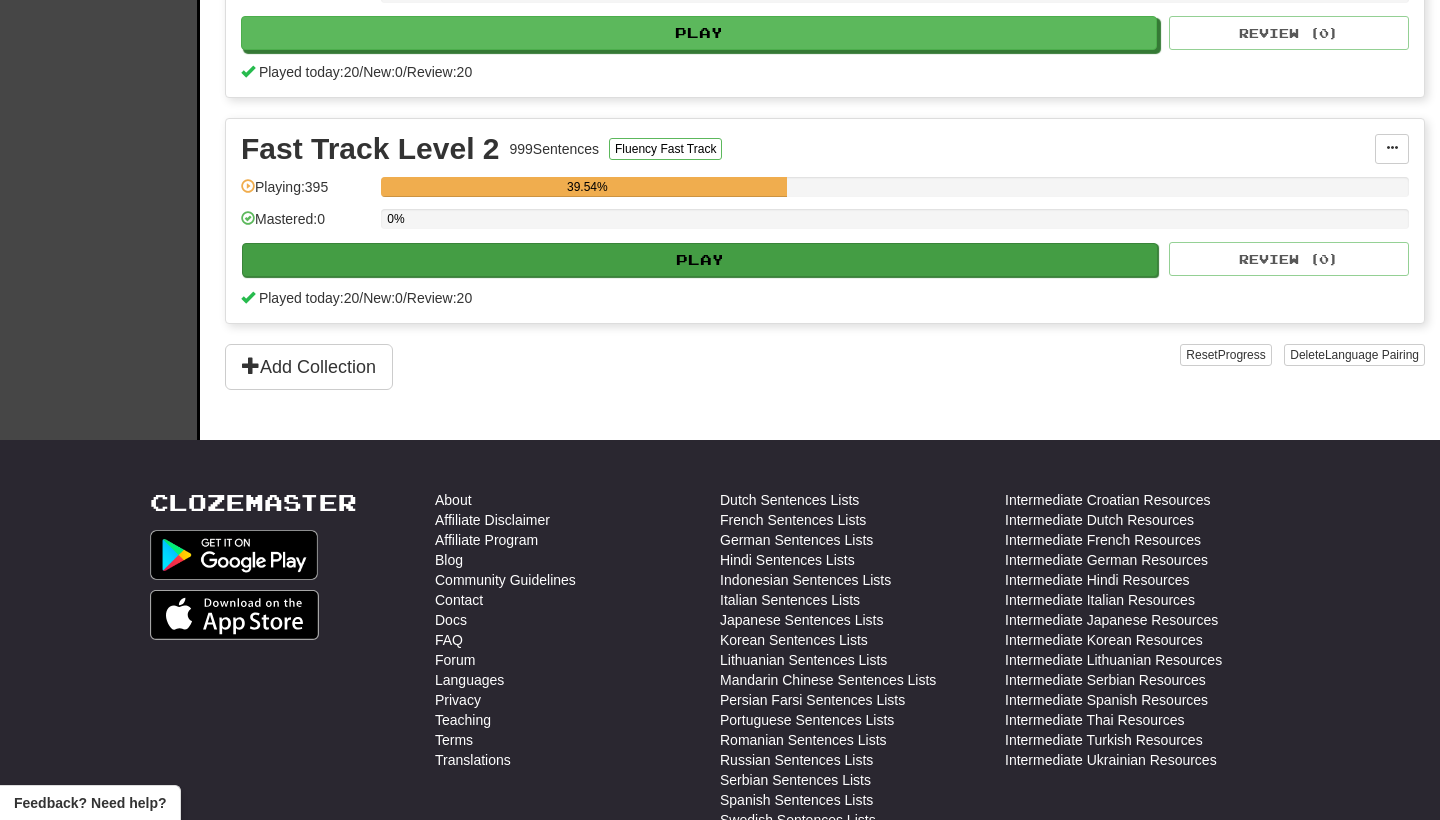 click on "Play" at bounding box center (700, 260) 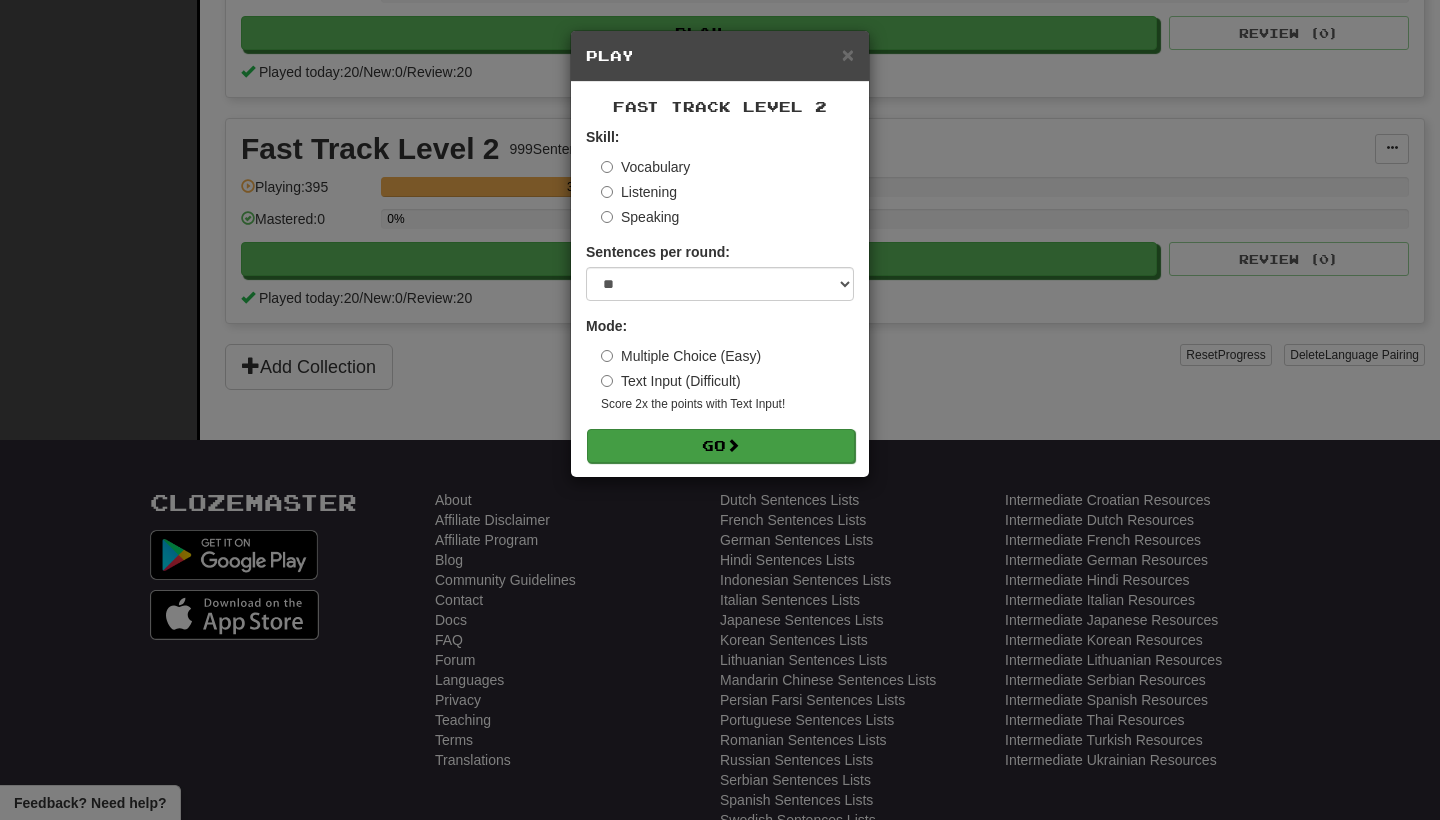 click on "Go" at bounding box center (721, 446) 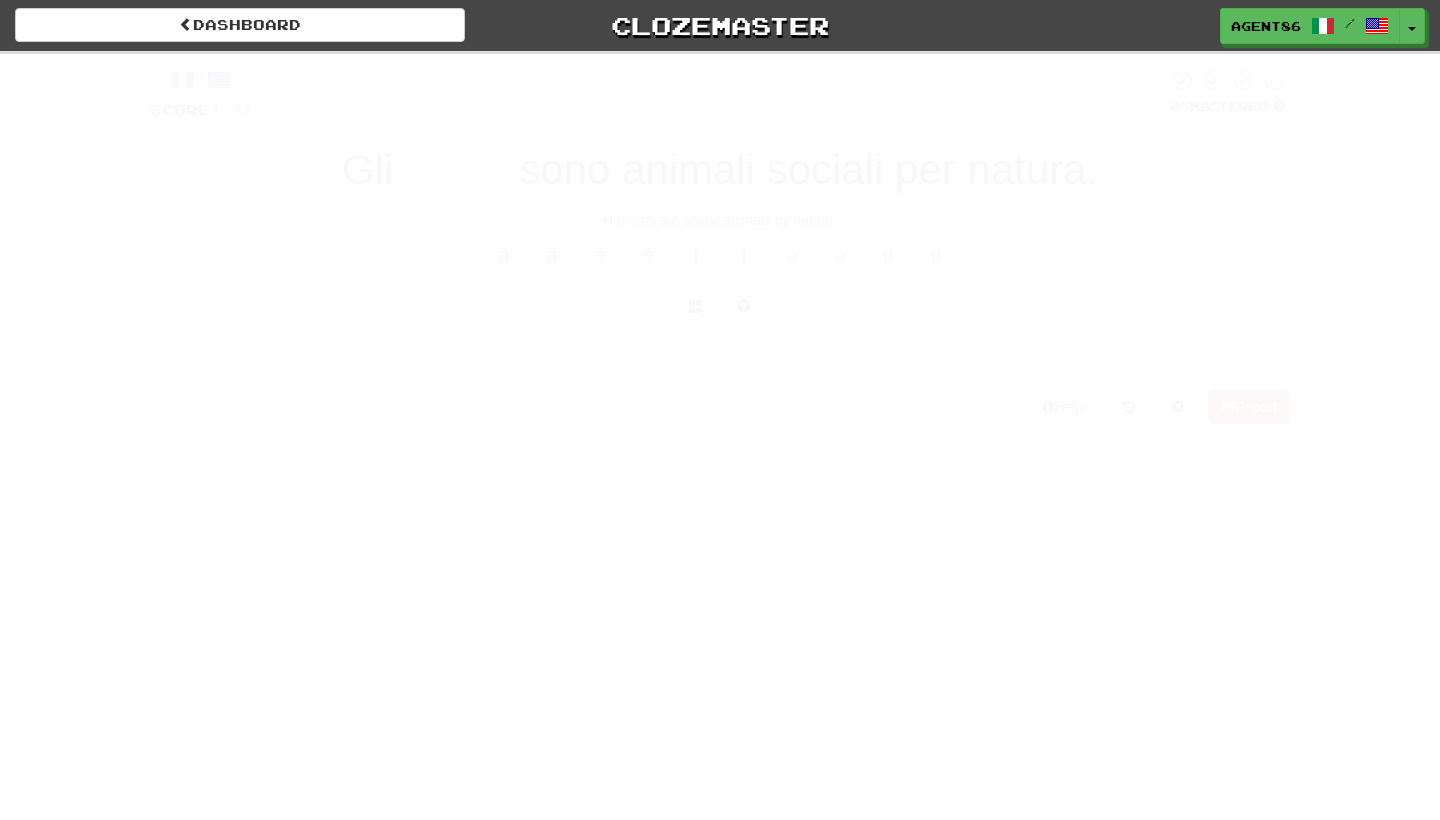 scroll, scrollTop: 0, scrollLeft: 0, axis: both 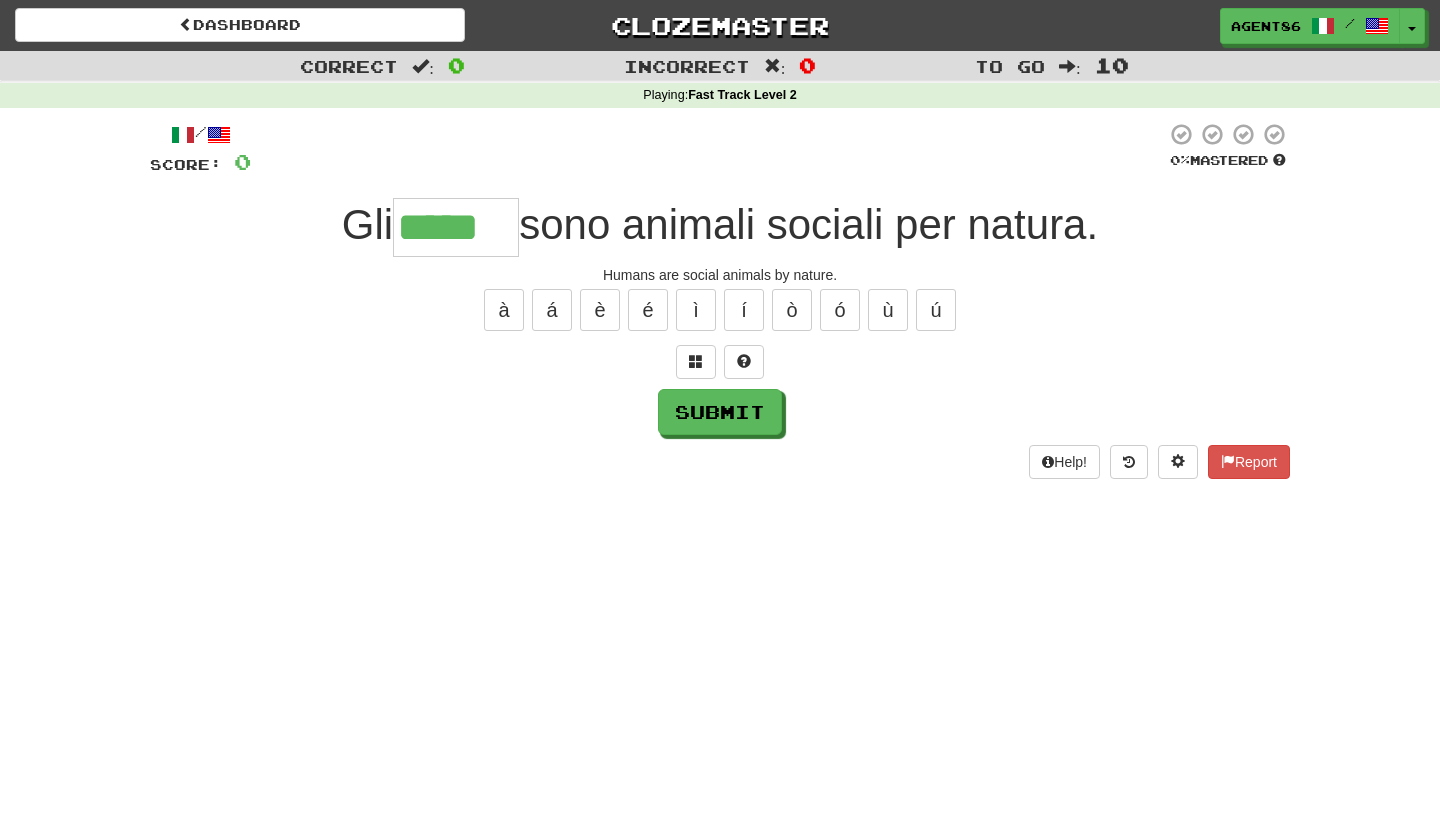 type on "*****" 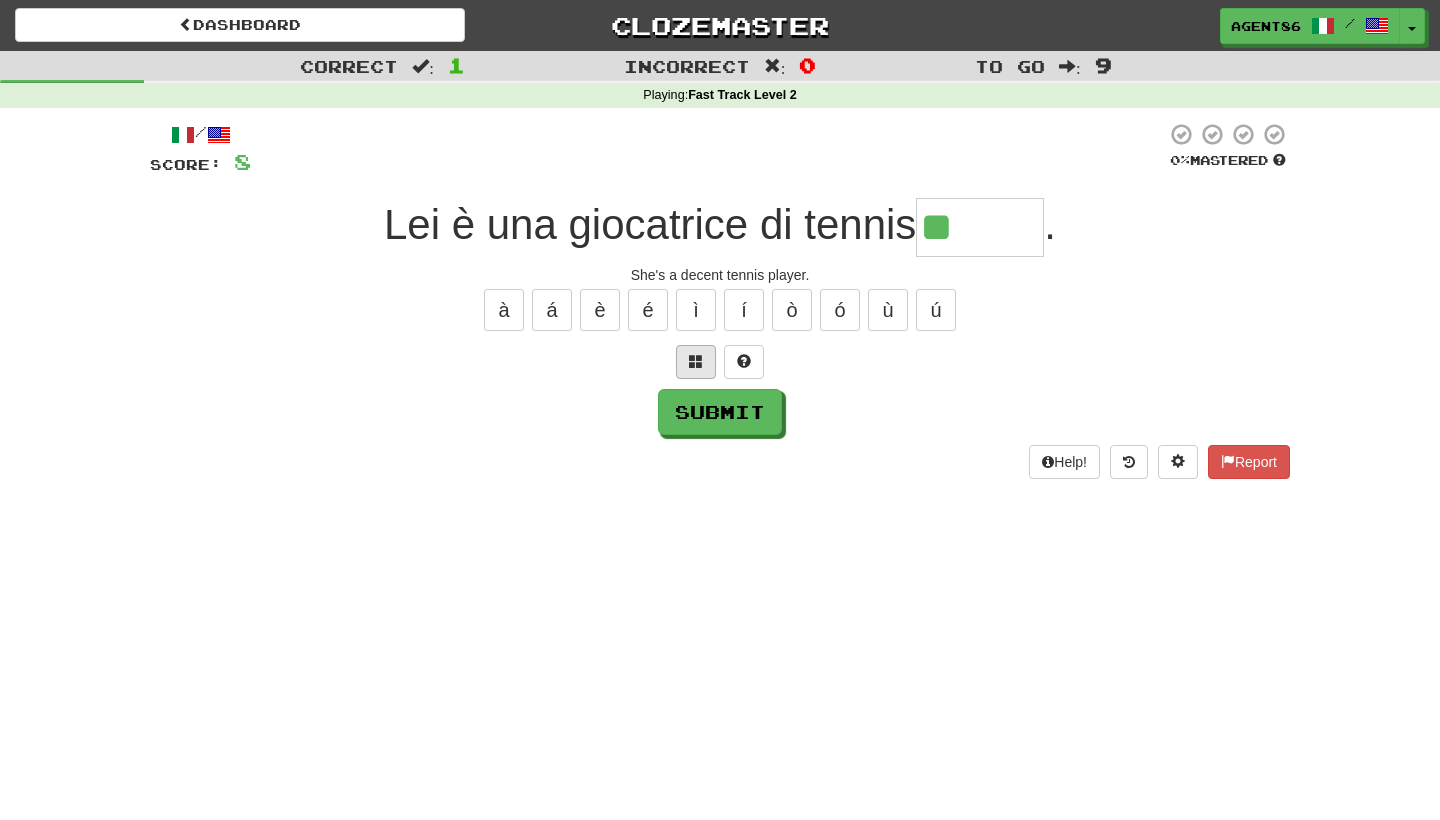 click at bounding box center [696, 361] 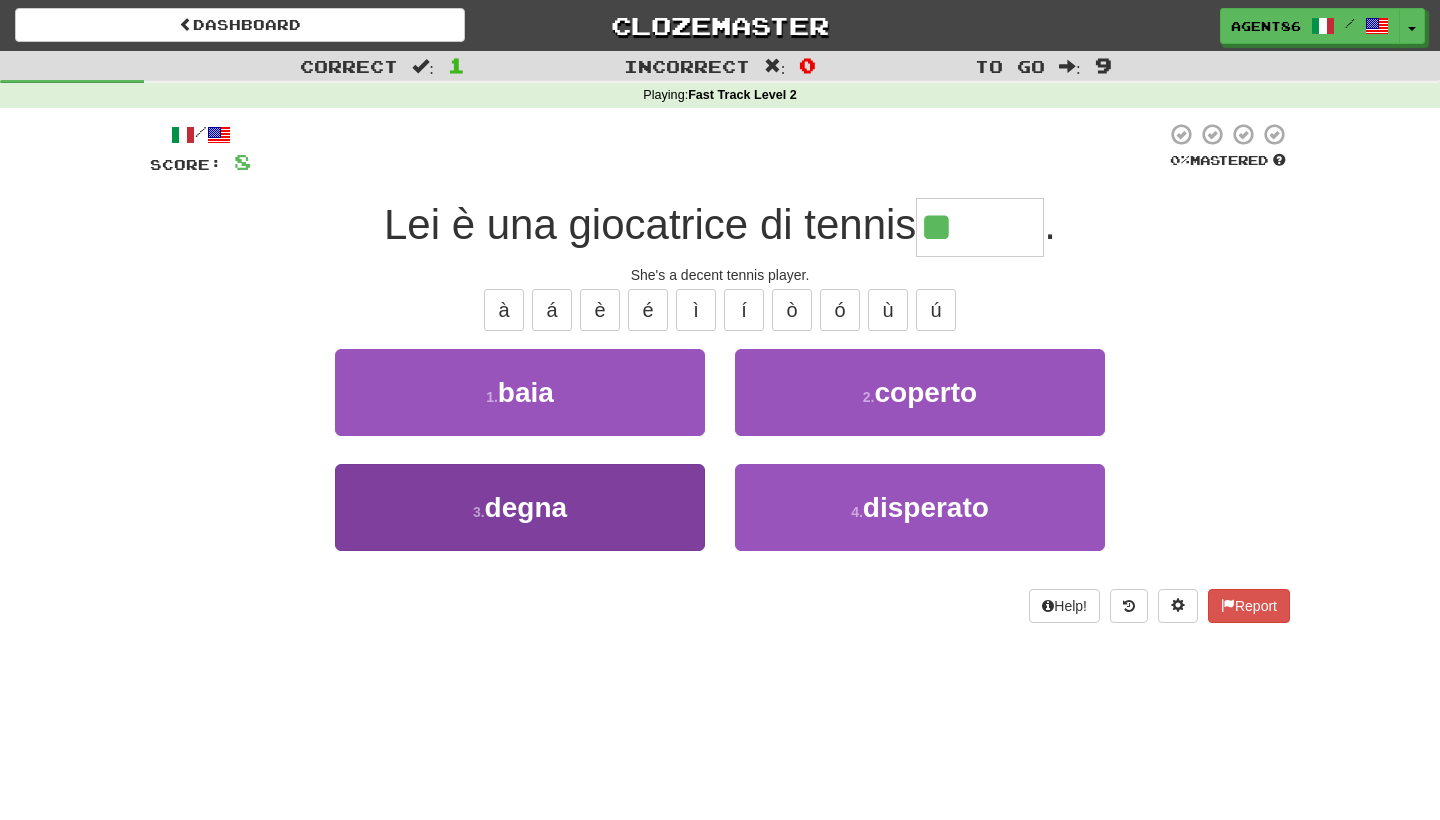click on "3 .  degna" at bounding box center [520, 507] 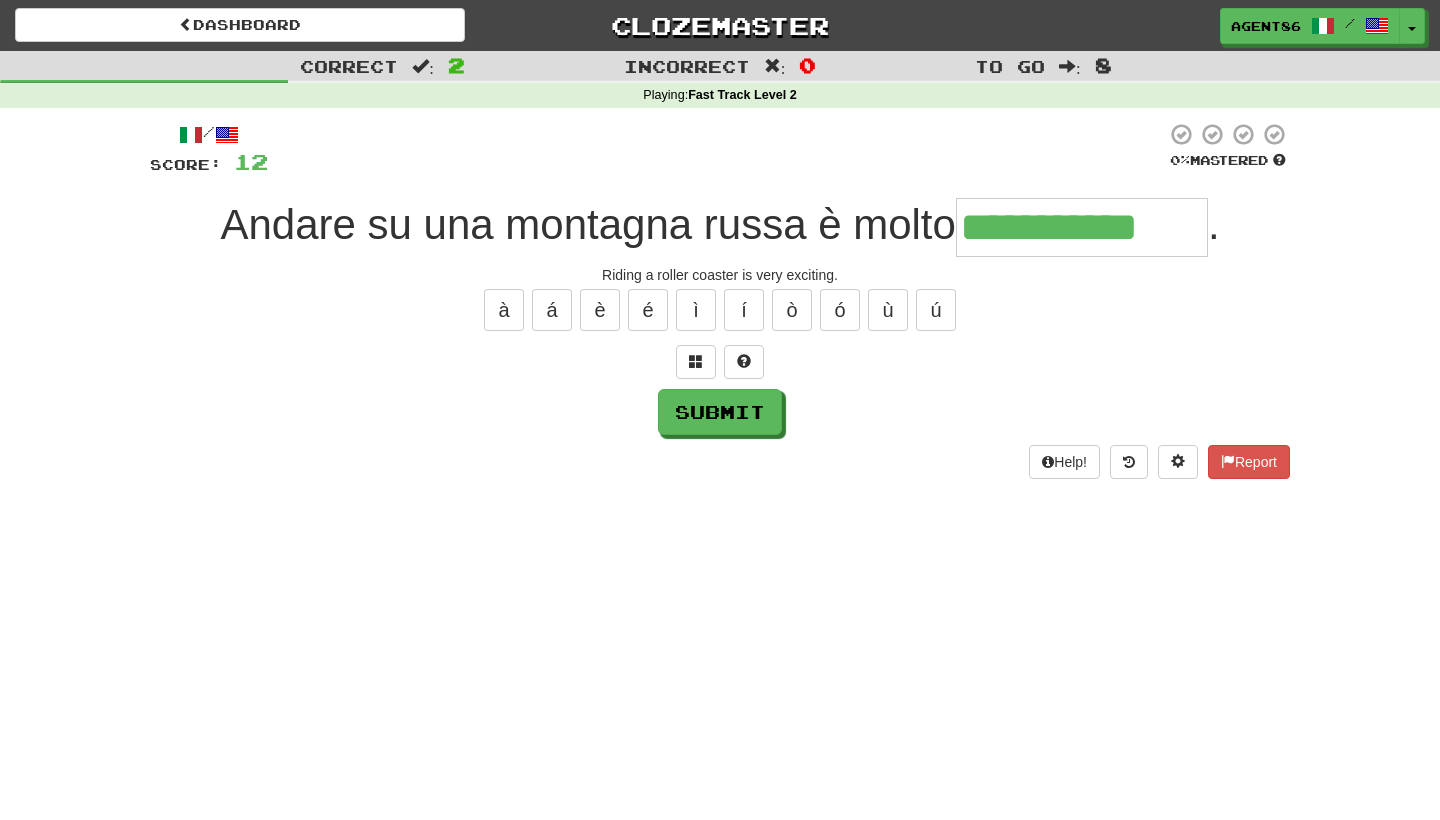 type on "**********" 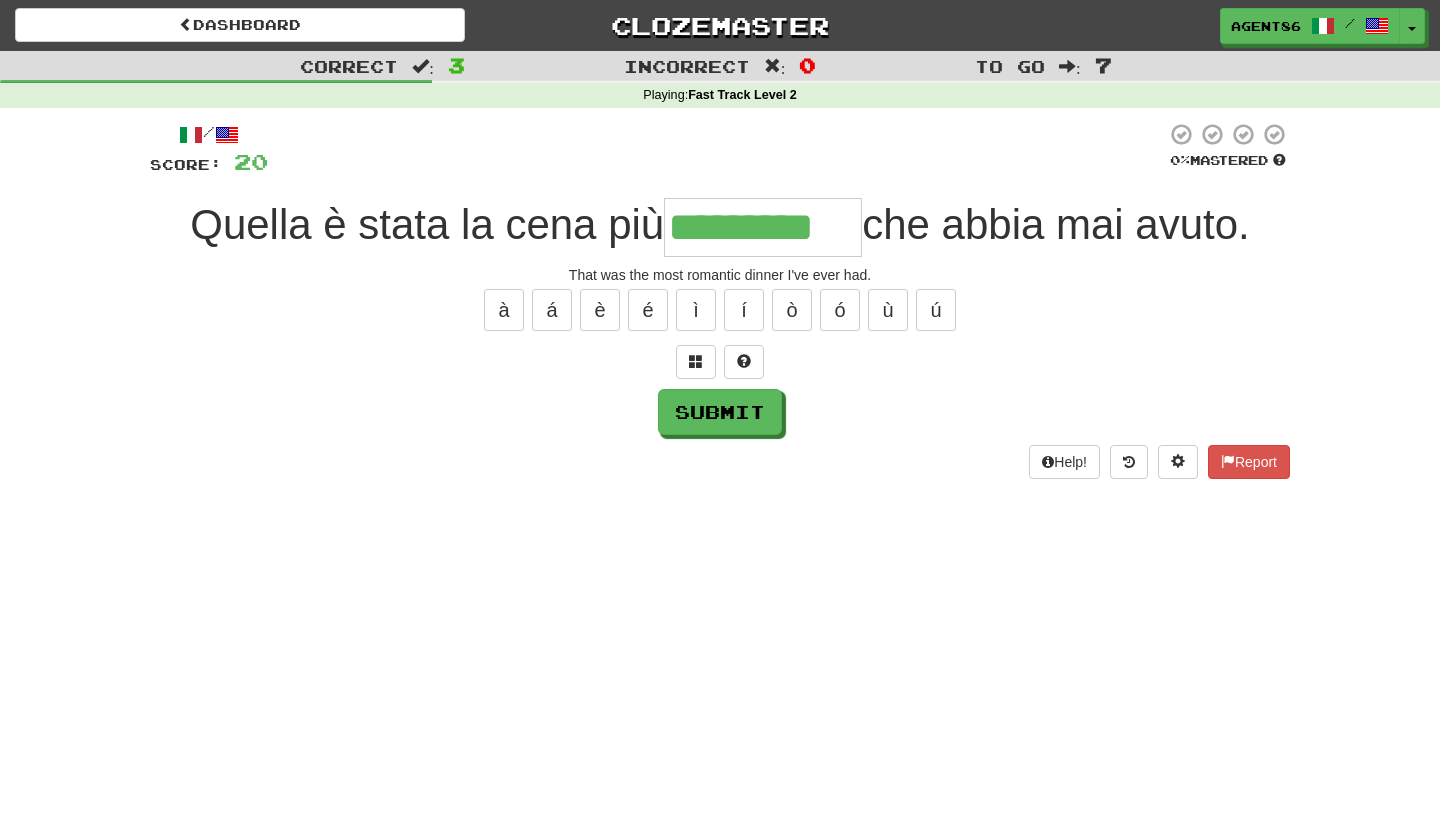 type on "*********" 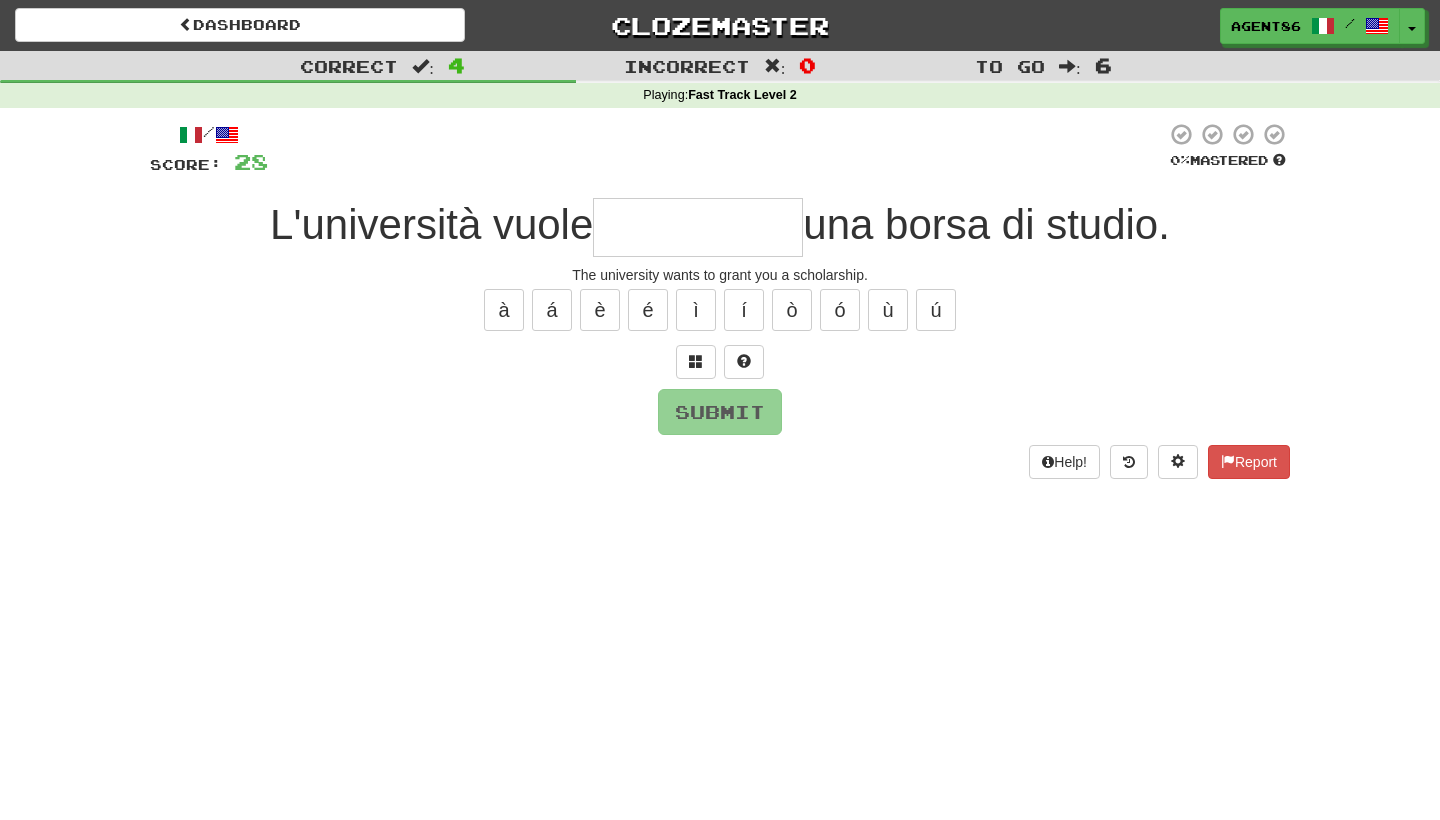 type on "*" 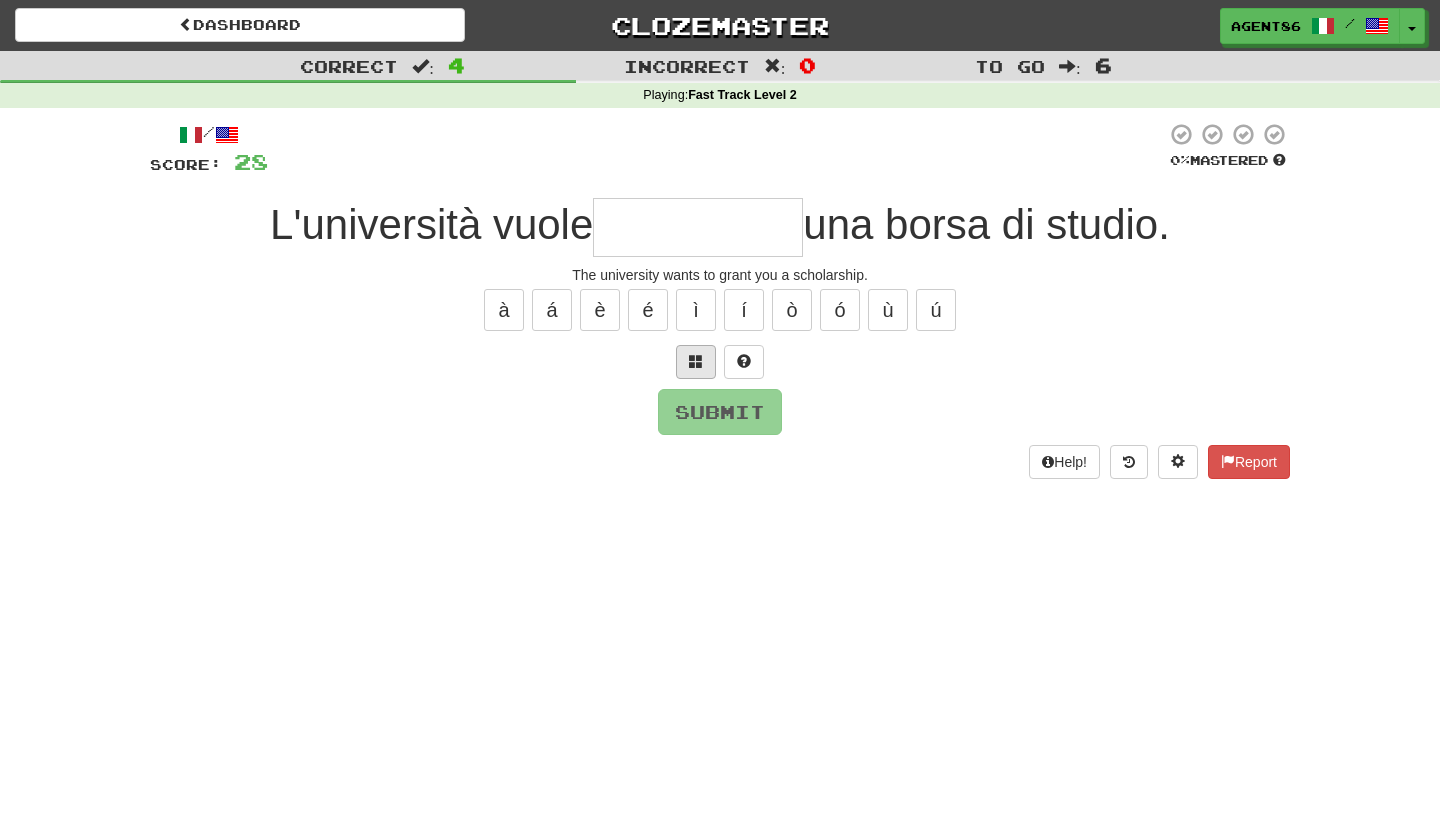 click at bounding box center [696, 361] 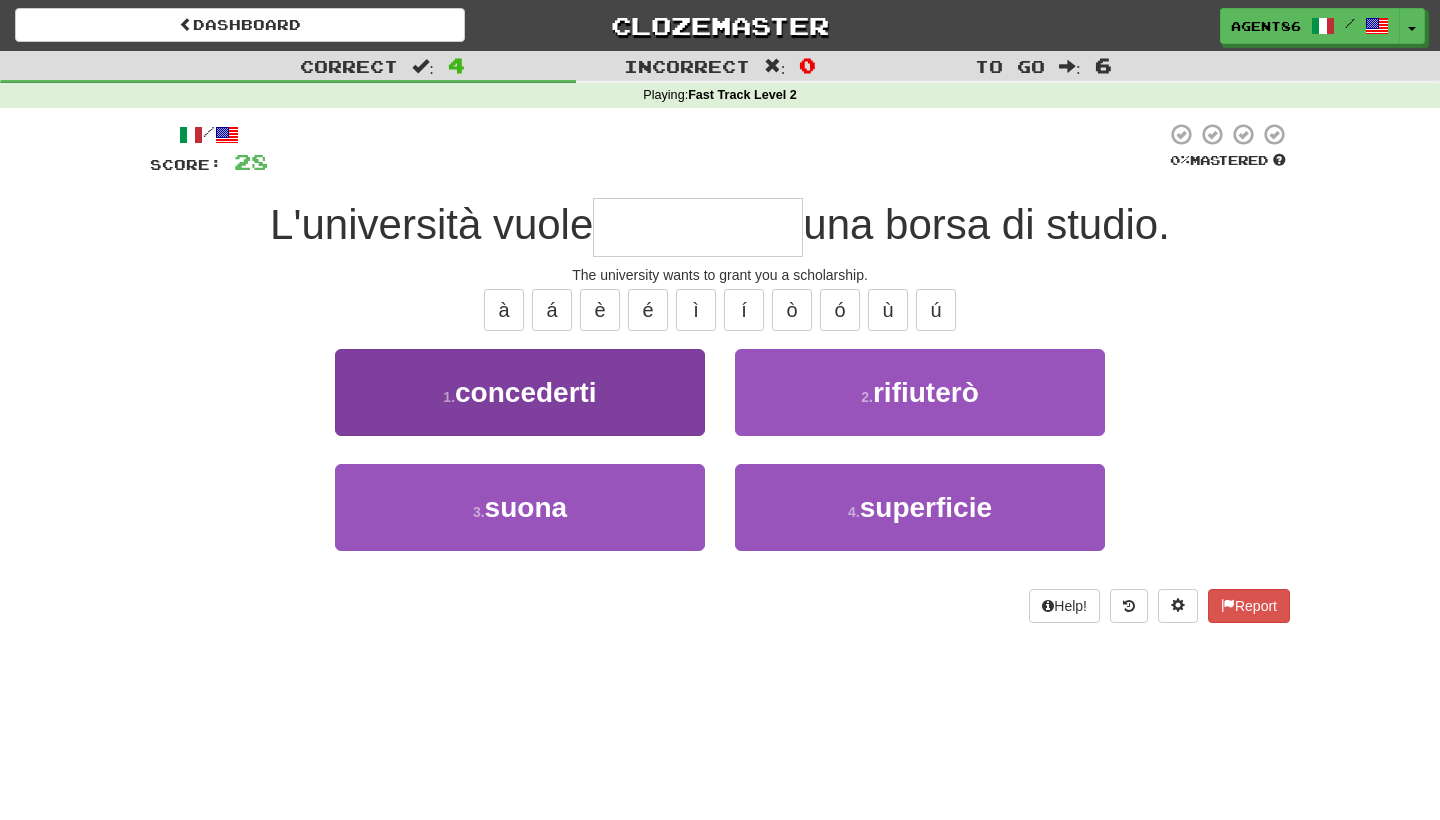 click on "1 .  concederti" at bounding box center (520, 392) 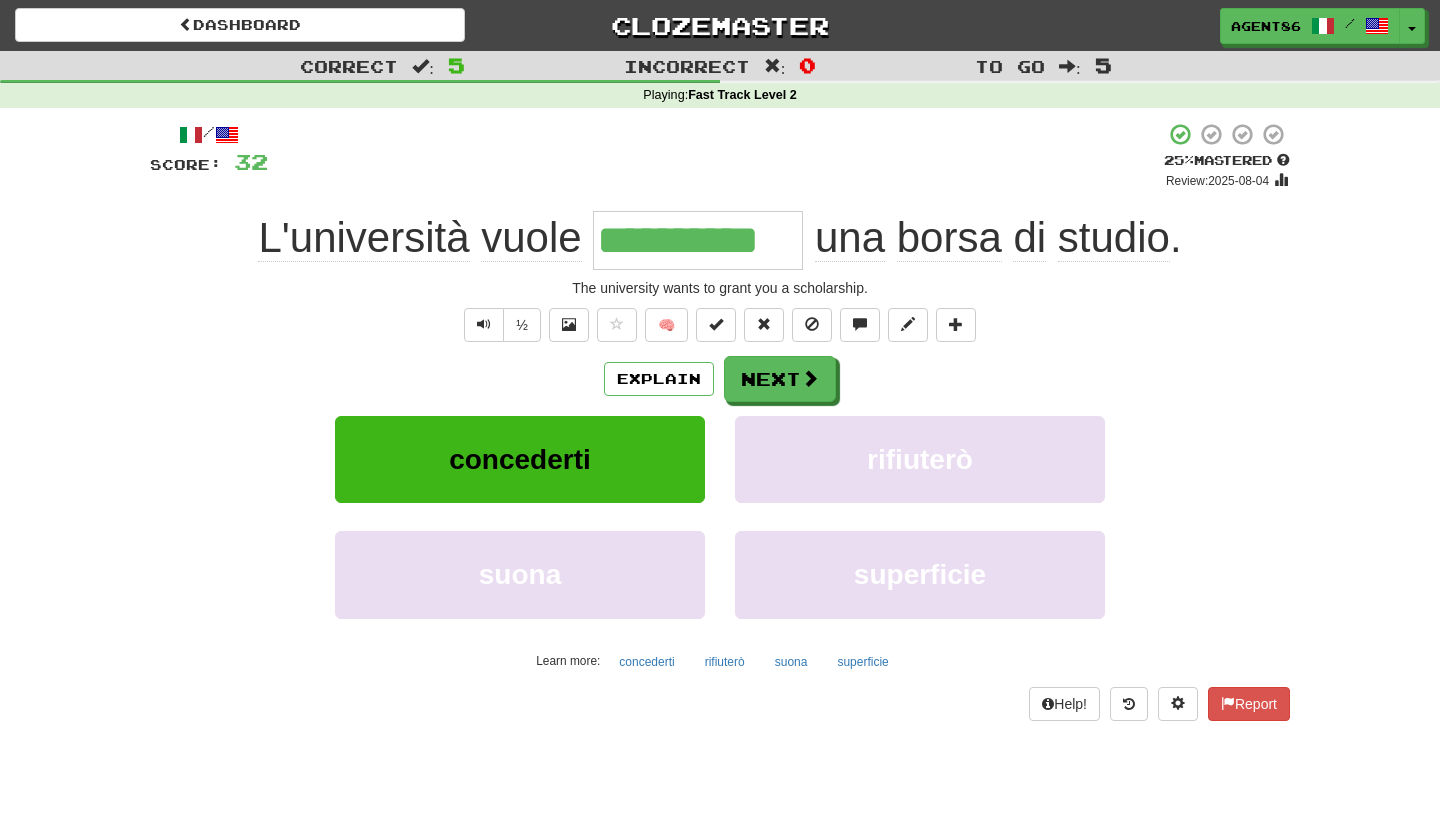 click on "Explain" at bounding box center (659, 379) 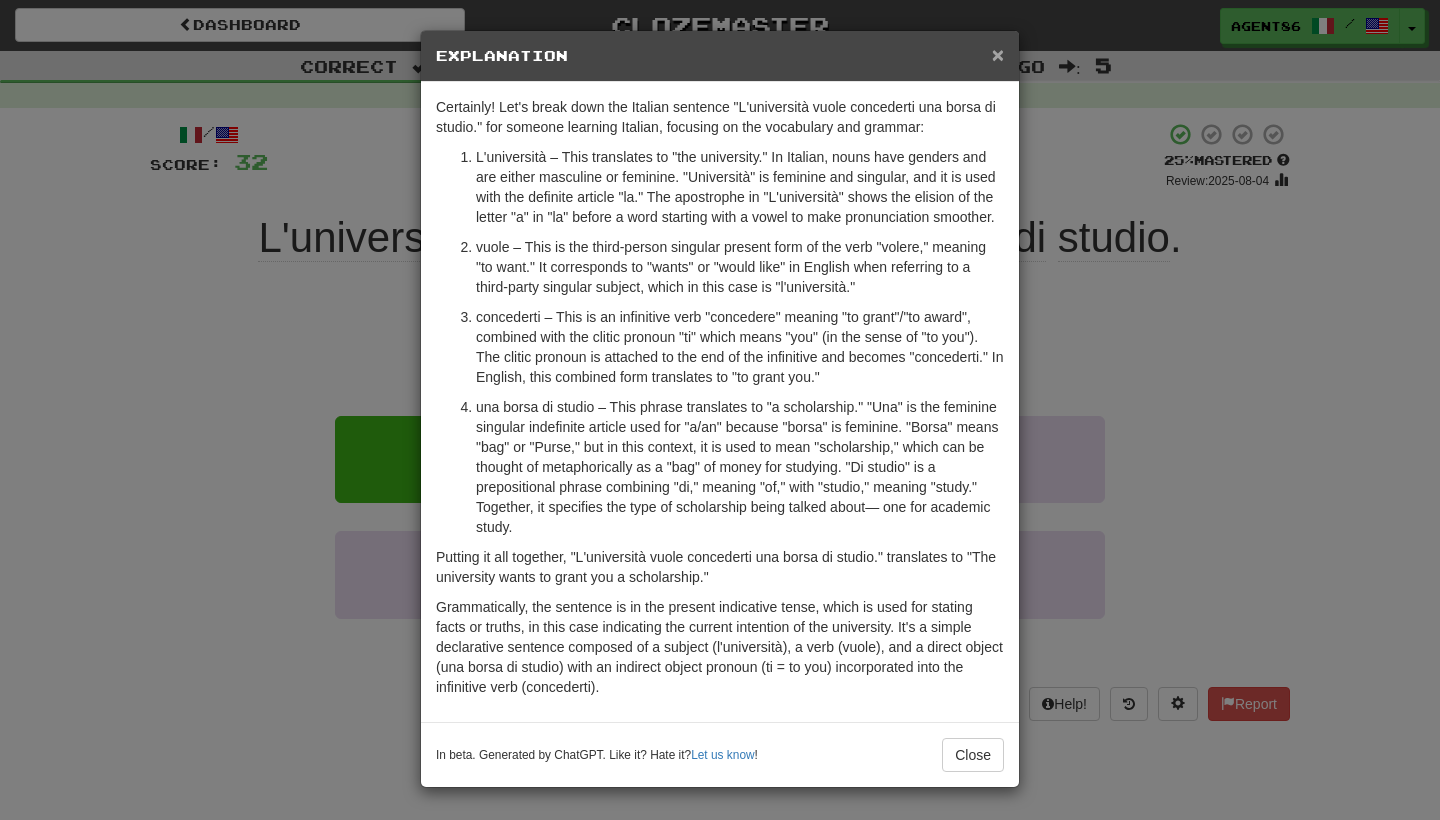 click on "×" at bounding box center (998, 54) 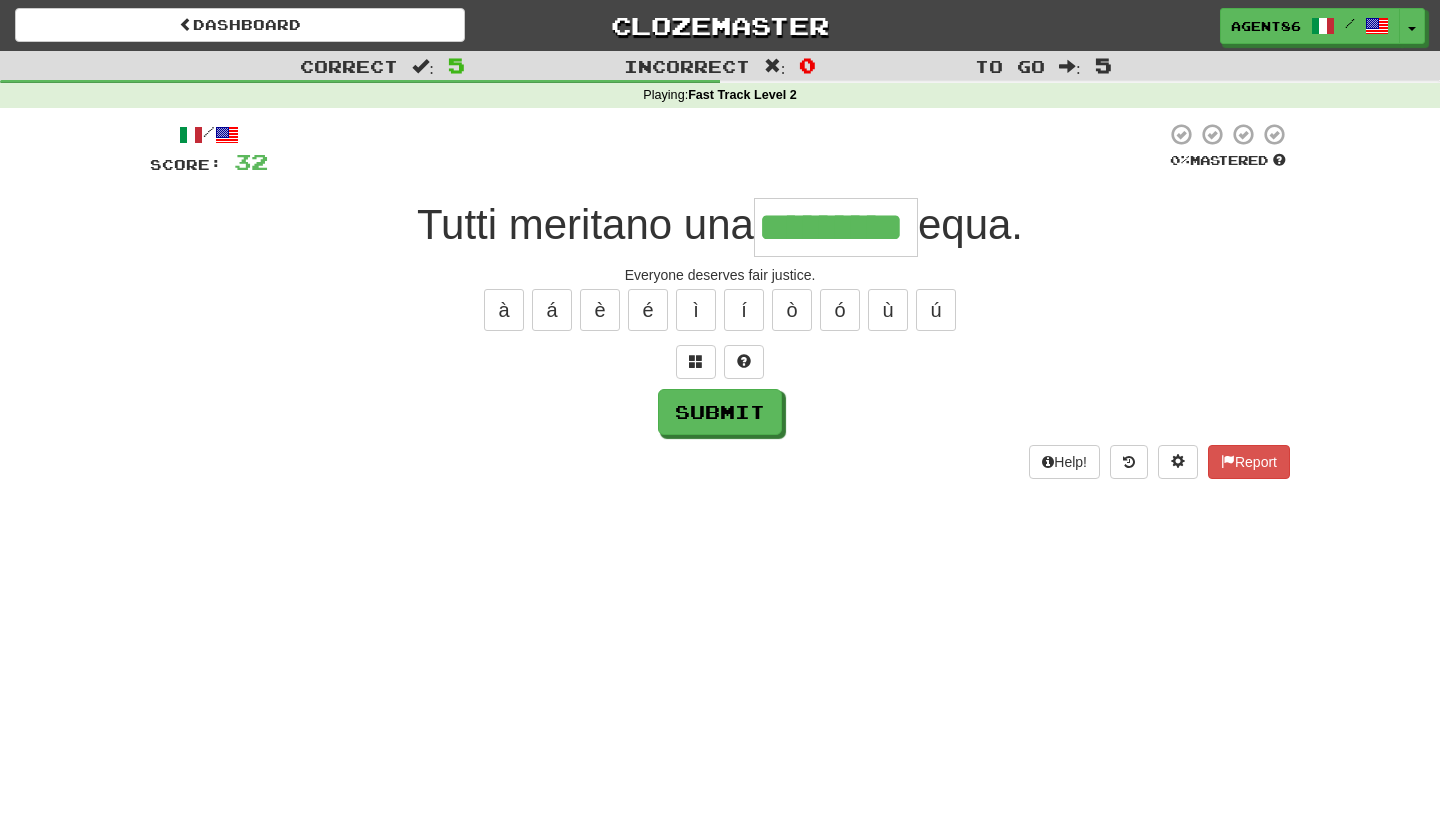 type on "*********" 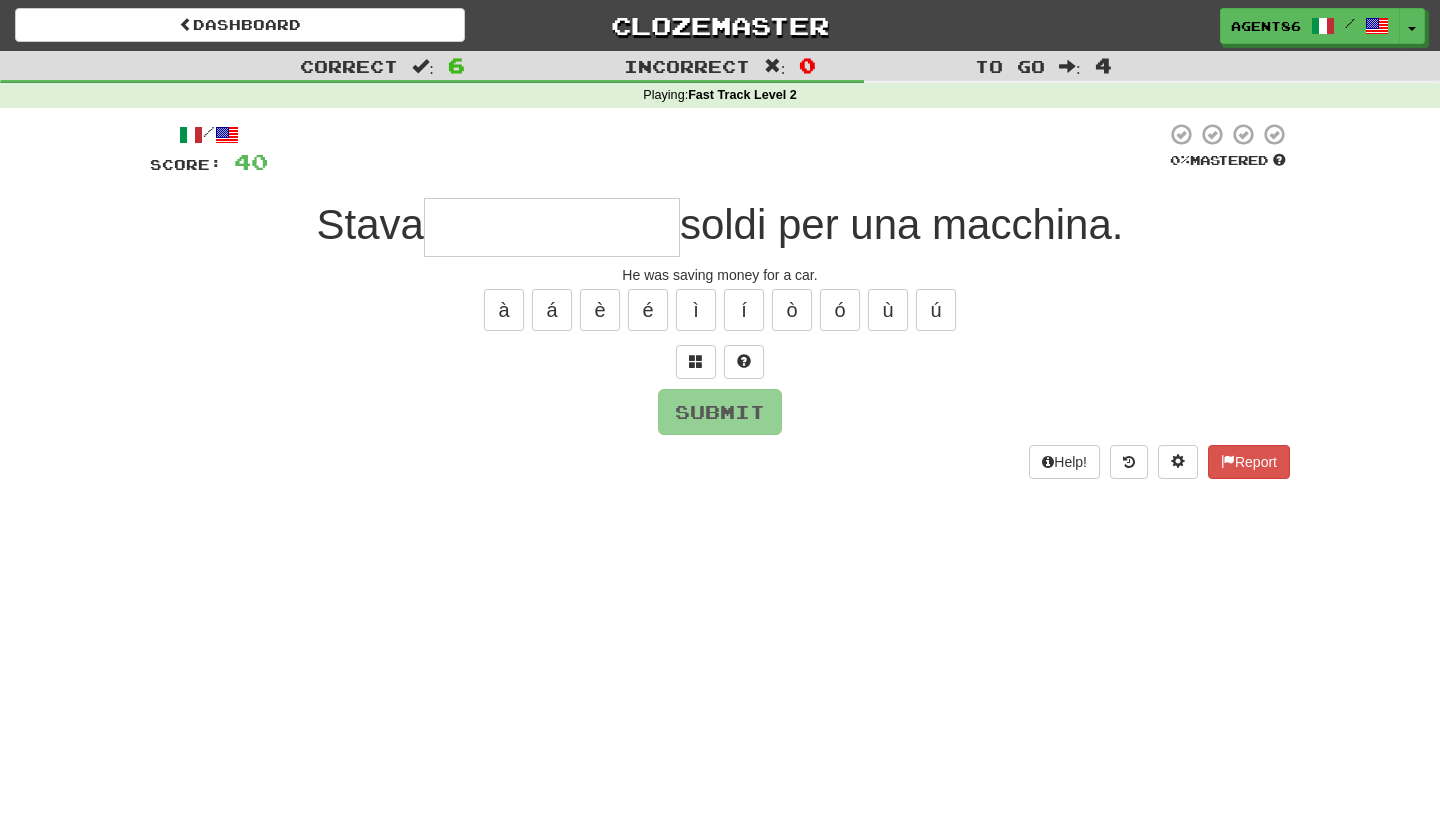 type on "*" 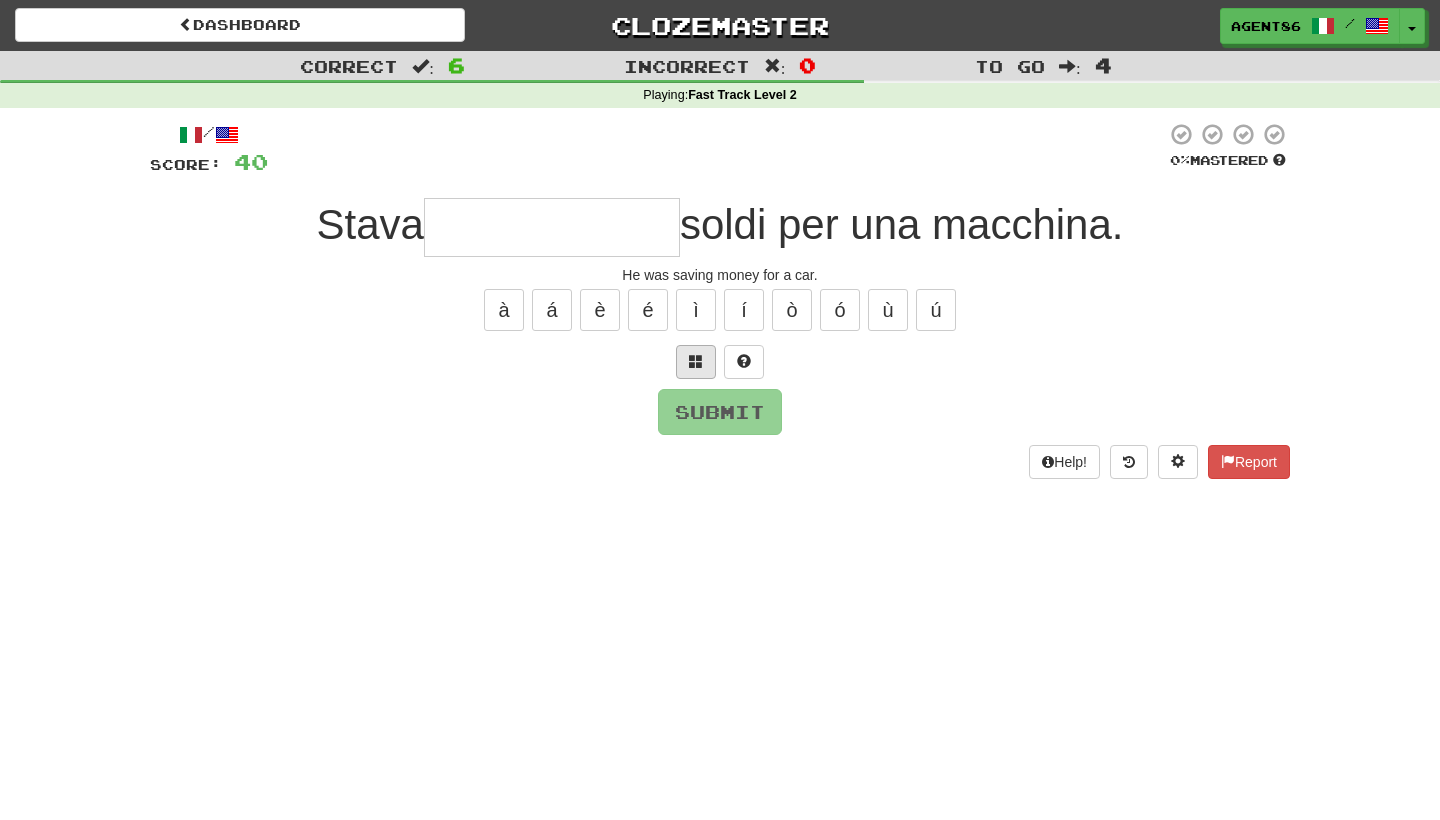 click at bounding box center [696, 361] 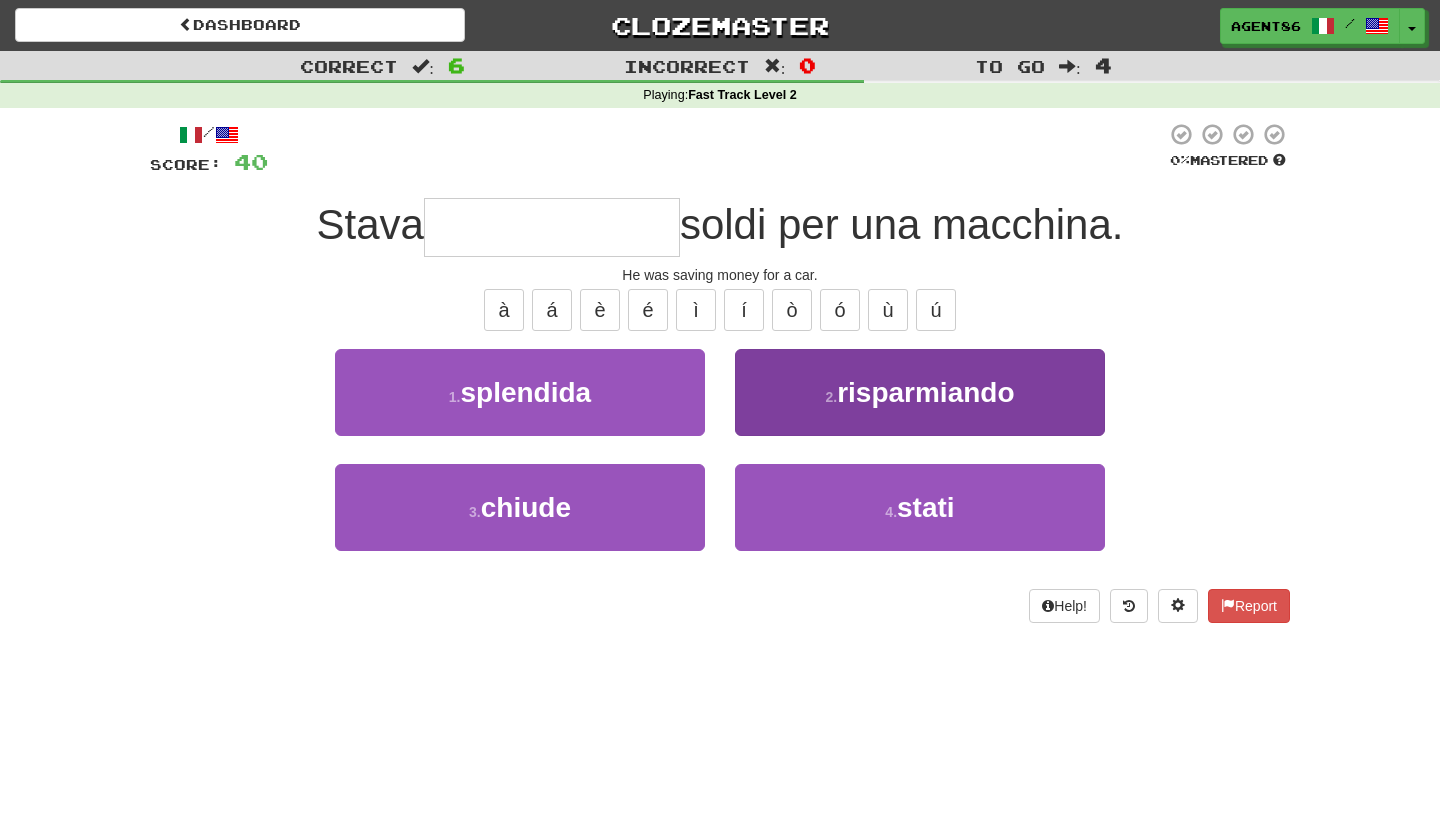 click on "risparmiando" at bounding box center (925, 392) 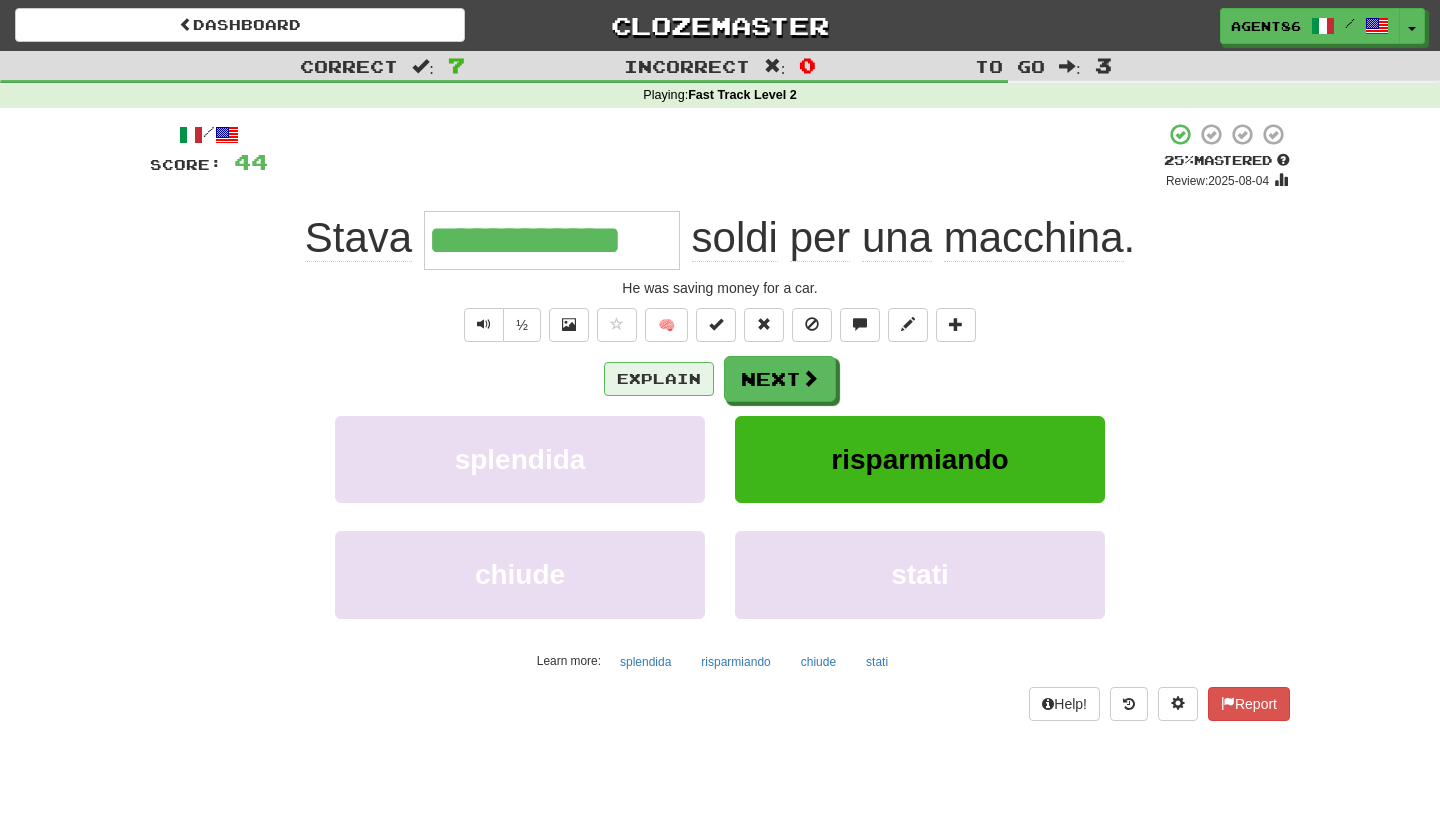click on "Explain" at bounding box center (659, 379) 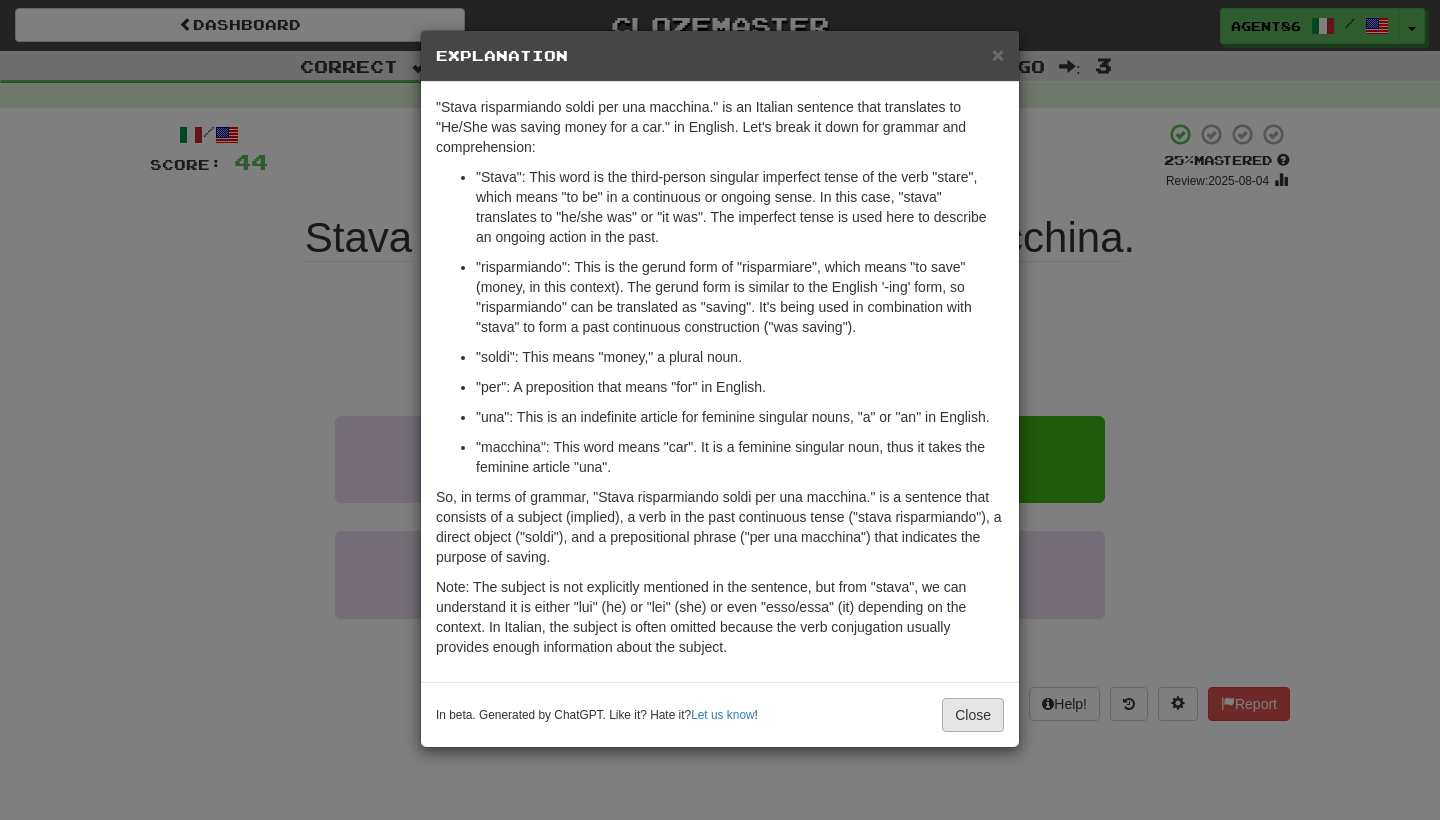 click on "Close" at bounding box center [973, 715] 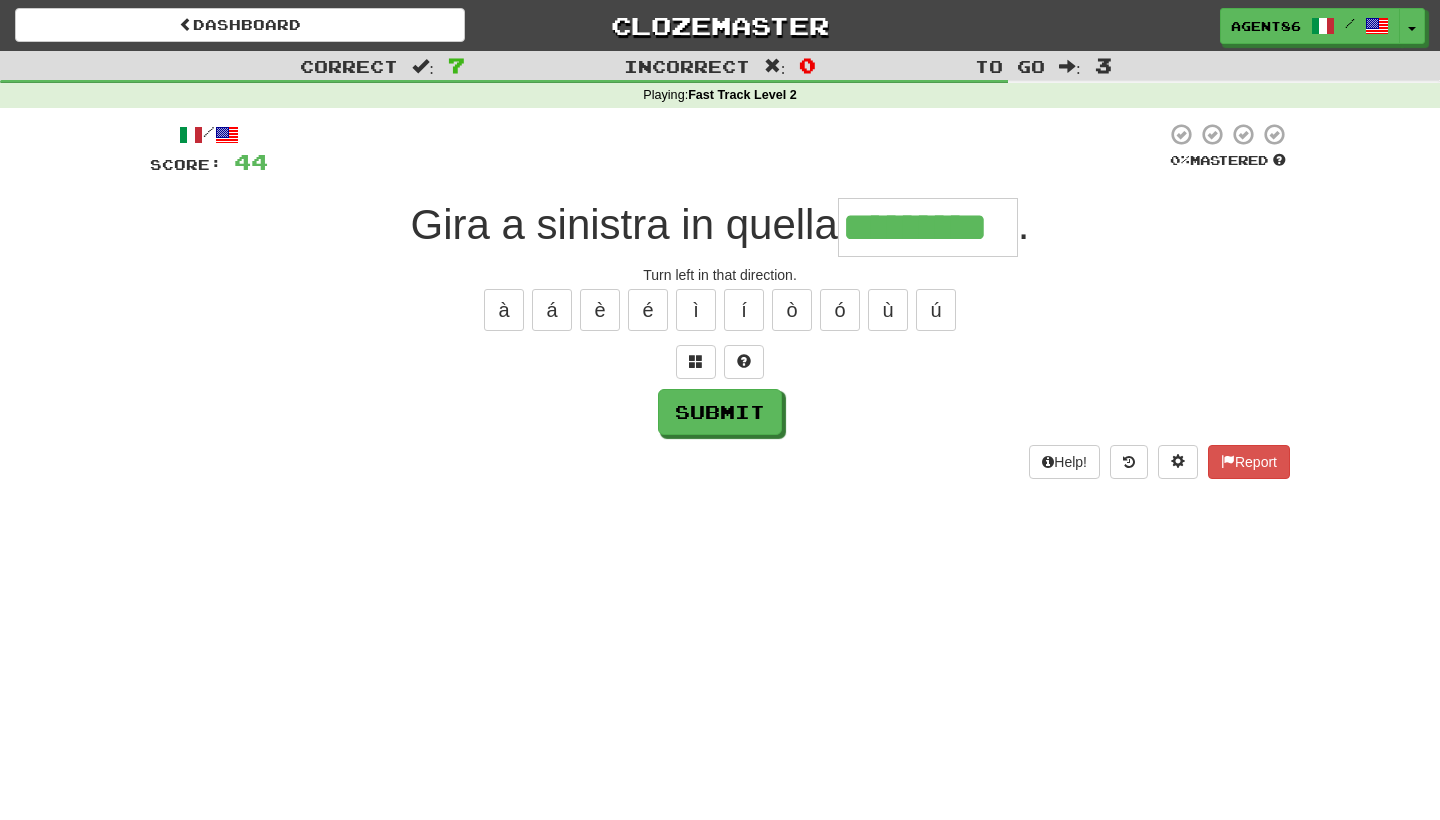 type on "*********" 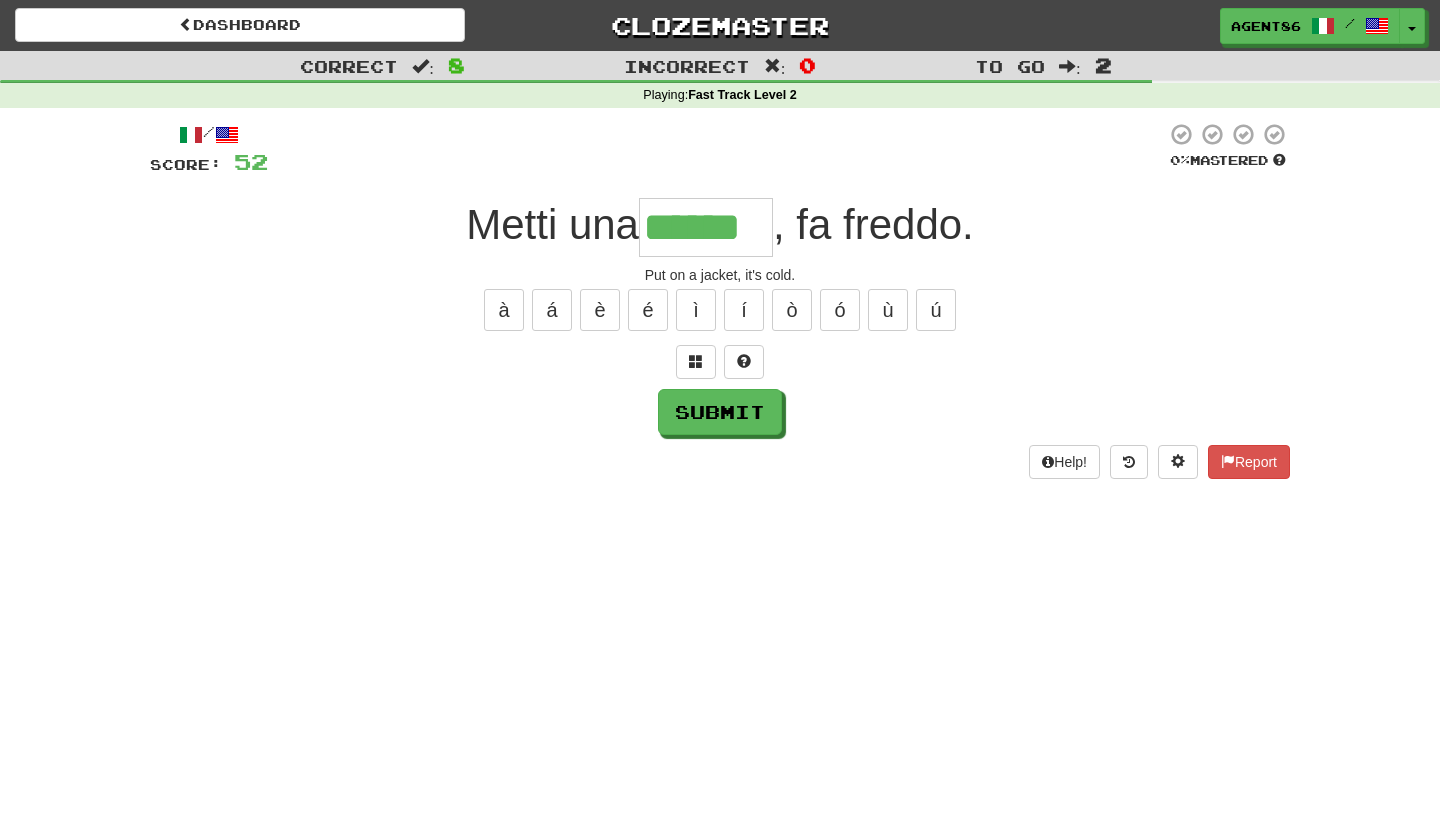 type on "******" 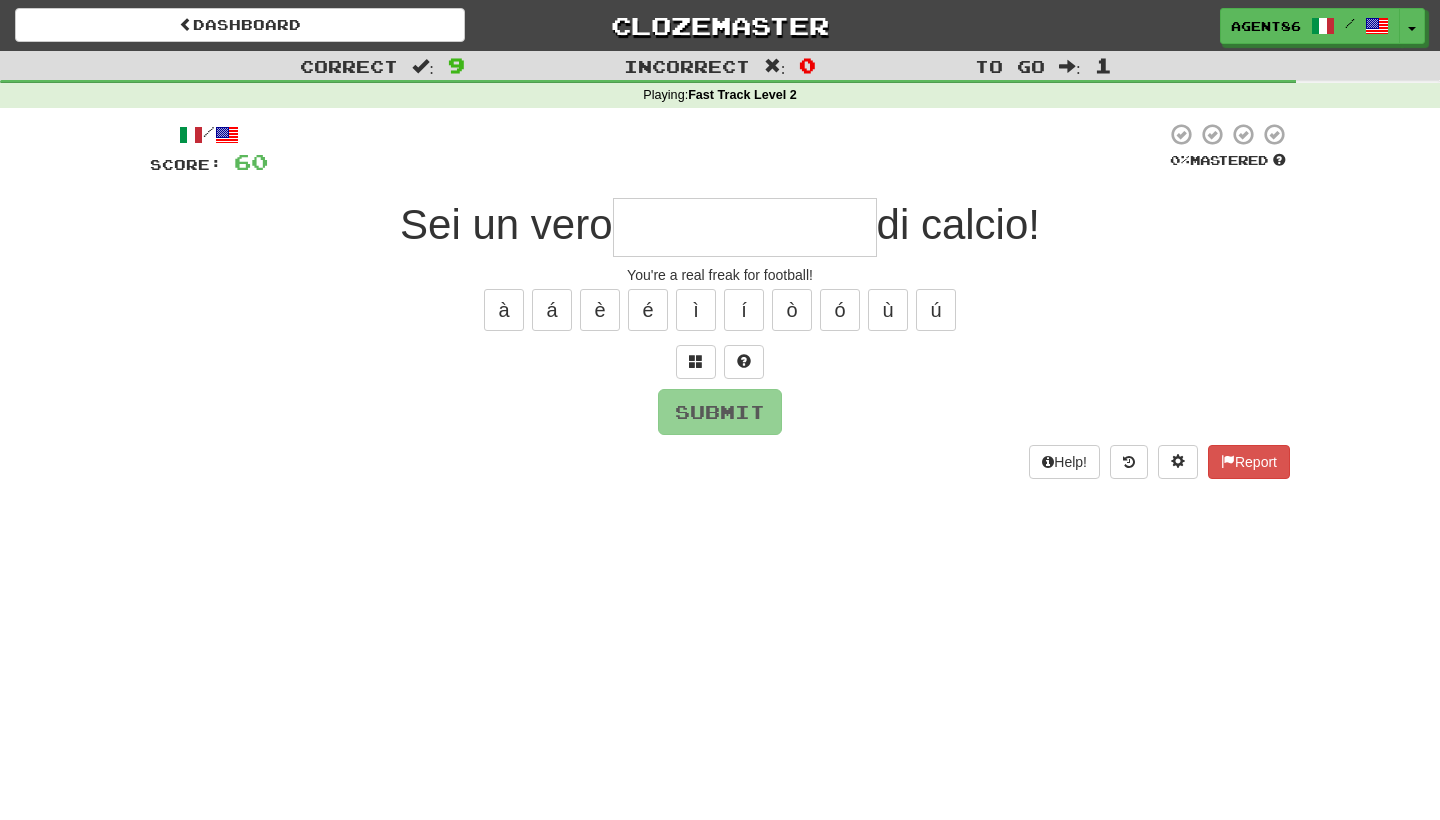 type on "*" 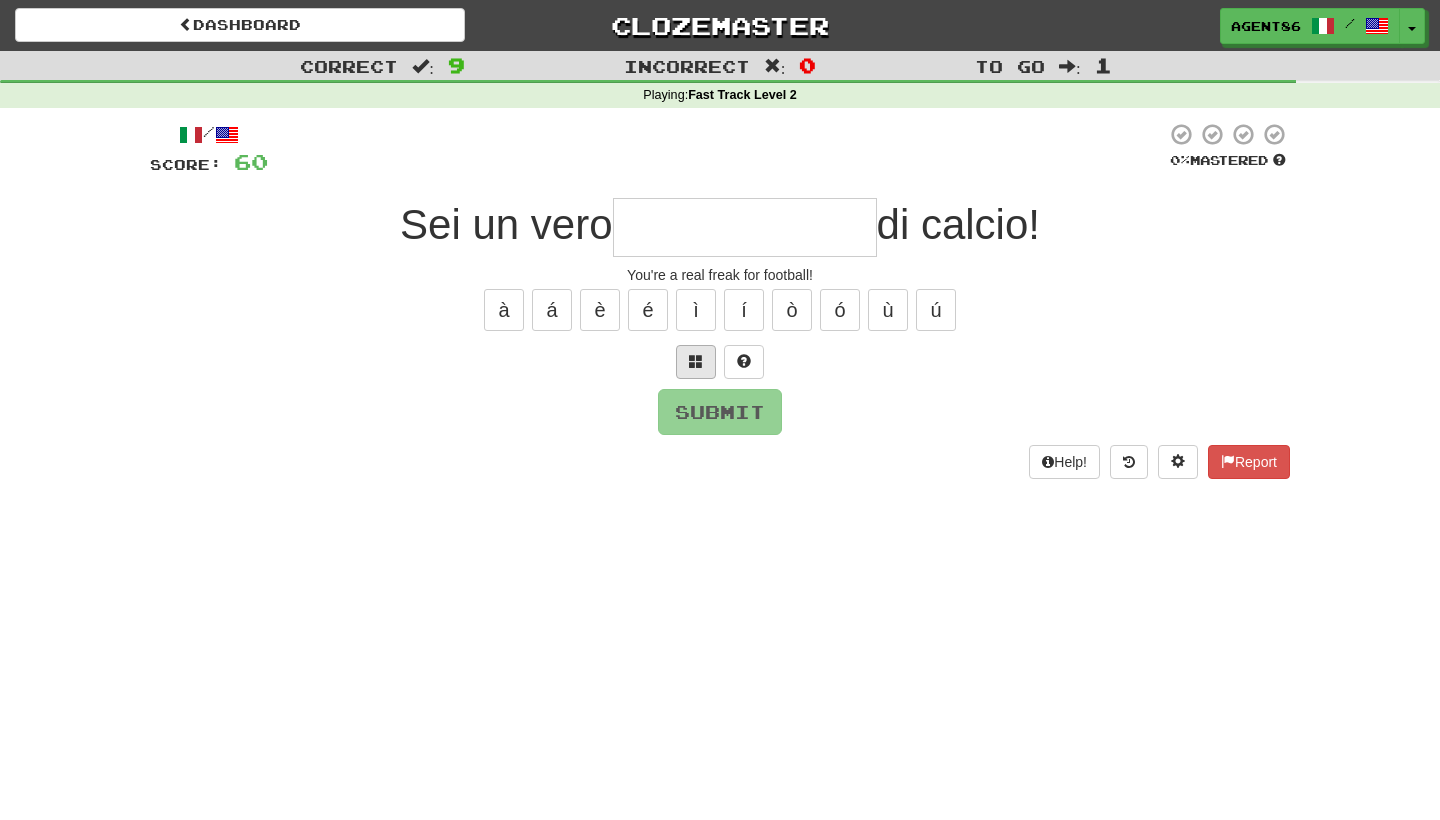 click at bounding box center [696, 361] 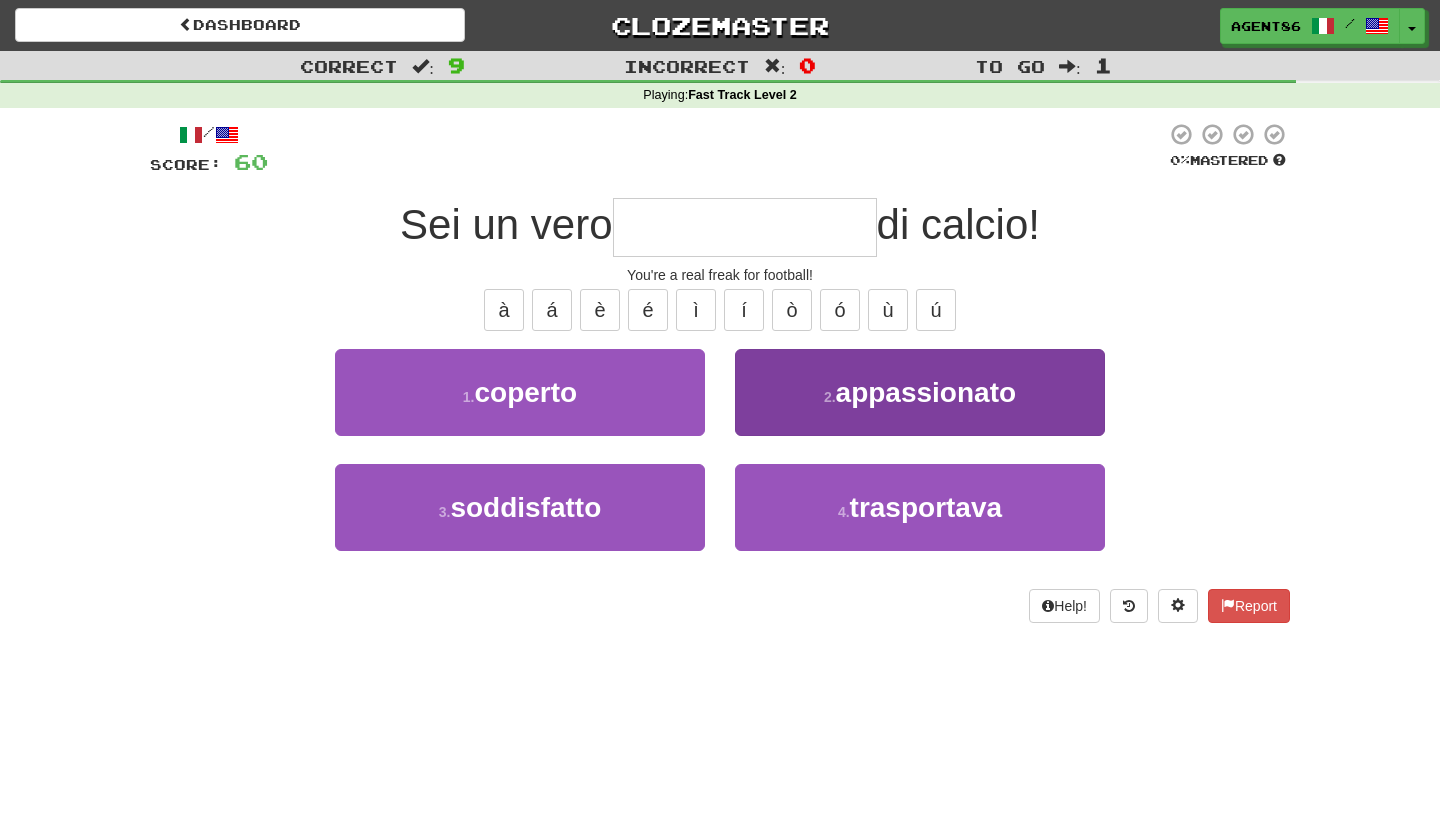 click on "appassionato" at bounding box center (926, 392) 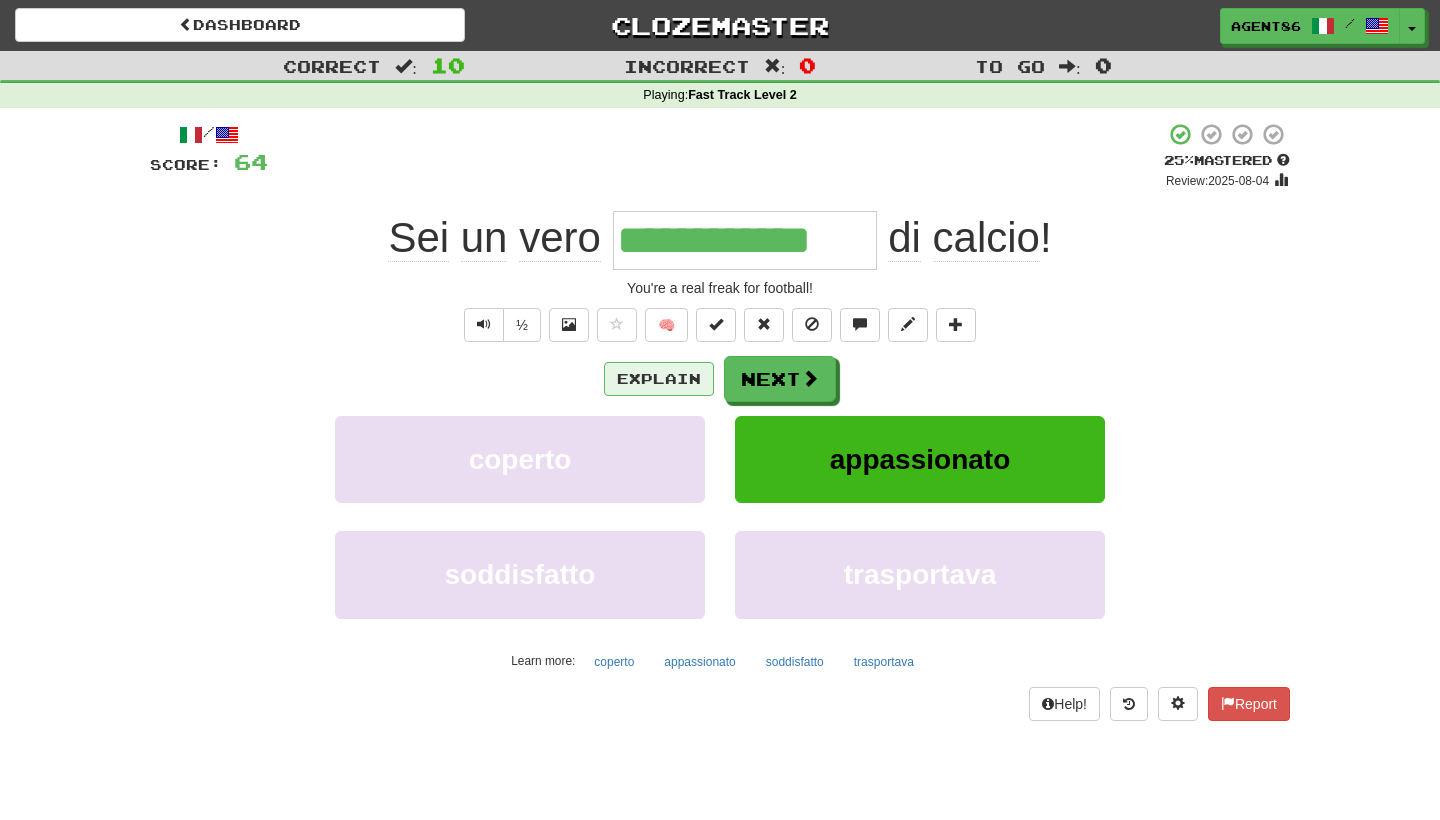 click on "Explain" at bounding box center [659, 379] 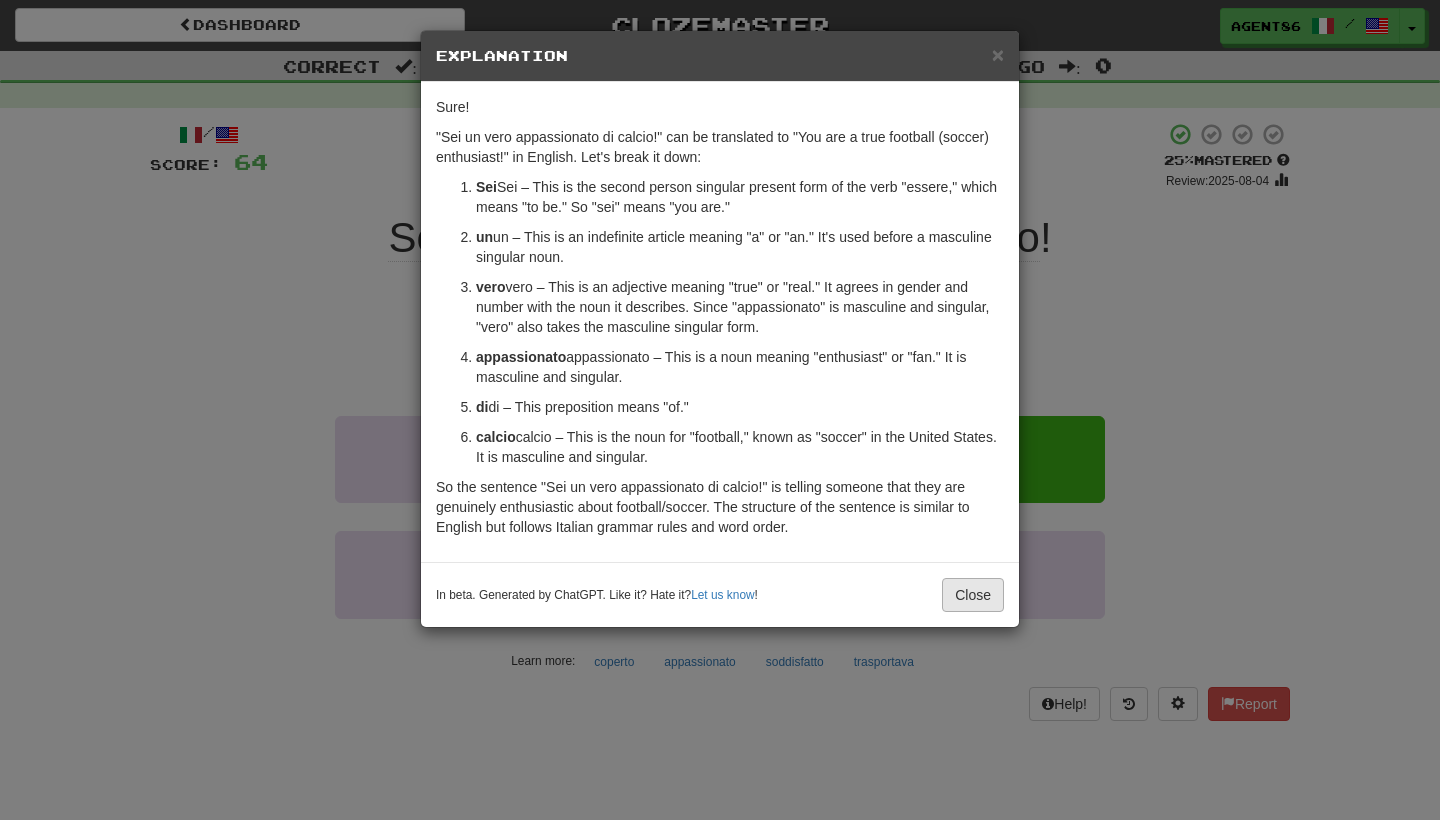 click on "Close" at bounding box center [973, 595] 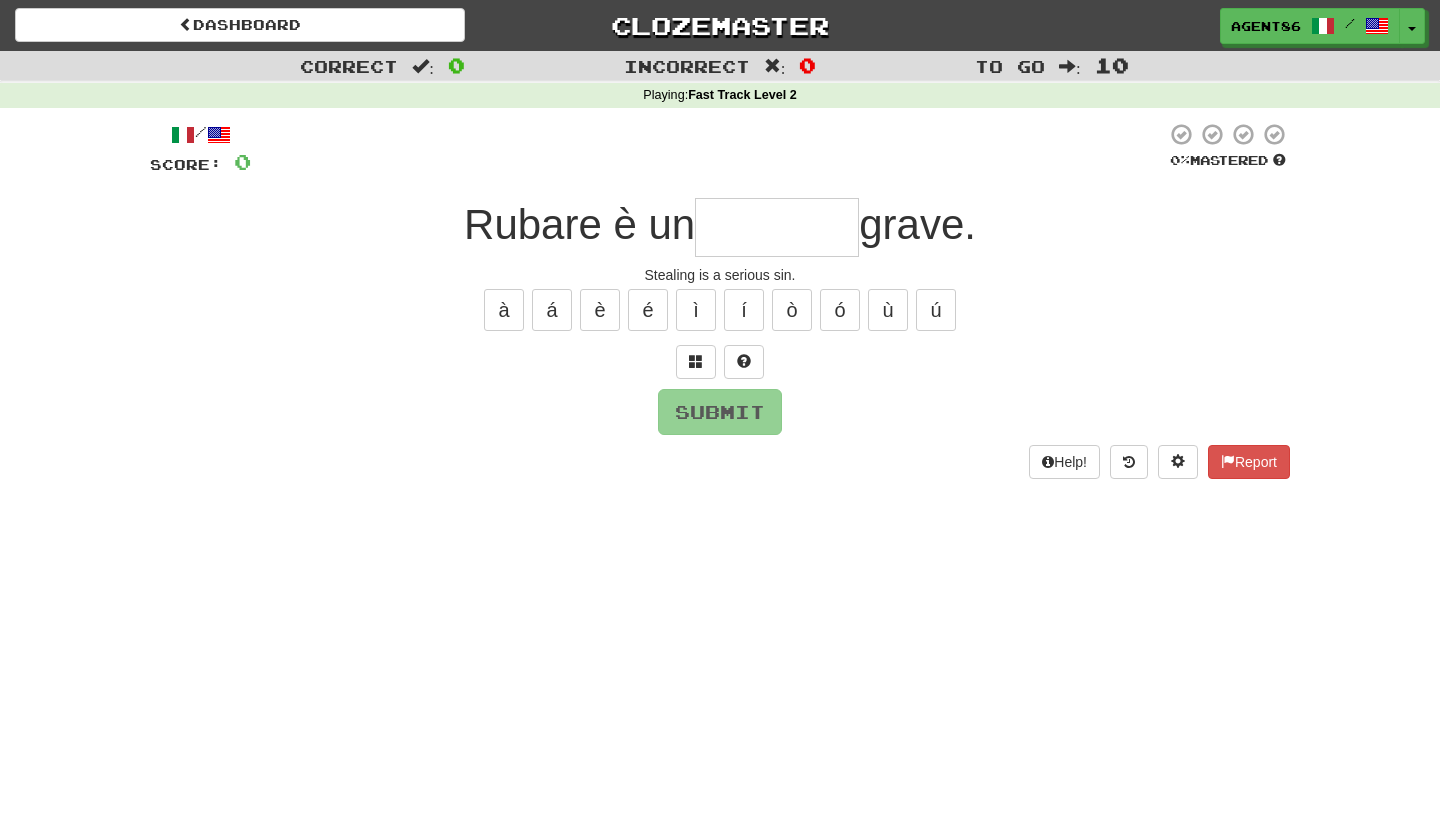 type on "*" 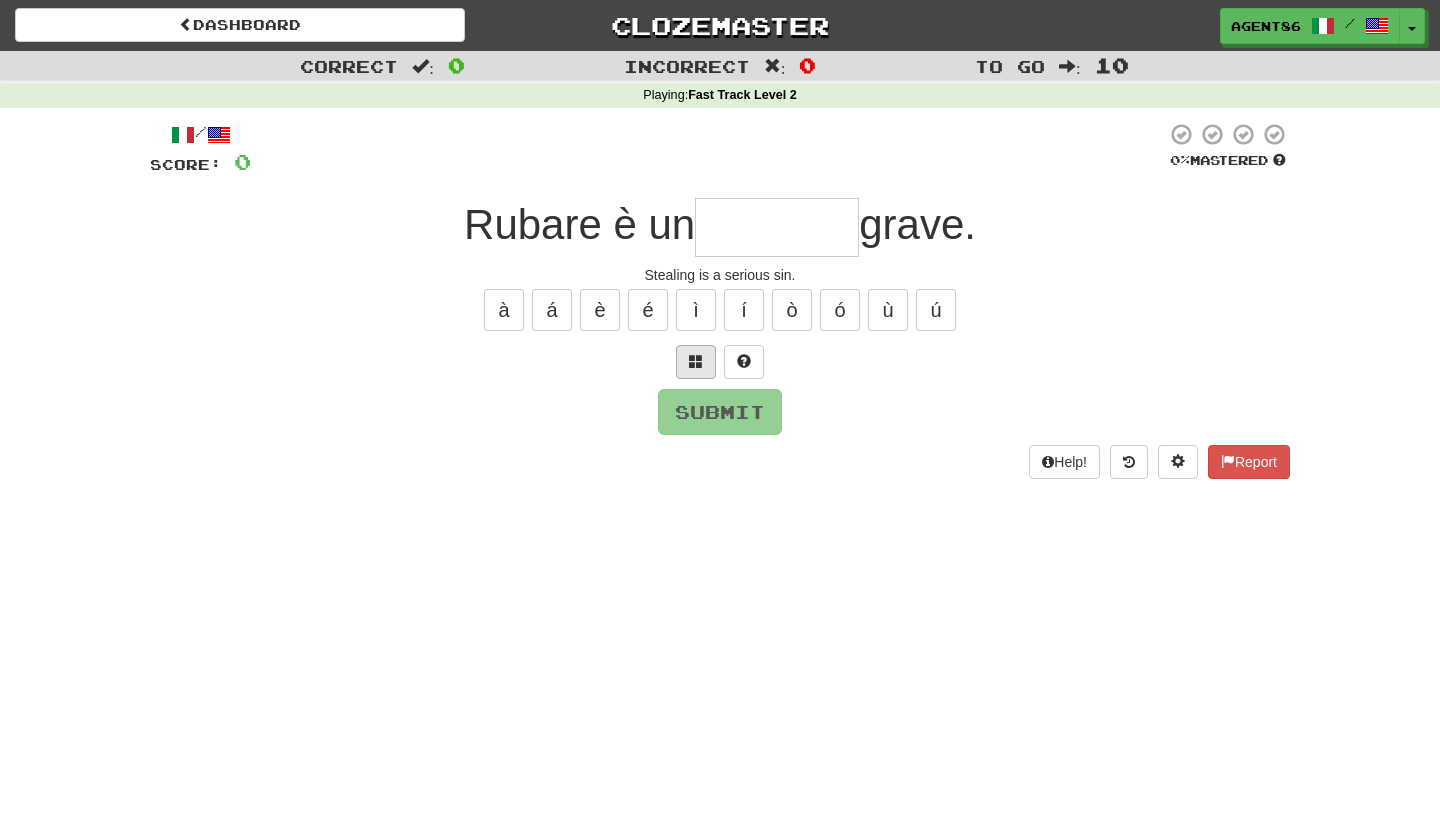 click at bounding box center [696, 361] 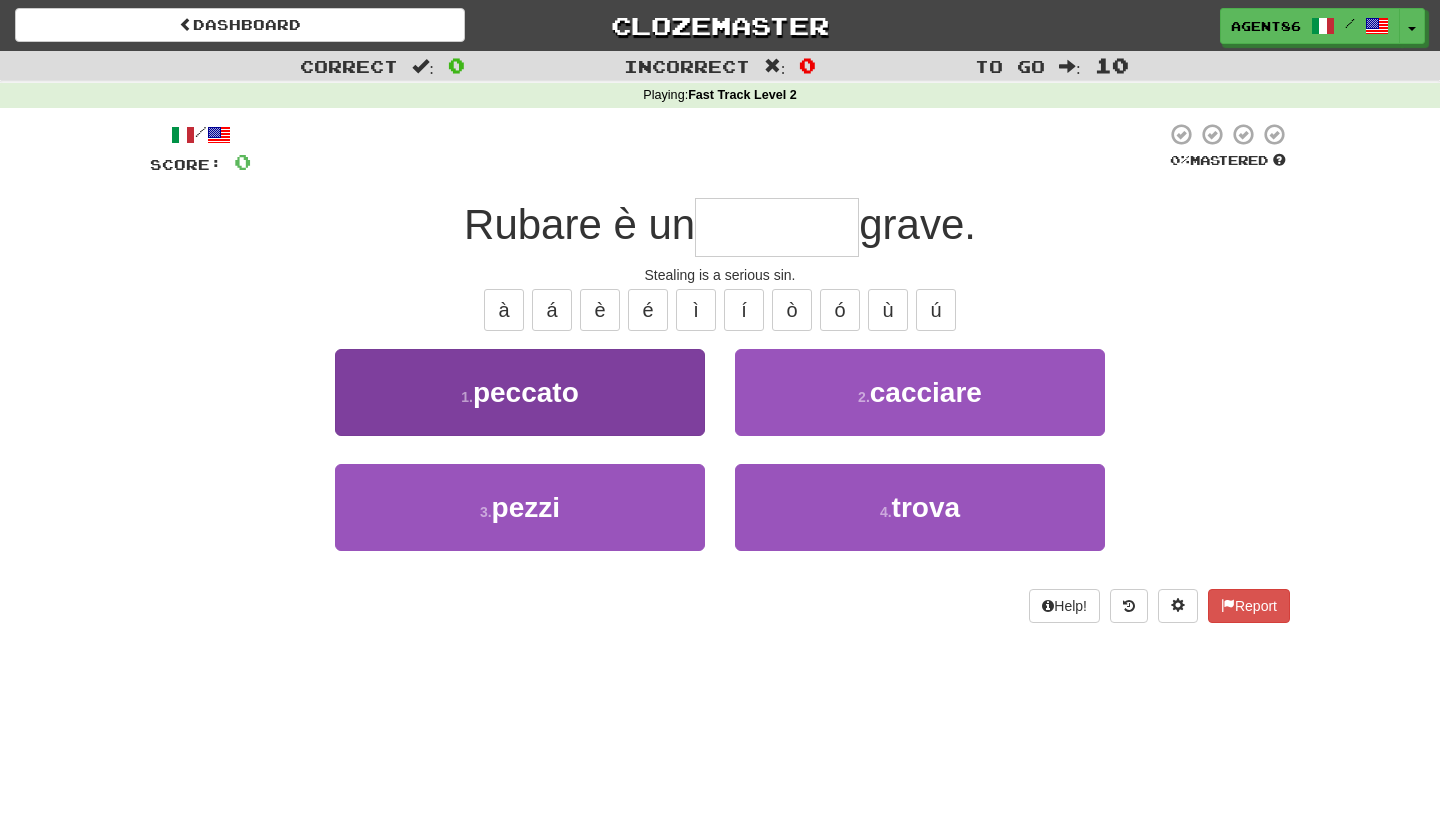 click on "1 .  peccato" at bounding box center [520, 392] 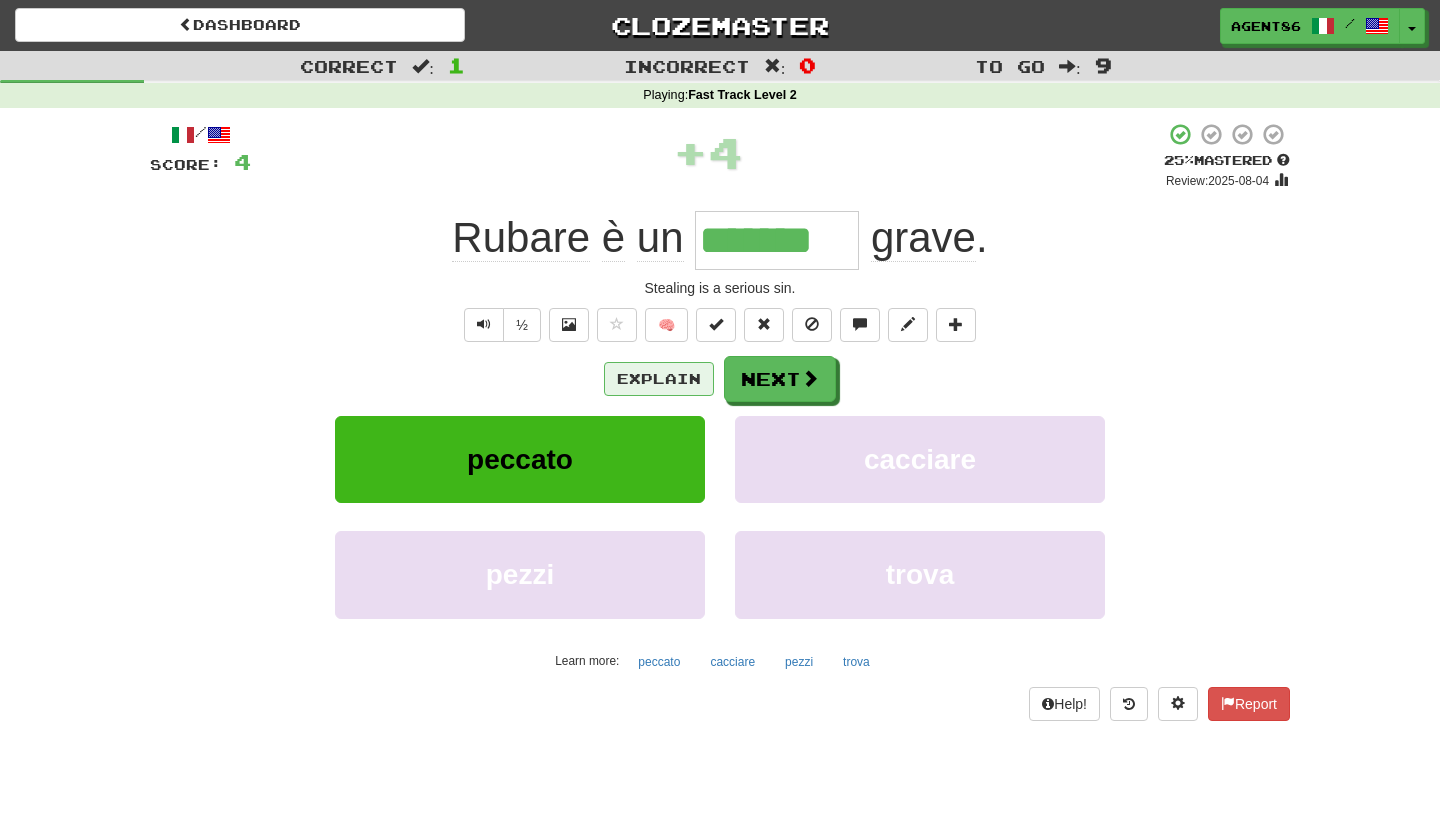 click on "Explain" at bounding box center (659, 379) 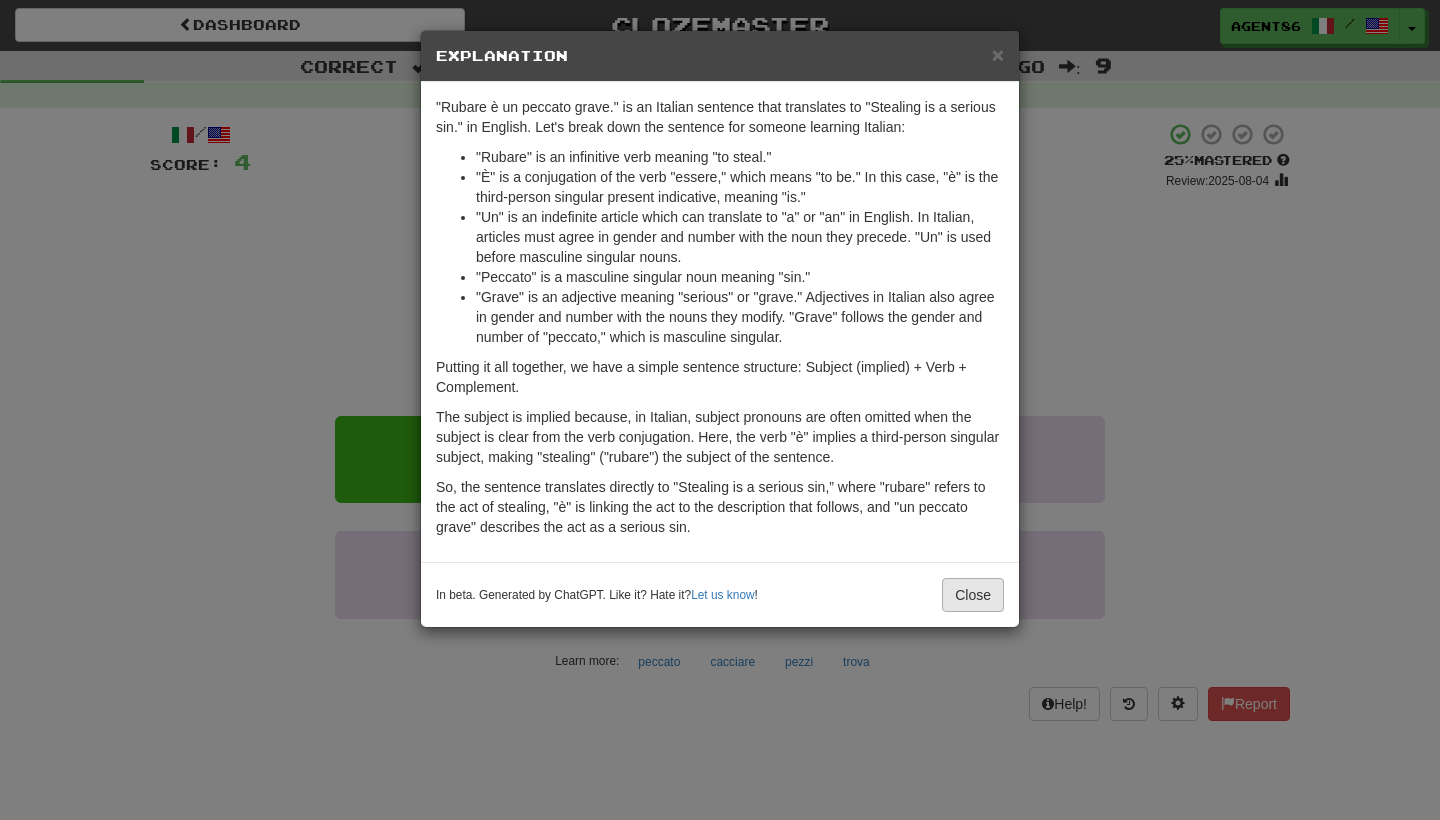 click on "Close" at bounding box center [973, 595] 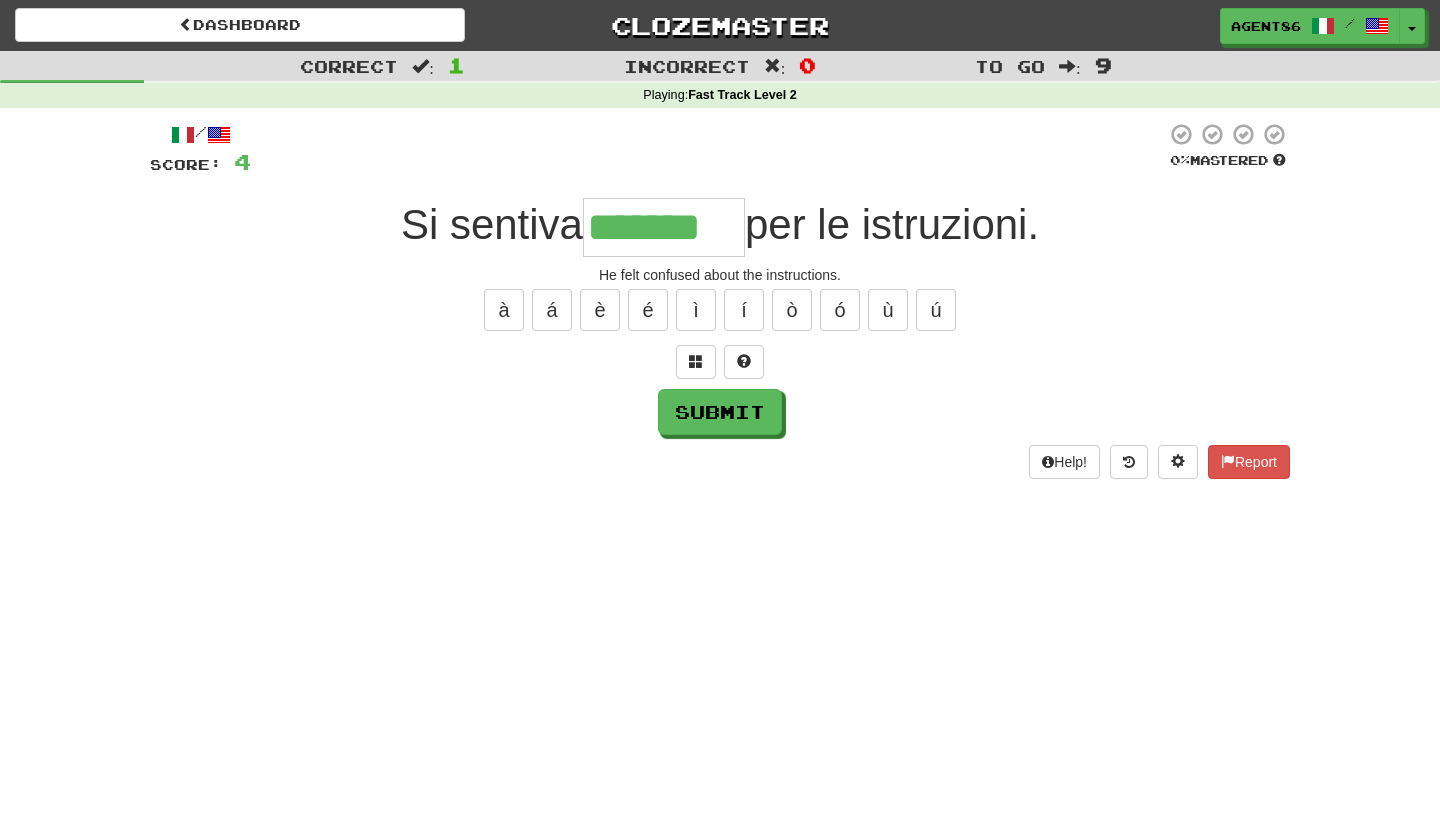type on "*******" 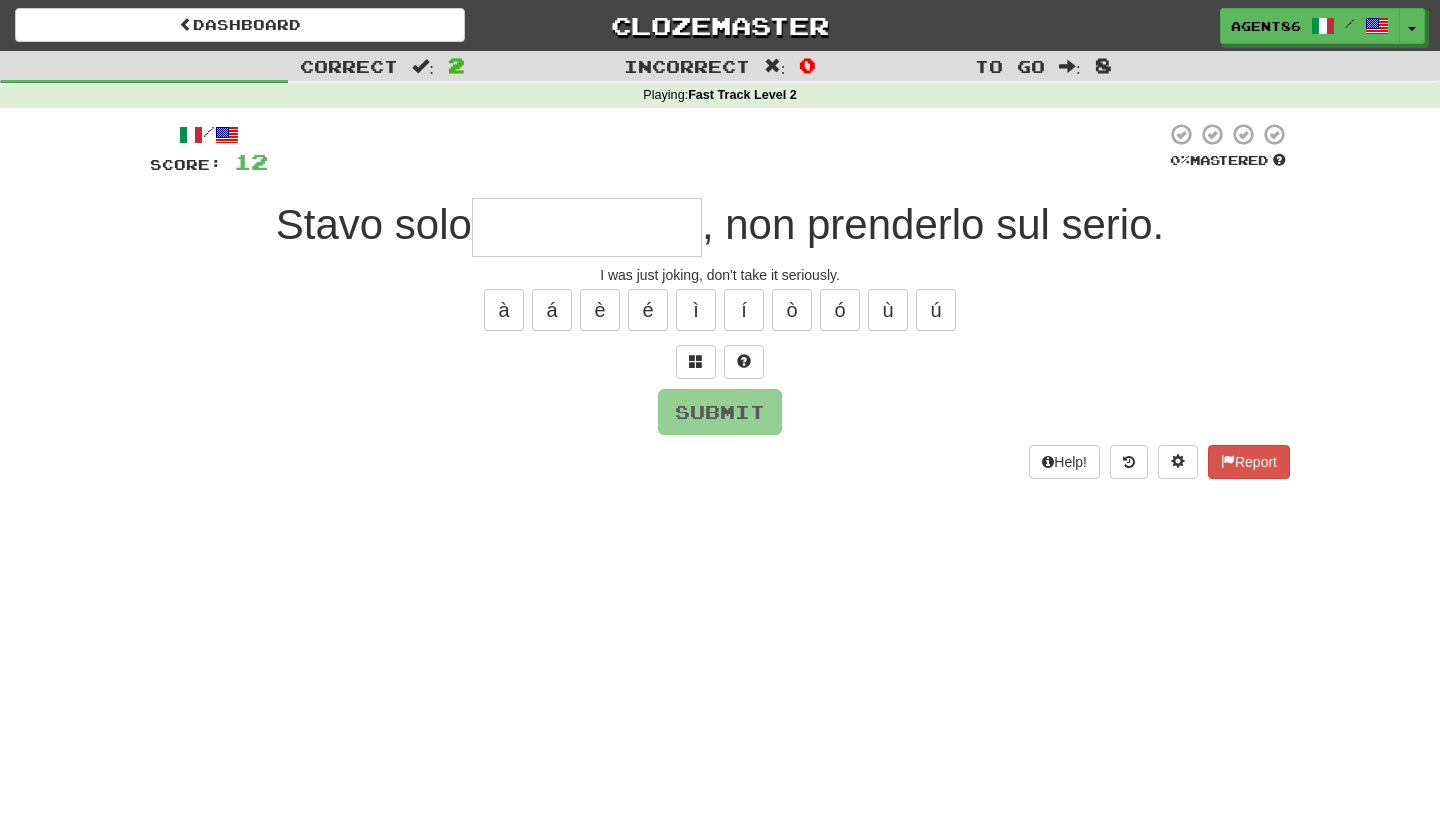 type on "*" 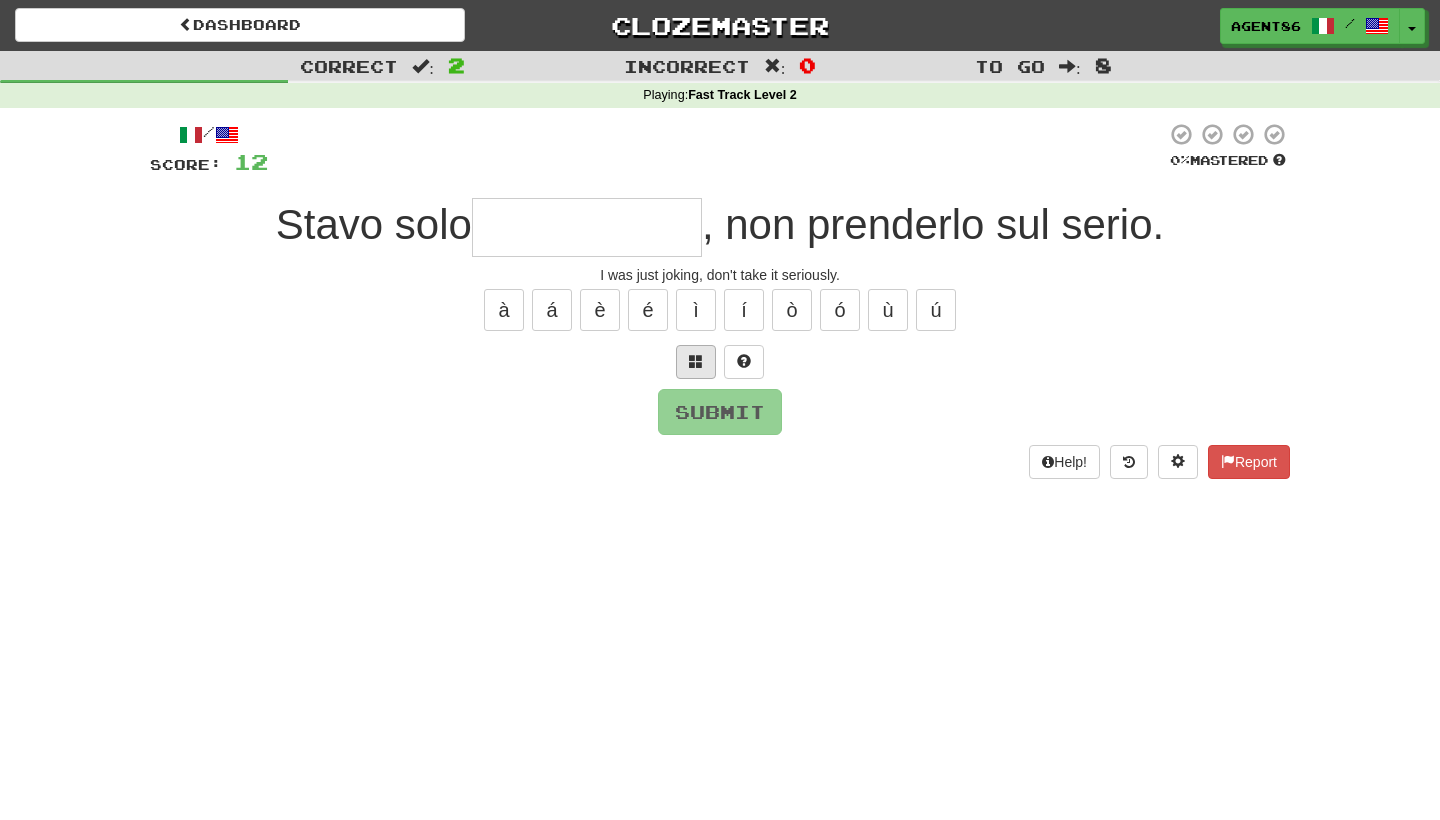 click at bounding box center [696, 362] 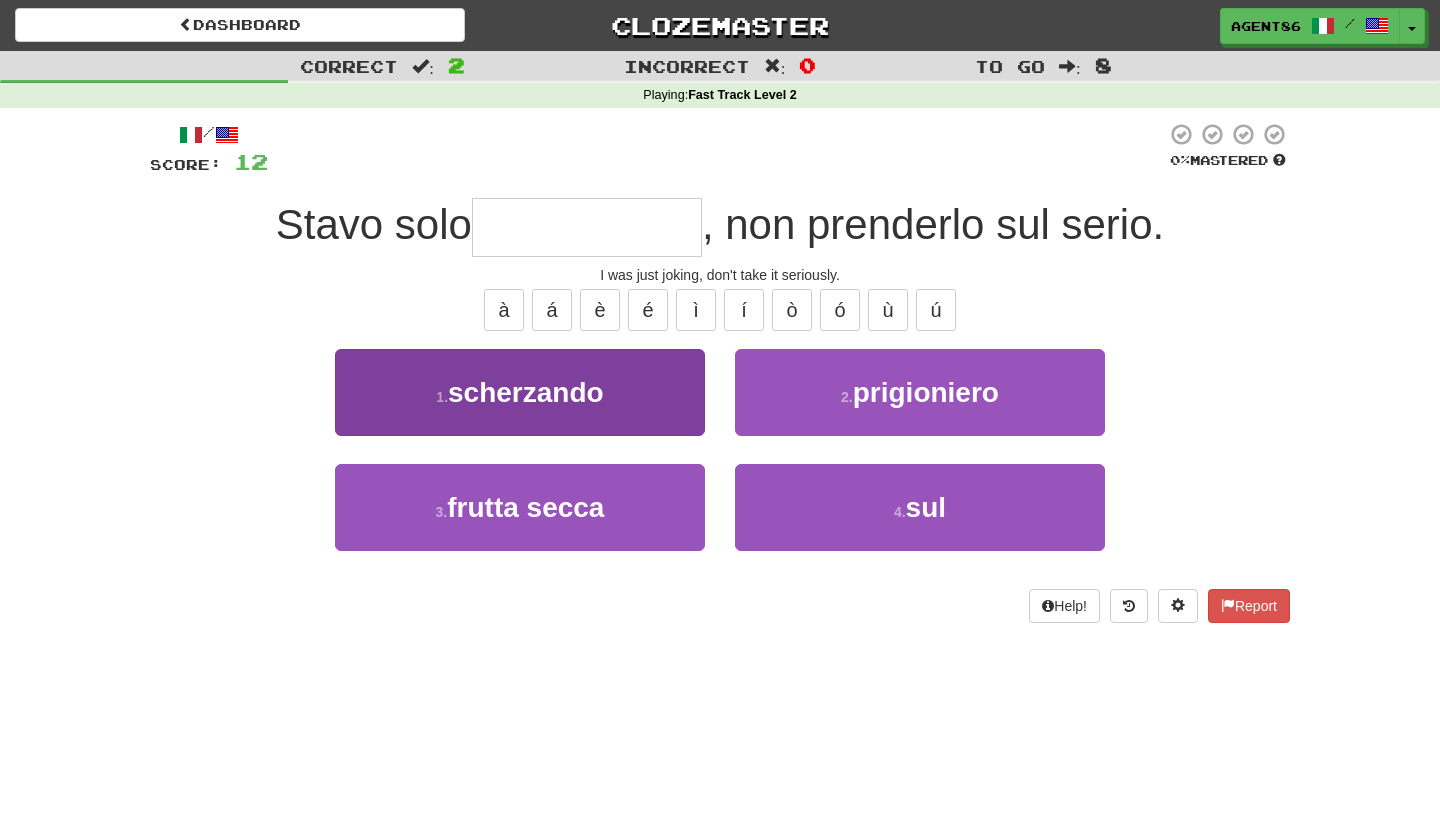 click on "1 .  scherzando" at bounding box center (520, 392) 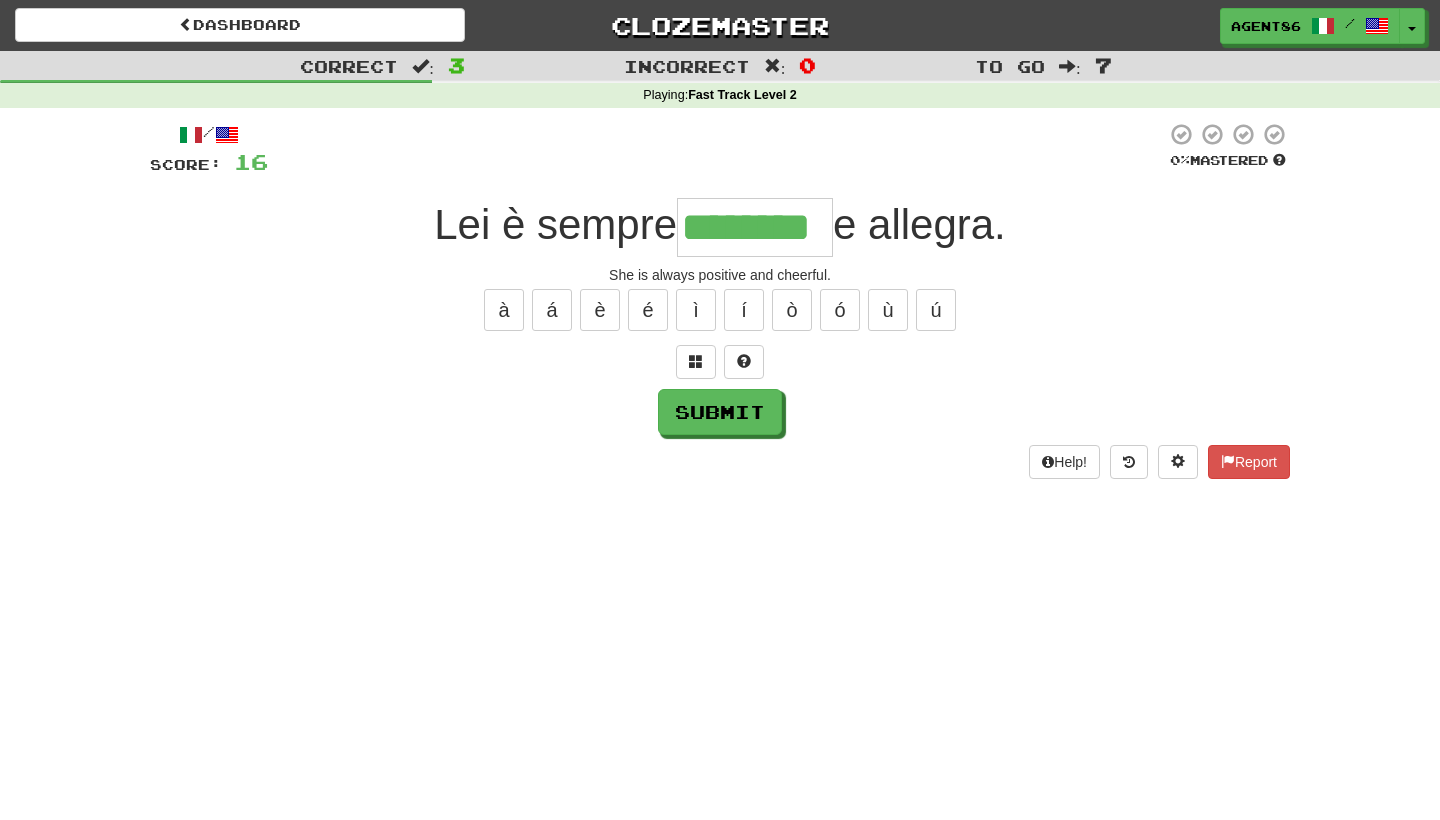 type on "********" 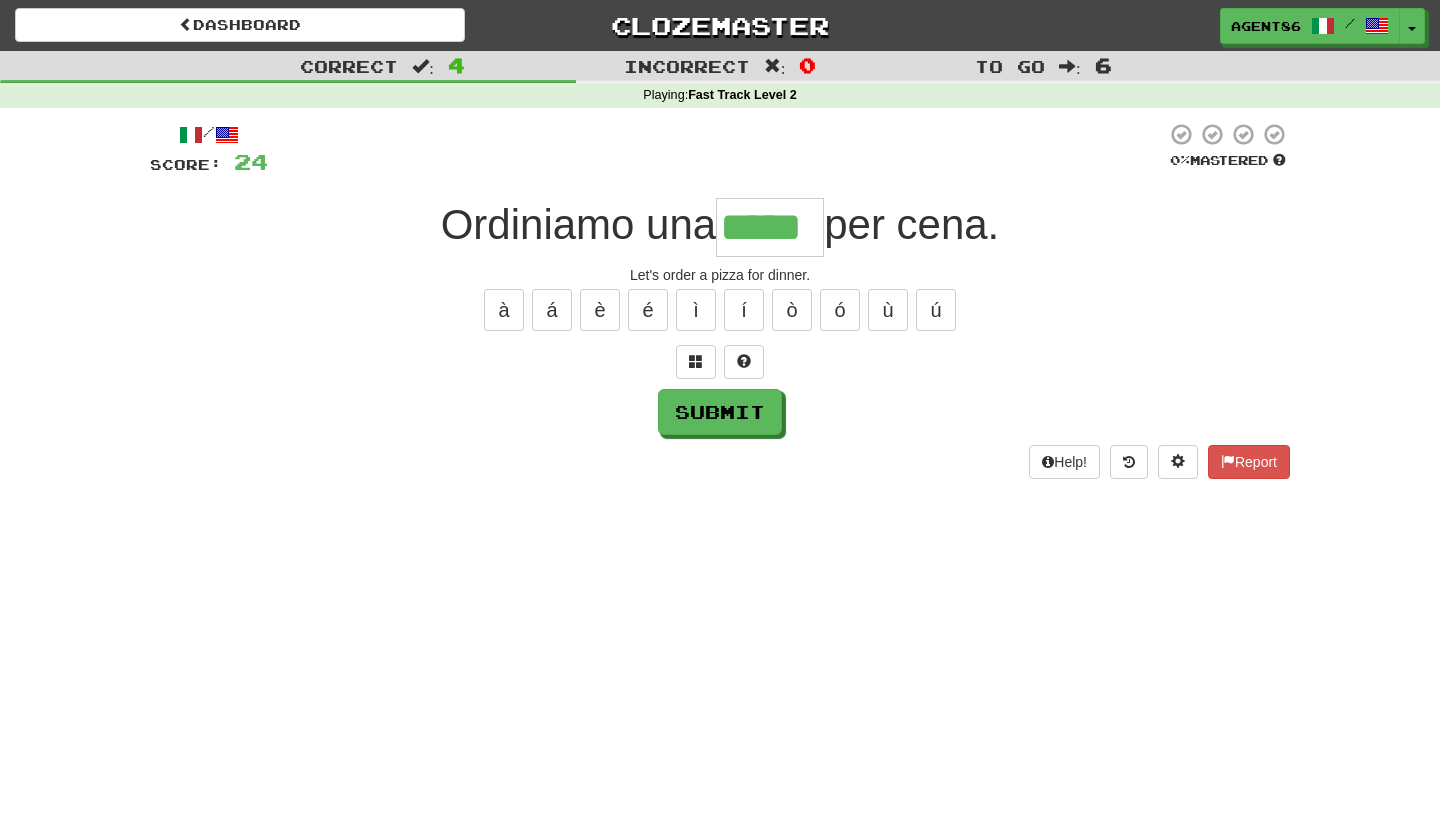 type on "*****" 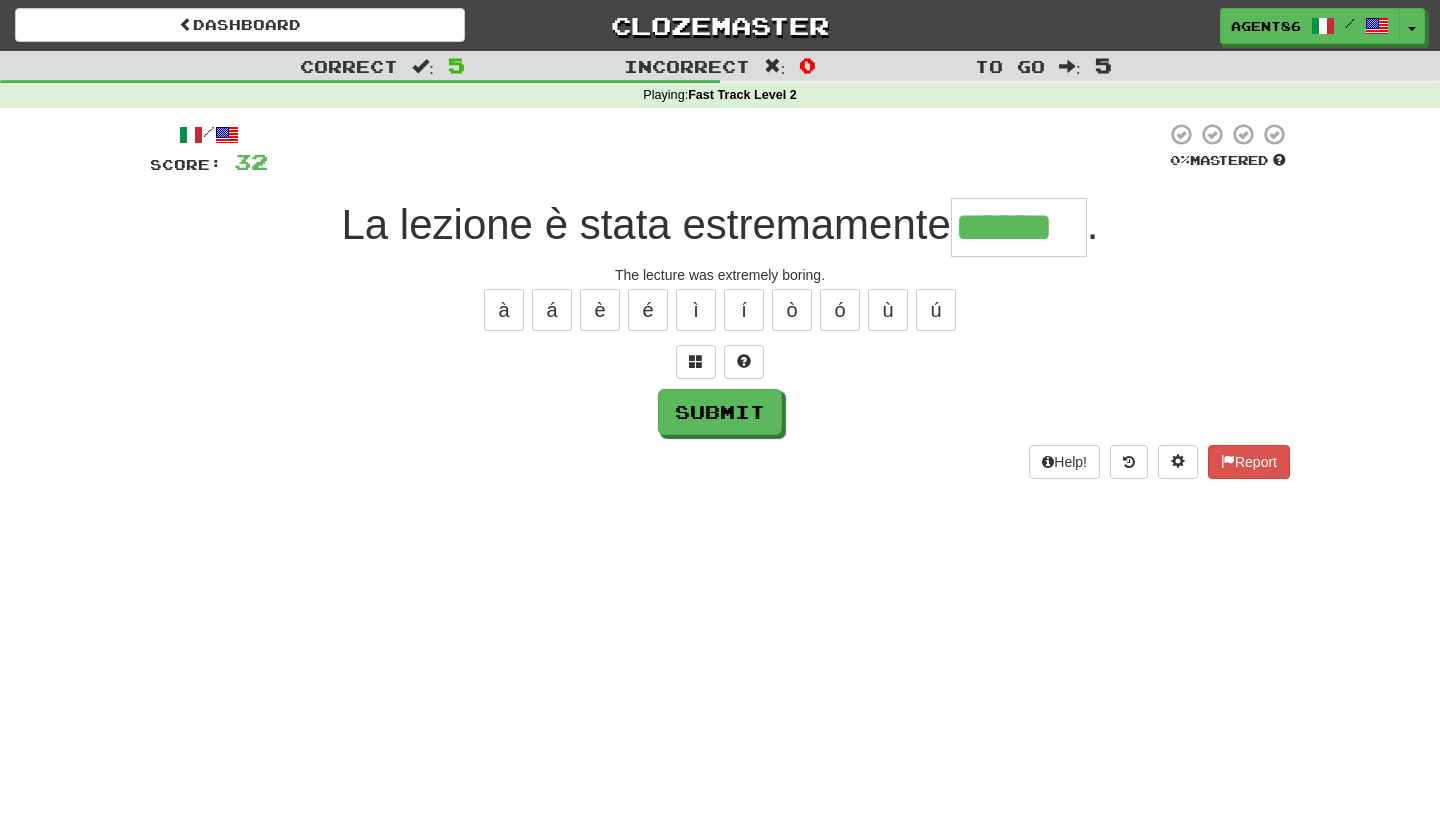type on "******" 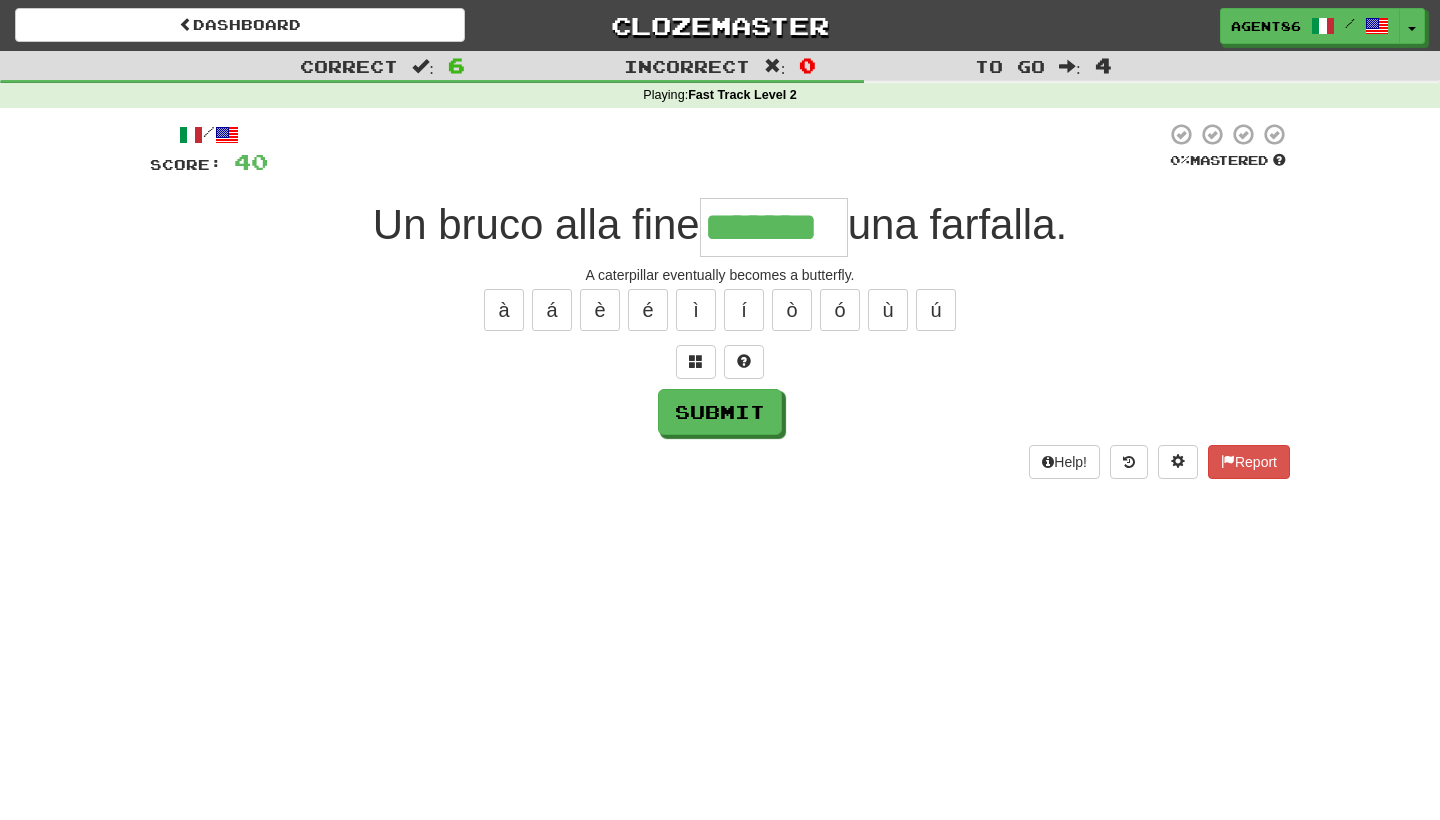 type on "*******" 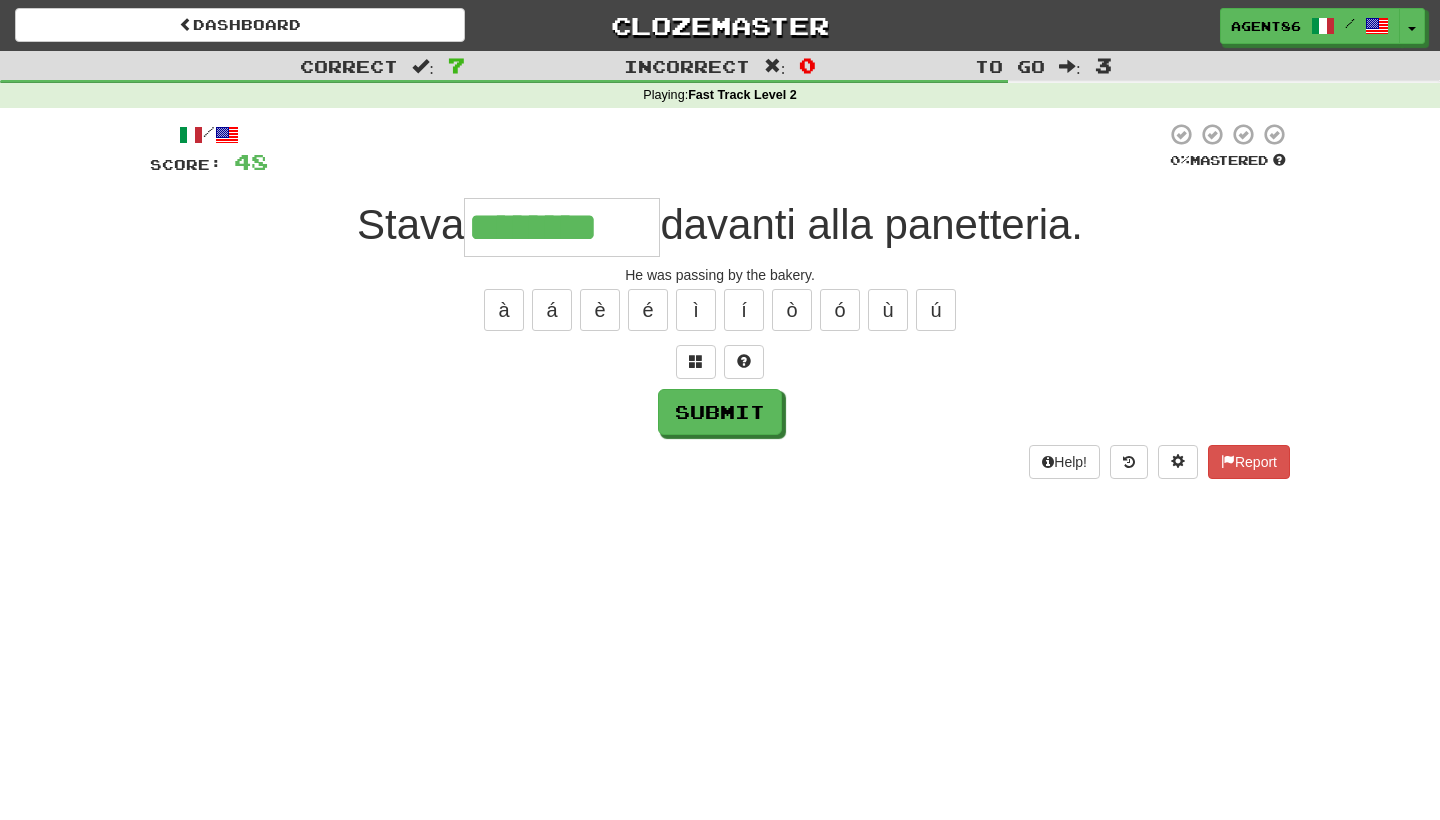 type on "********" 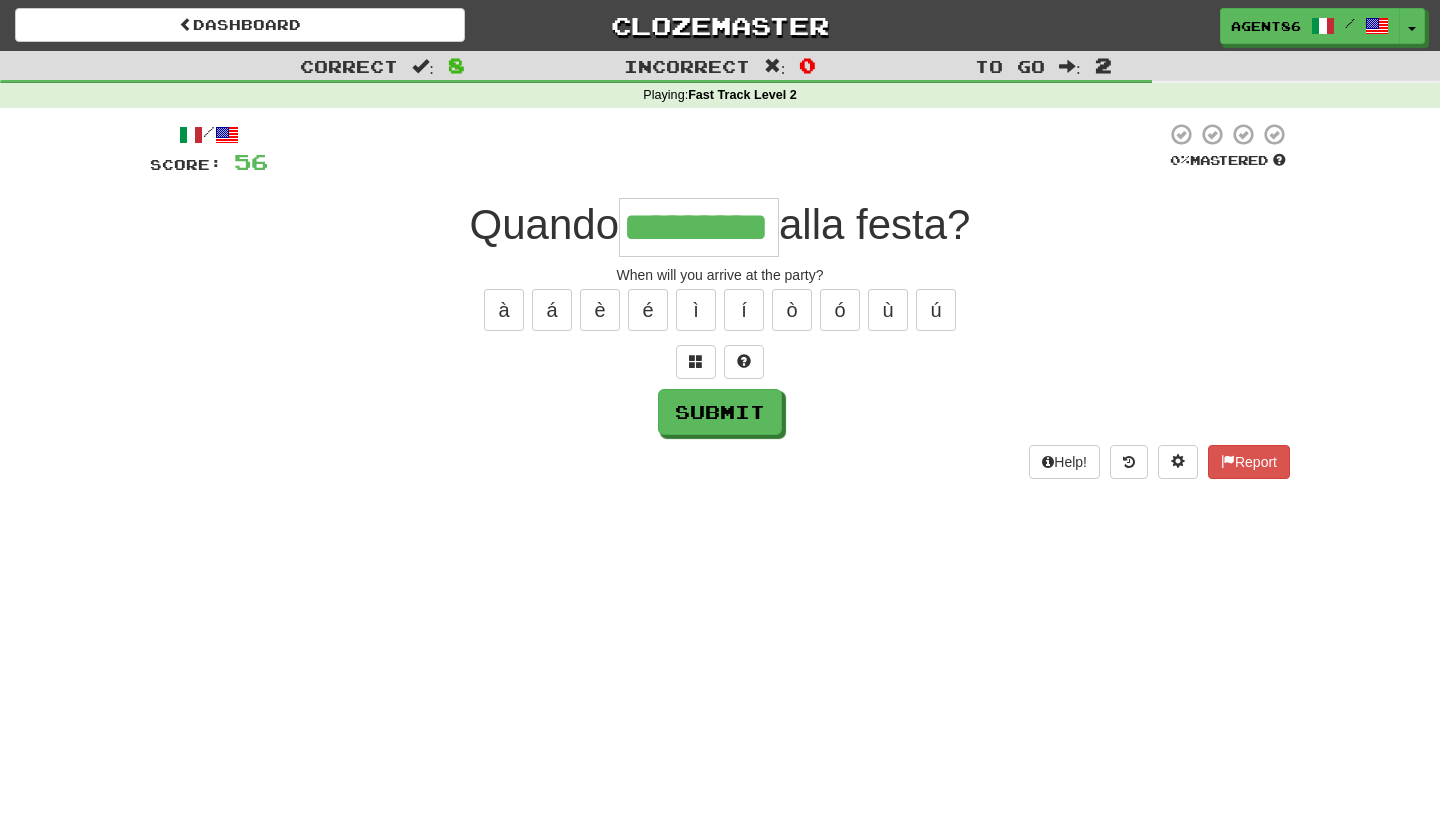 type on "*********" 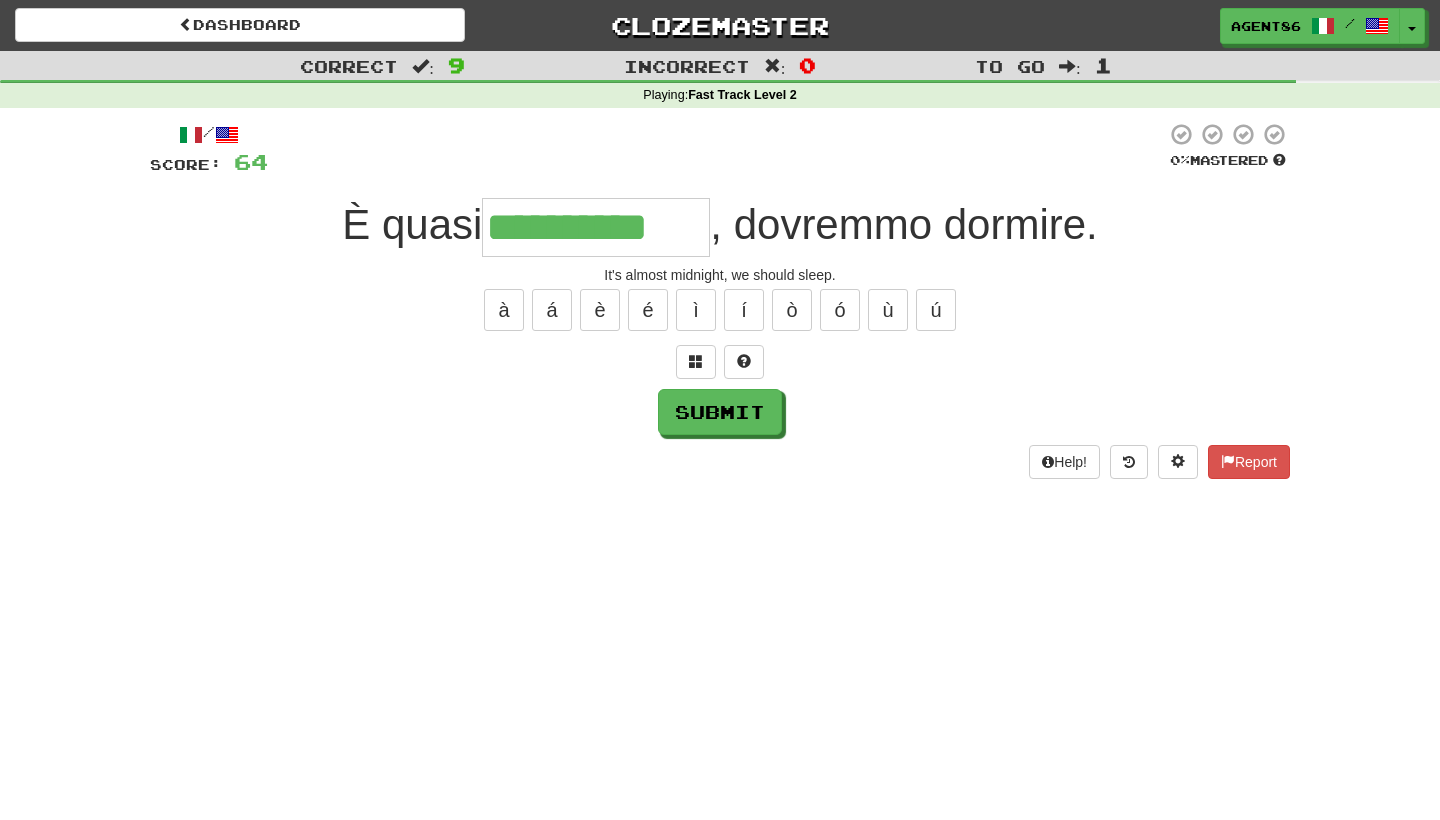 type on "**********" 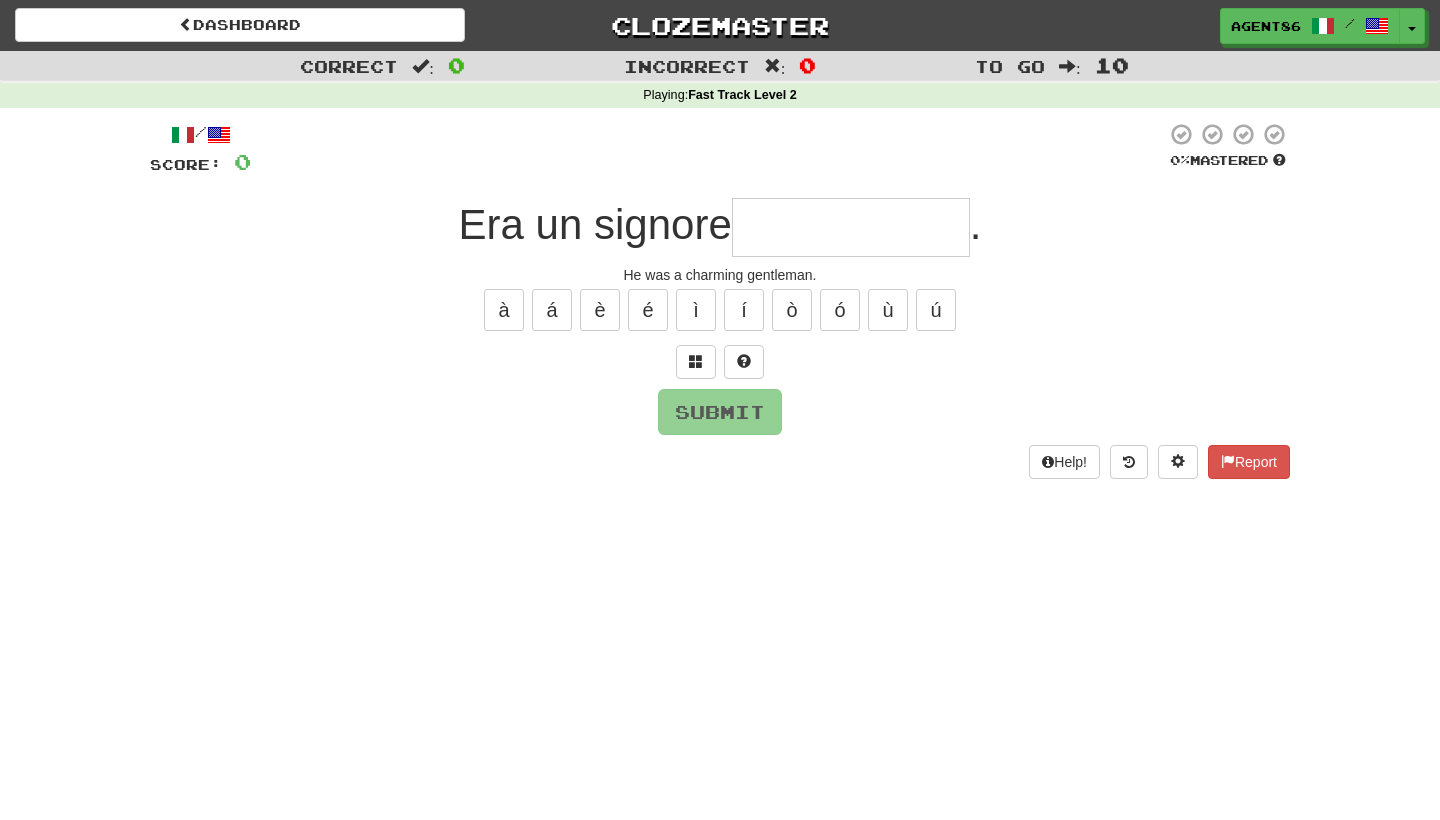 type on "*" 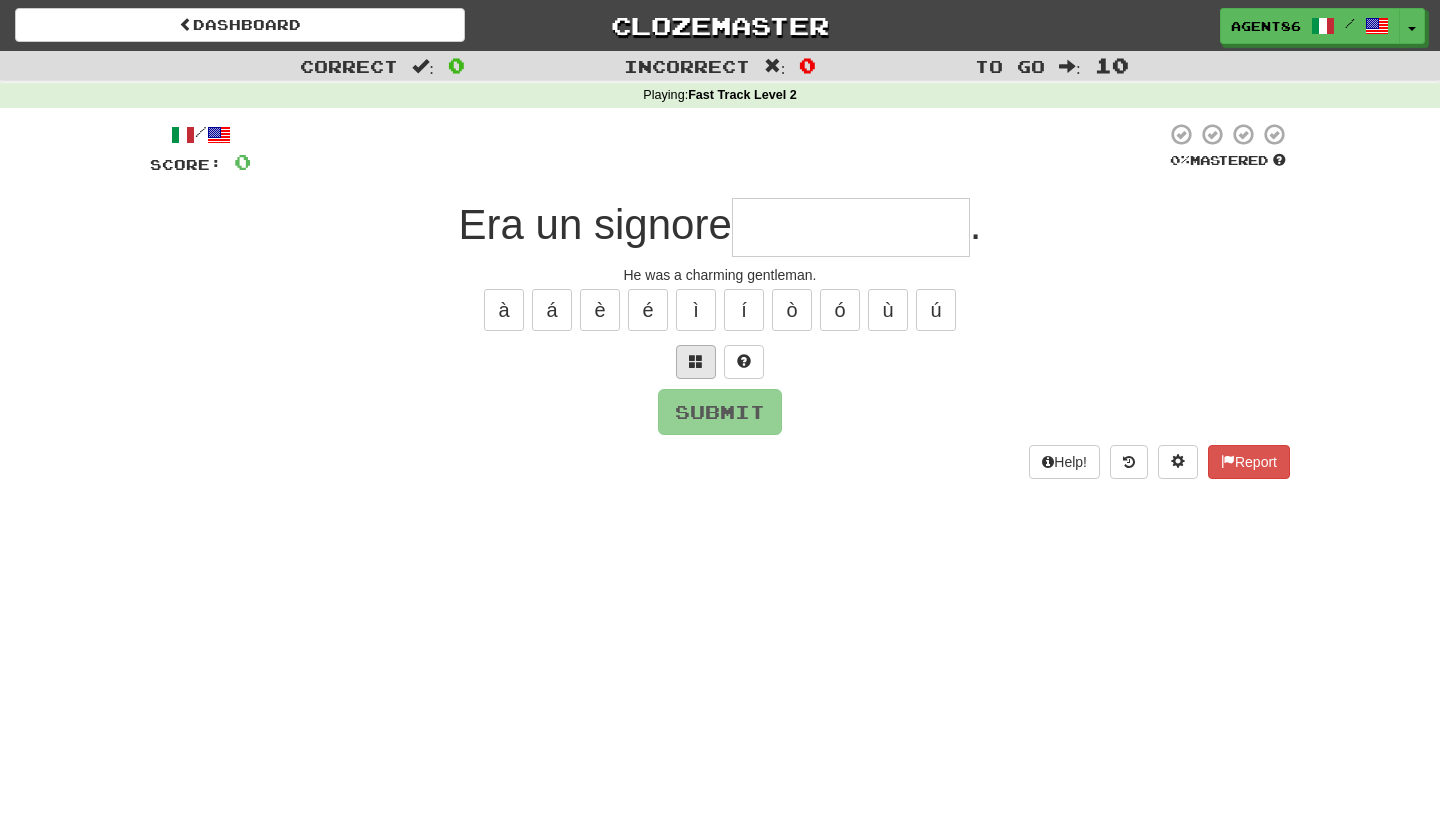 click at bounding box center [696, 362] 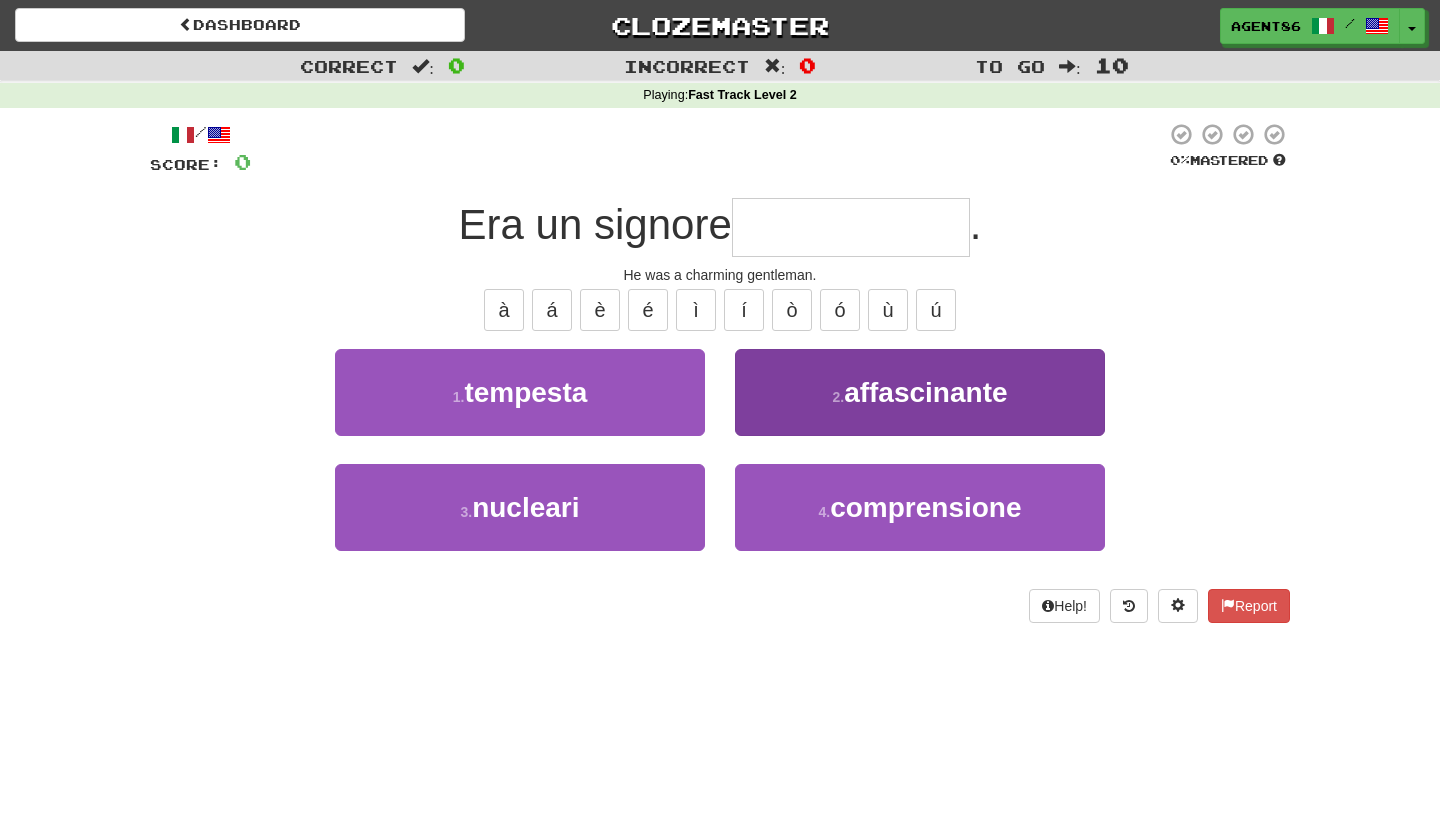 click on "affascinante" at bounding box center (925, 392) 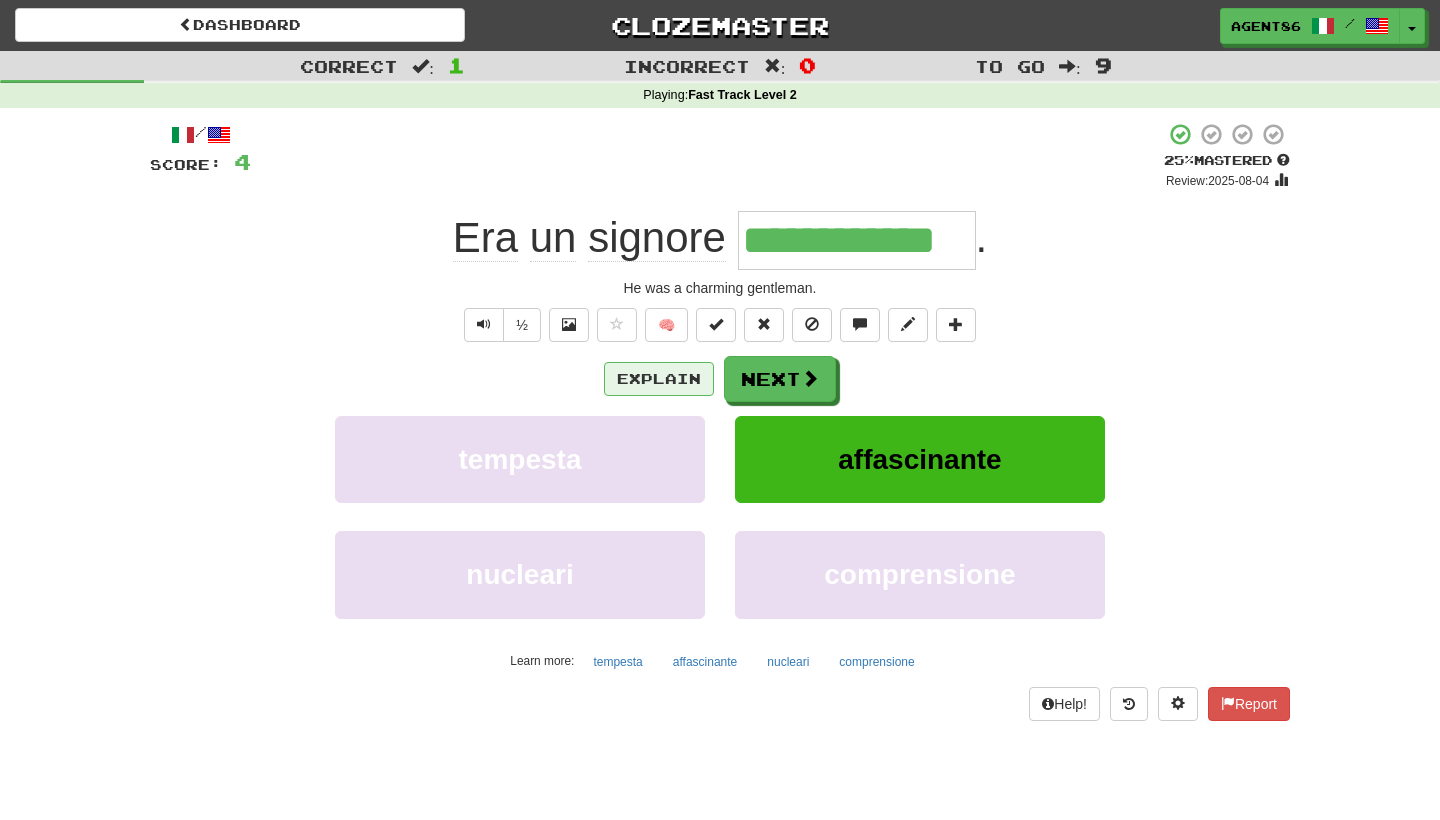 click on "Explain" at bounding box center [659, 379] 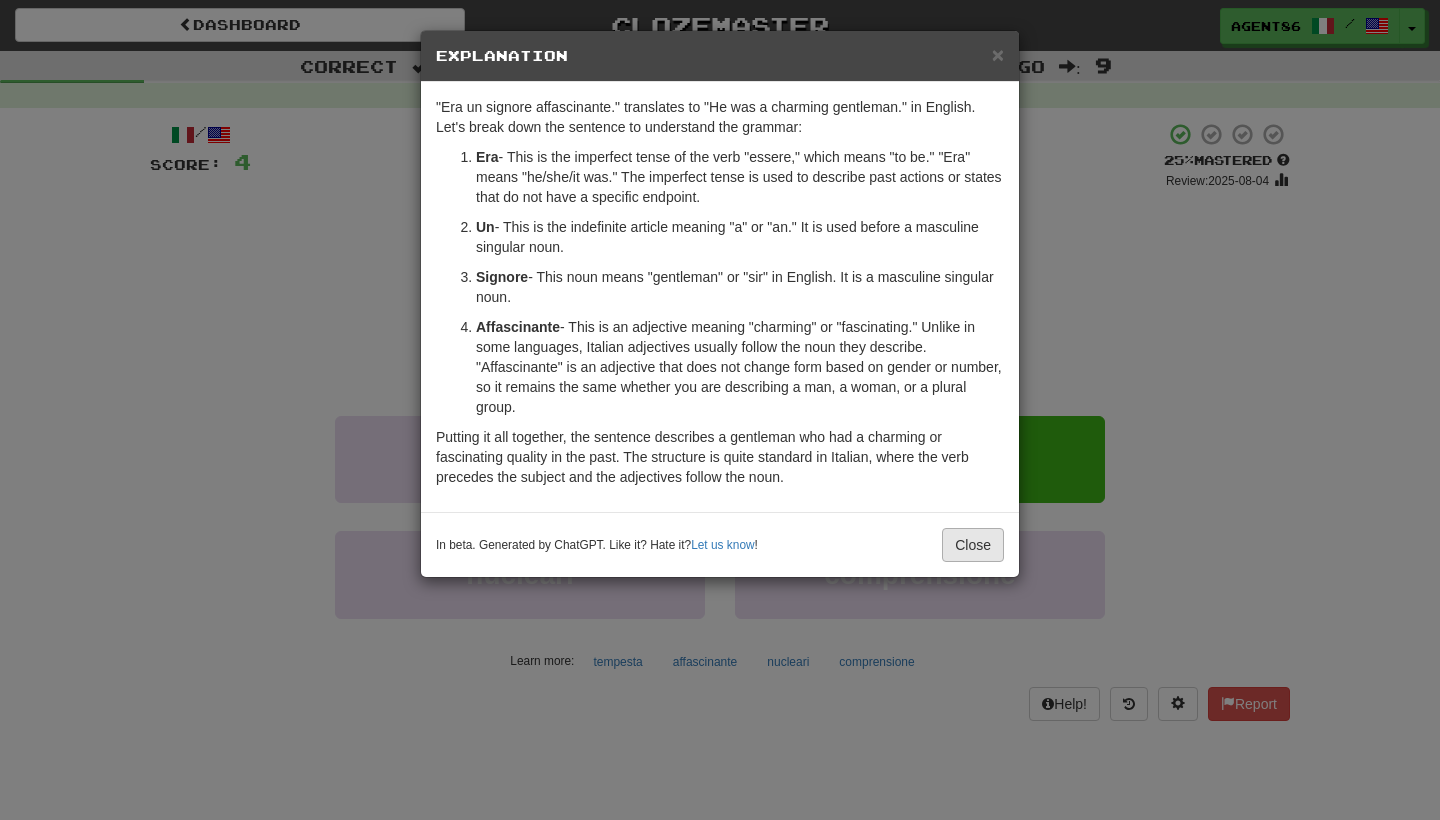 click on "Close" at bounding box center [973, 545] 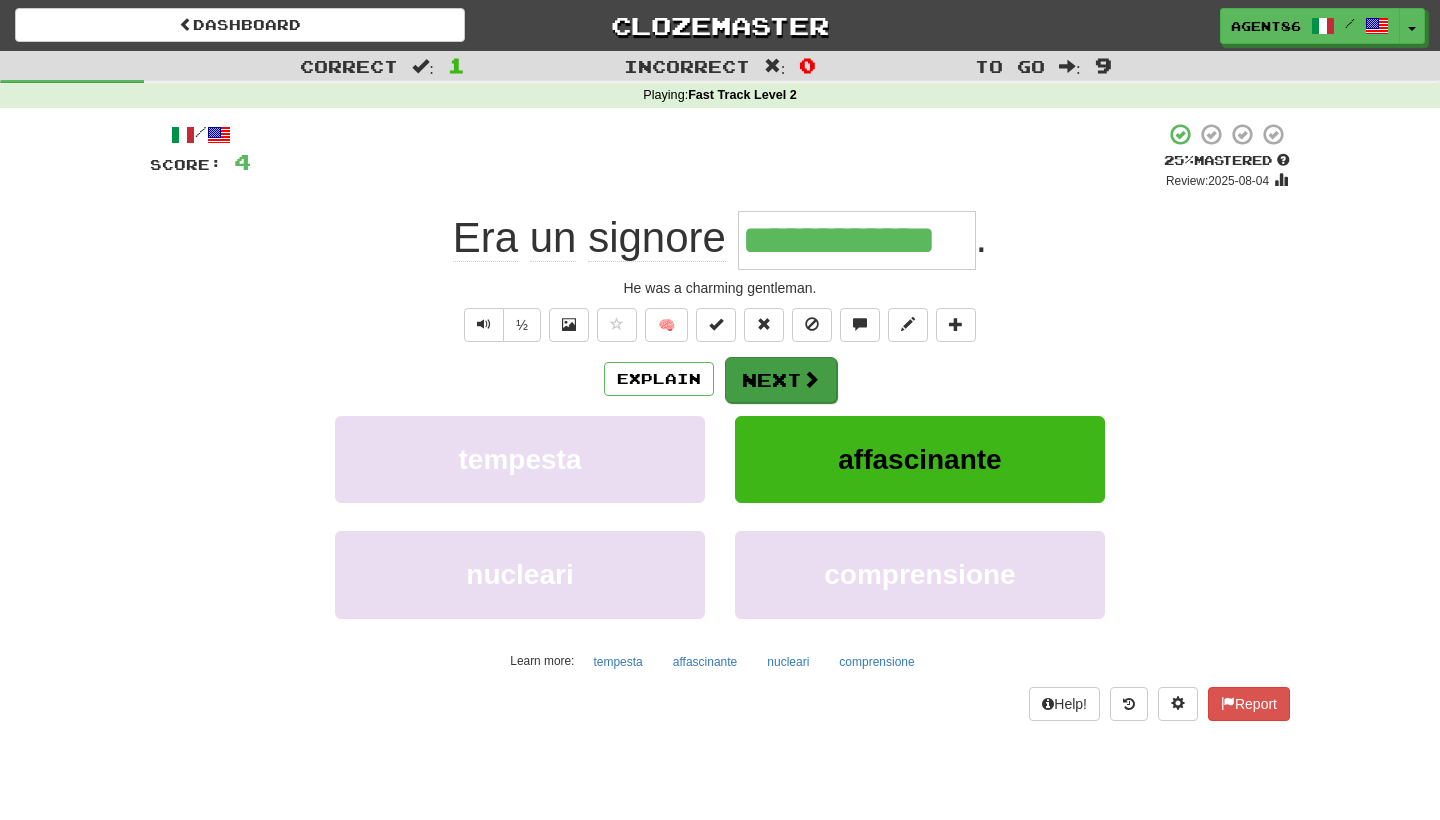 click on "Next" at bounding box center [781, 380] 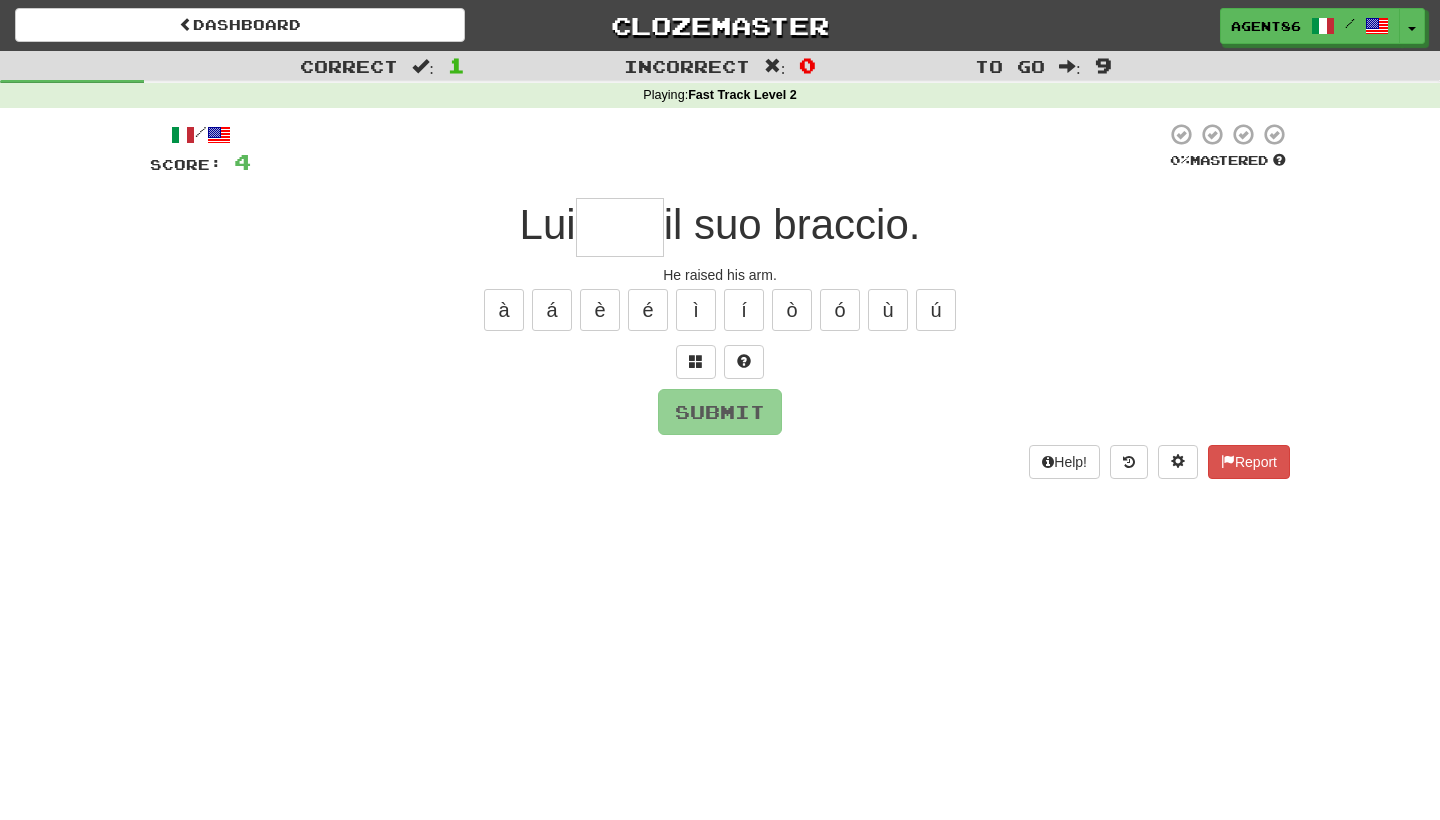 type on "*" 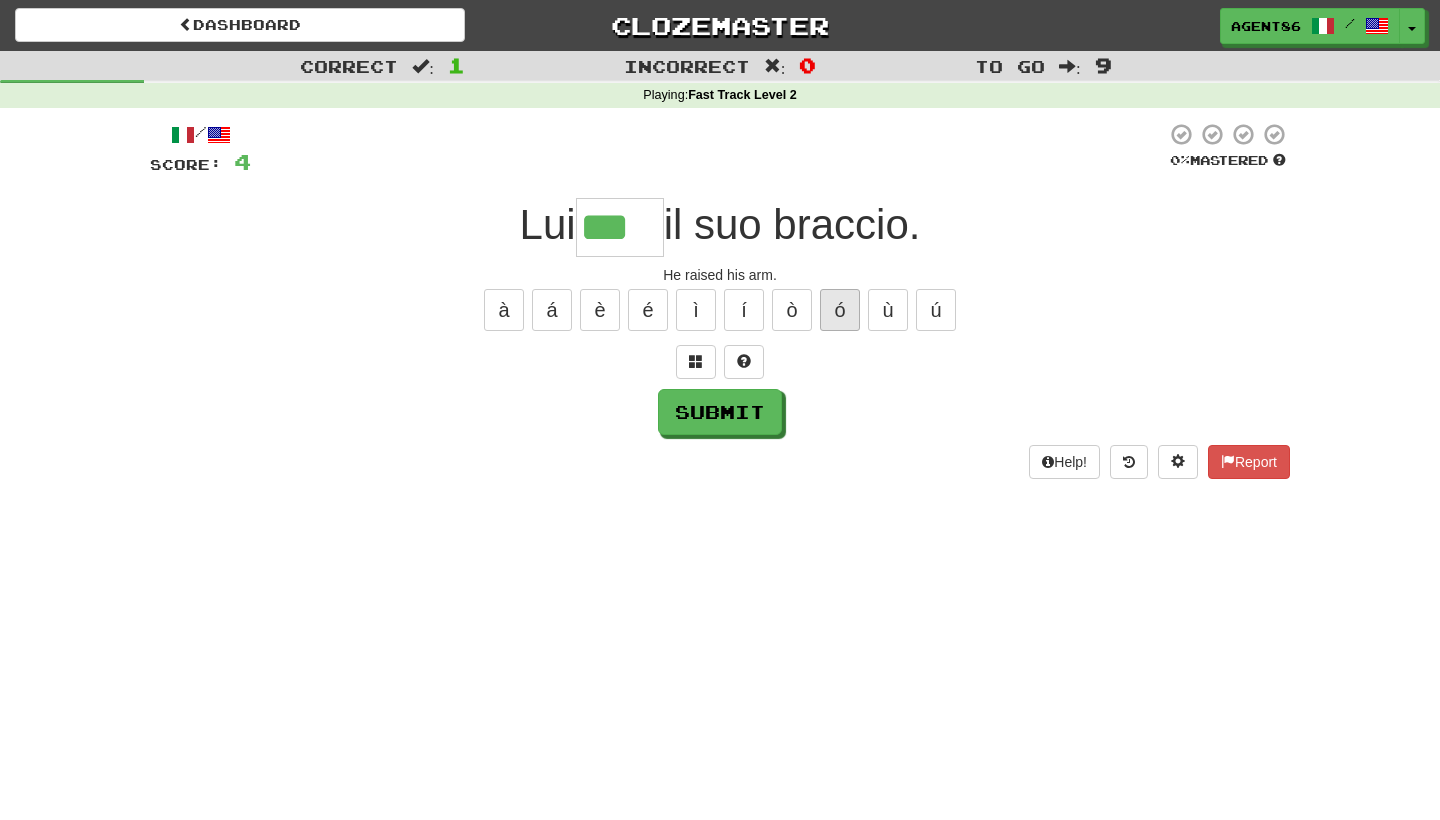 click on "ó" at bounding box center (840, 310) 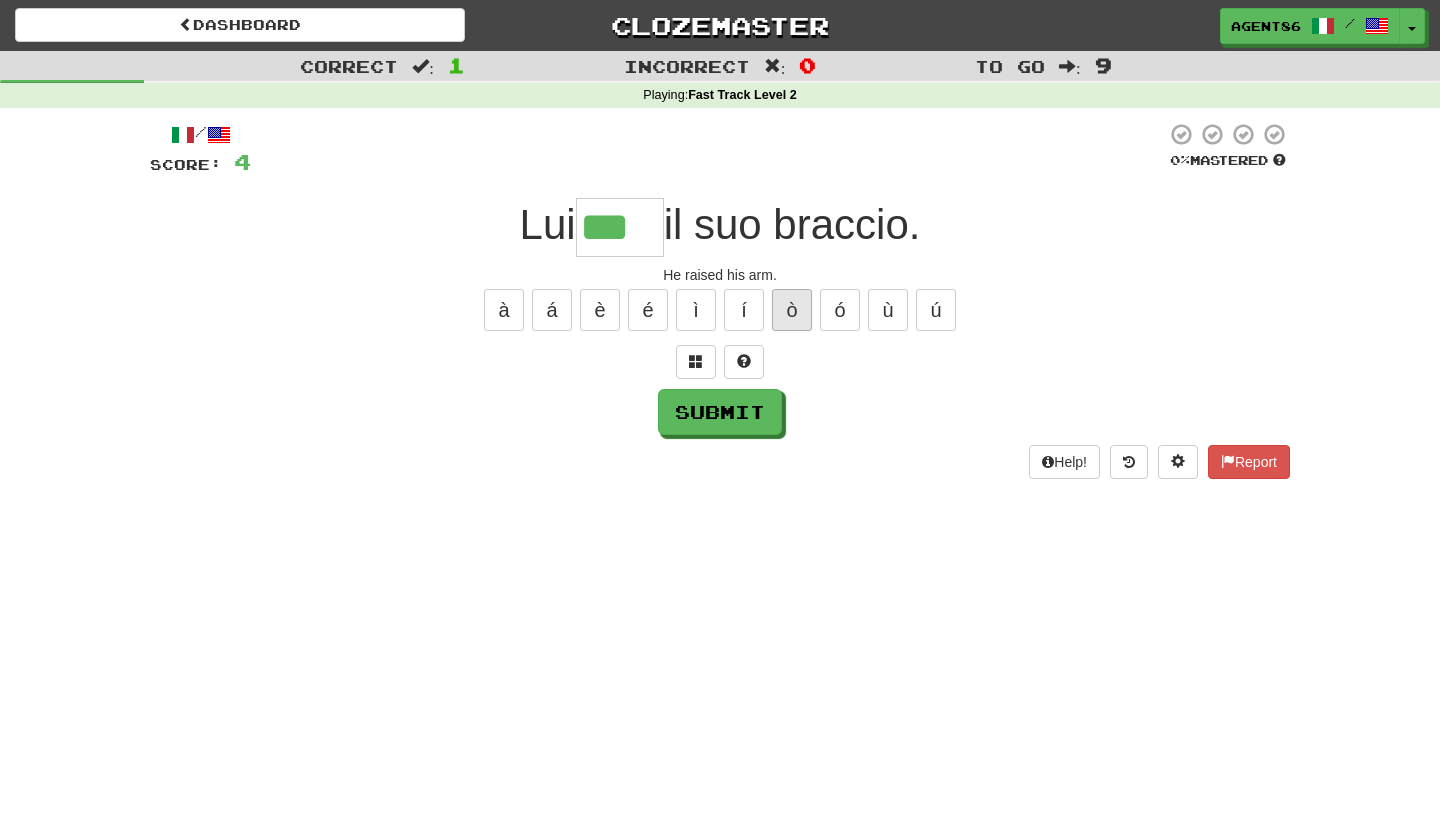 click on "ò" at bounding box center (792, 310) 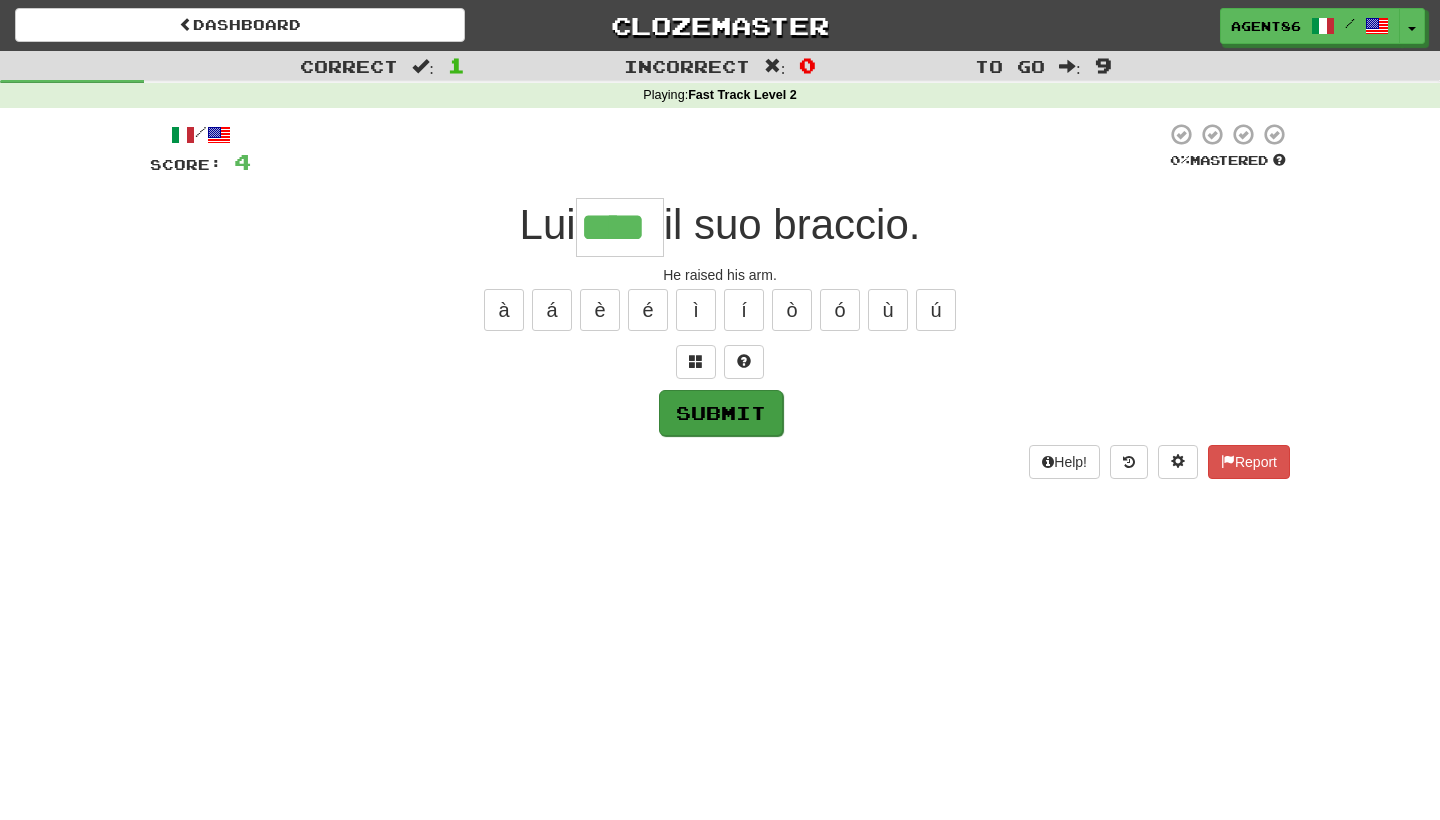 click on "Submit" at bounding box center (721, 413) 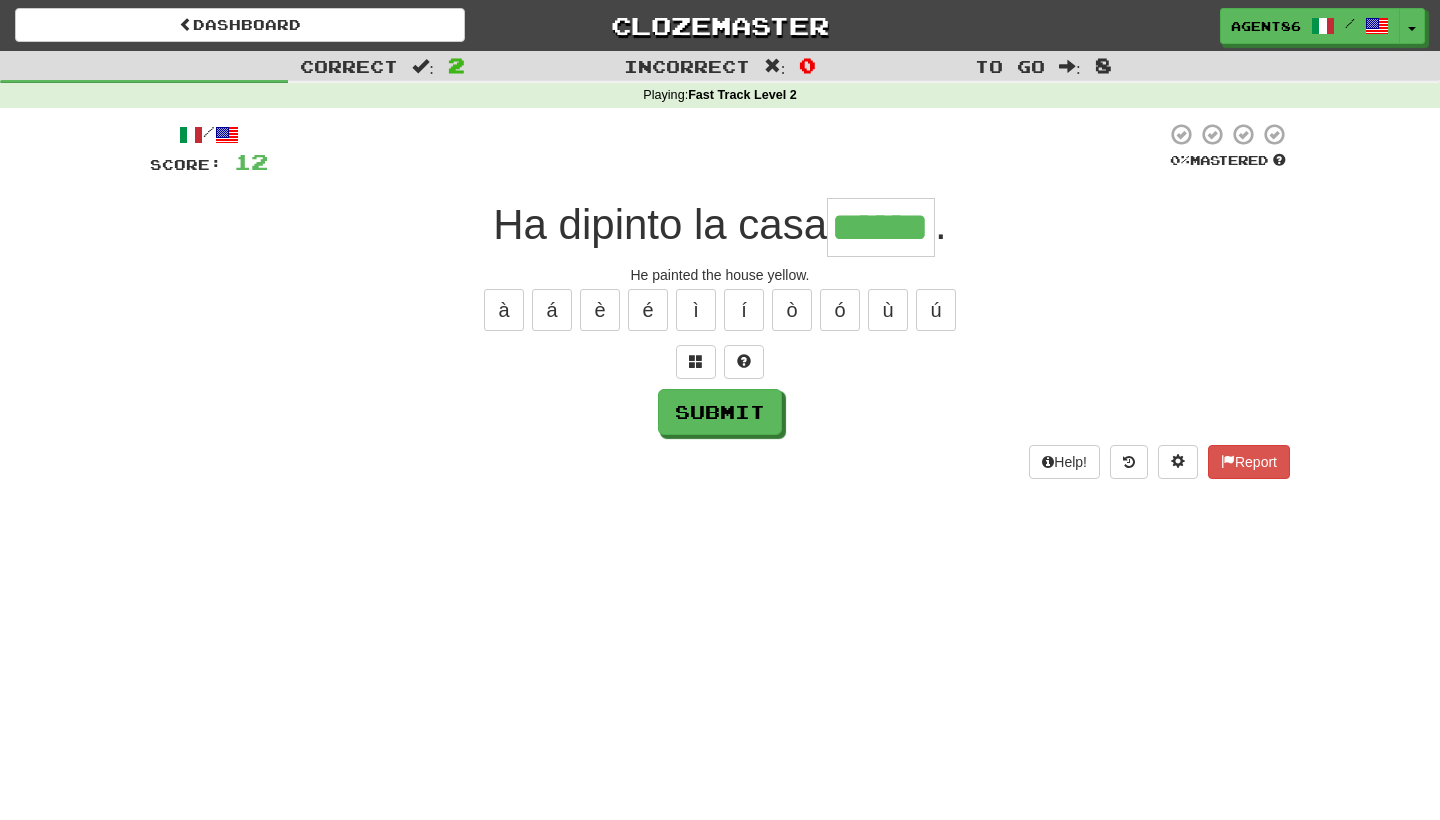 type on "******" 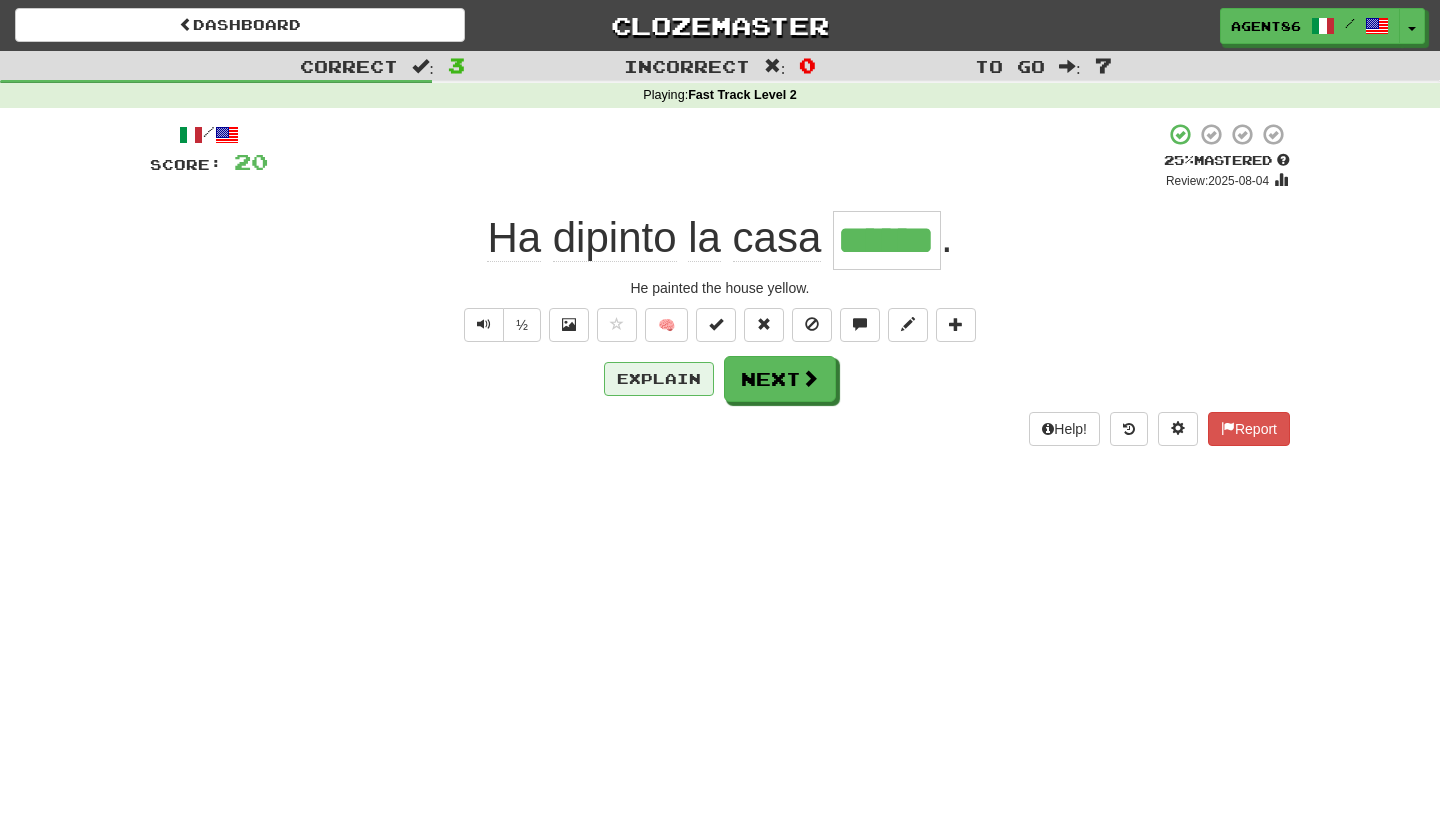 click on "Explain" at bounding box center (659, 379) 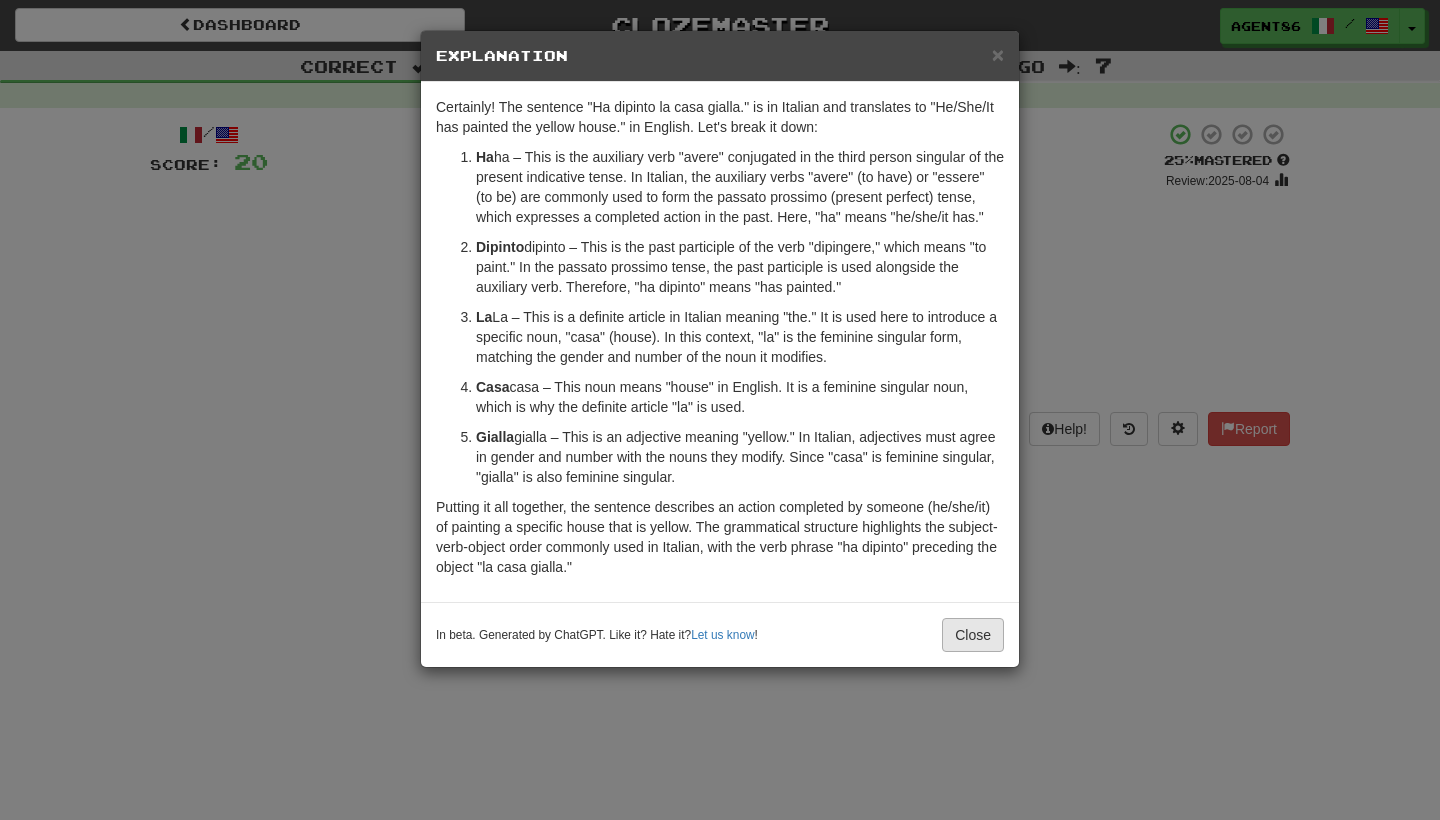 click on "Close" at bounding box center (973, 635) 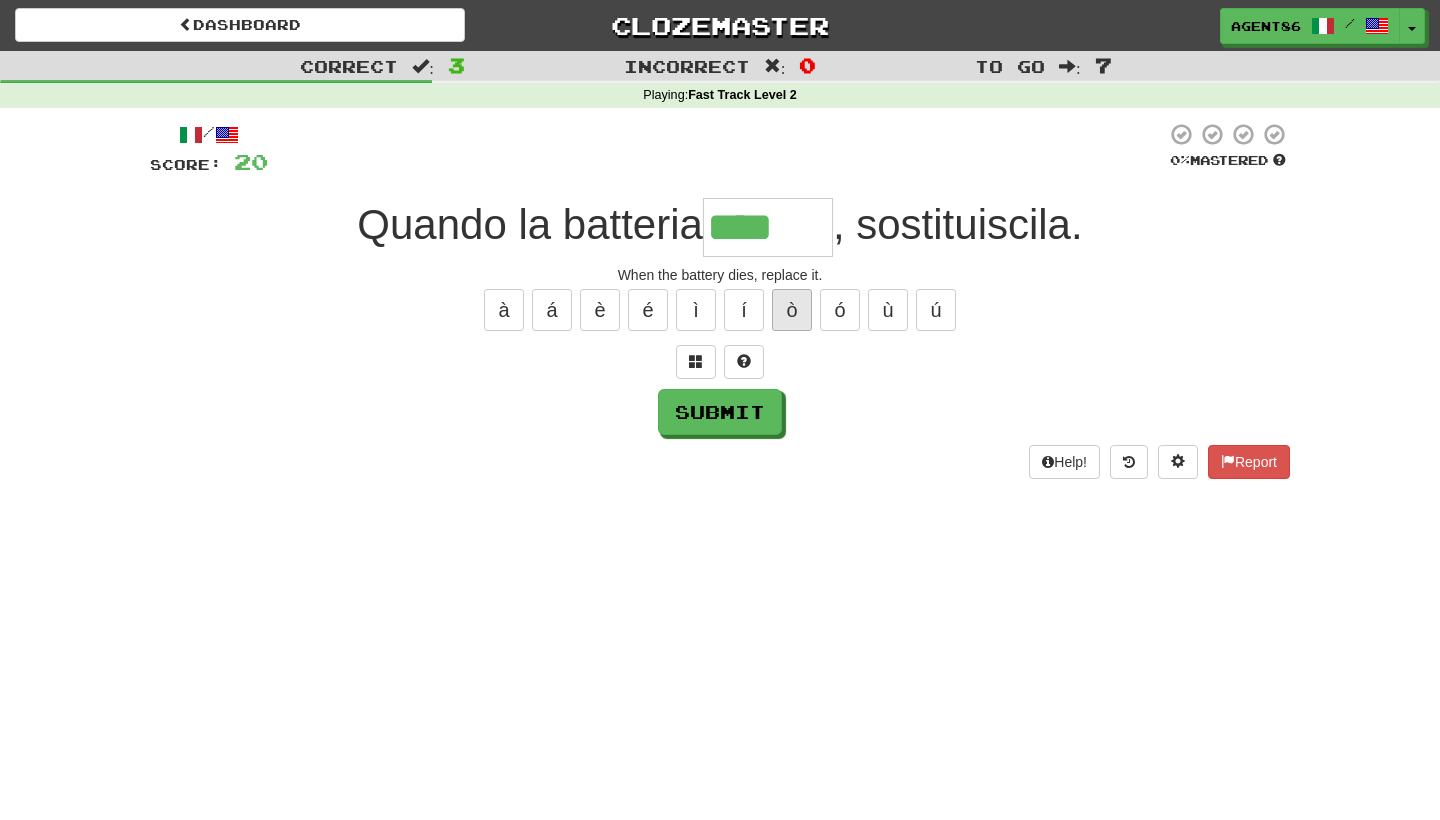 click on "ò" at bounding box center [792, 310] 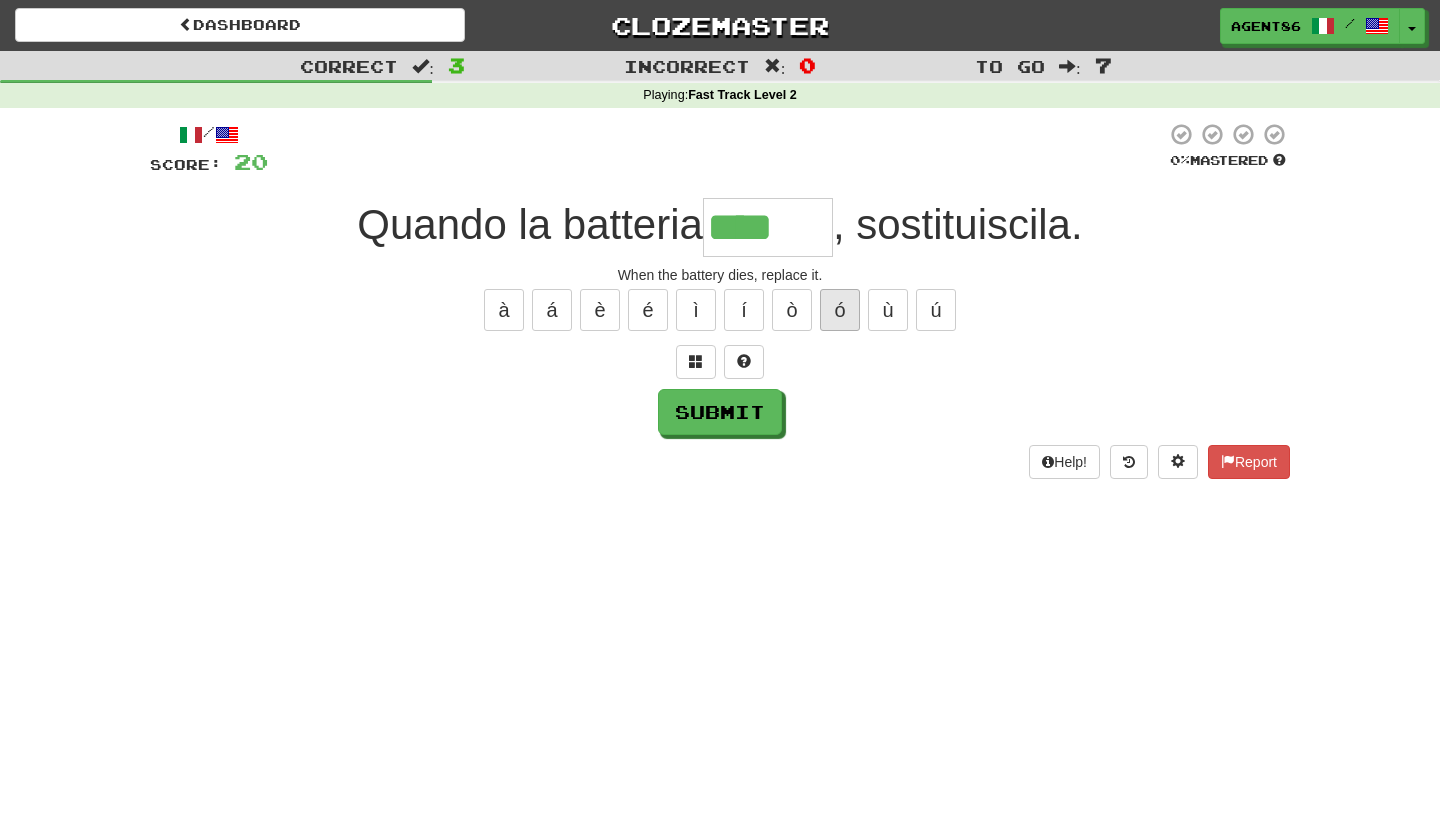 click on "ó" at bounding box center [840, 310] 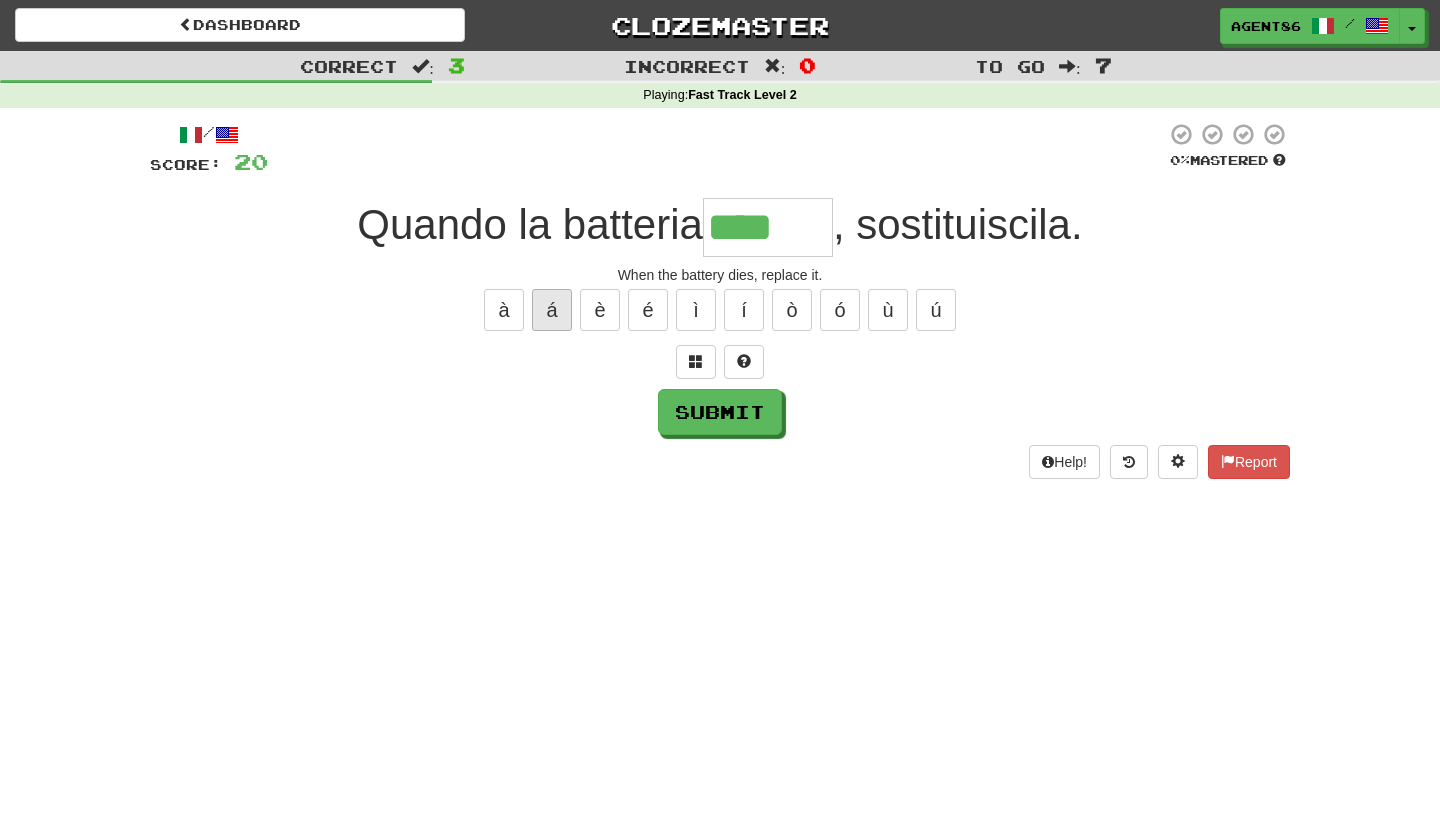 click on "á" at bounding box center [552, 310] 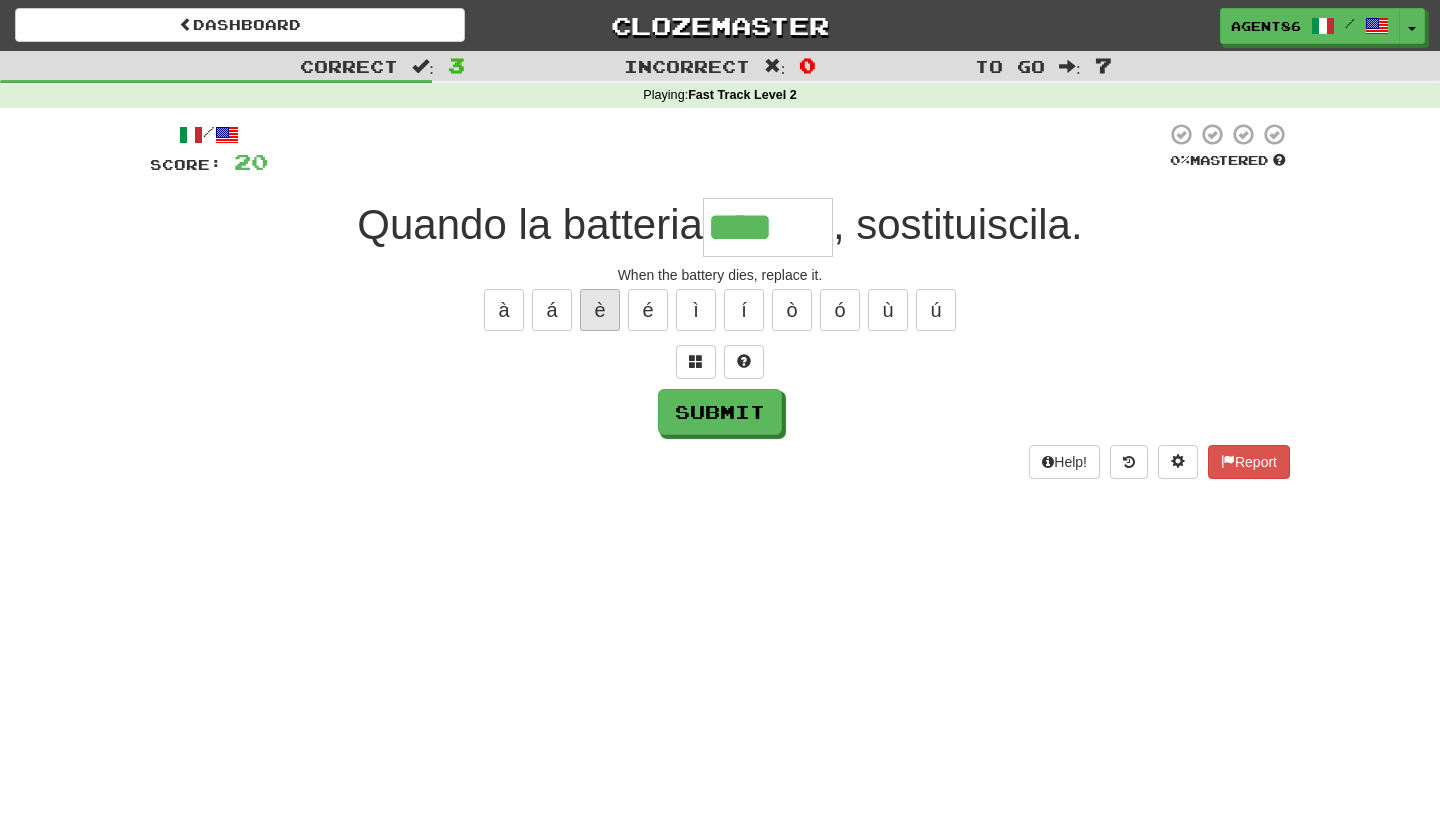 click on "è" at bounding box center [600, 310] 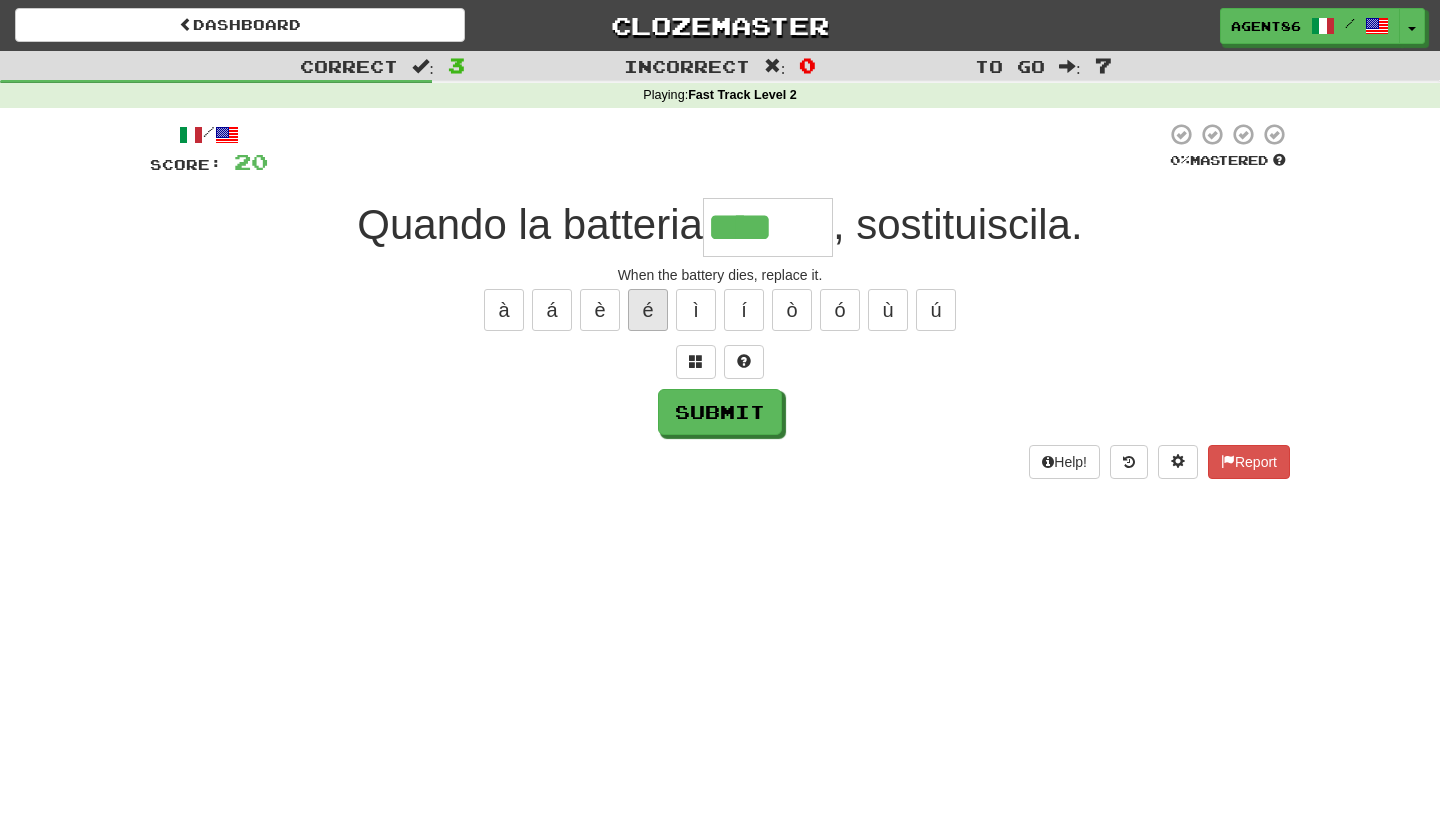 click on "é" at bounding box center [648, 310] 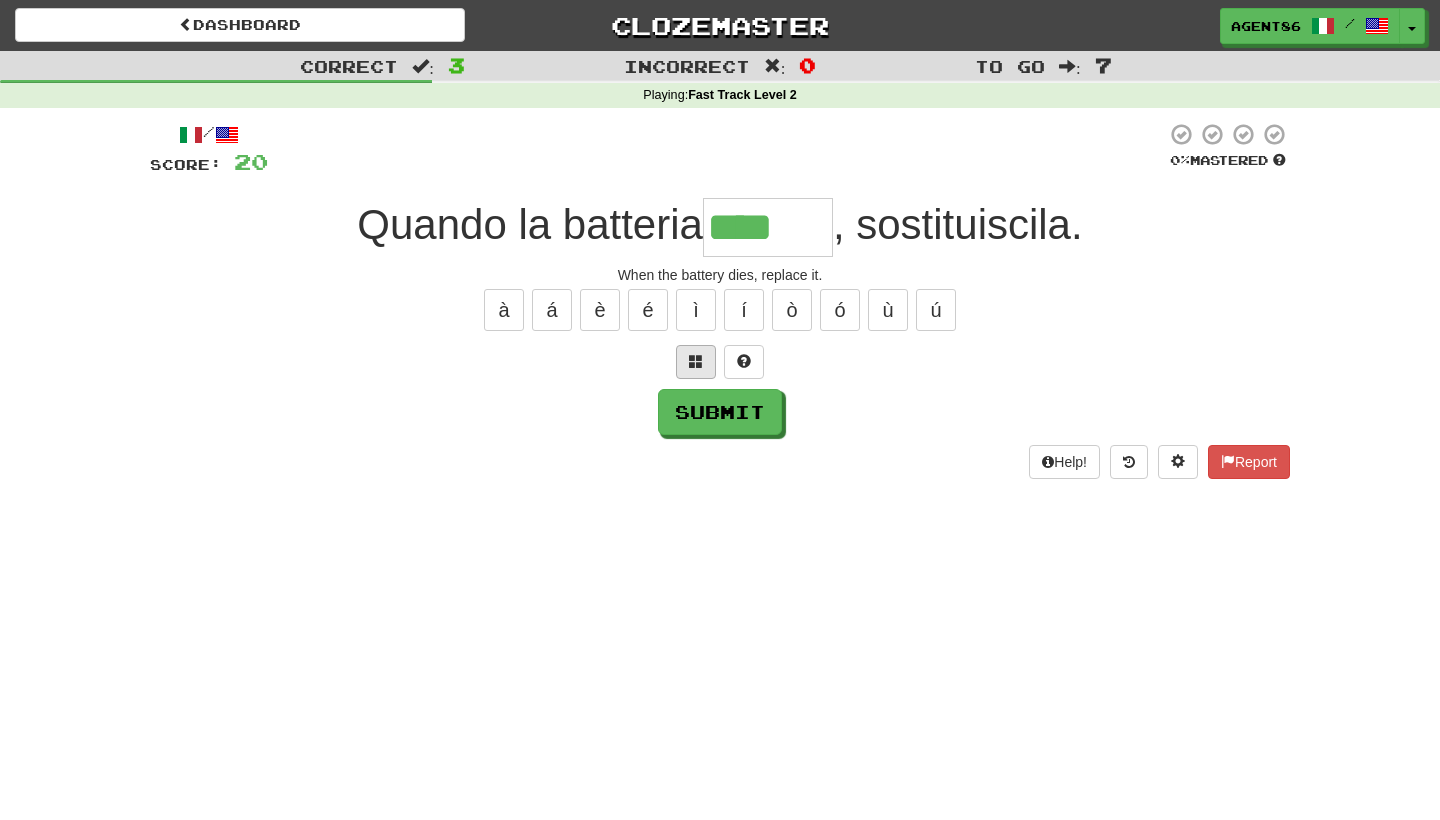 click at bounding box center [696, 362] 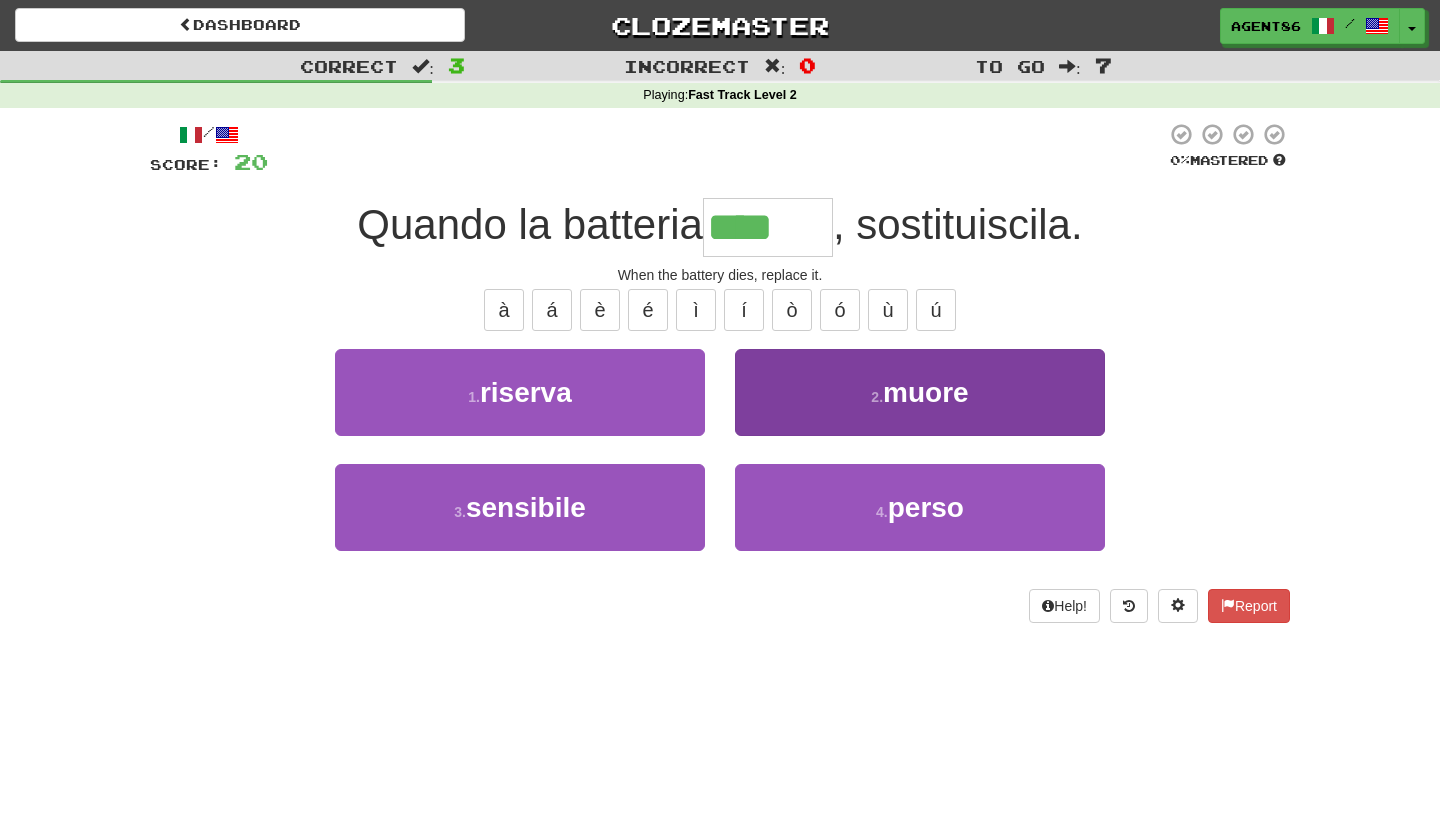 click on "2 .  muore" at bounding box center [920, 392] 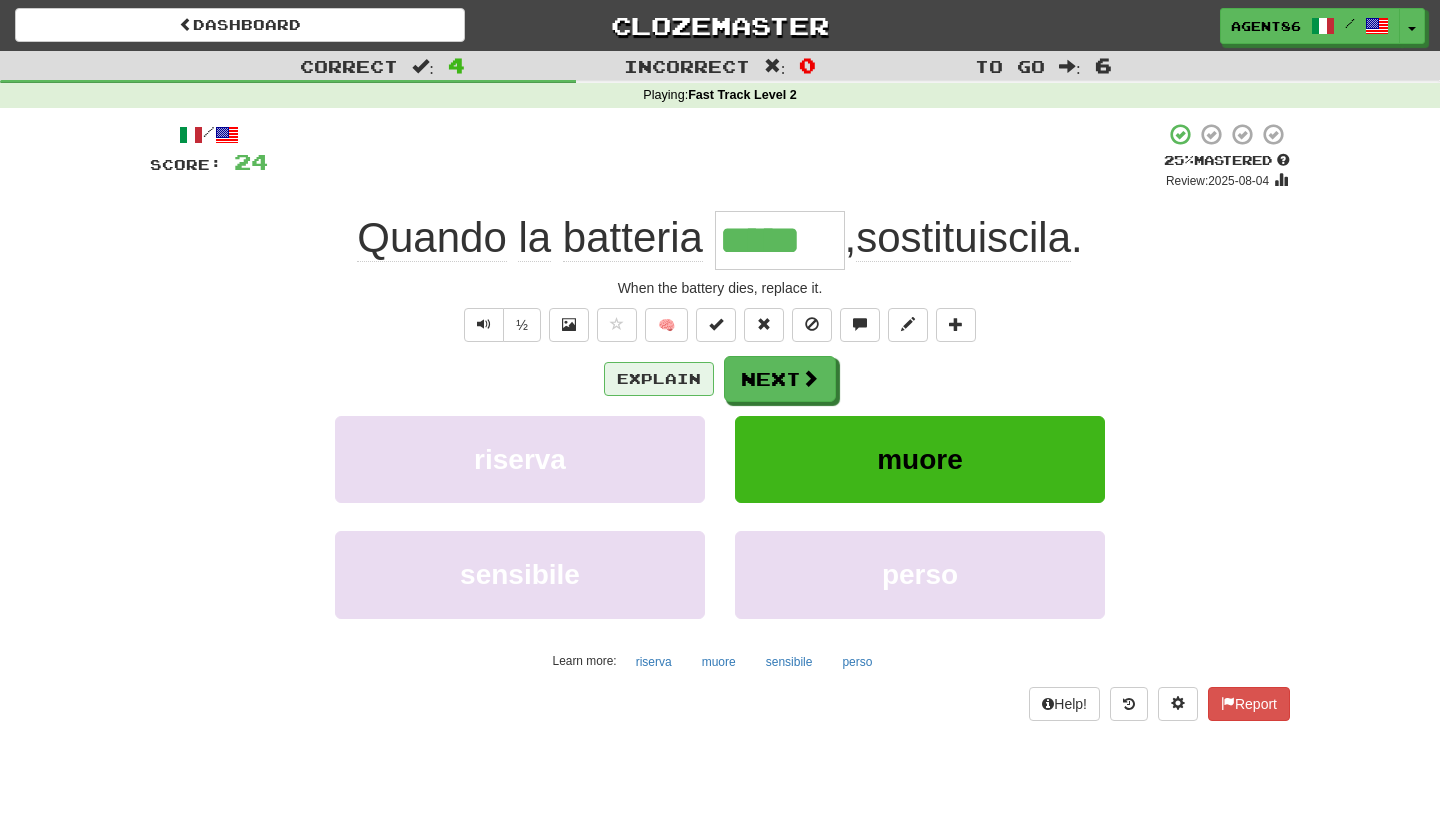 click on "Explain" at bounding box center (659, 379) 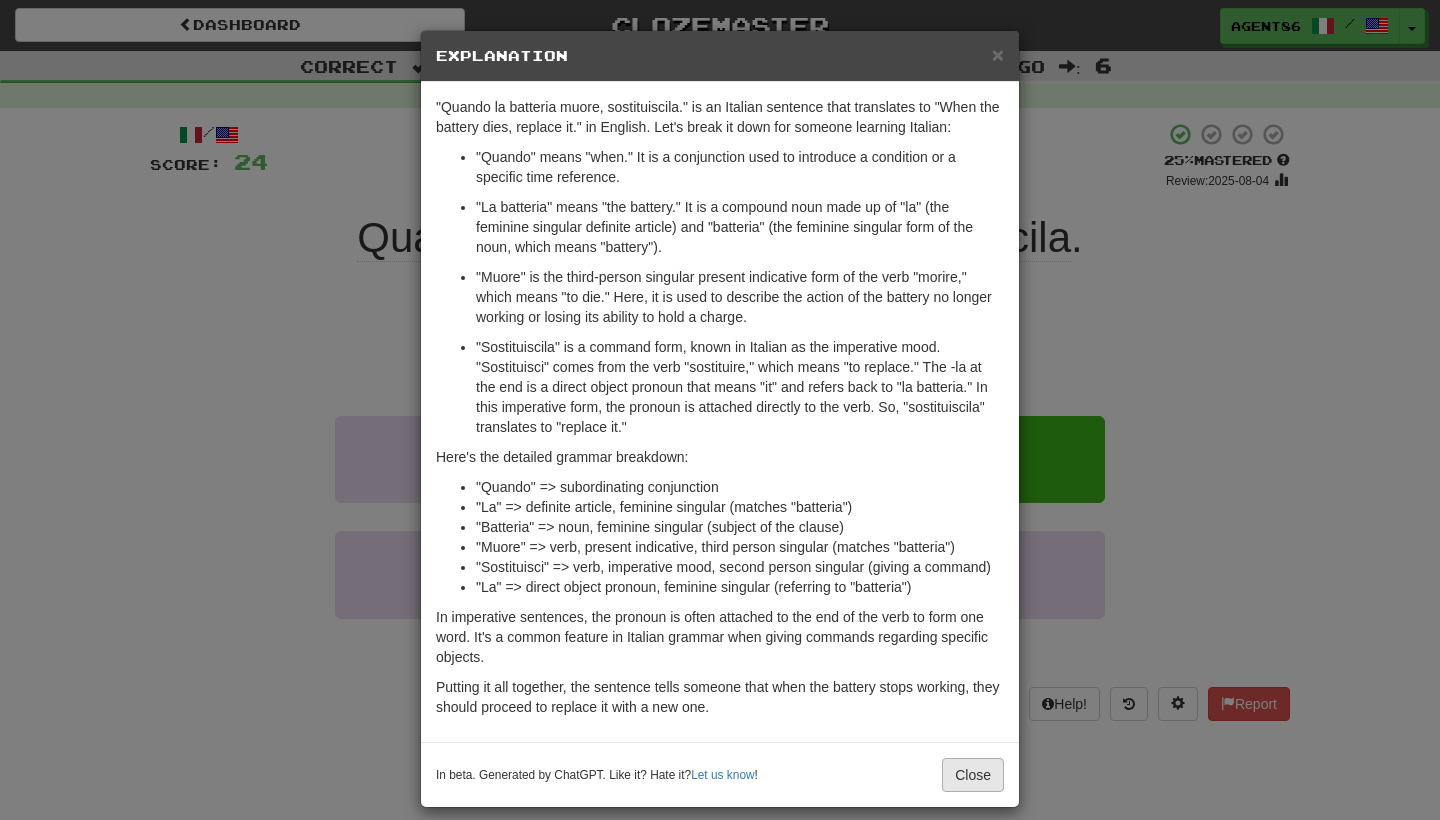 click on "Close" at bounding box center [973, 775] 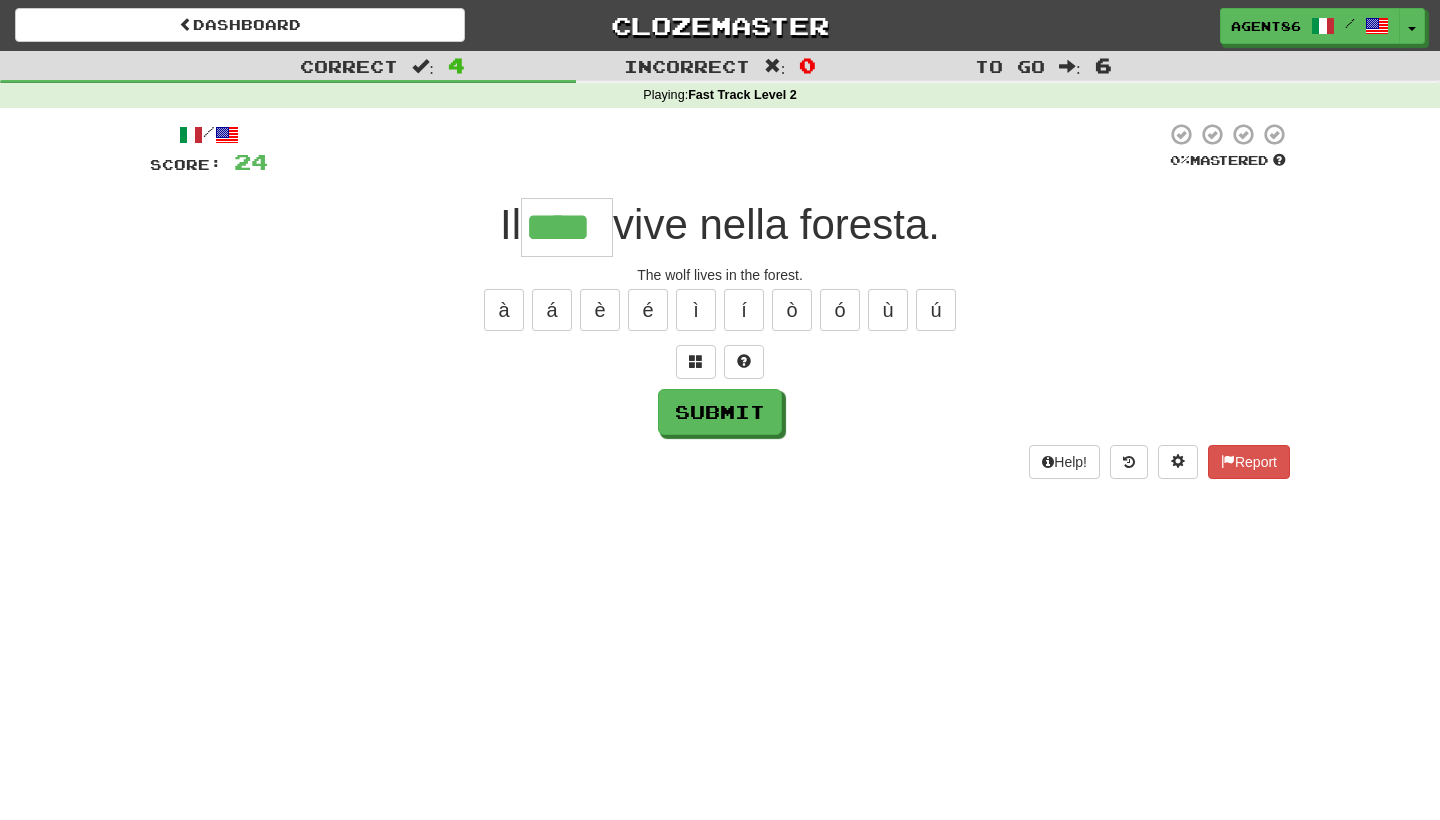 type on "****" 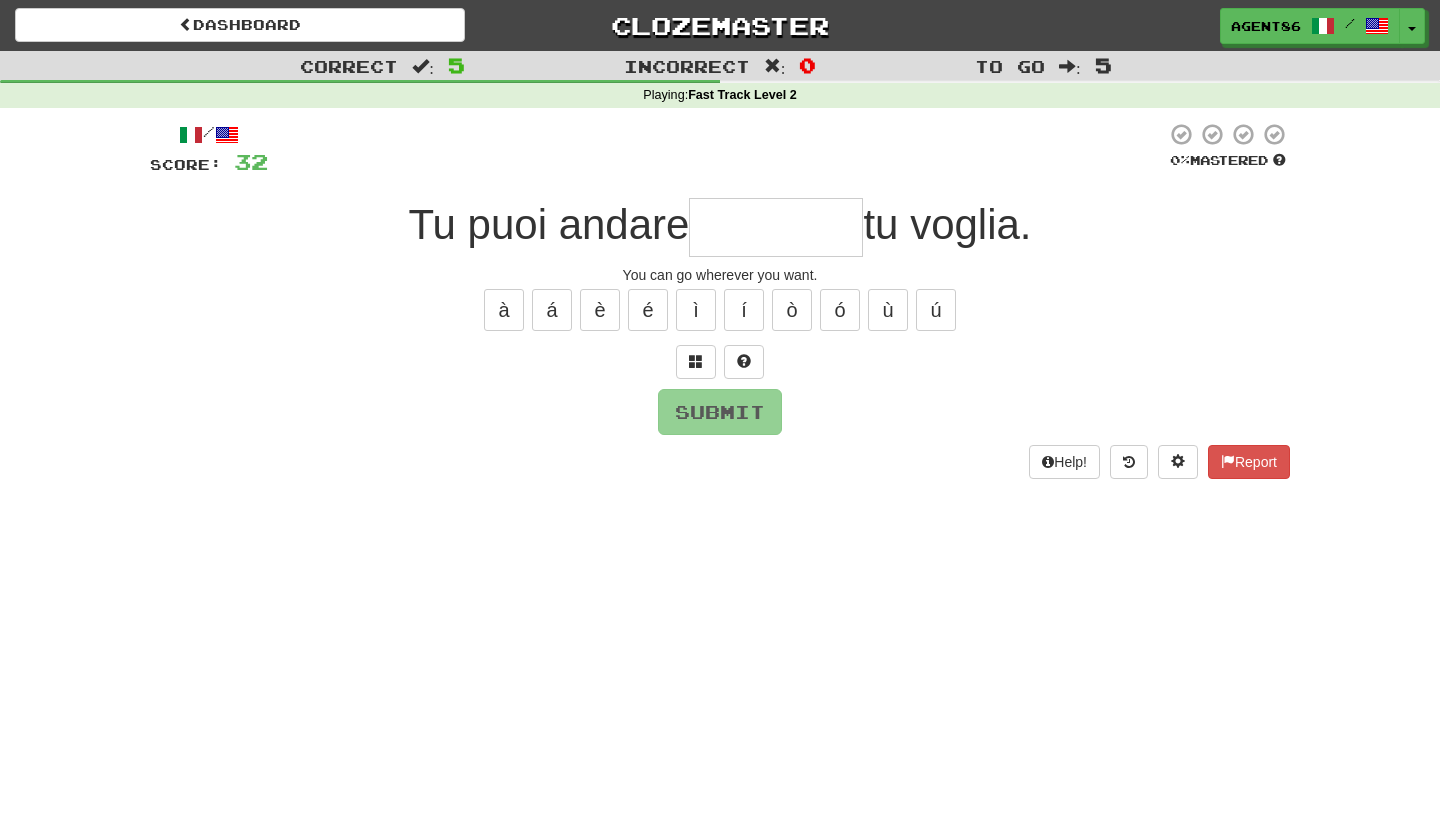 type on "*" 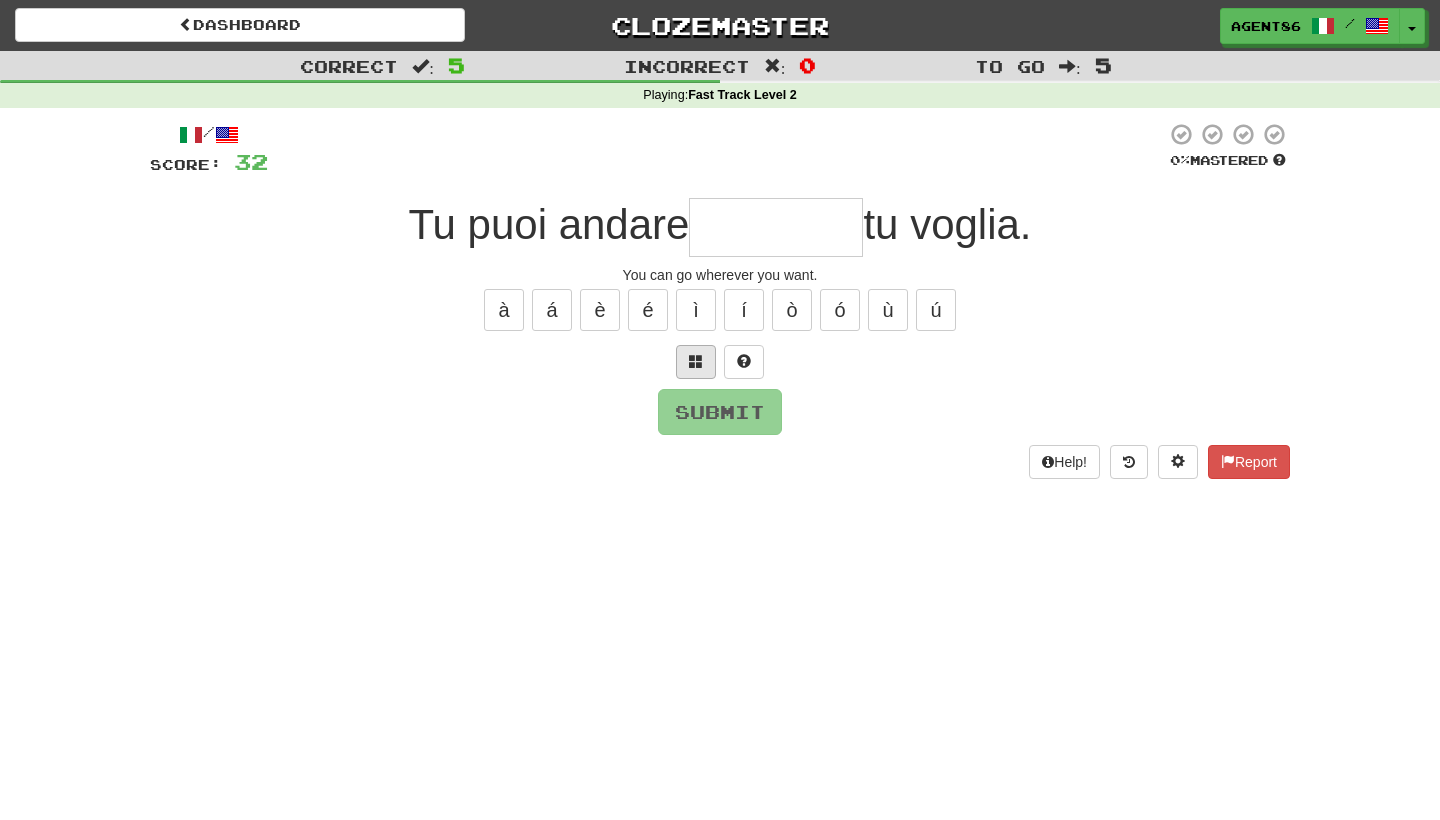 click at bounding box center [696, 361] 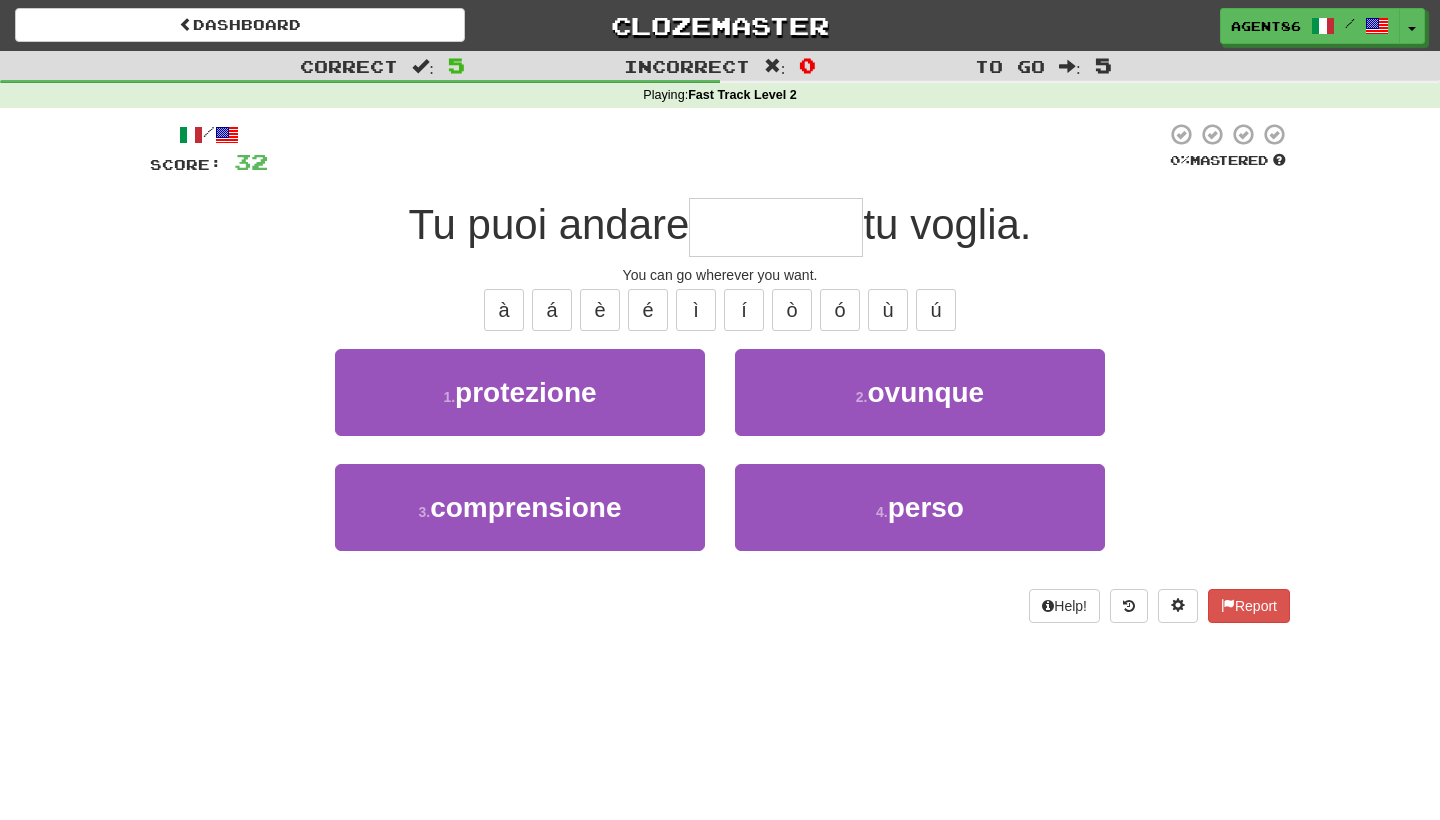 scroll, scrollTop: 1, scrollLeft: 0, axis: vertical 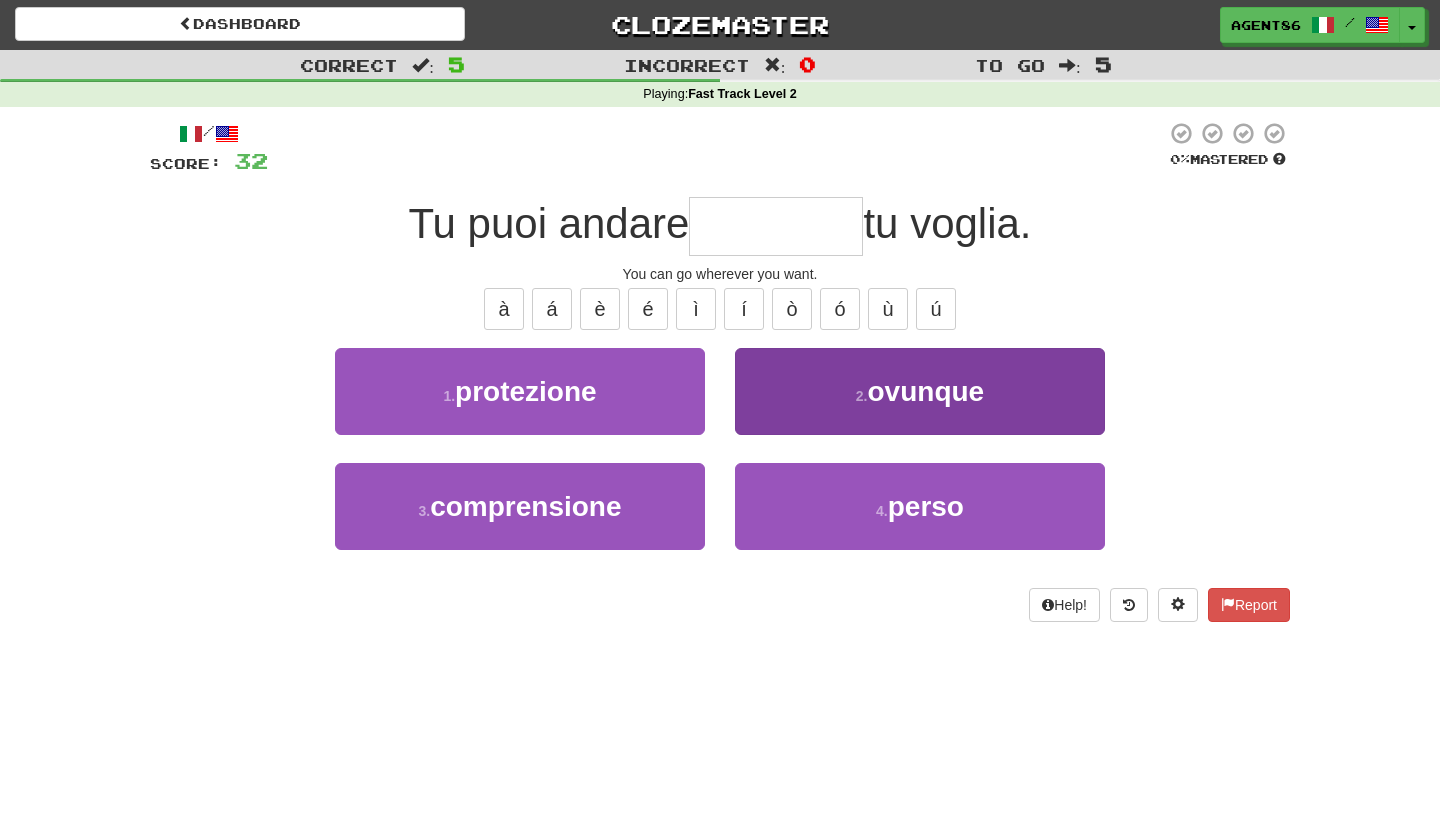 click on "ovunque" at bounding box center [926, 391] 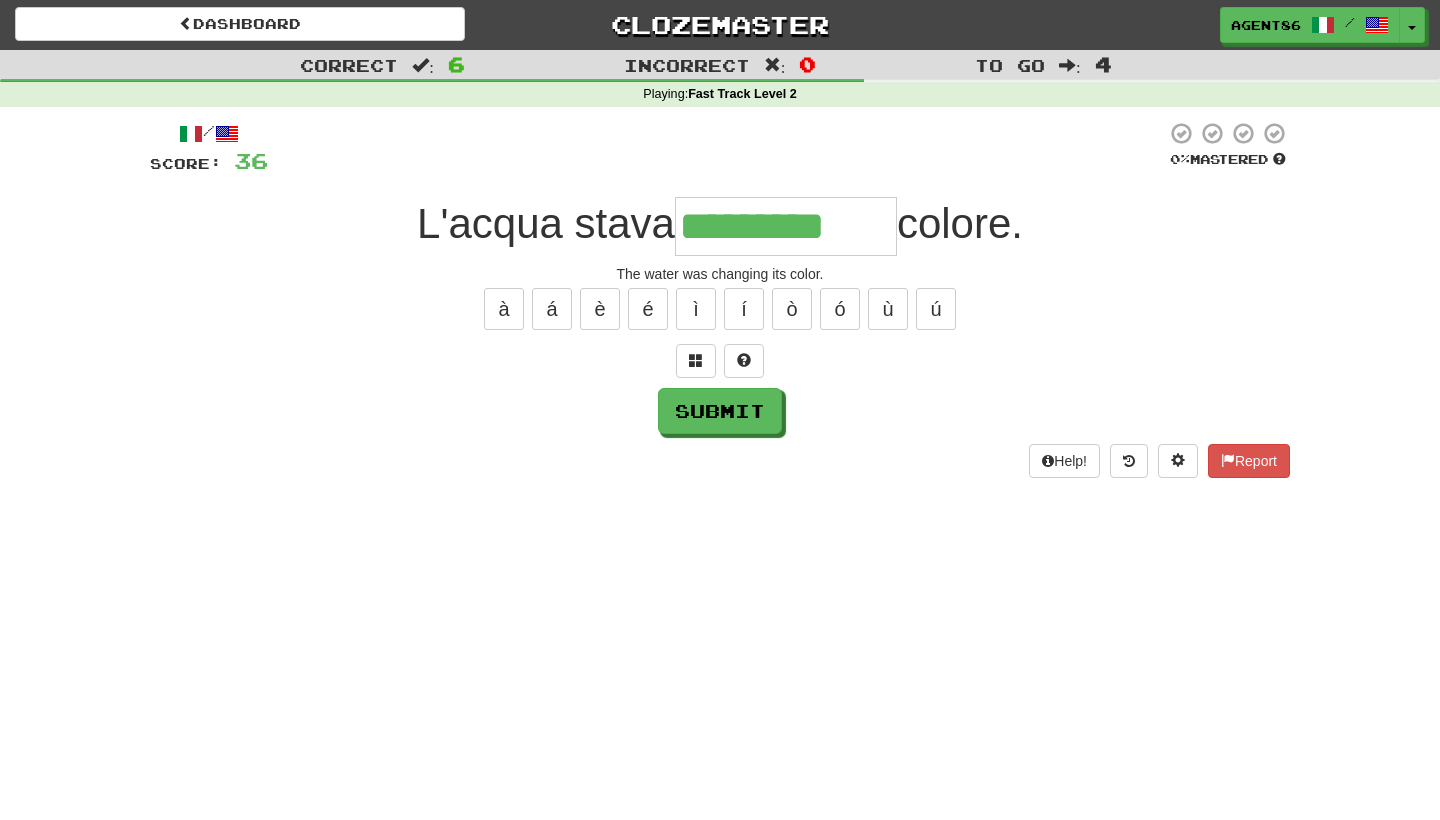 type on "*********" 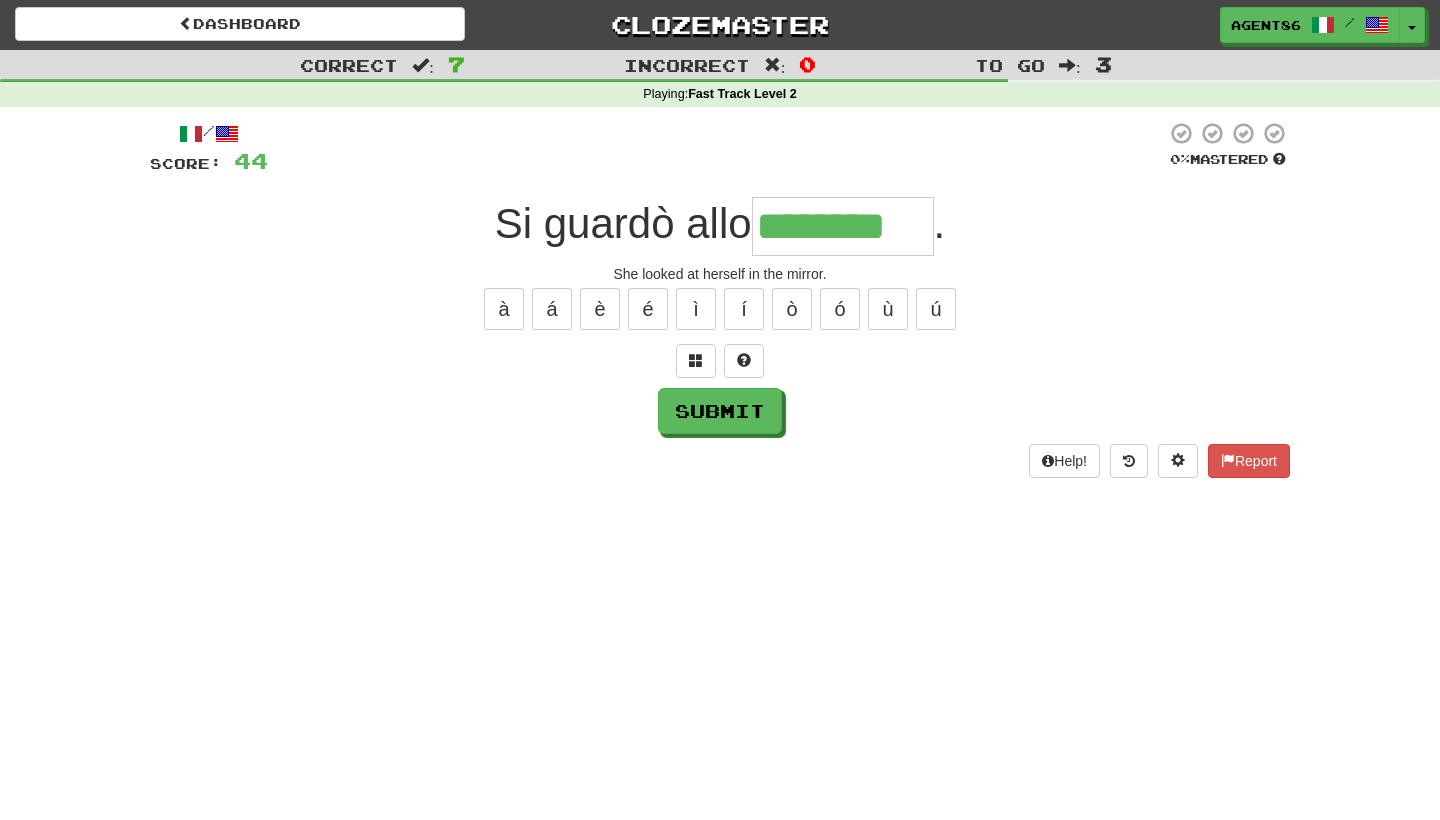 type on "********" 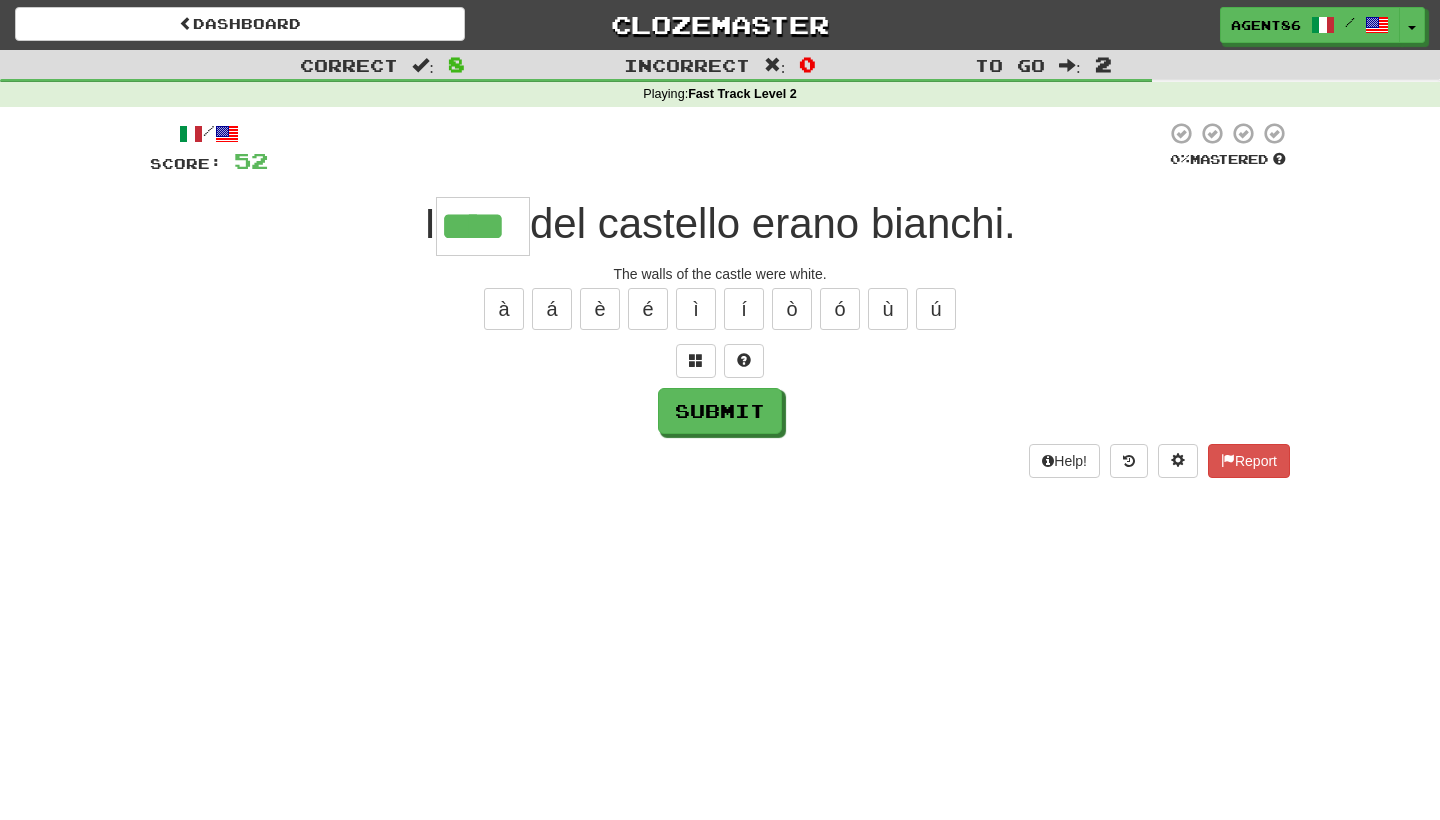 type on "****" 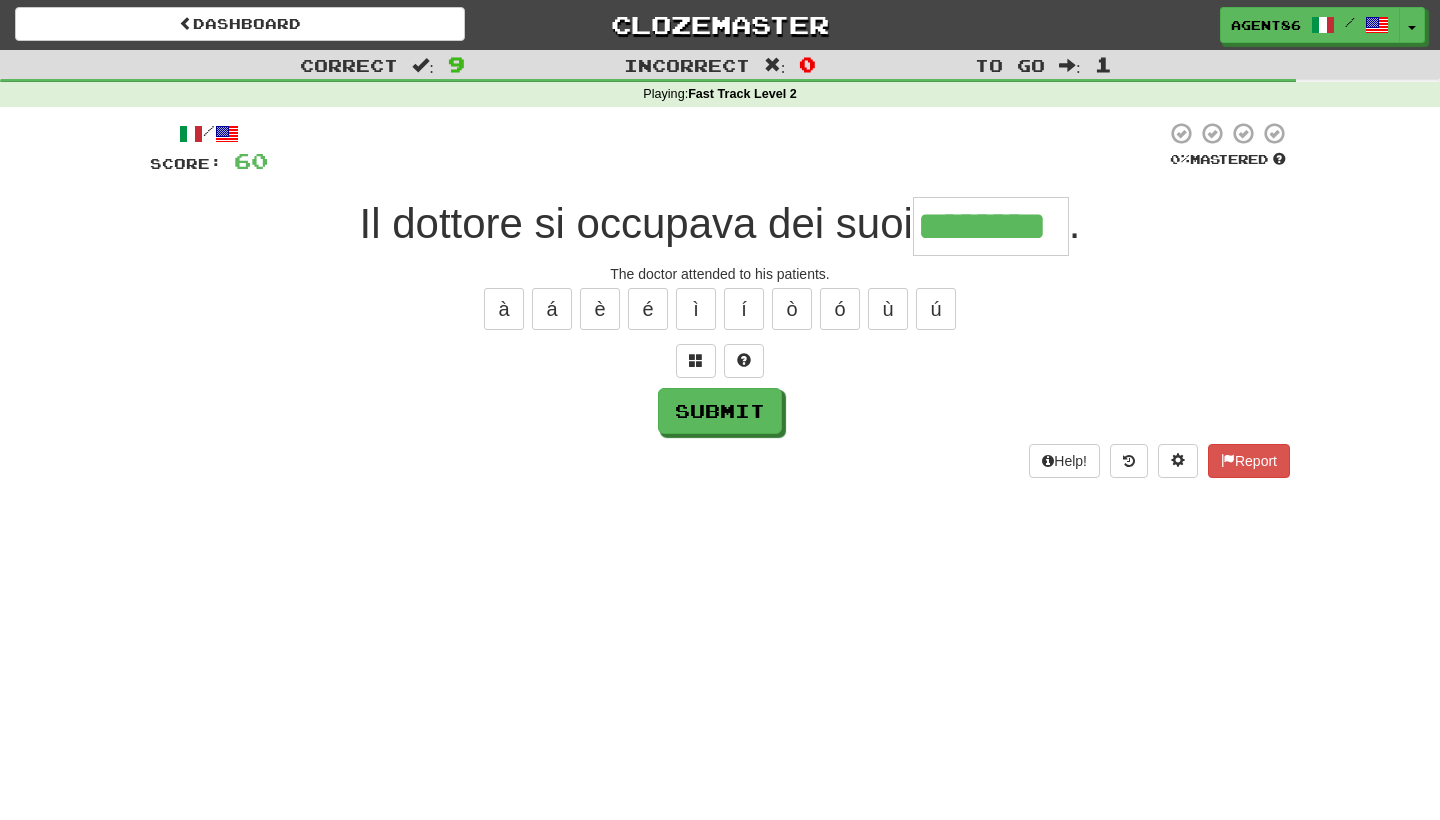 type on "********" 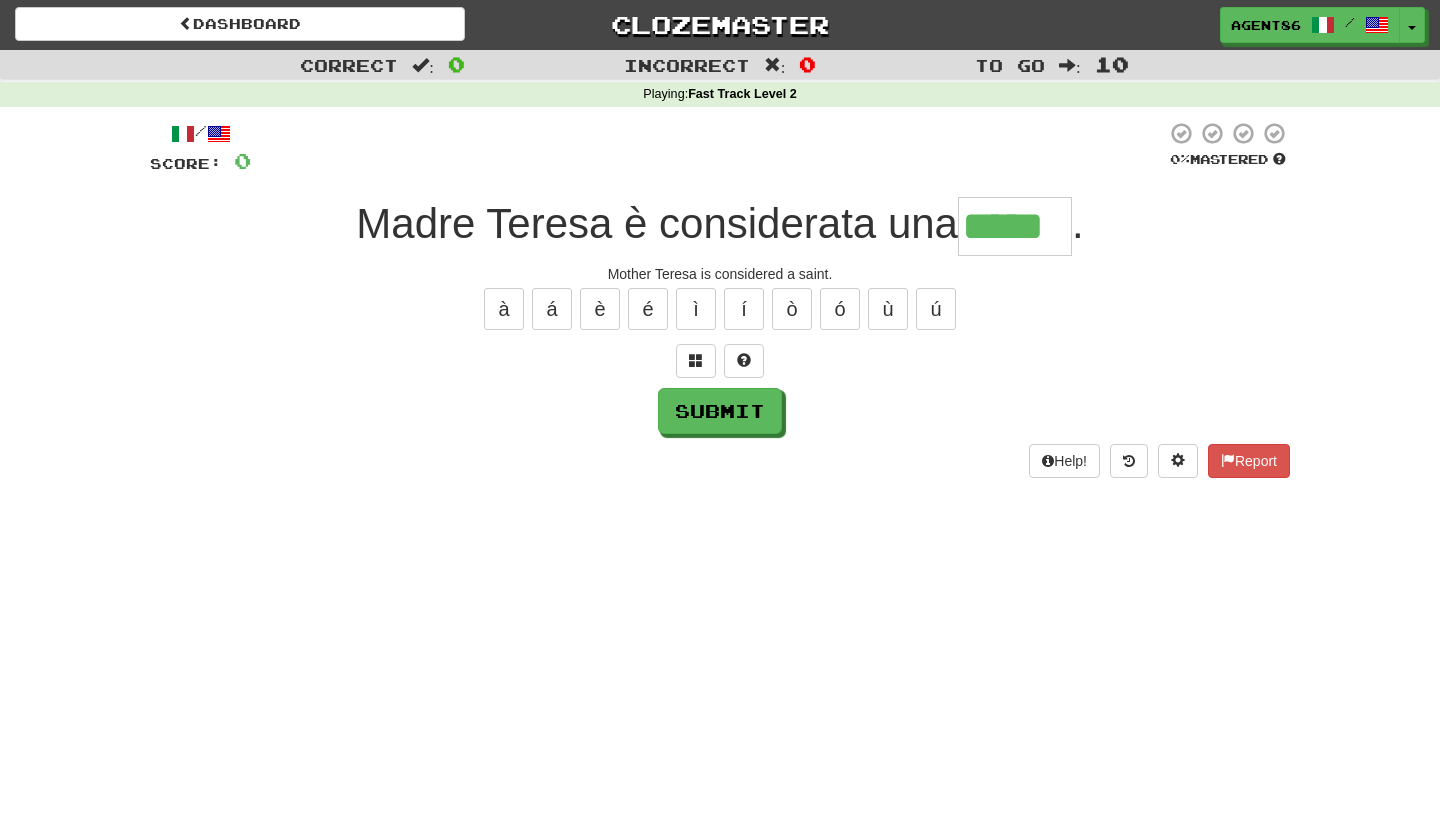type on "*****" 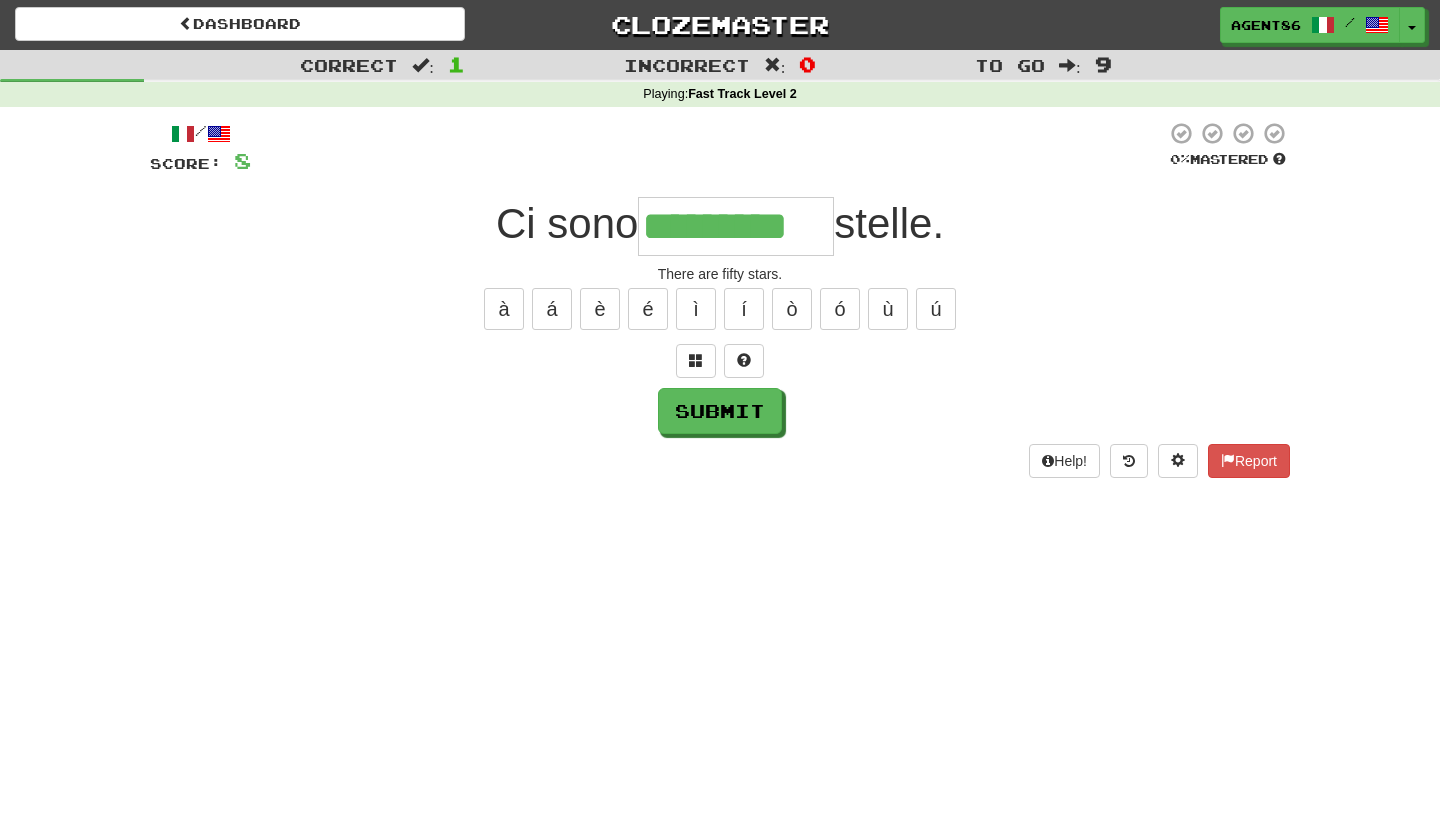 type on "*********" 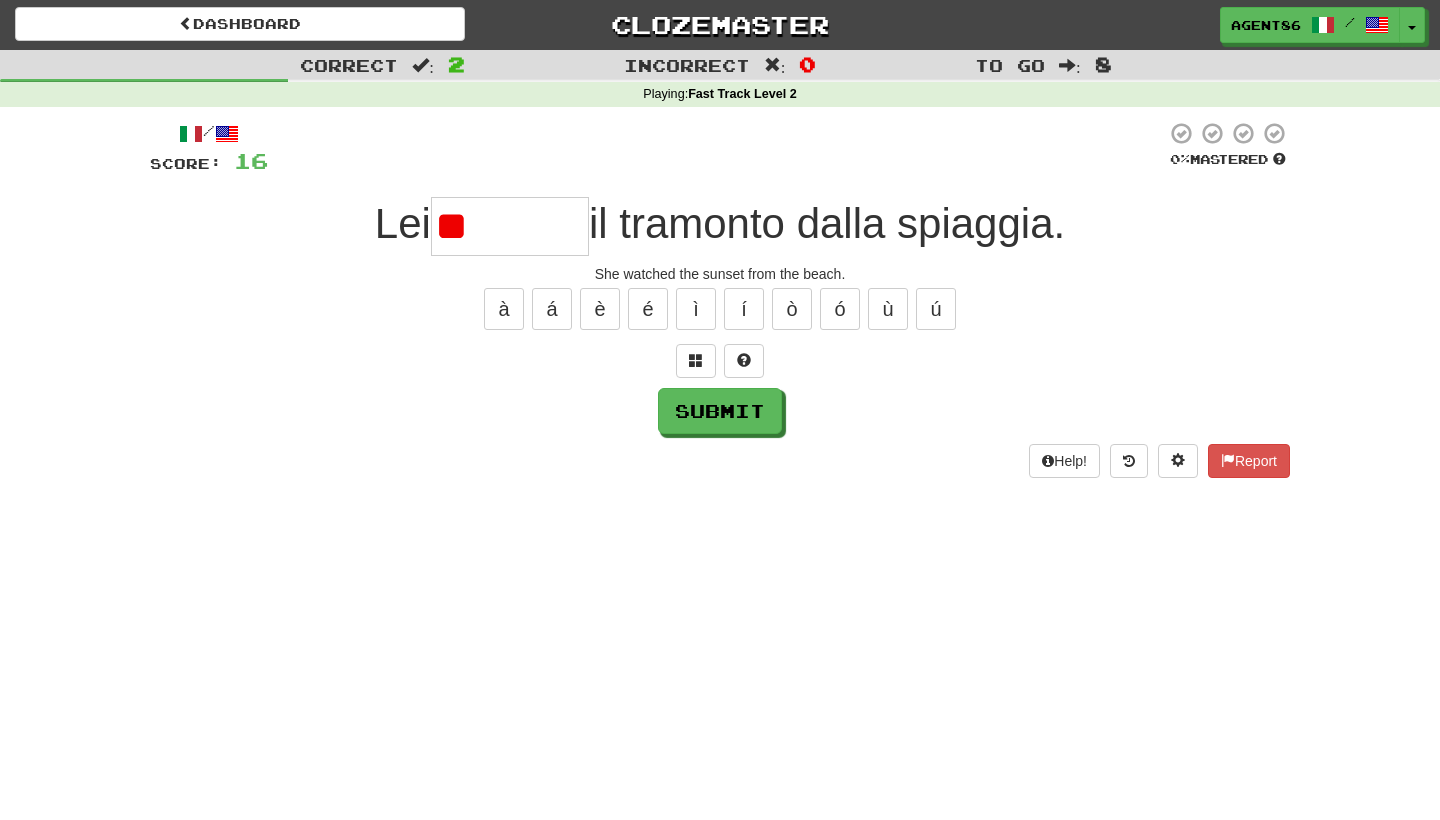 type on "*" 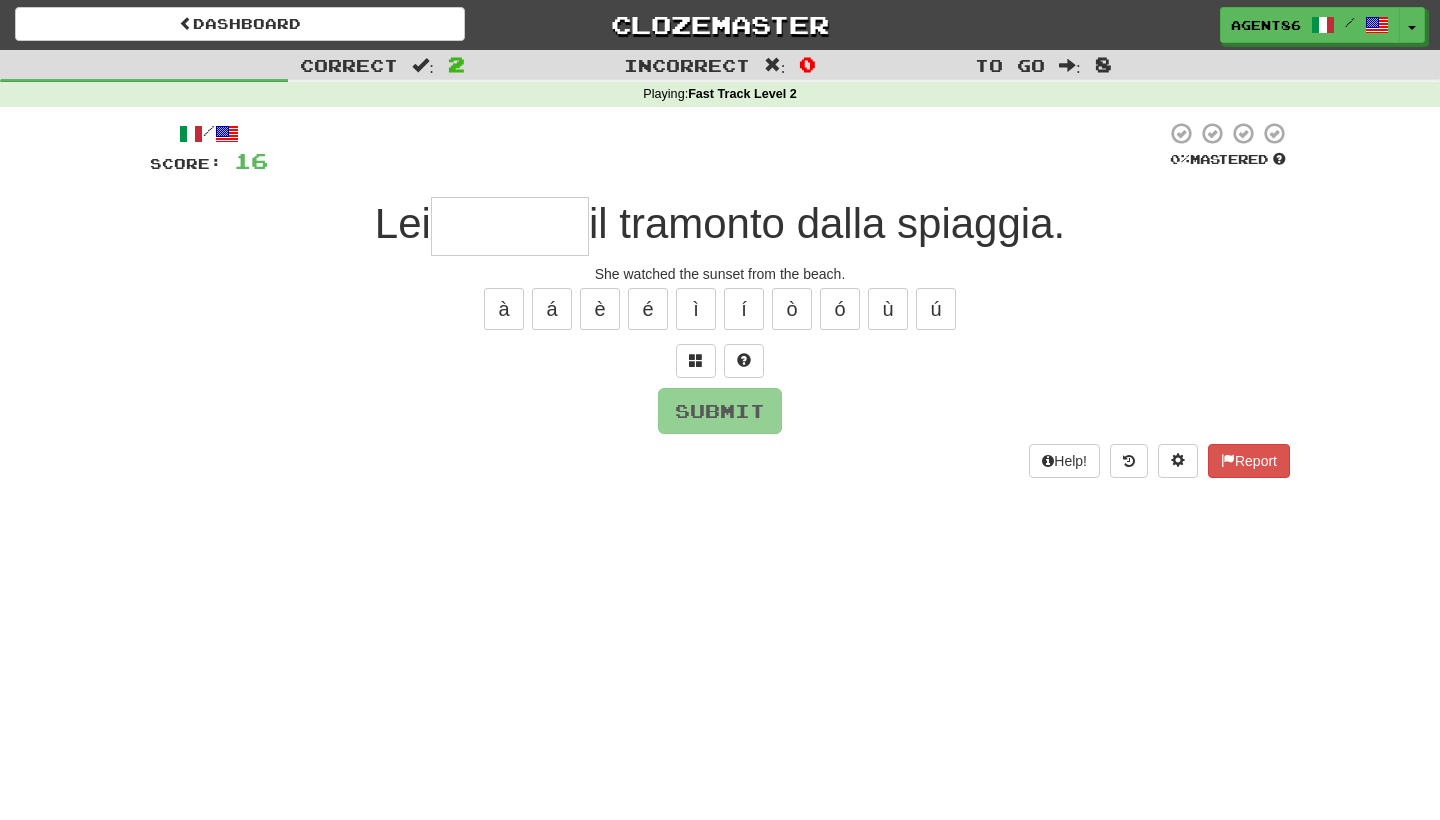type on "*" 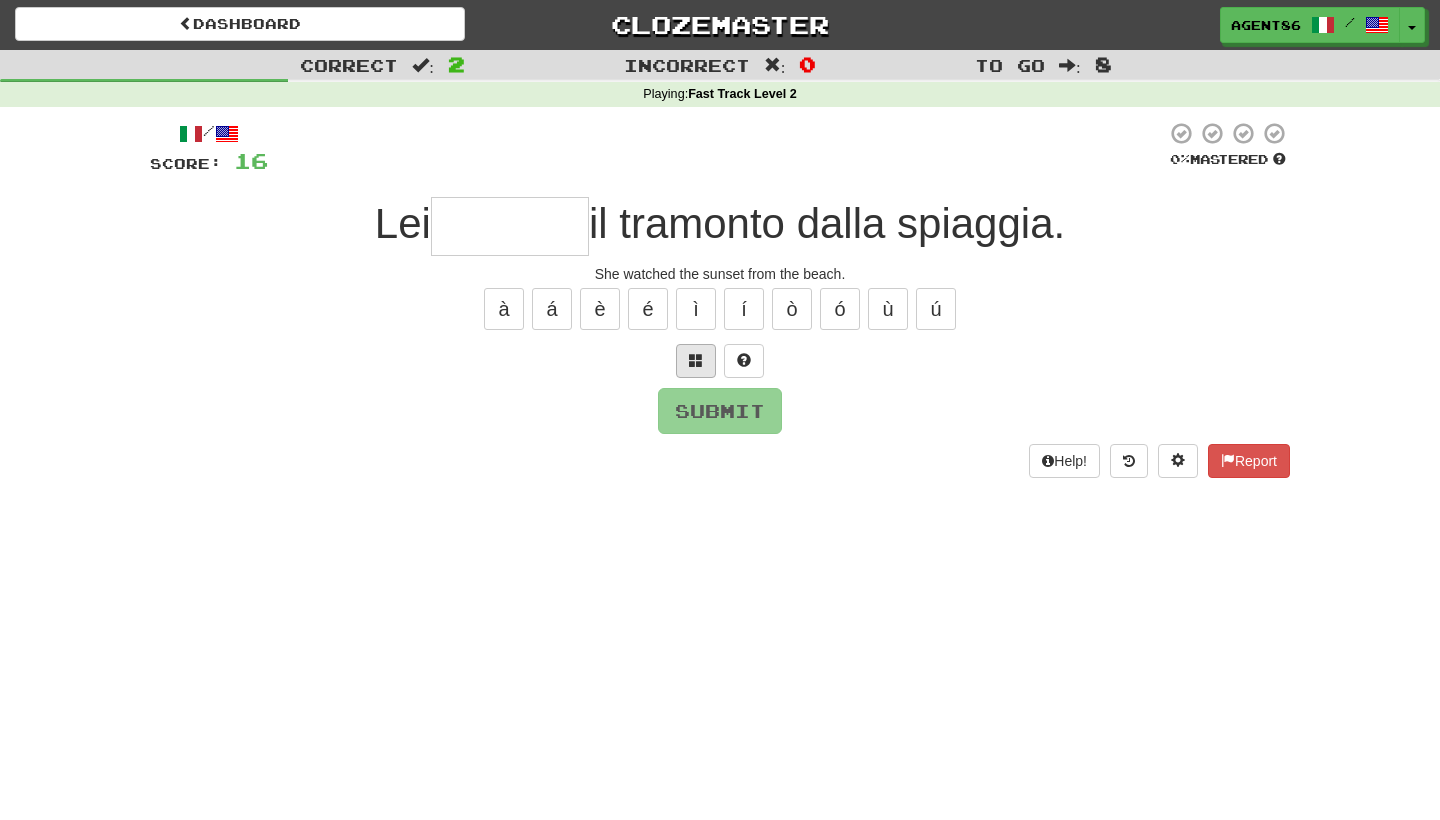 click at bounding box center (696, 360) 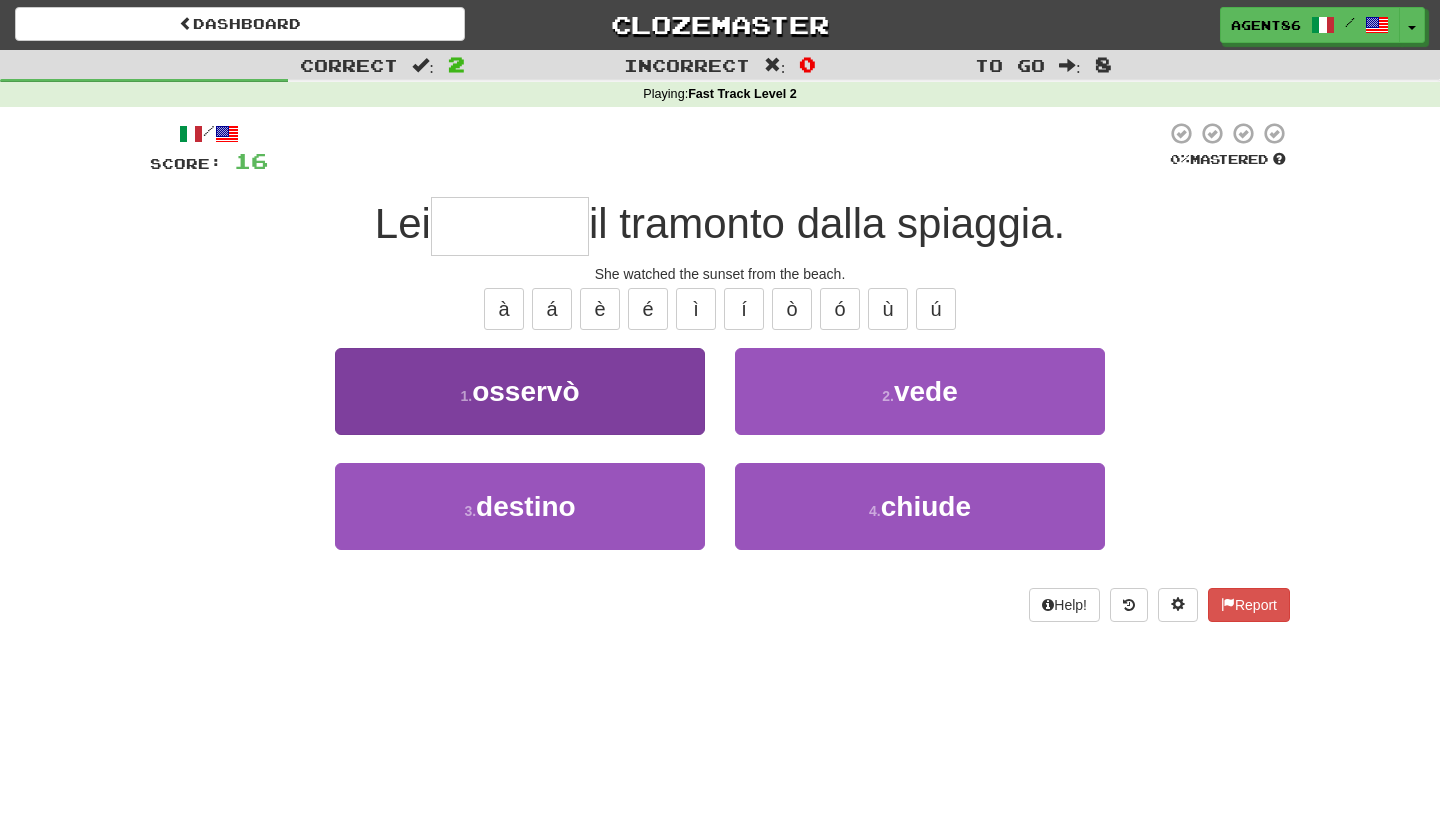 click on "1 .  osservò" at bounding box center [520, 391] 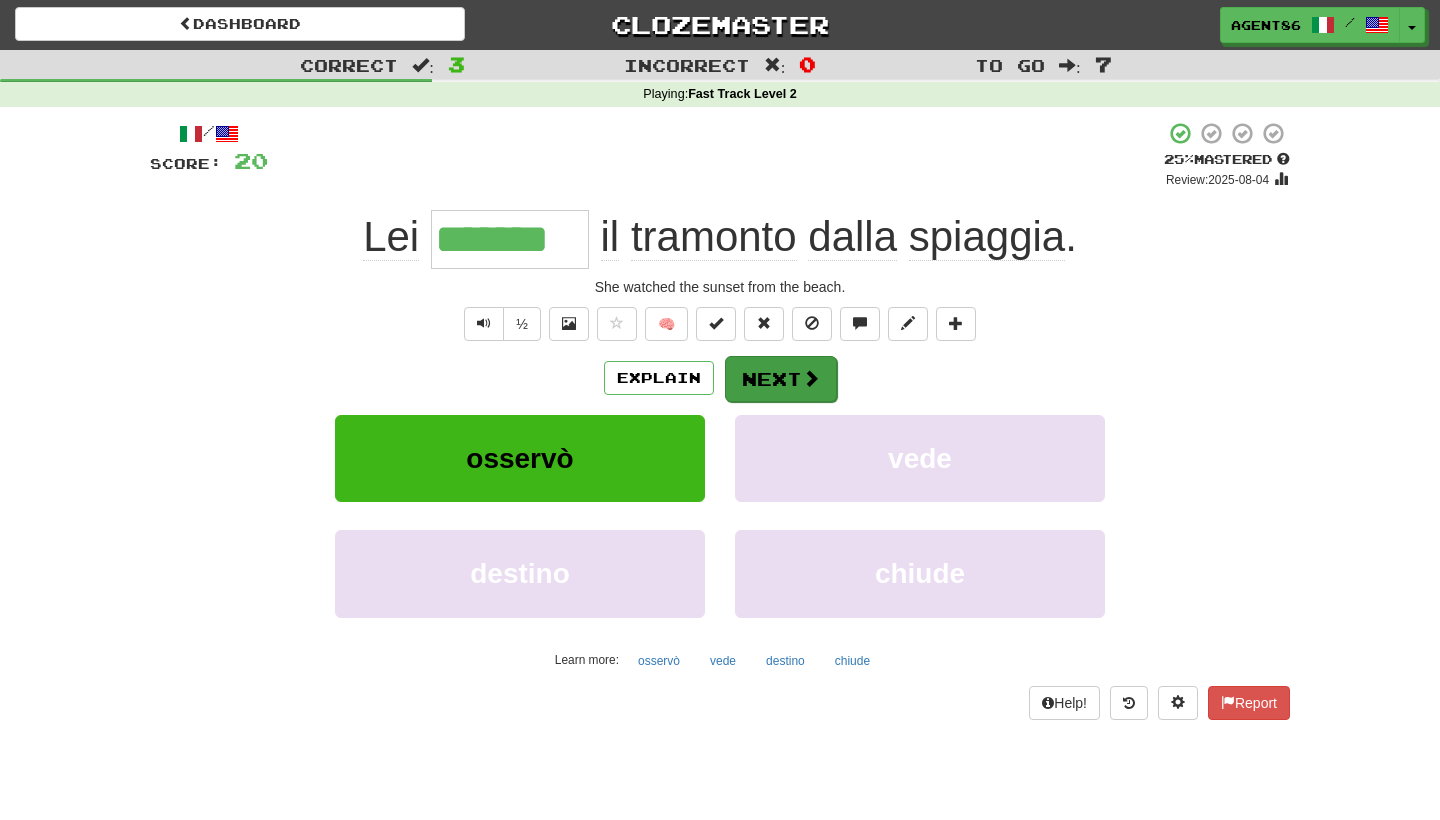 click at bounding box center (811, 378) 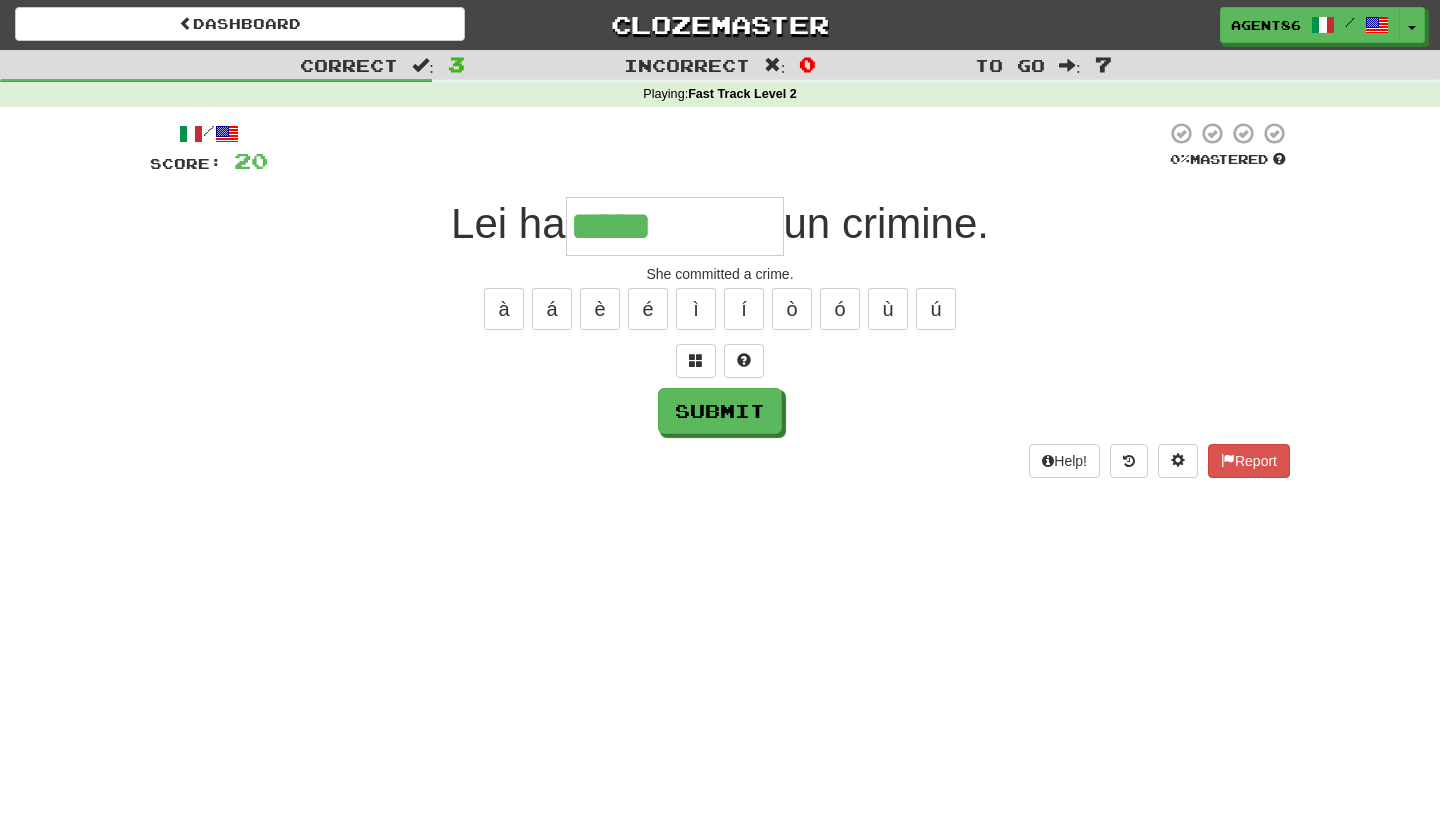 click on "à á è é ì í ò ó ù ú" at bounding box center [720, 309] 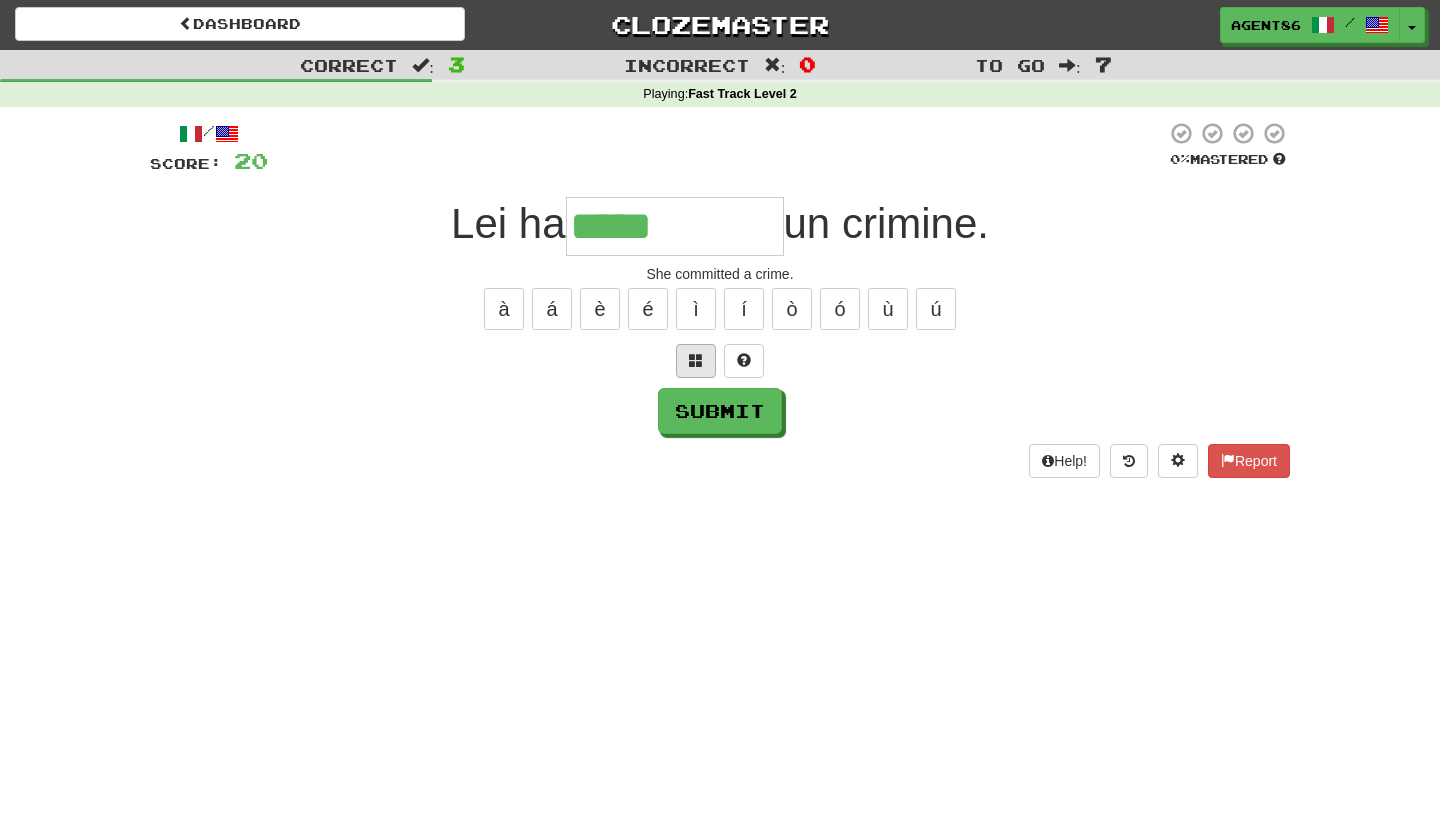 click at bounding box center (696, 360) 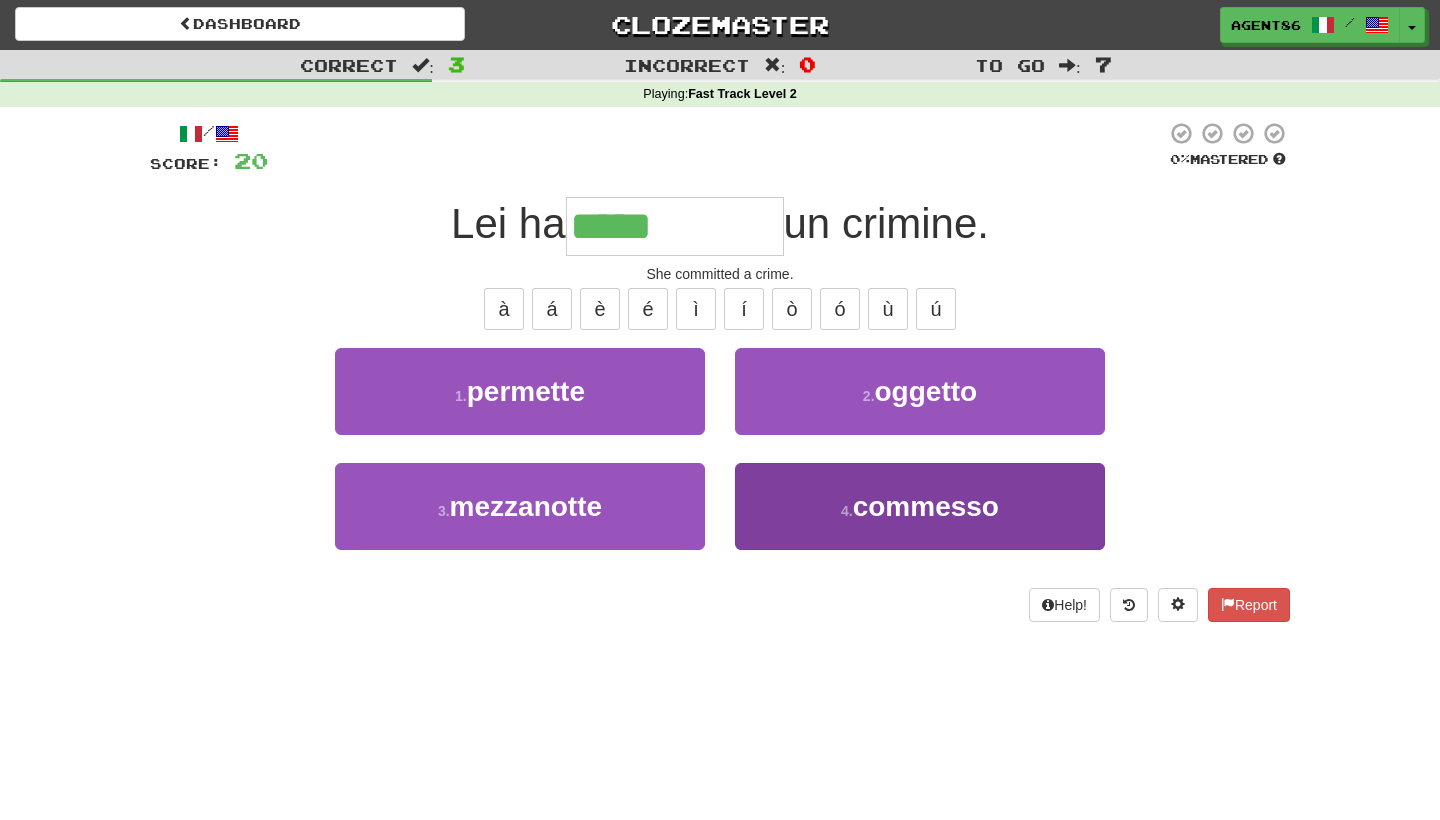 click on "4 .  commesso" at bounding box center (920, 506) 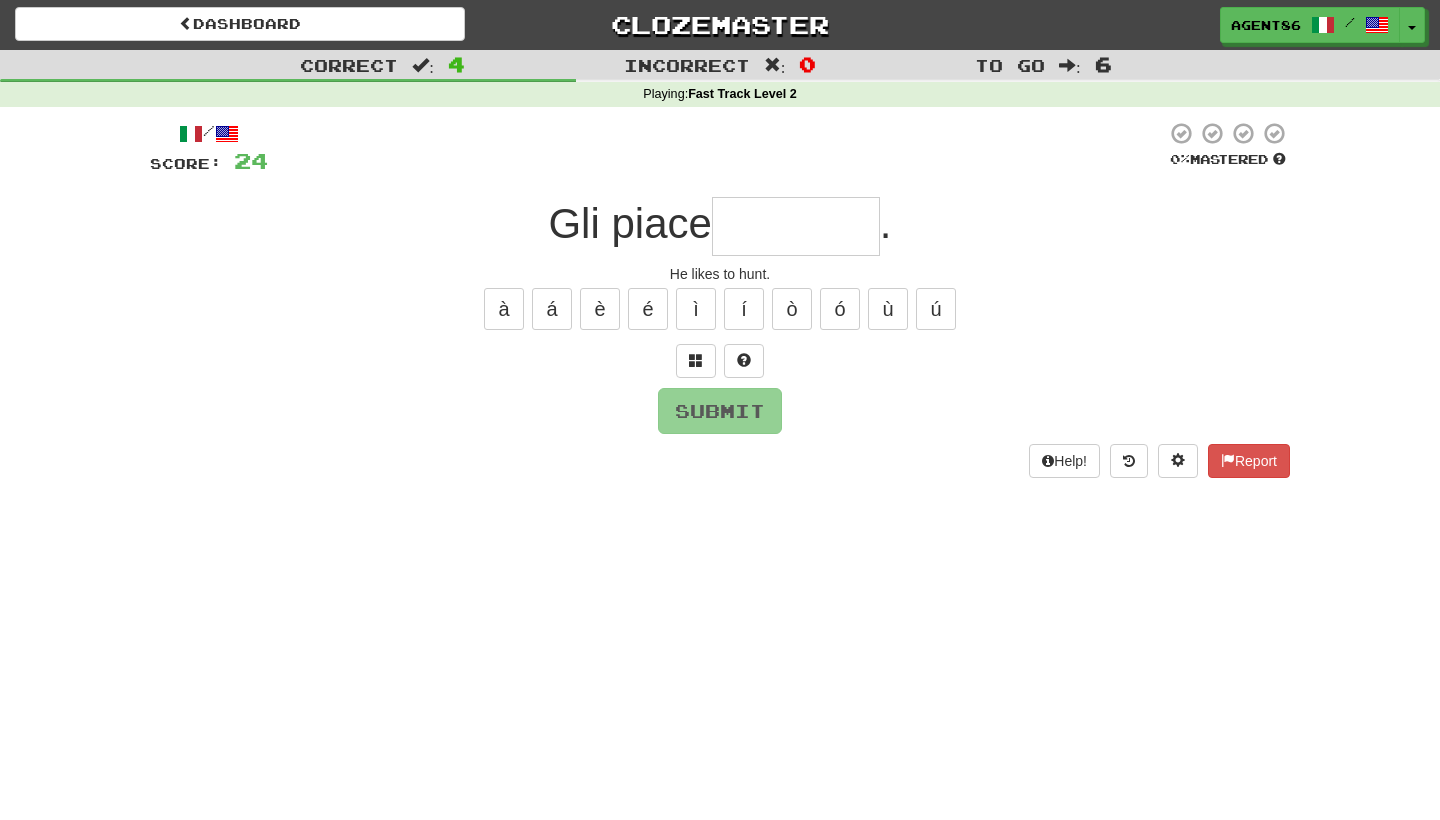 type on "*" 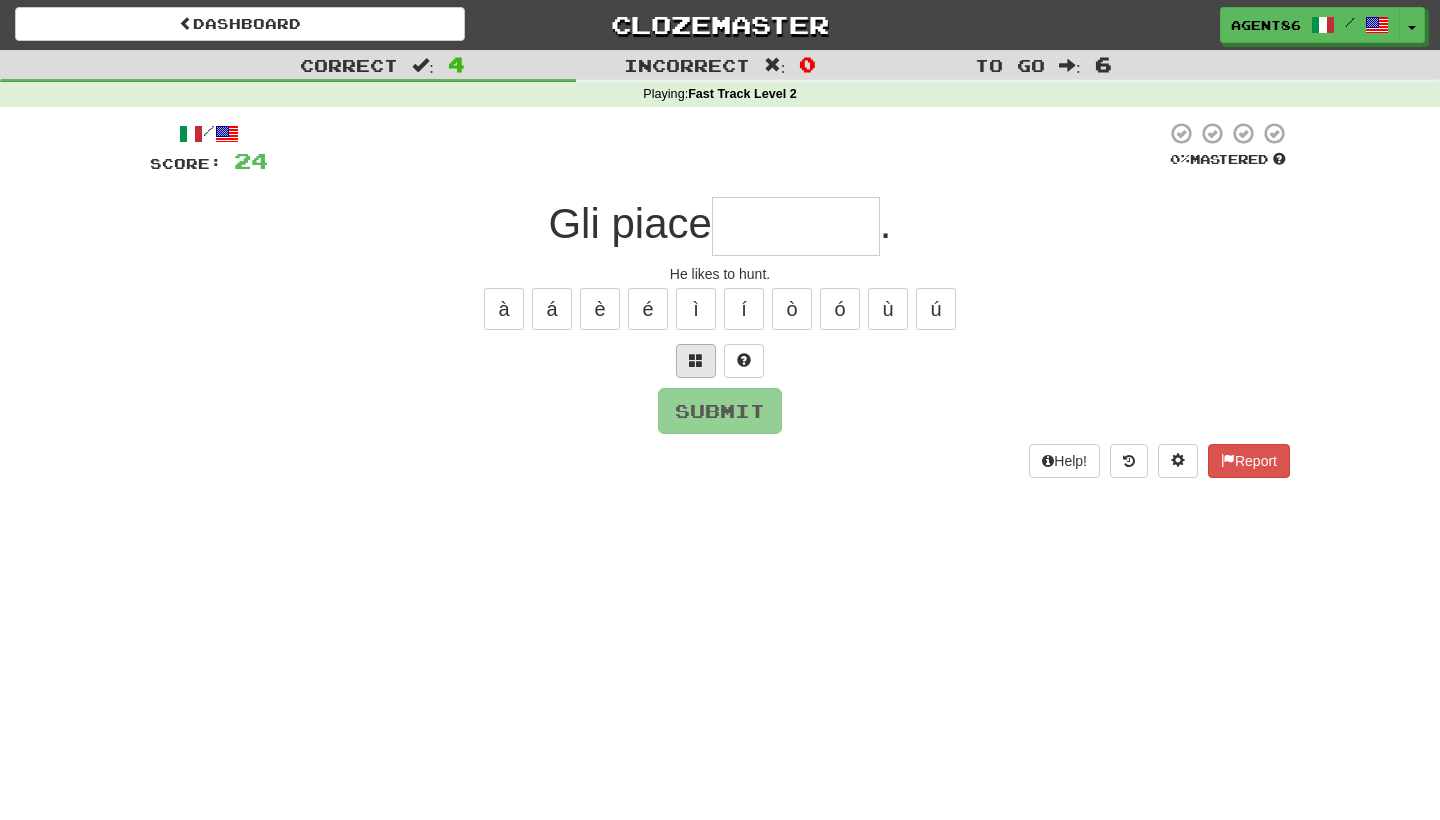 click at bounding box center [696, 361] 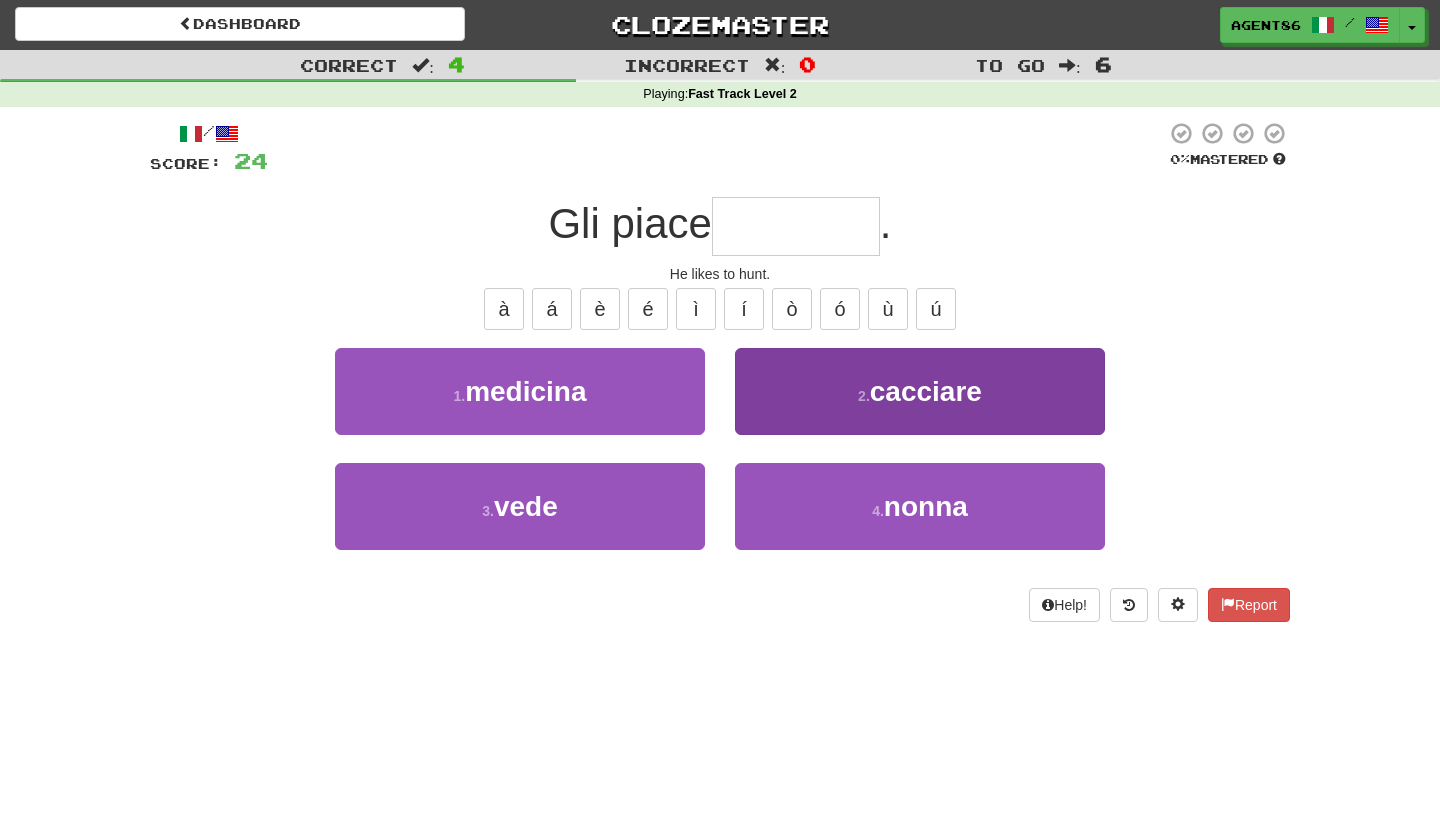 click on "2 .  cacciare" at bounding box center (920, 391) 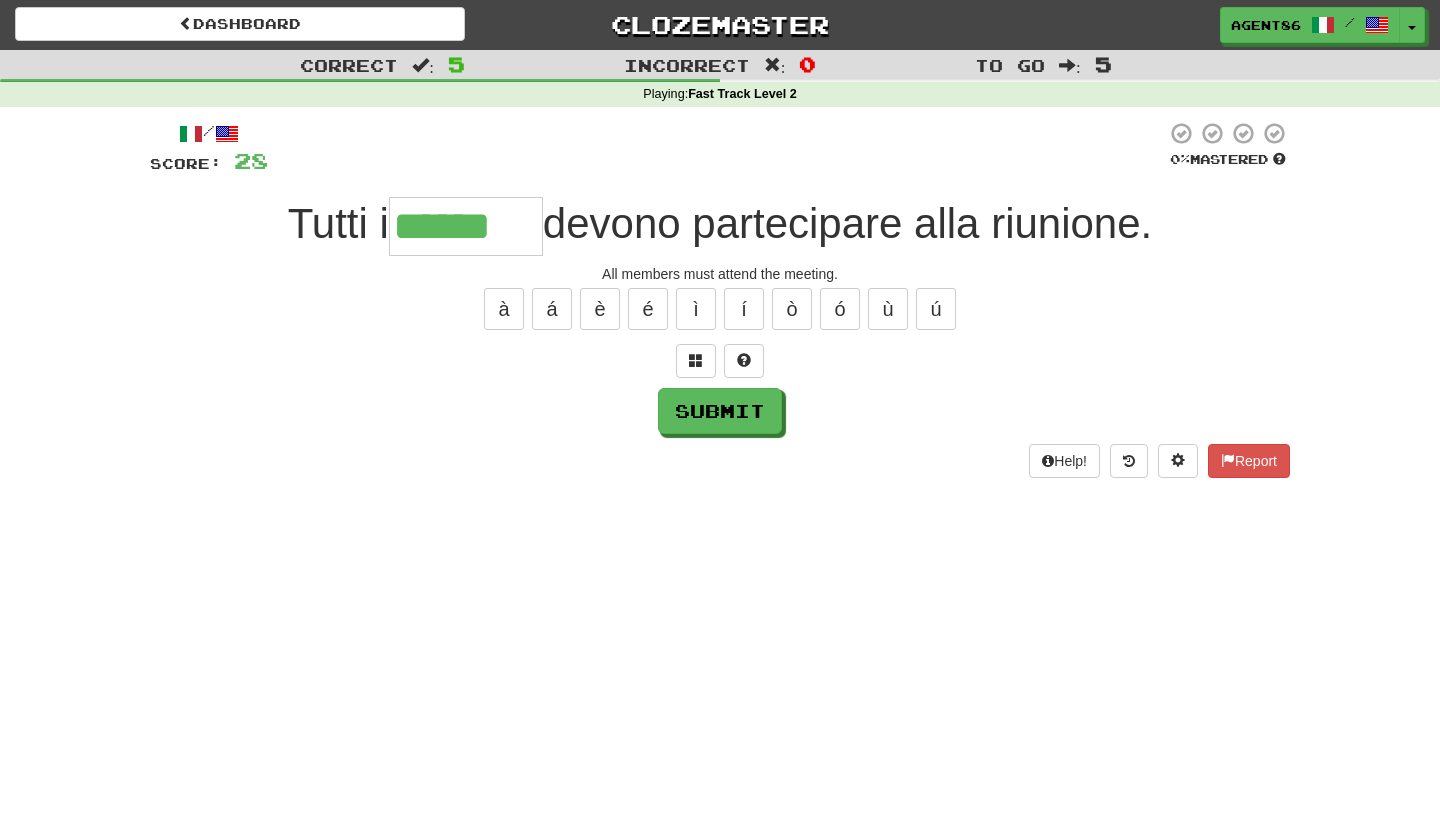 type on "******" 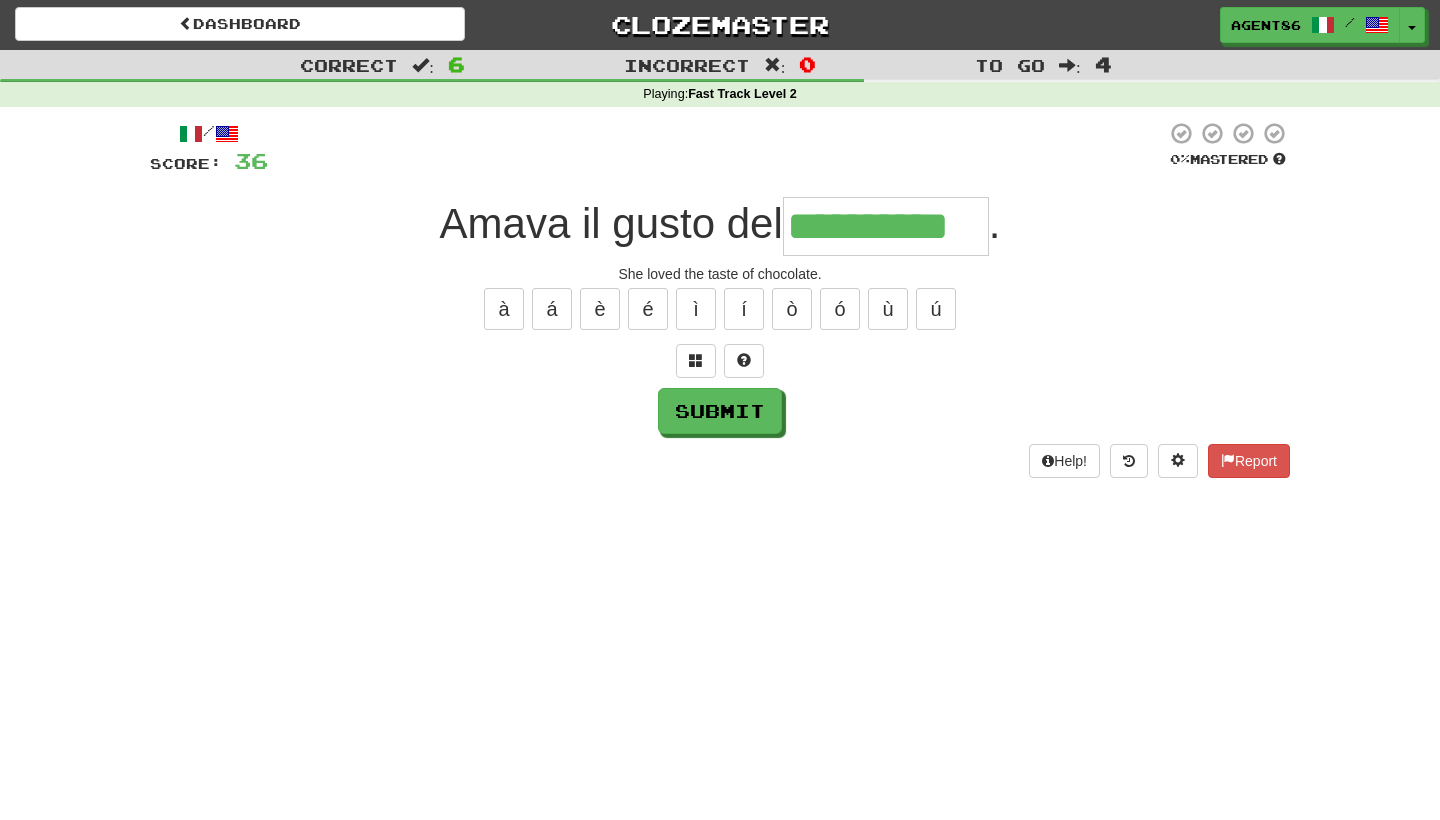 type on "**********" 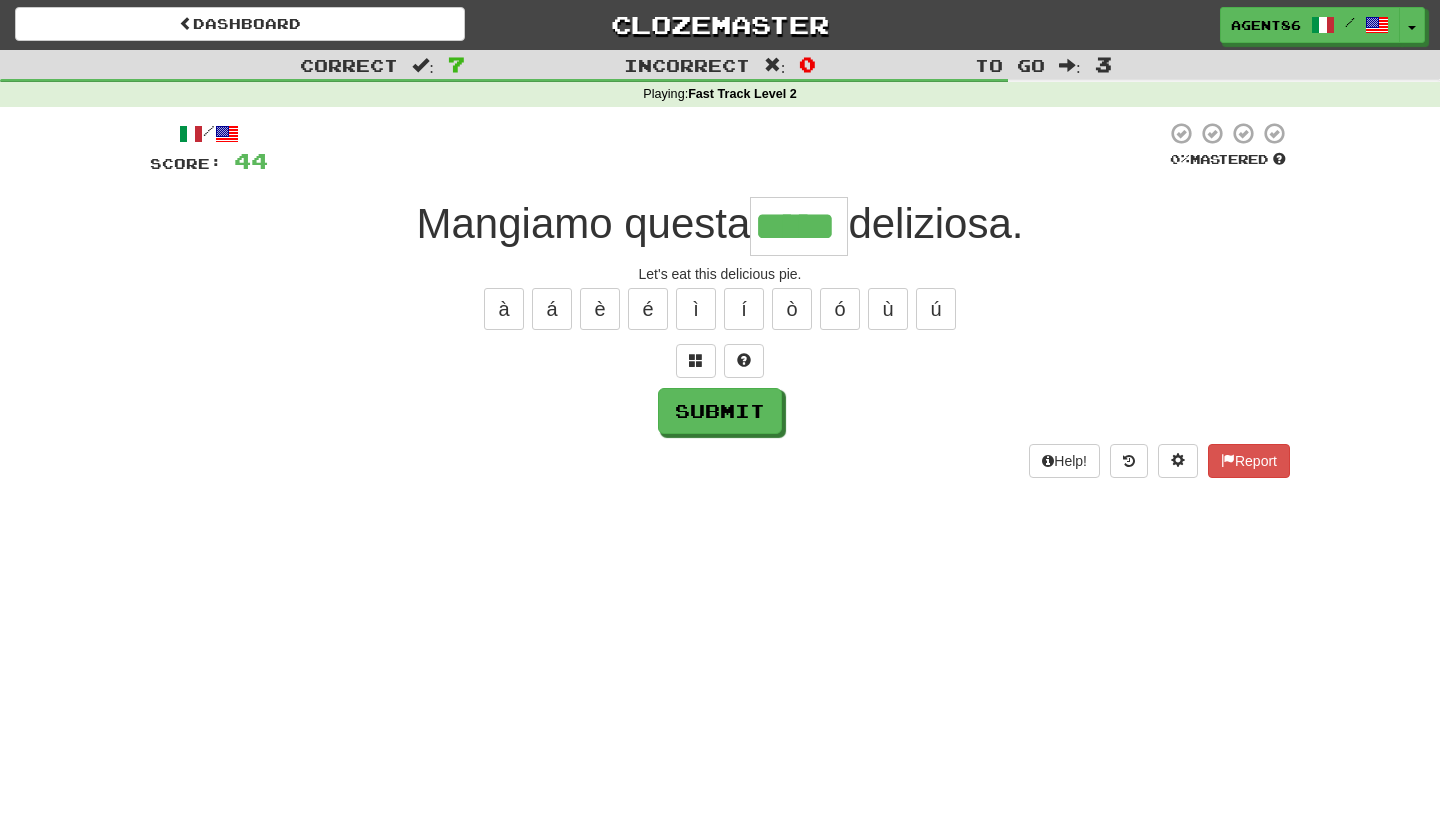 type on "*****" 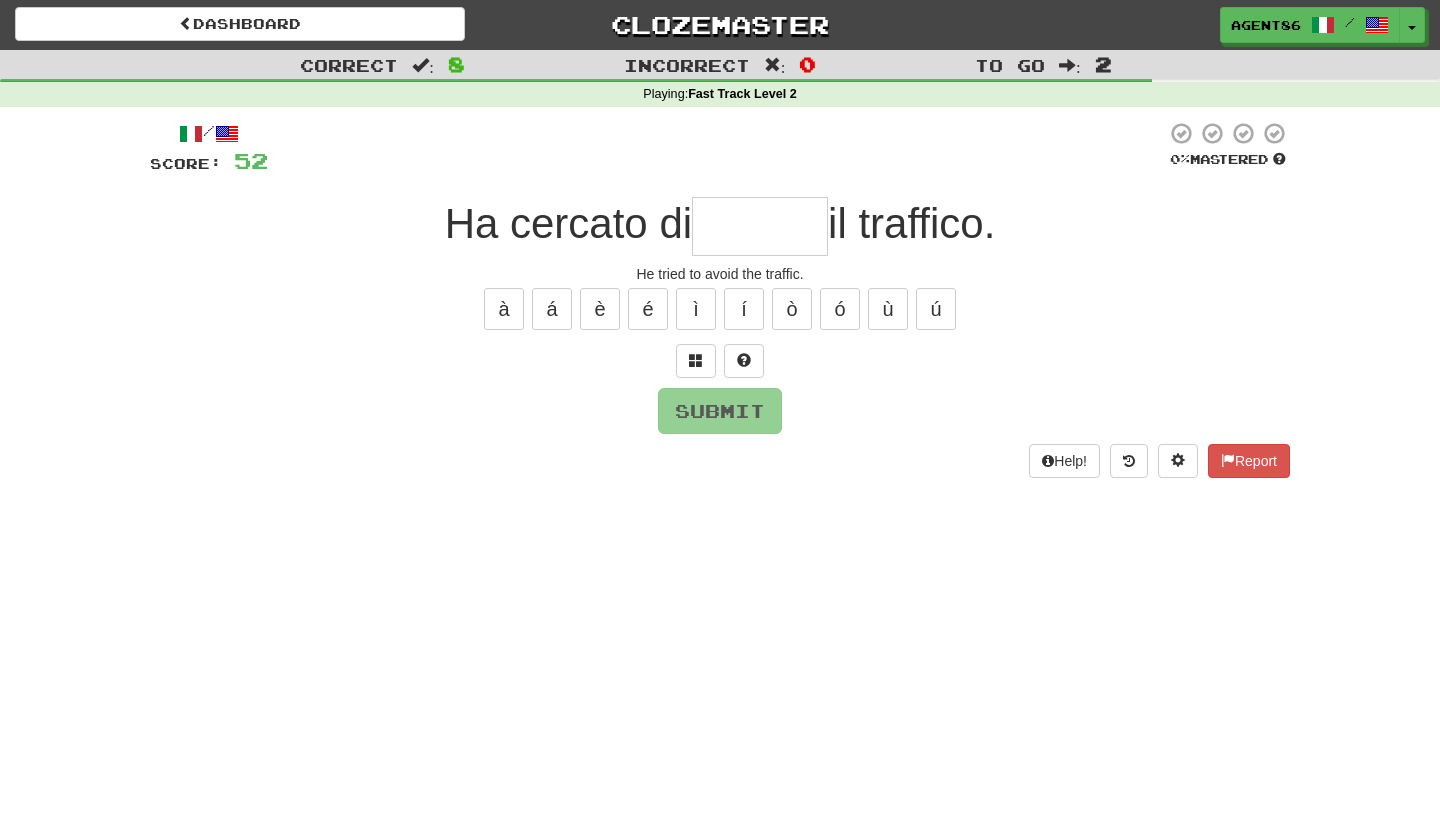 type on "*" 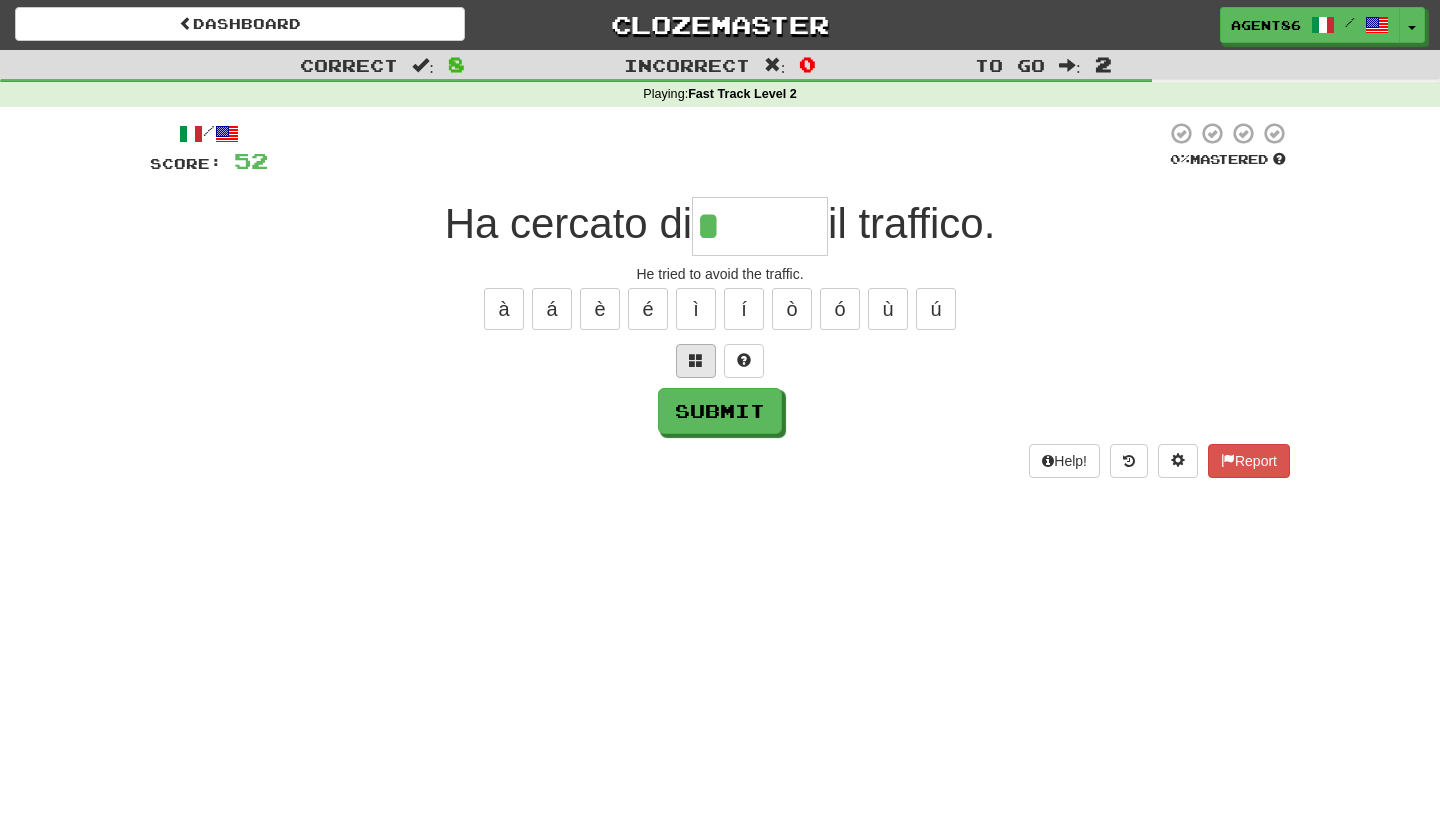 click at bounding box center (696, 361) 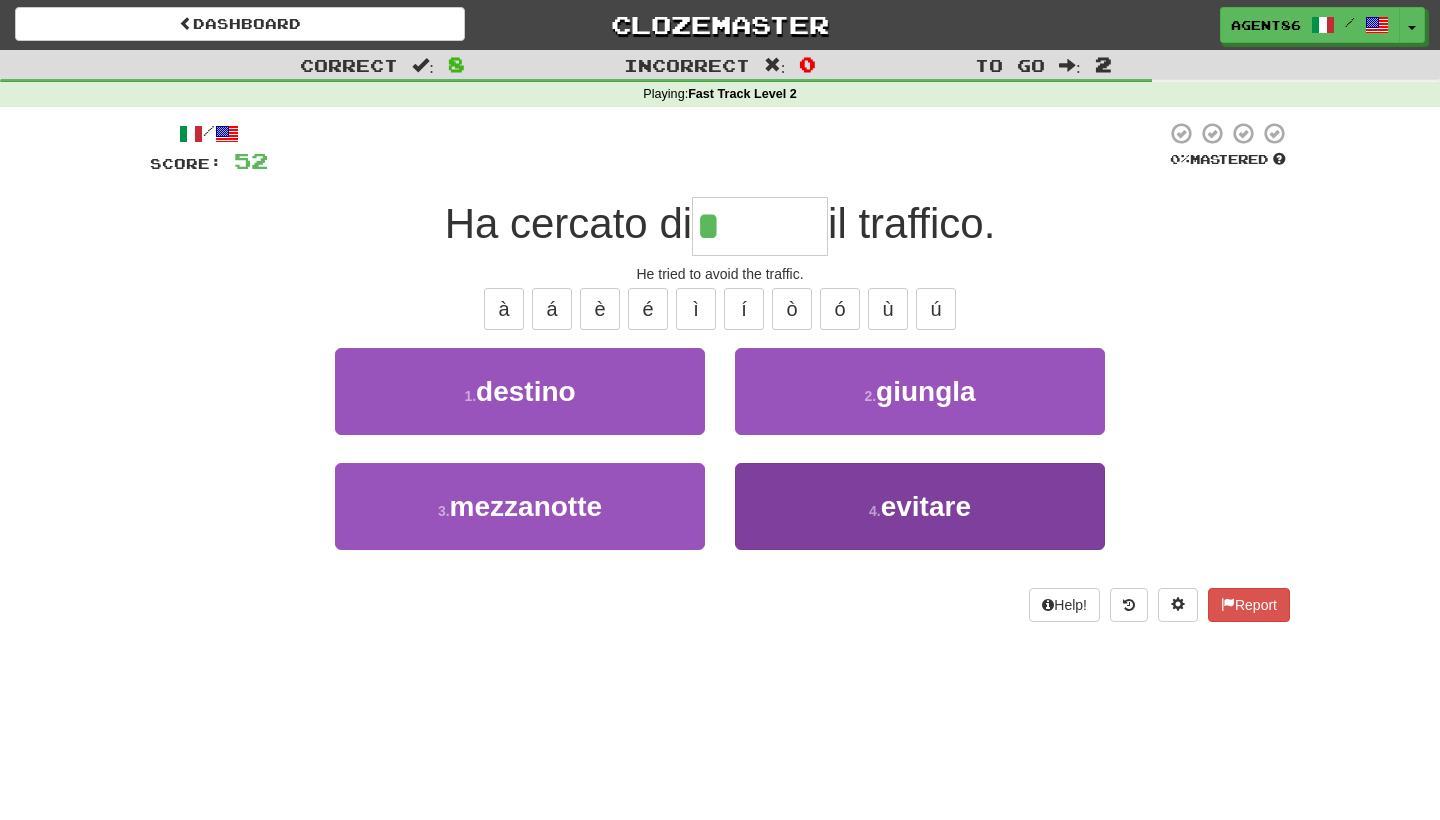 click on "4 .  evitare" at bounding box center [920, 506] 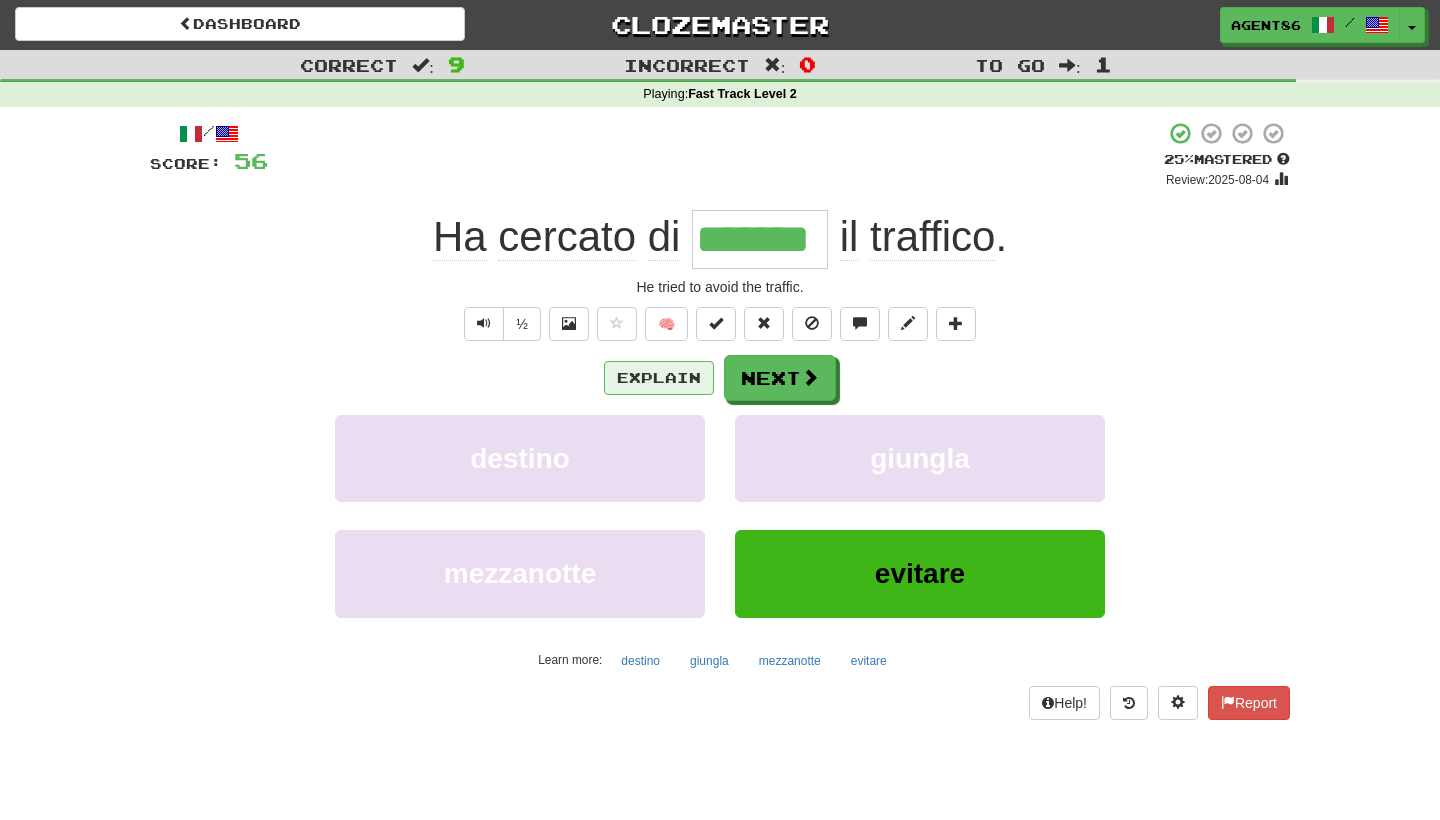 click on "Explain" at bounding box center [659, 378] 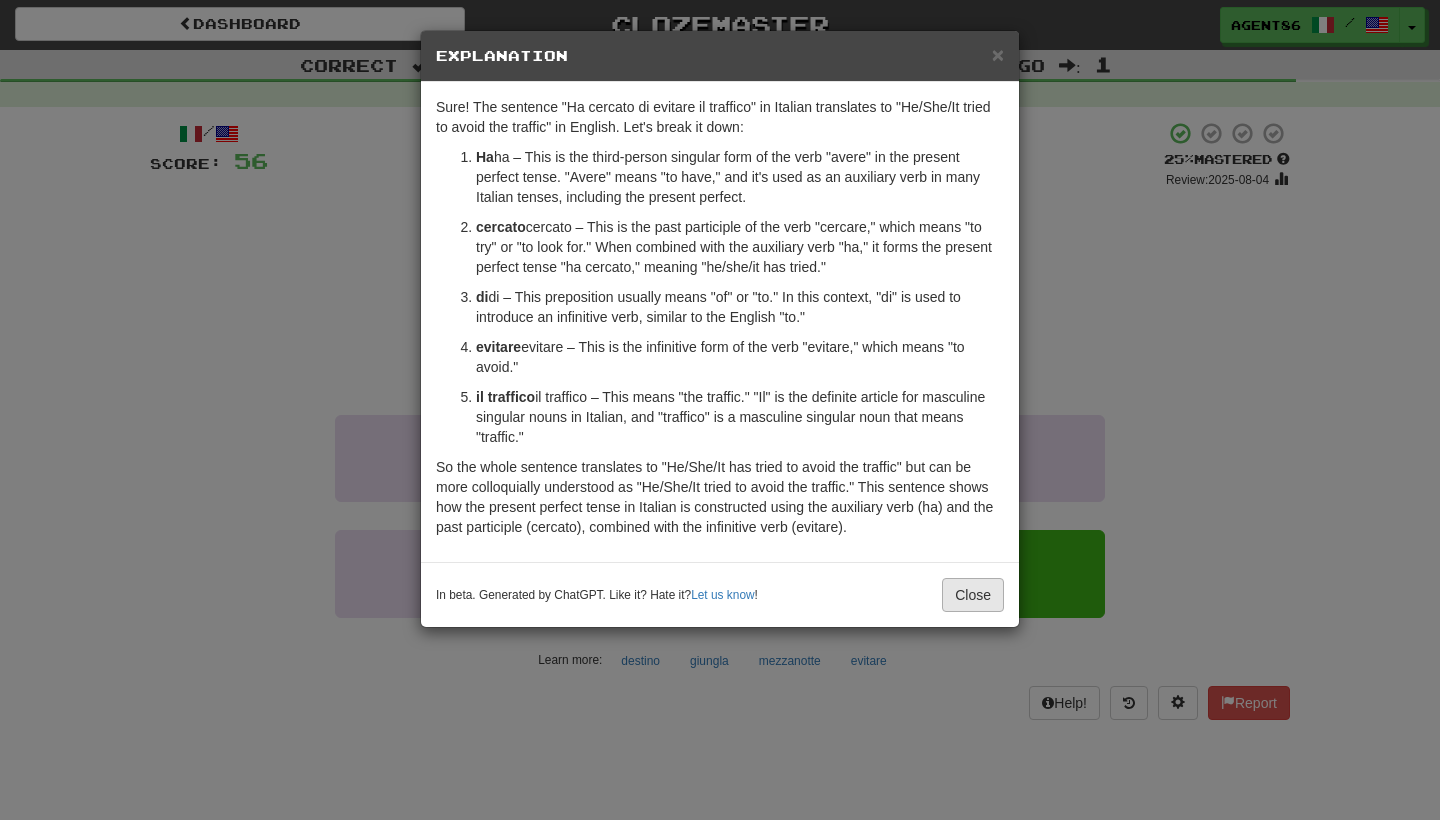 click on "Close" at bounding box center [973, 595] 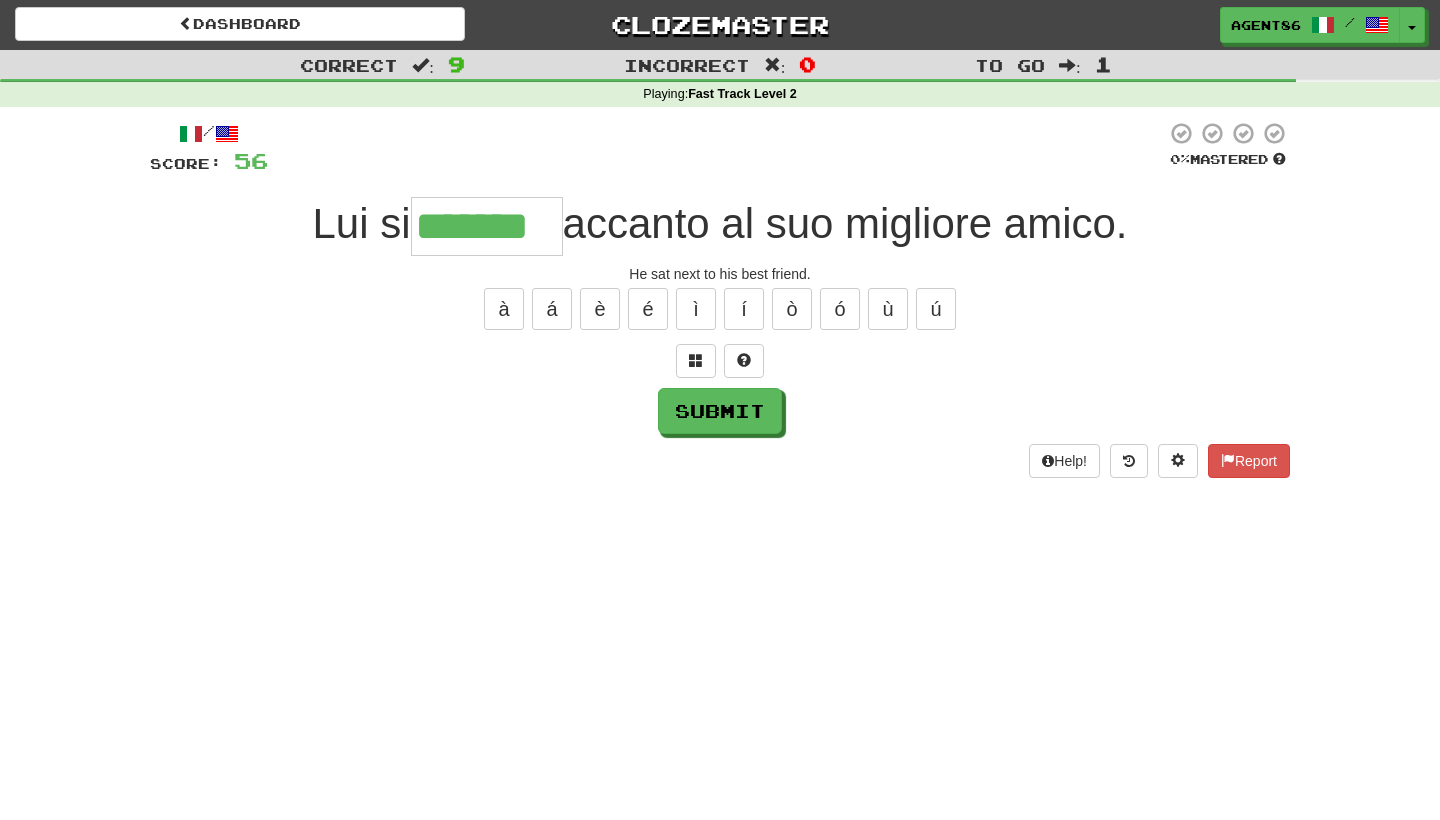 type on "*******" 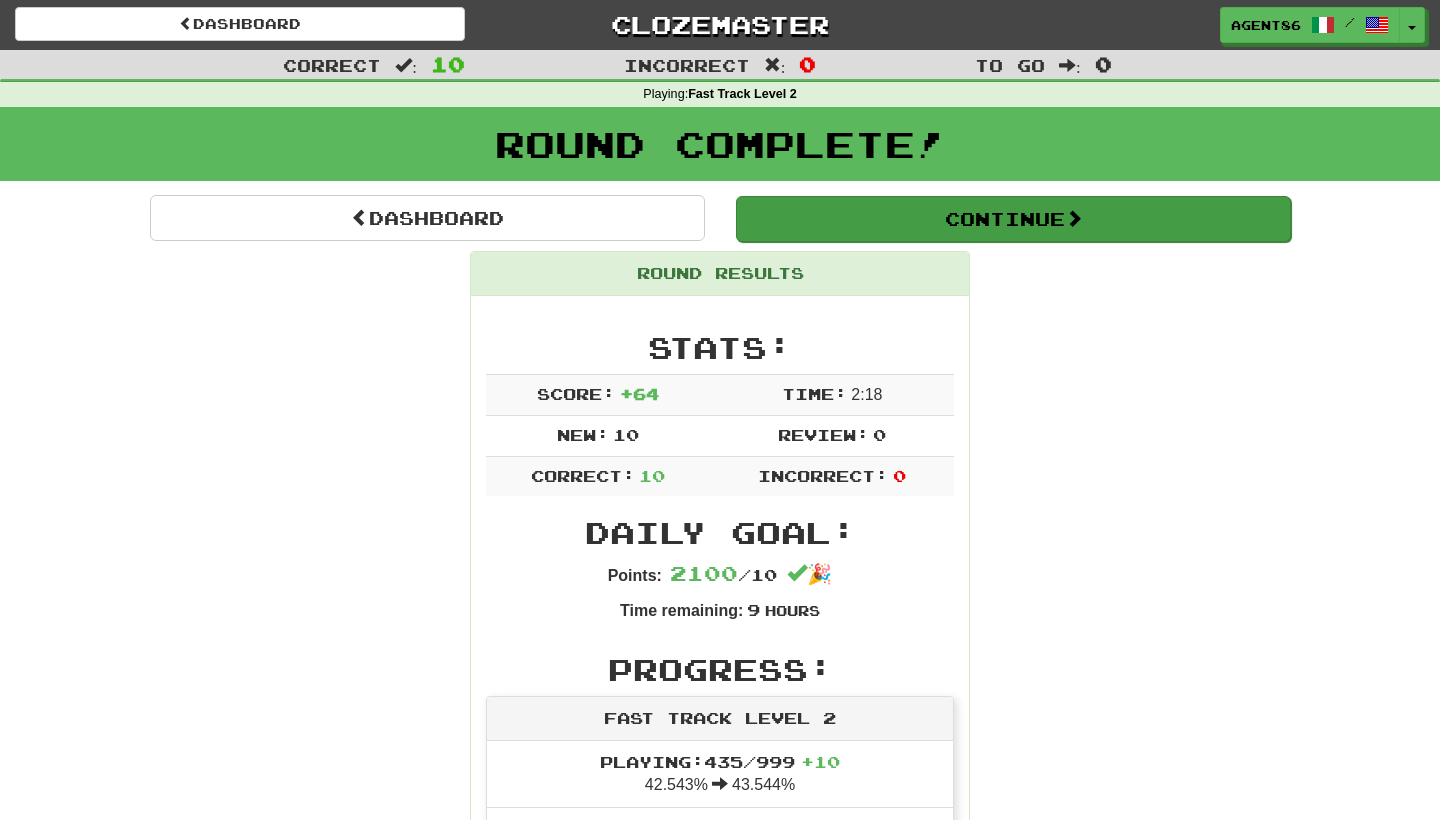 click at bounding box center (1074, 218) 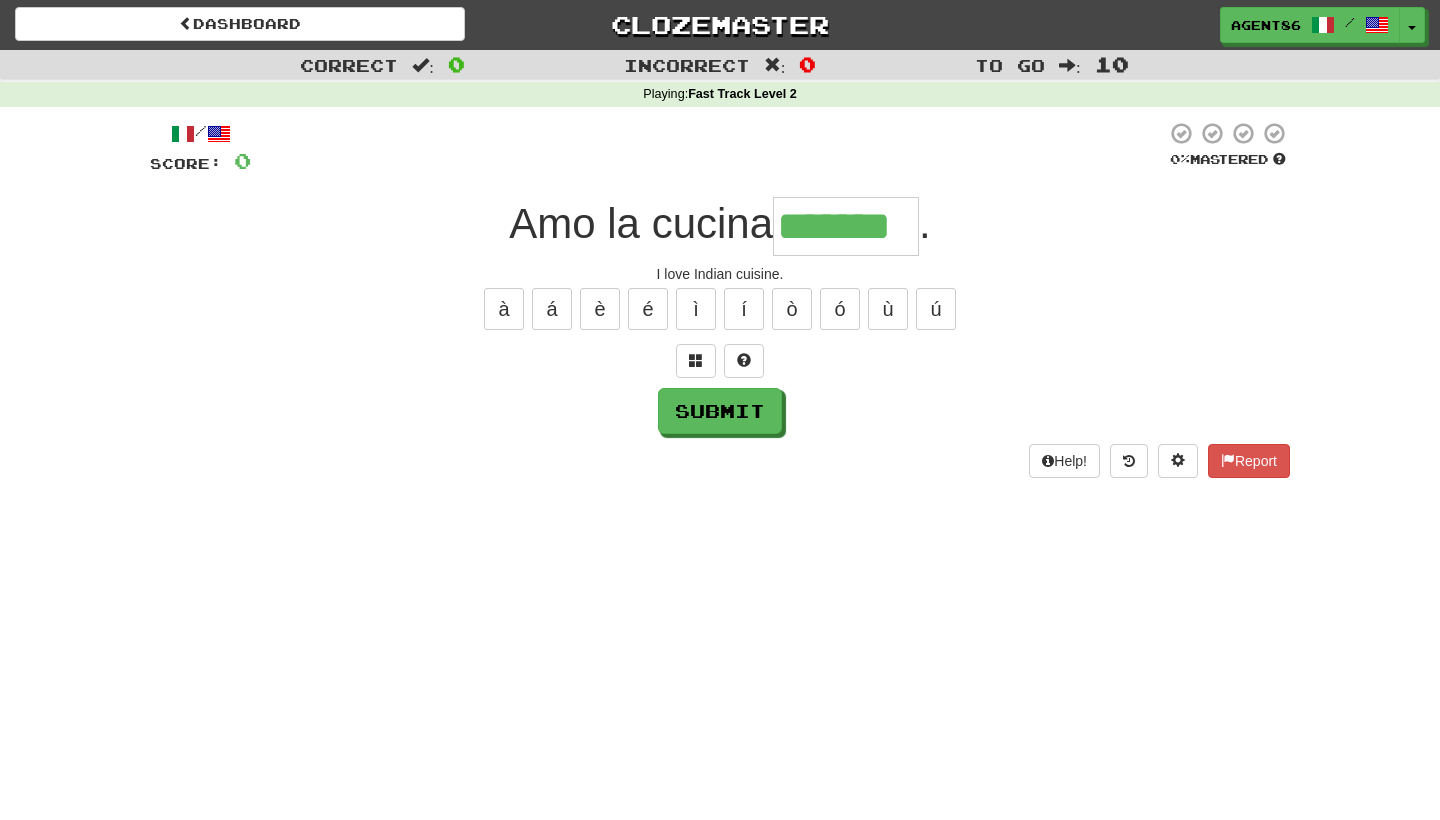 type on "*******" 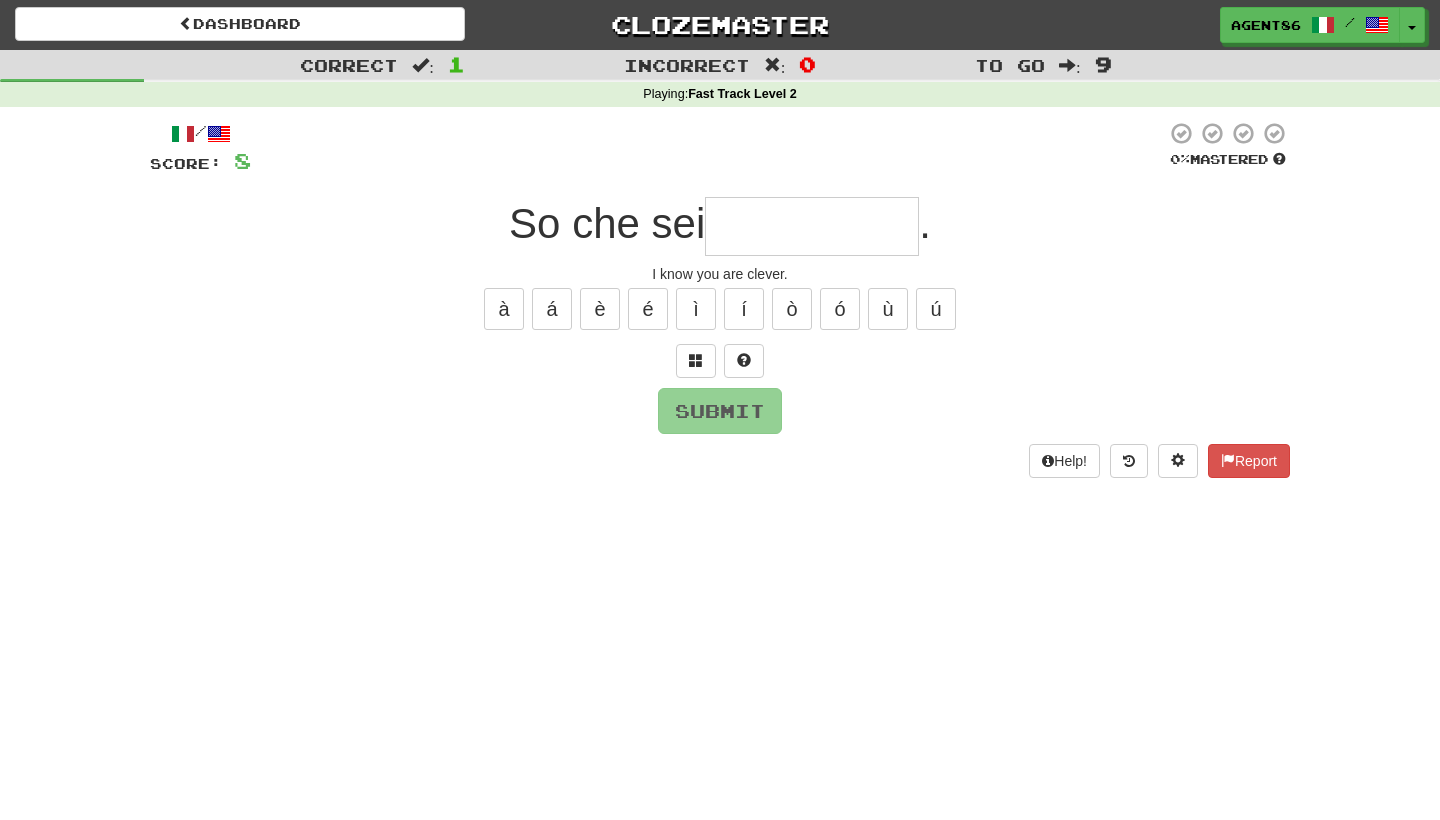 type on "*" 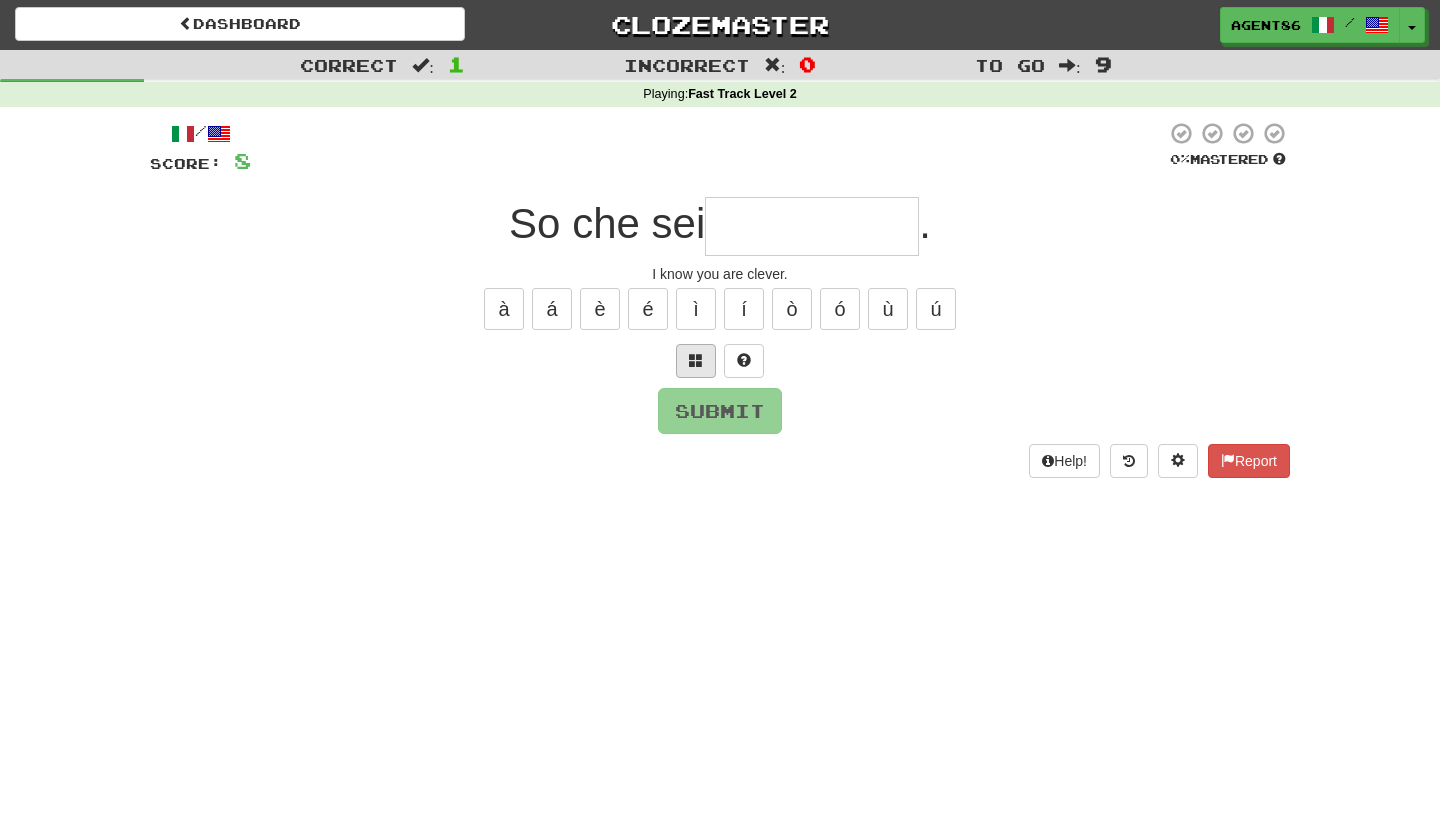 click at bounding box center [696, 361] 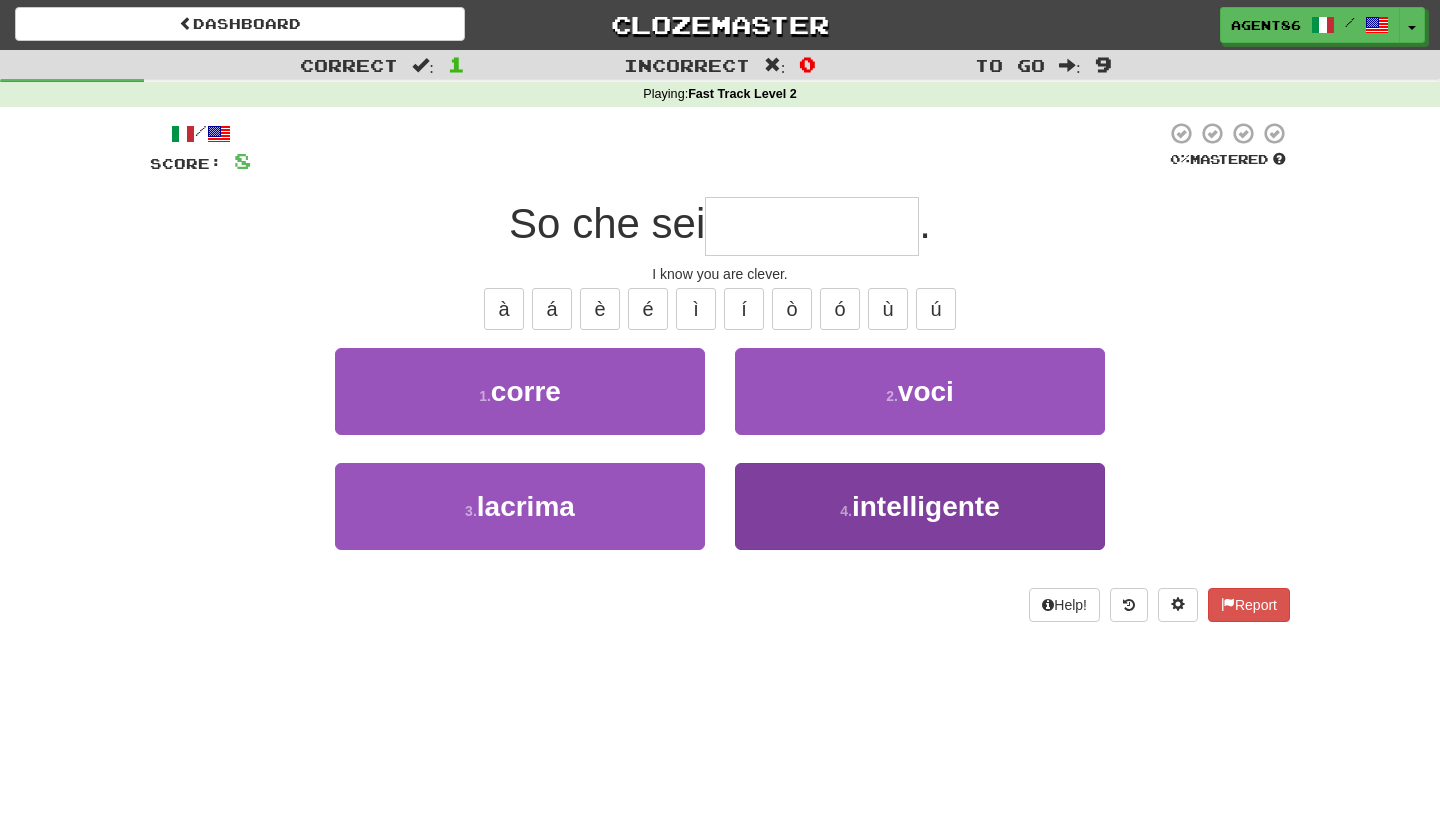 click on "4 ." at bounding box center (846, 511) 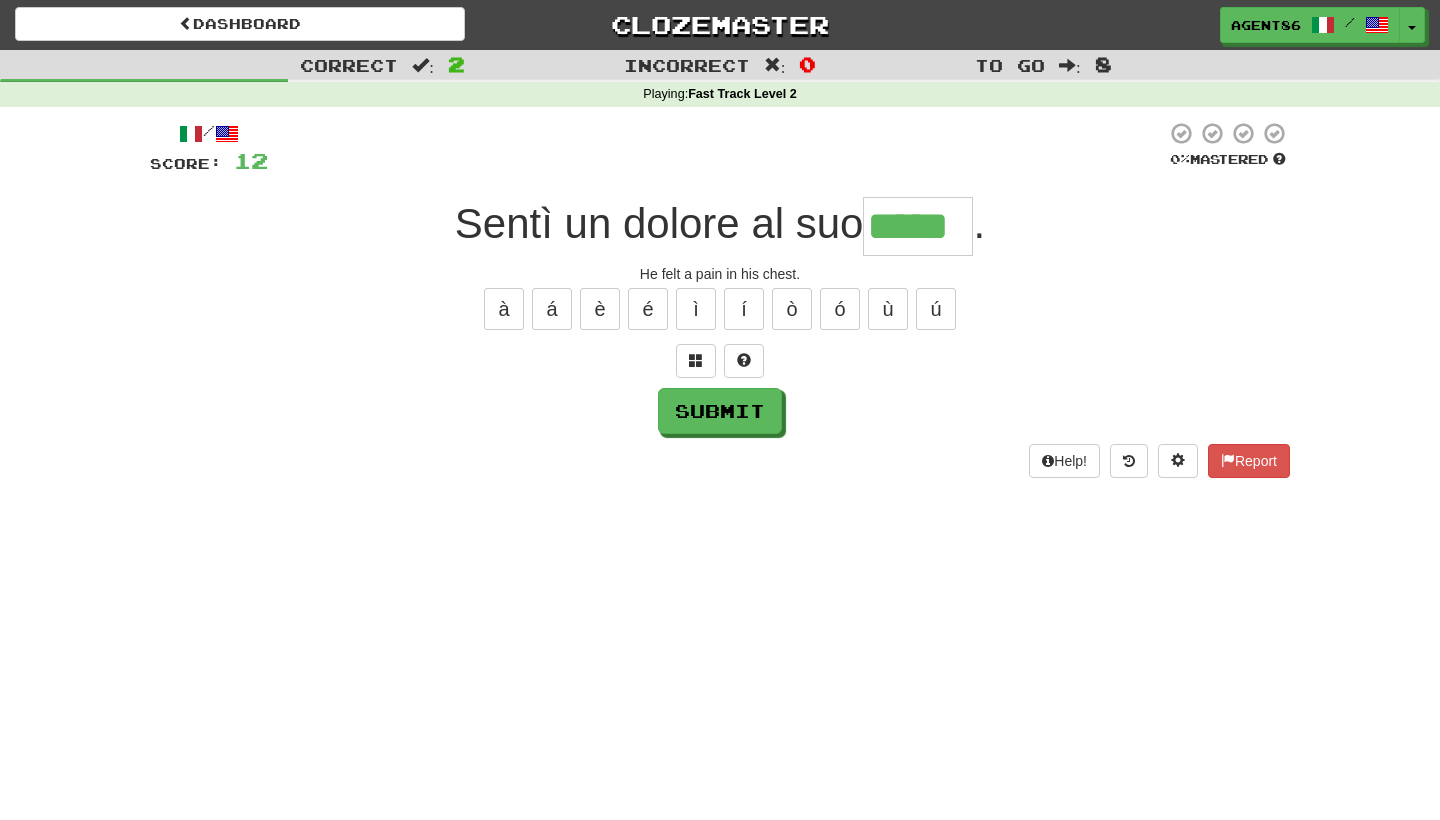 type on "*****" 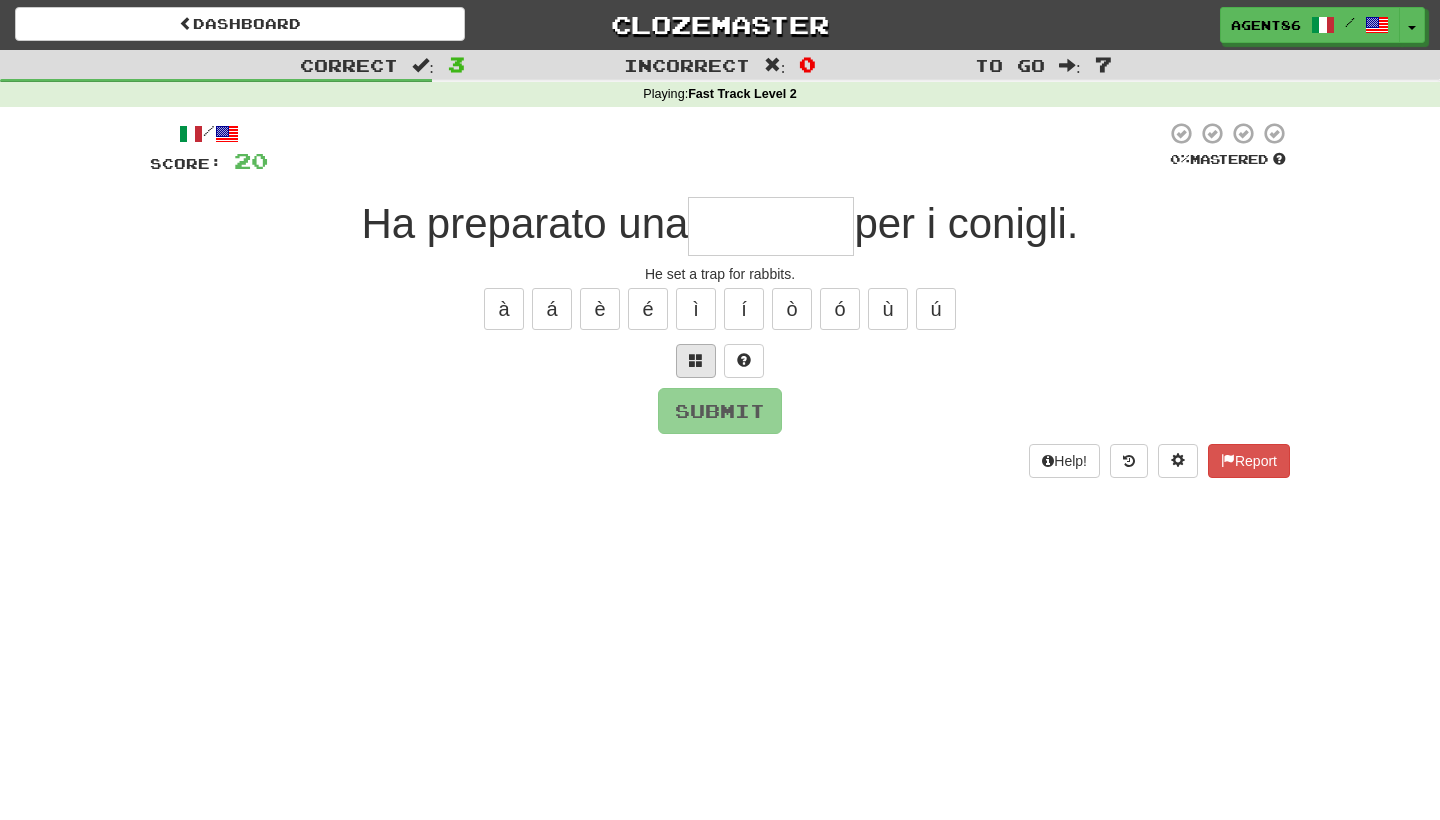 click at bounding box center (696, 360) 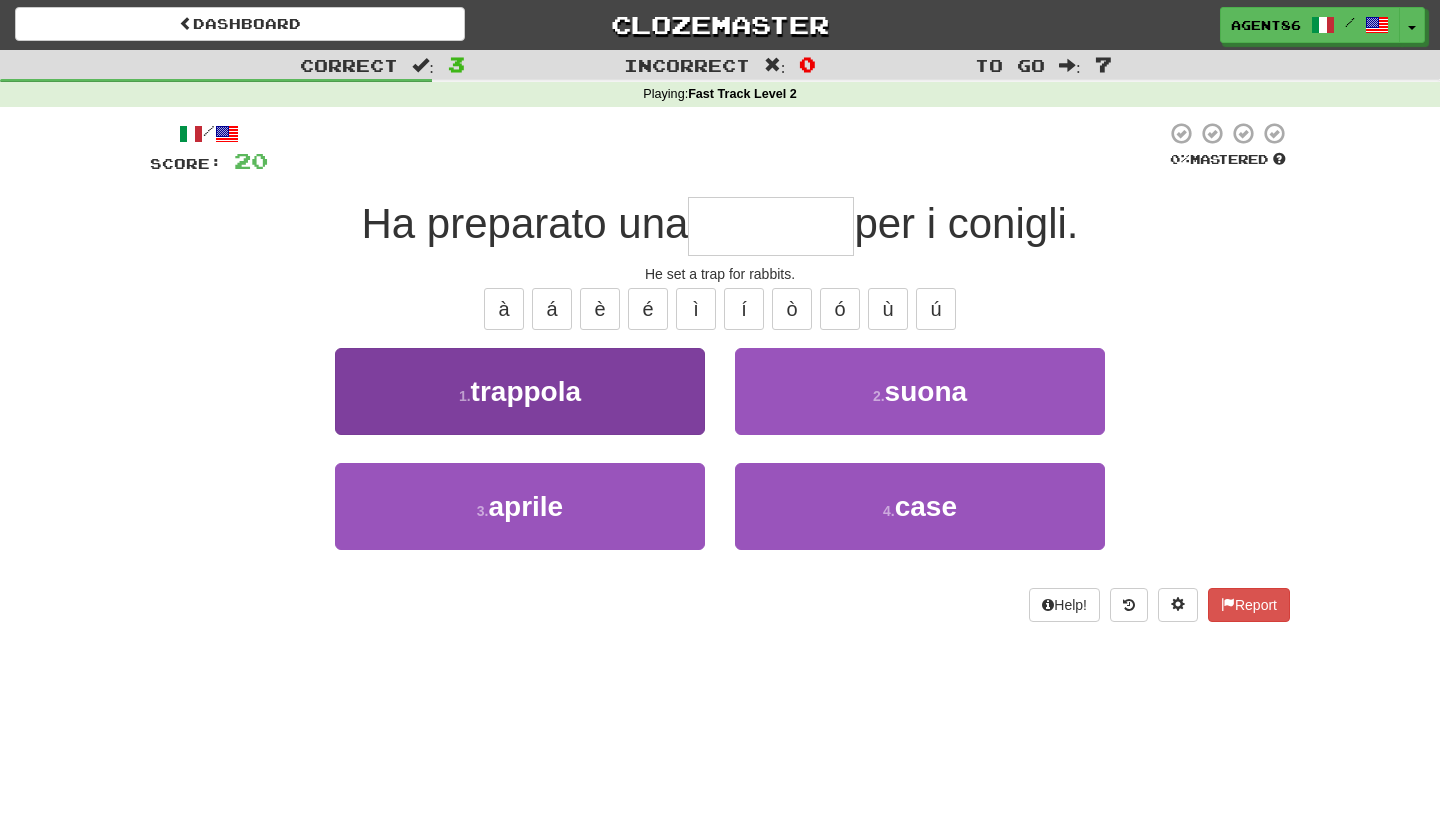click on "1 .  trappola" at bounding box center (520, 391) 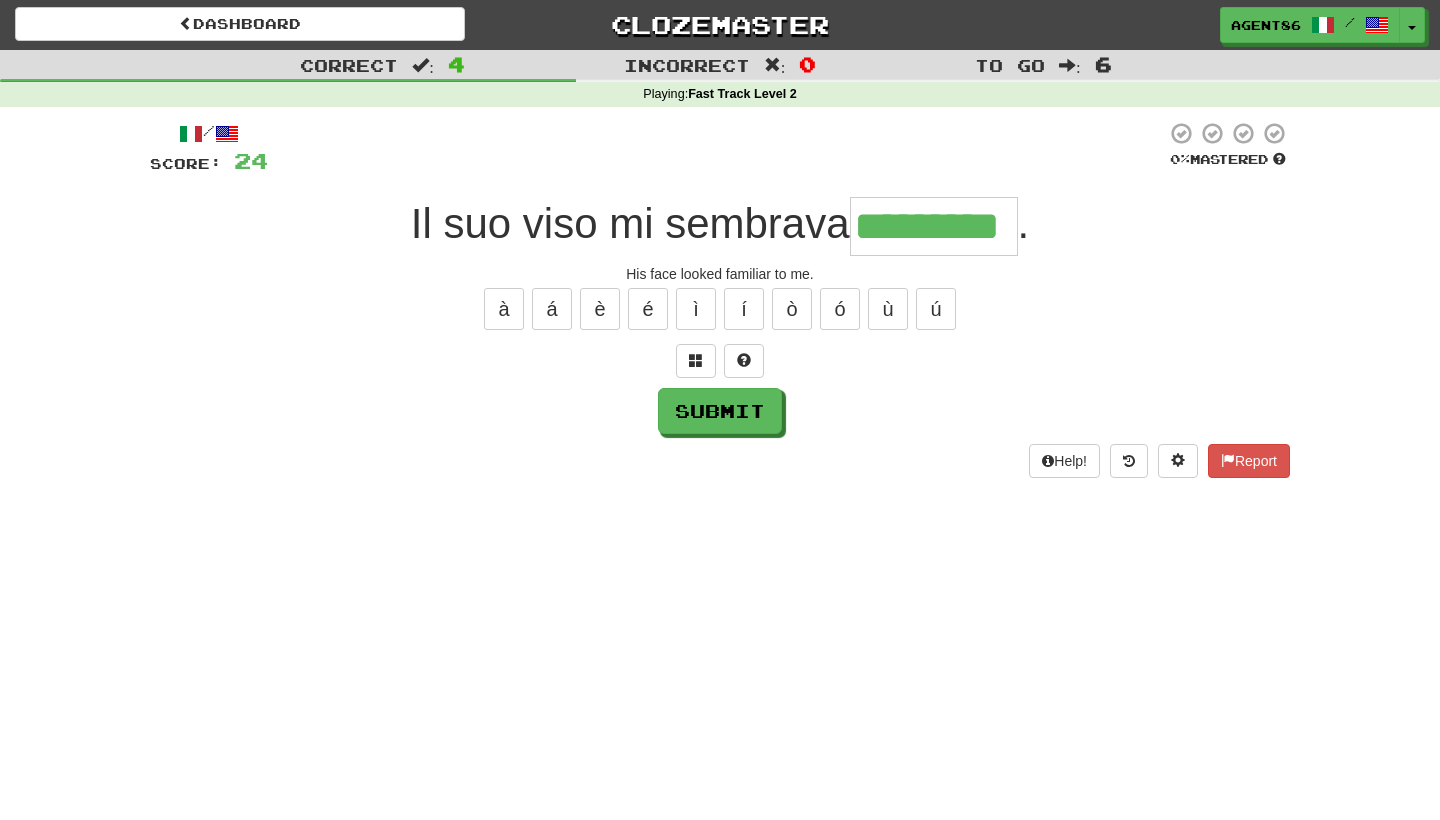 type on "*********" 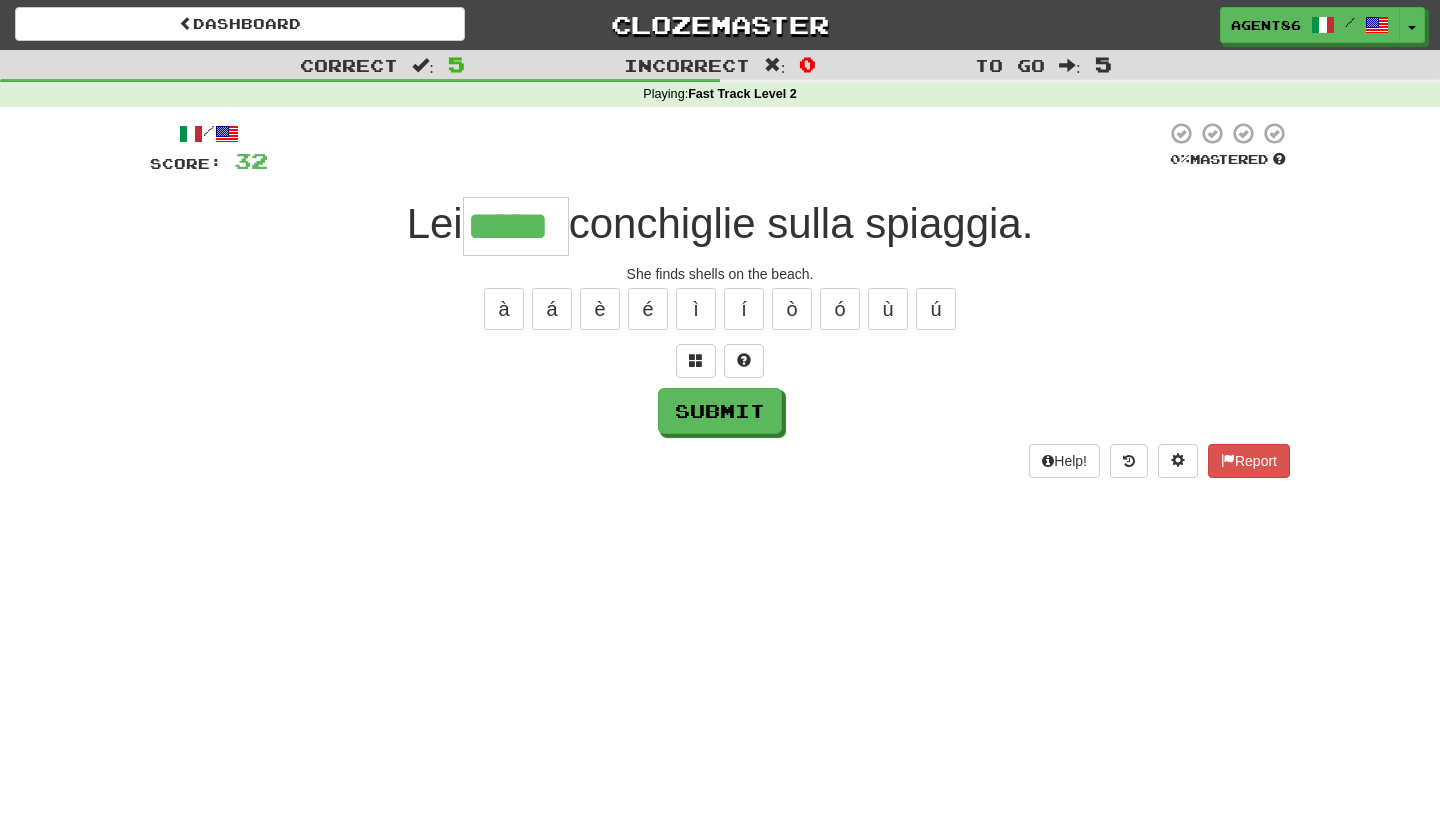 type on "*****" 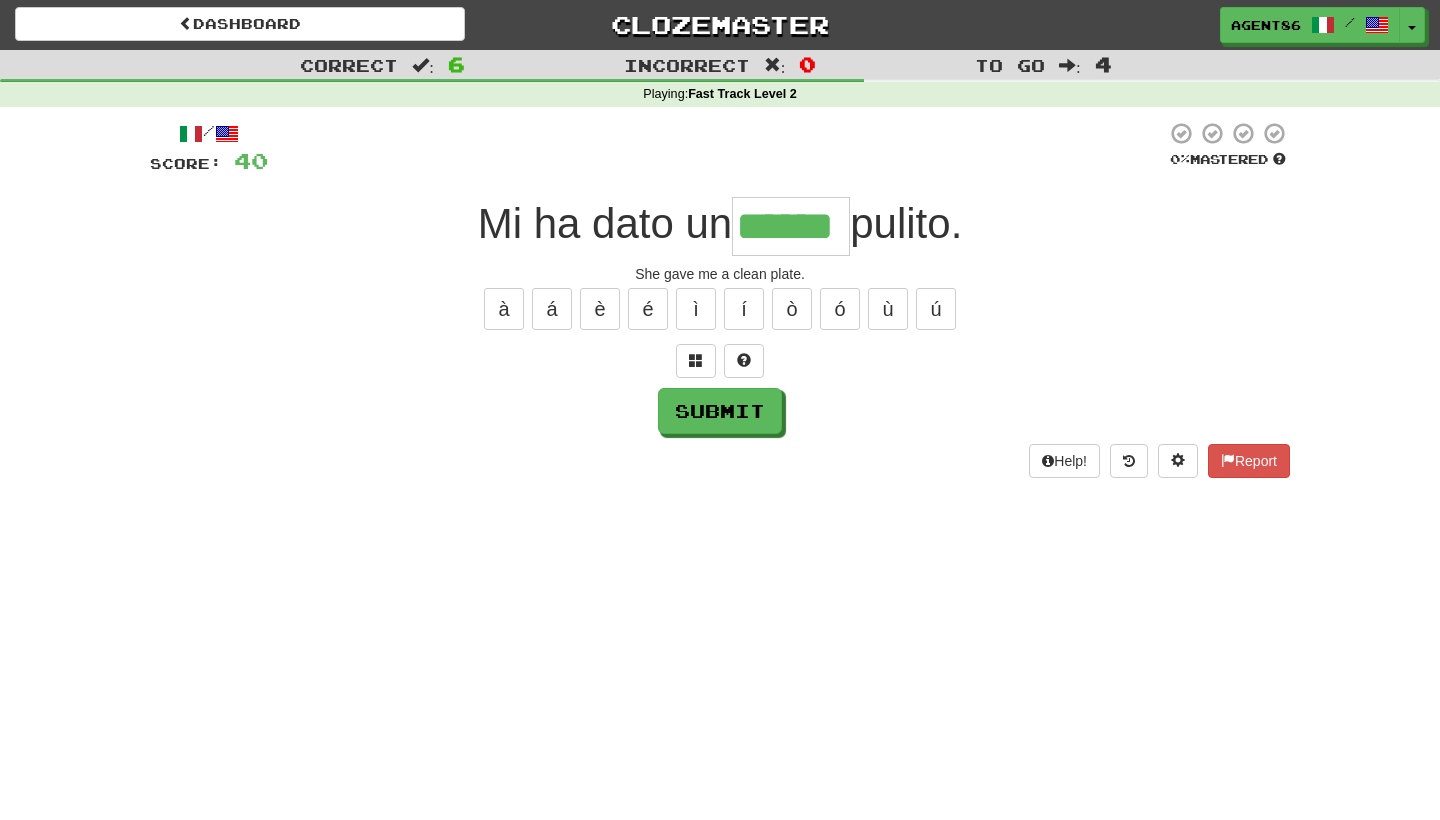 type on "******" 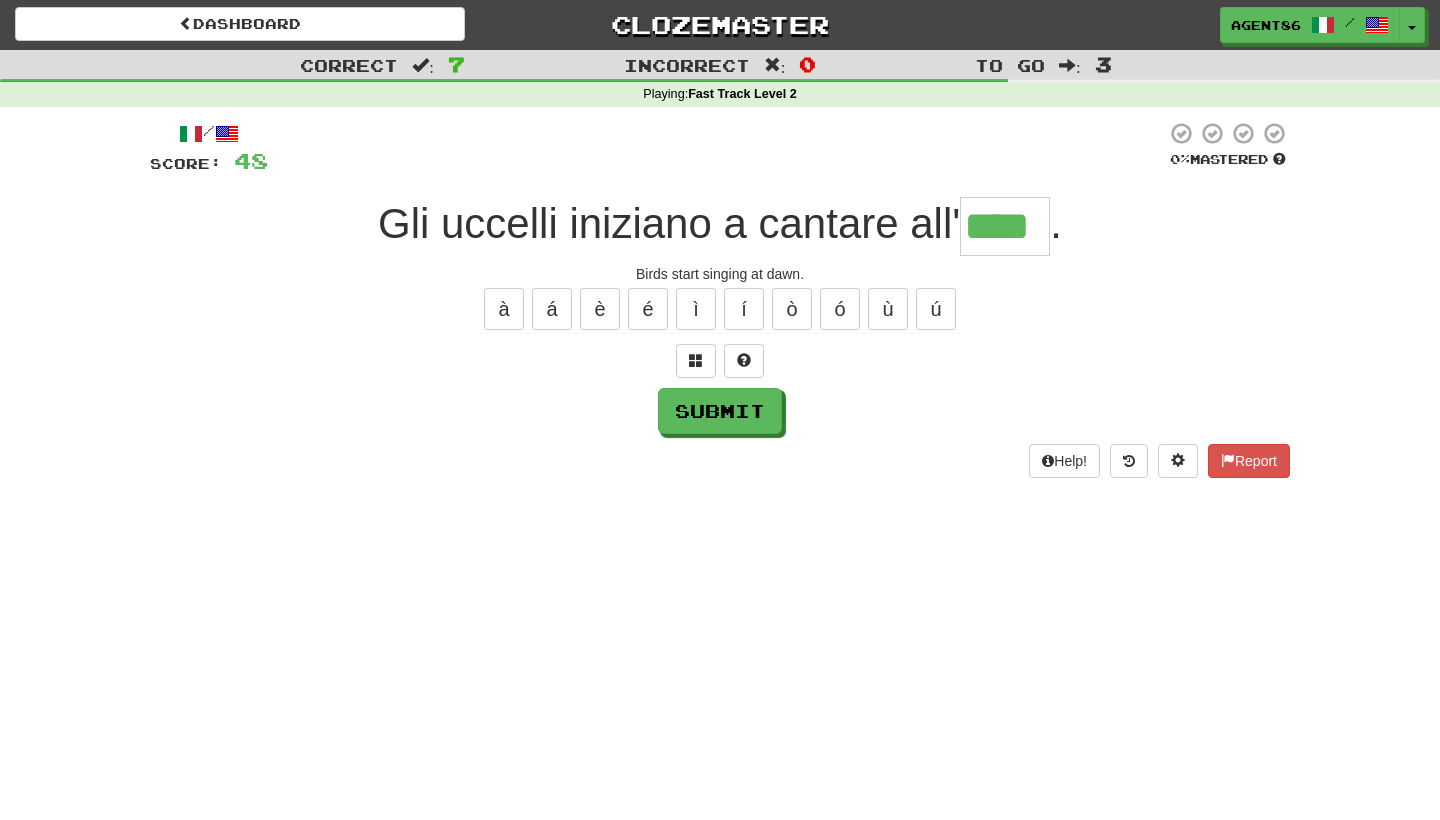 type on "****" 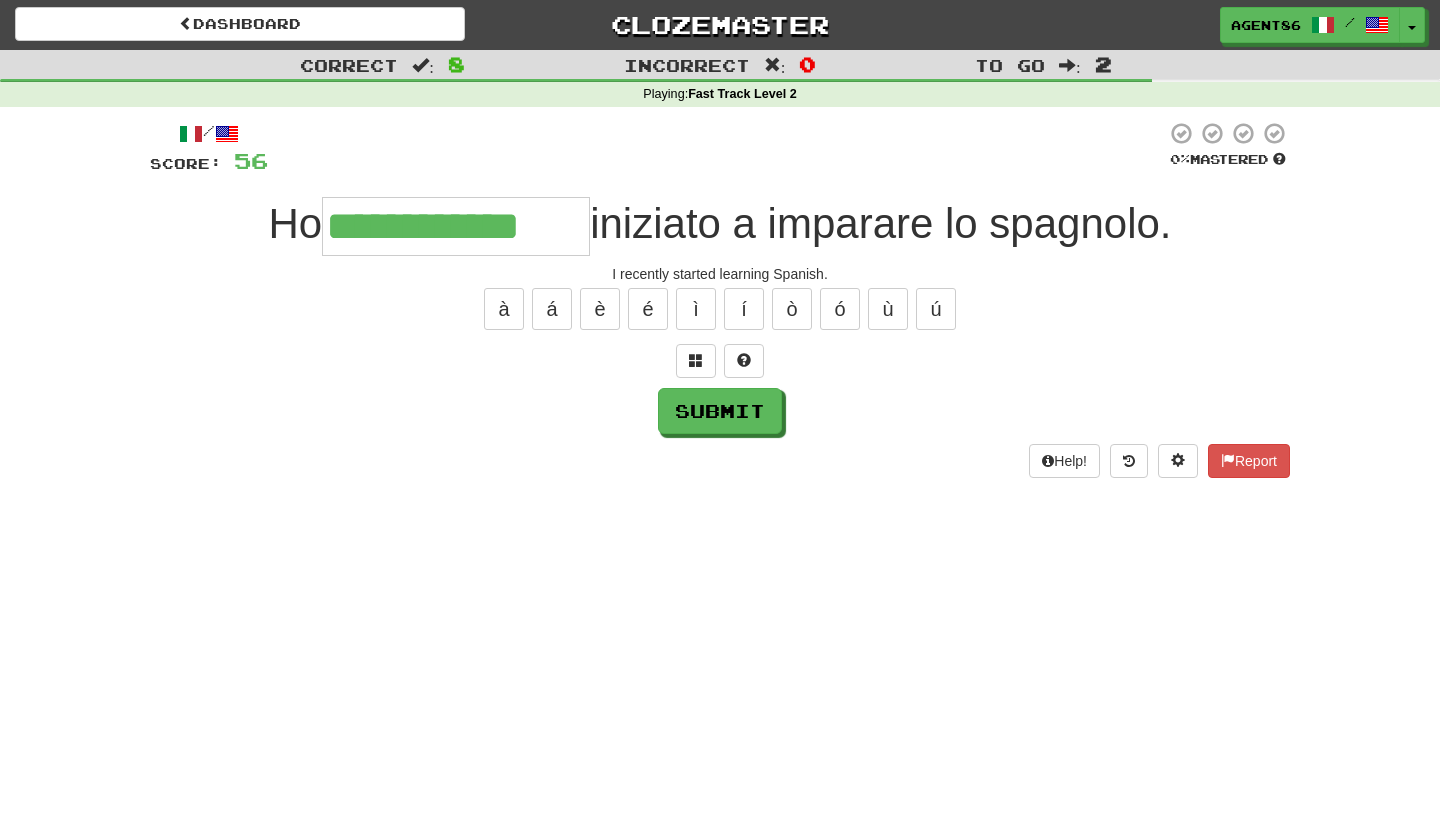 type on "**********" 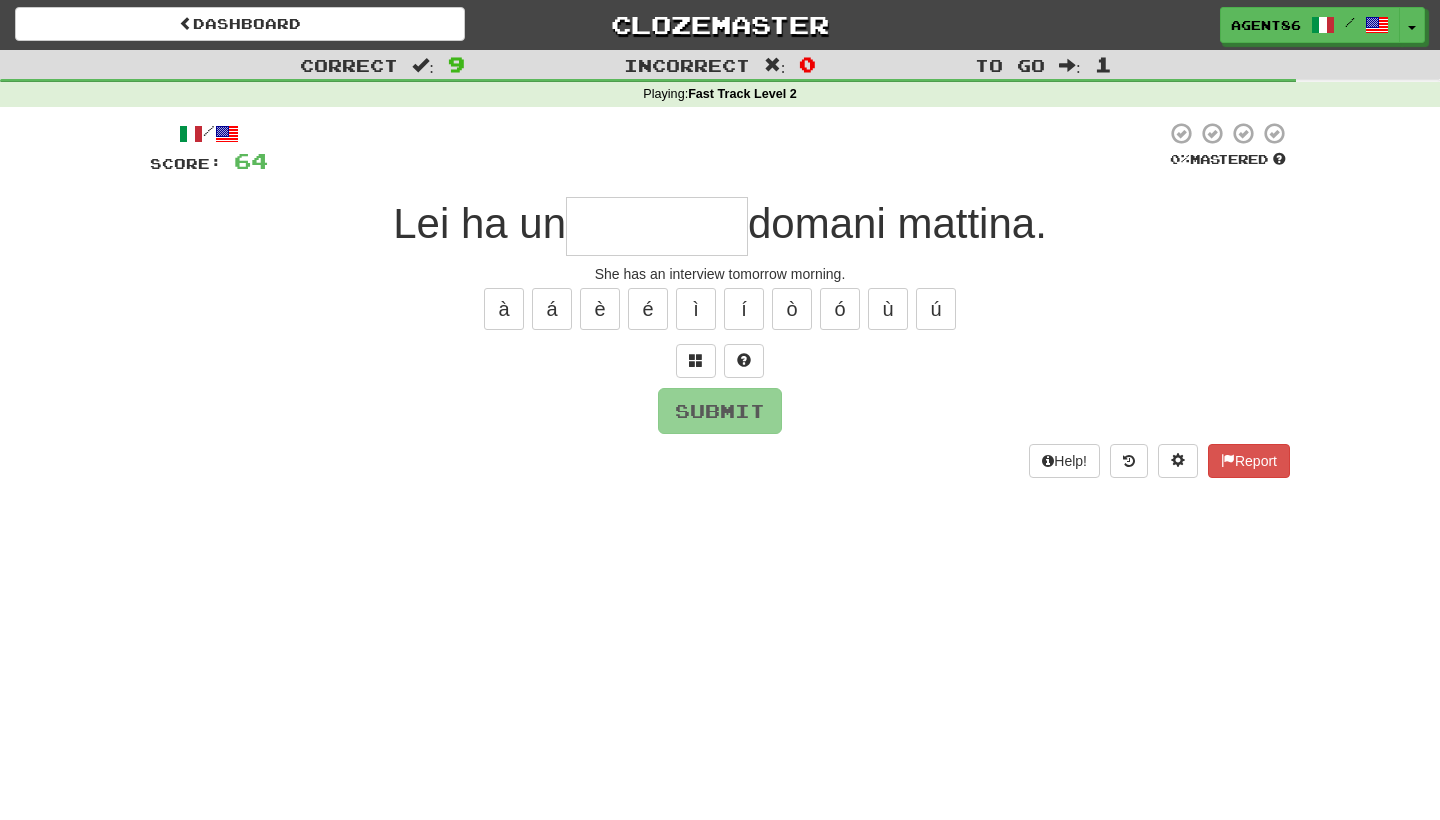type on "*" 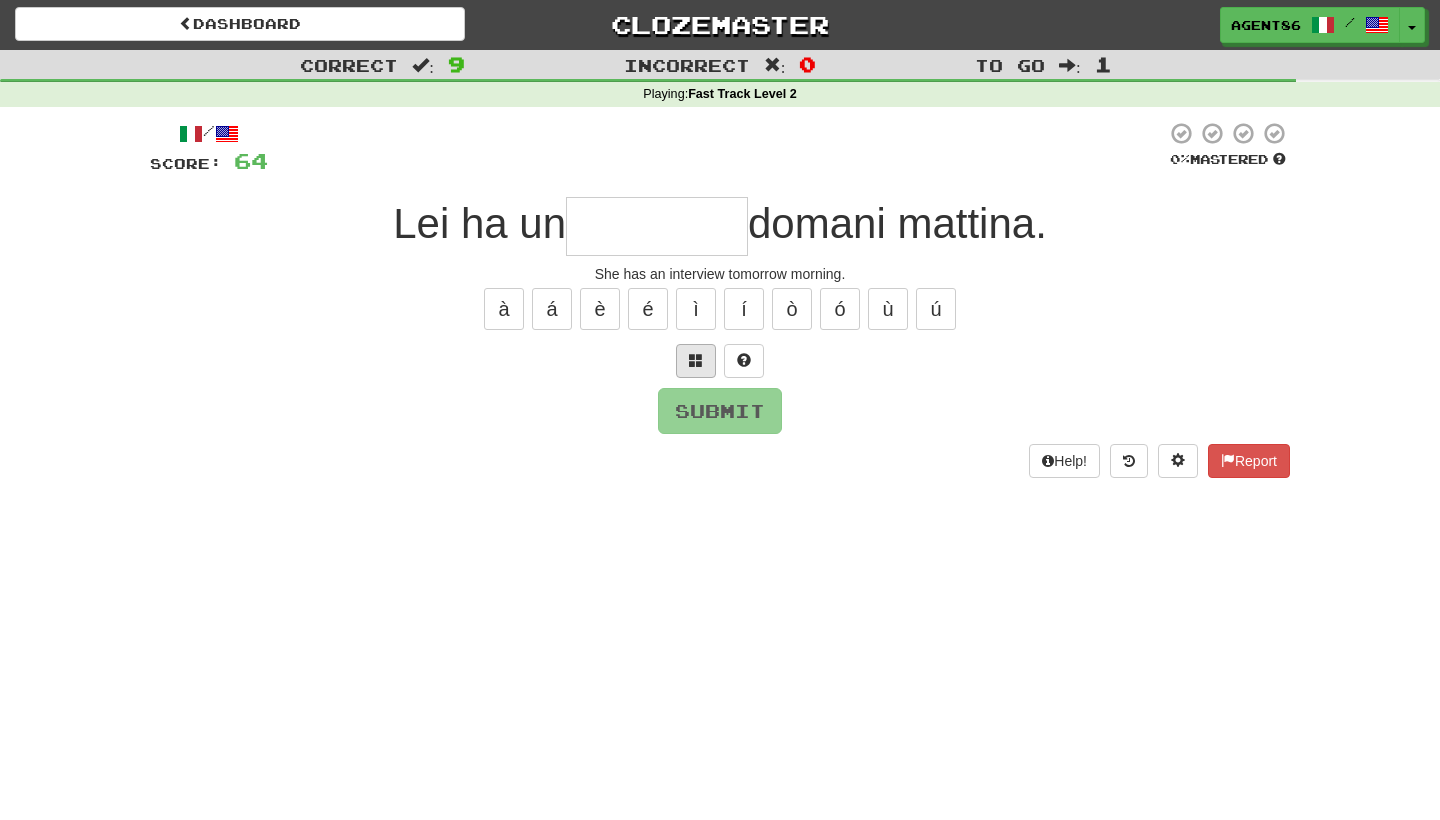 click at bounding box center [696, 360] 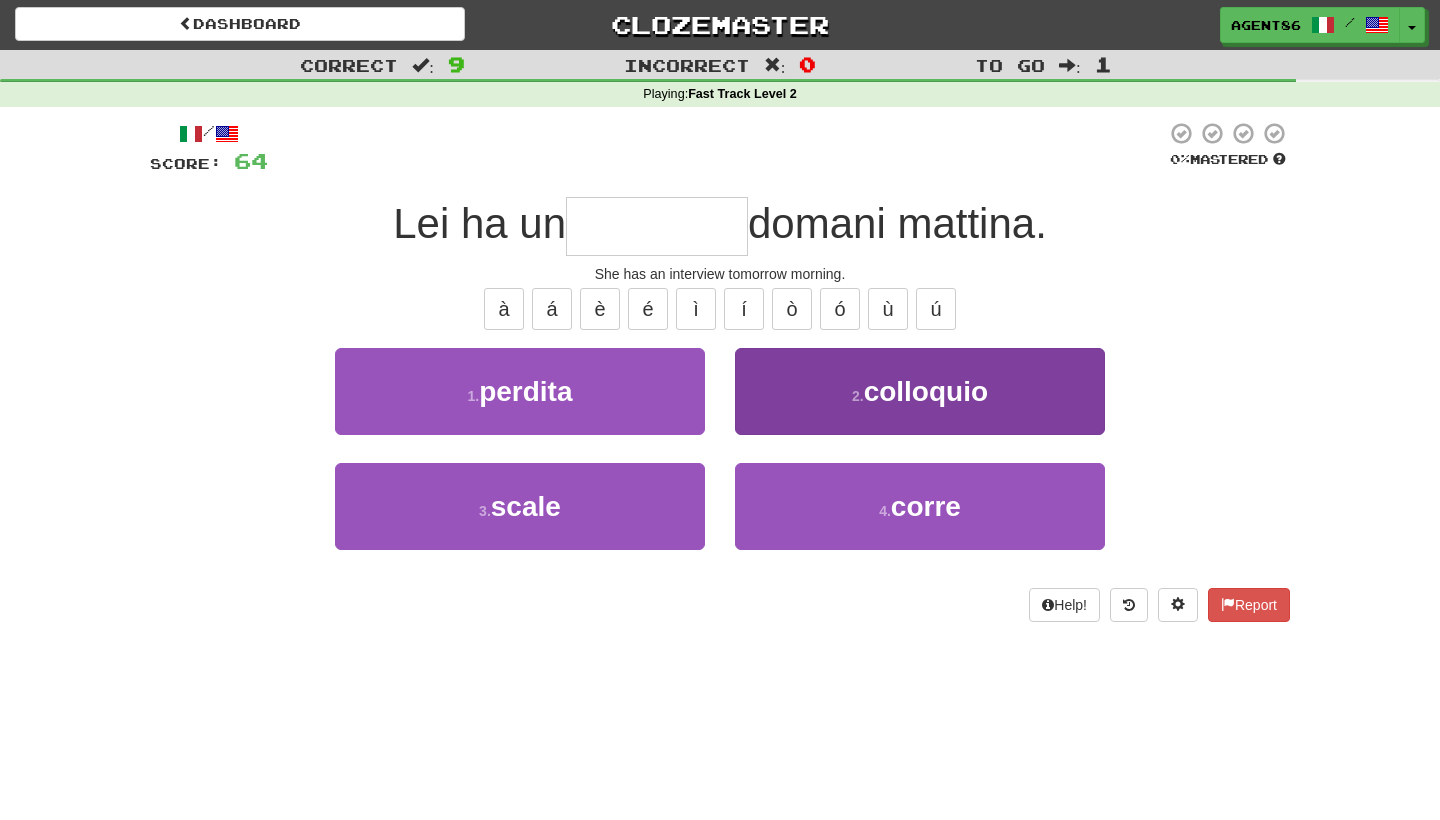 click on "2 .  colloquio" at bounding box center [920, 391] 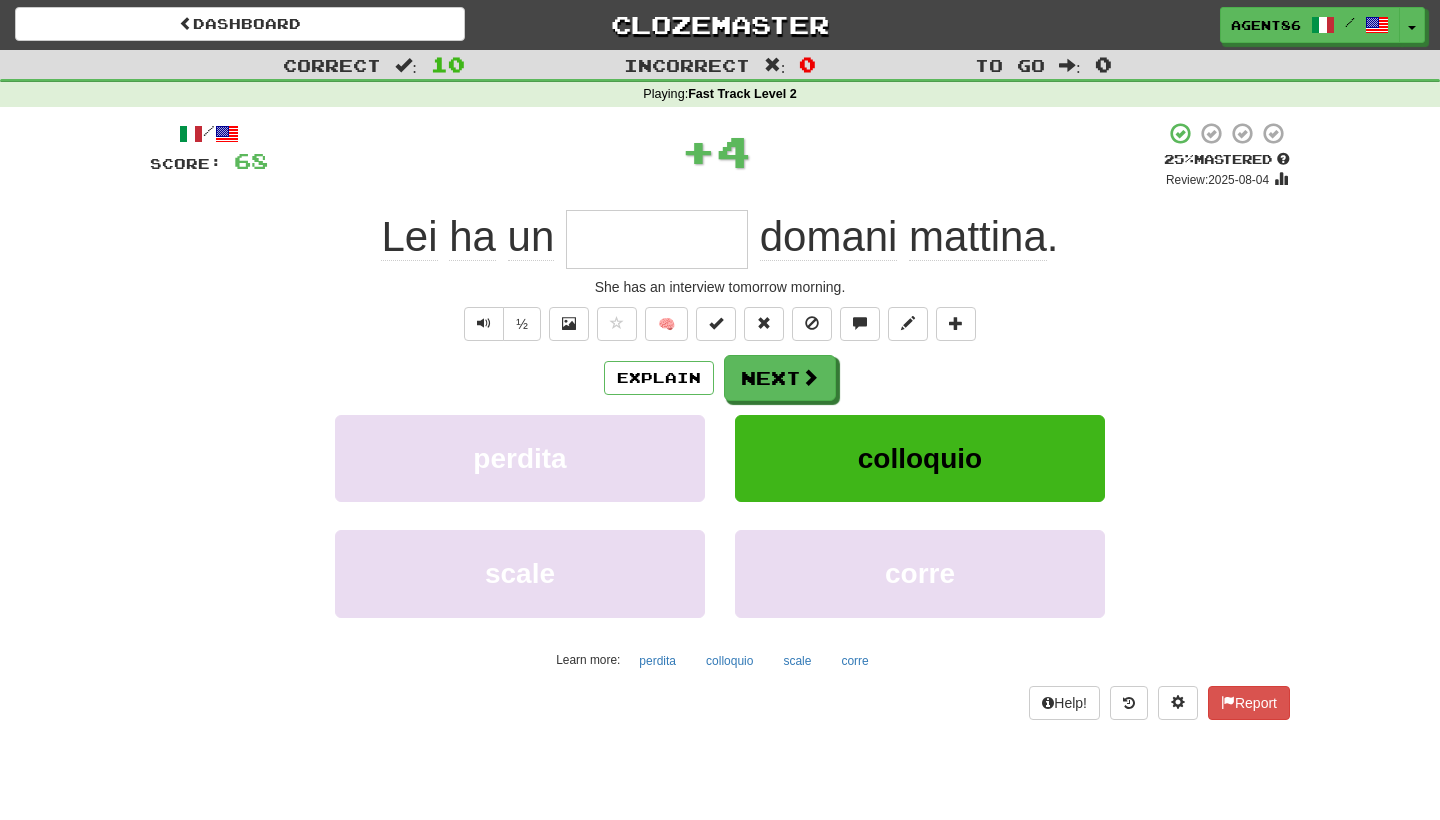 type on "*********" 